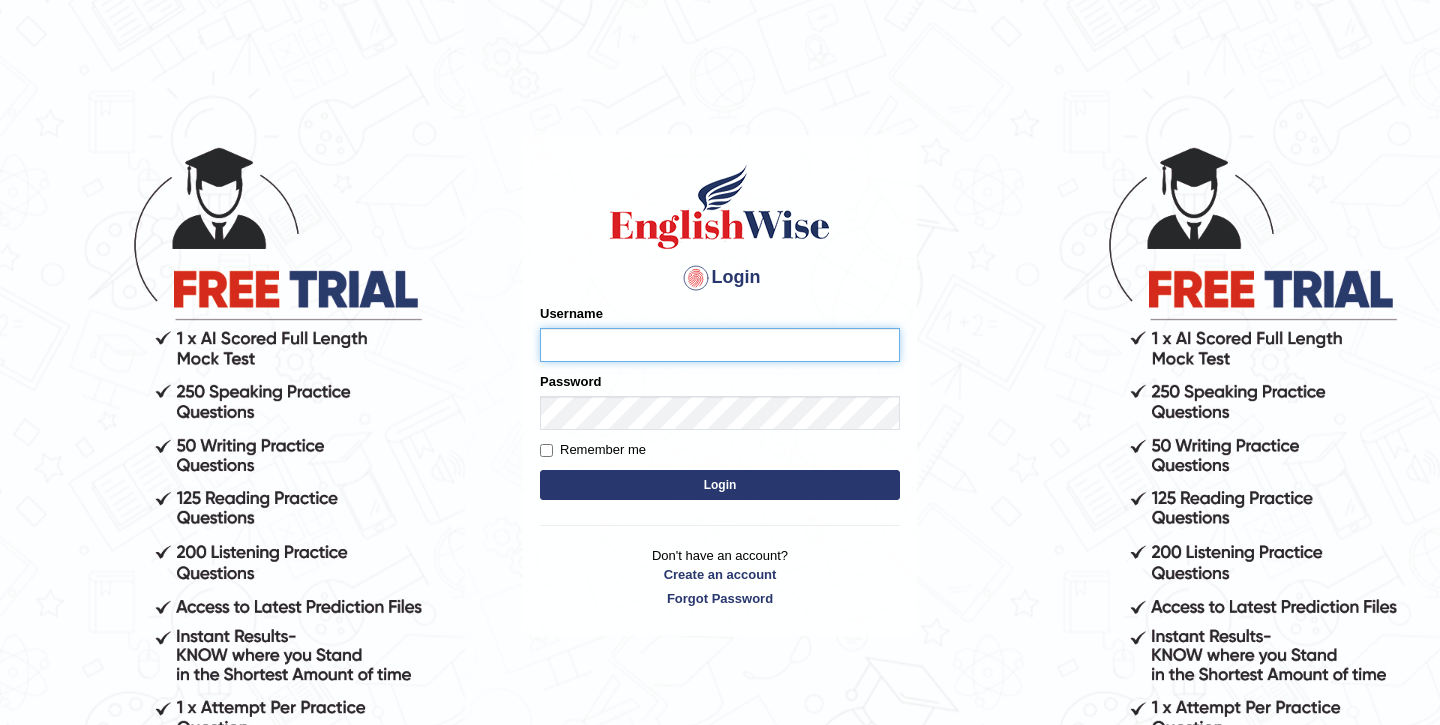scroll, scrollTop: 0, scrollLeft: 0, axis: both 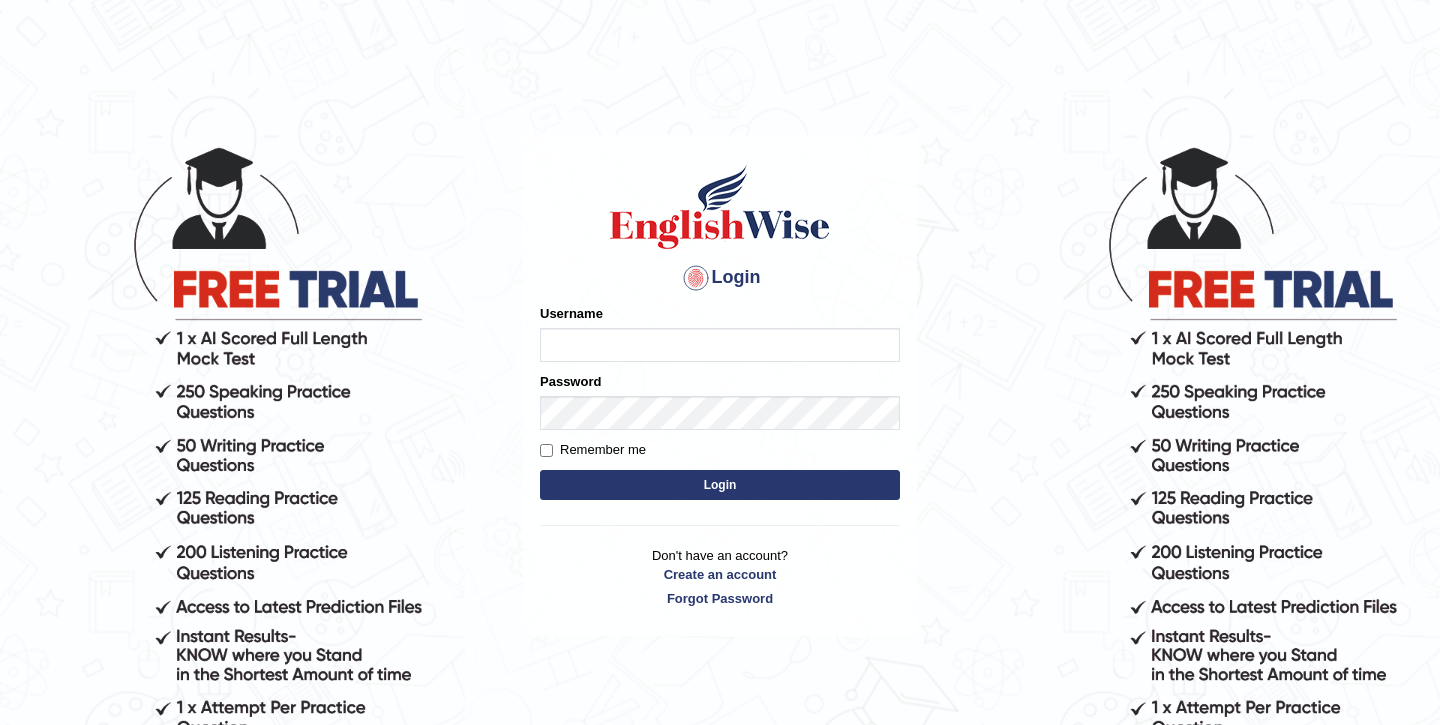 click on "Username" at bounding box center (720, 345) 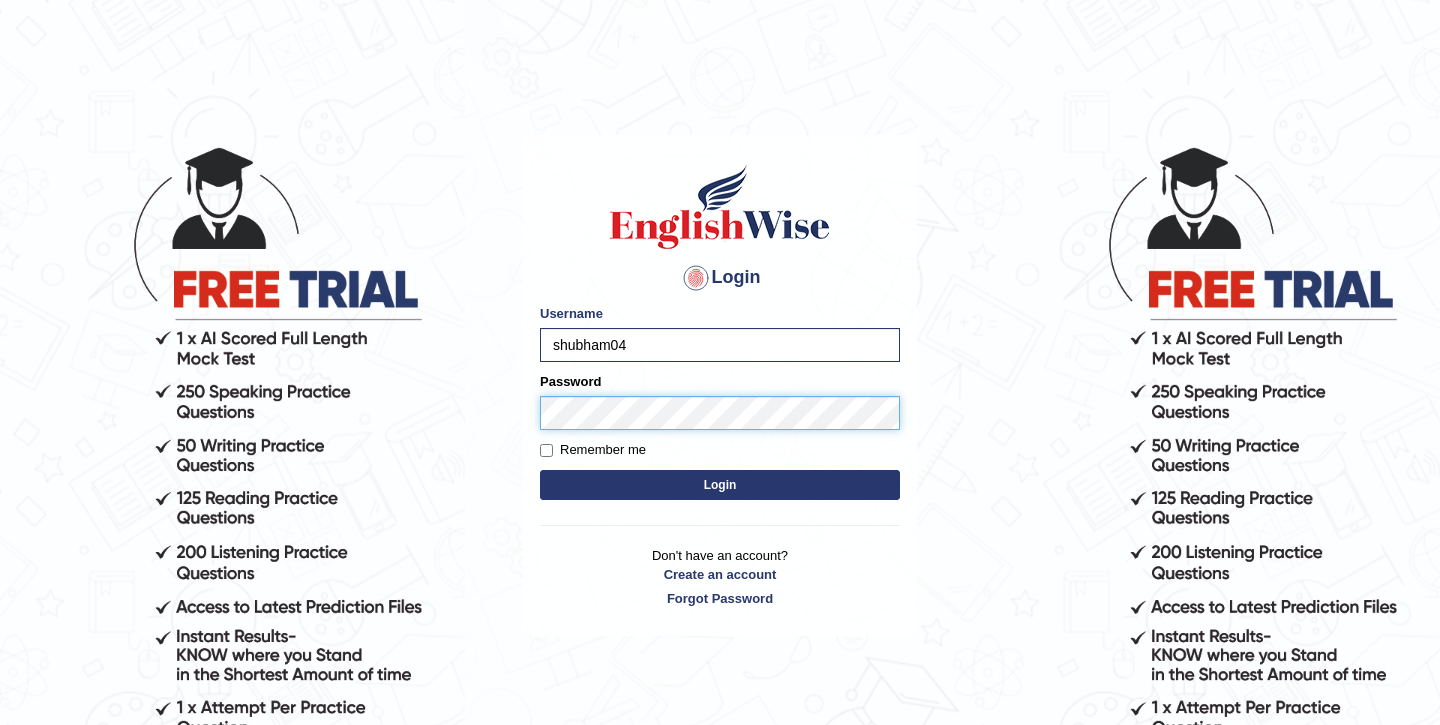 click on "Login" at bounding box center (720, 485) 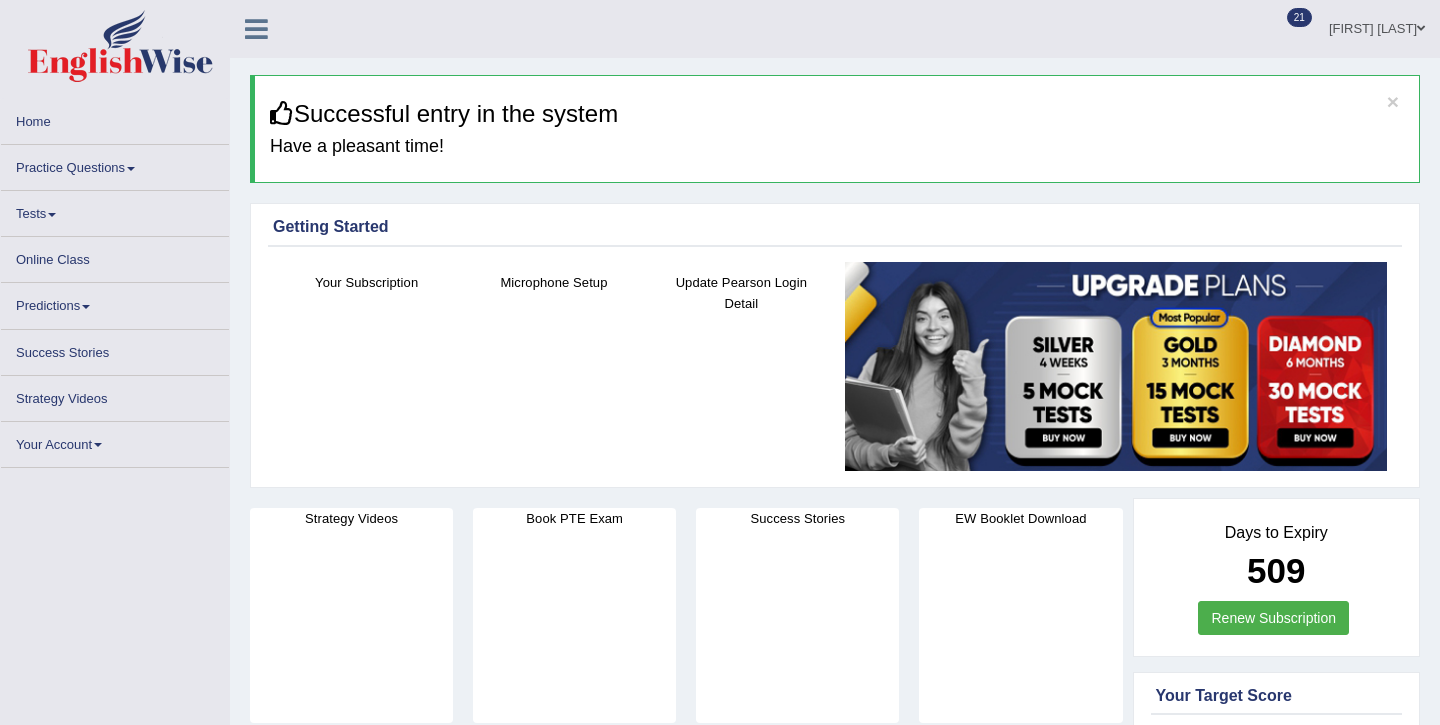 scroll, scrollTop: 0, scrollLeft: 0, axis: both 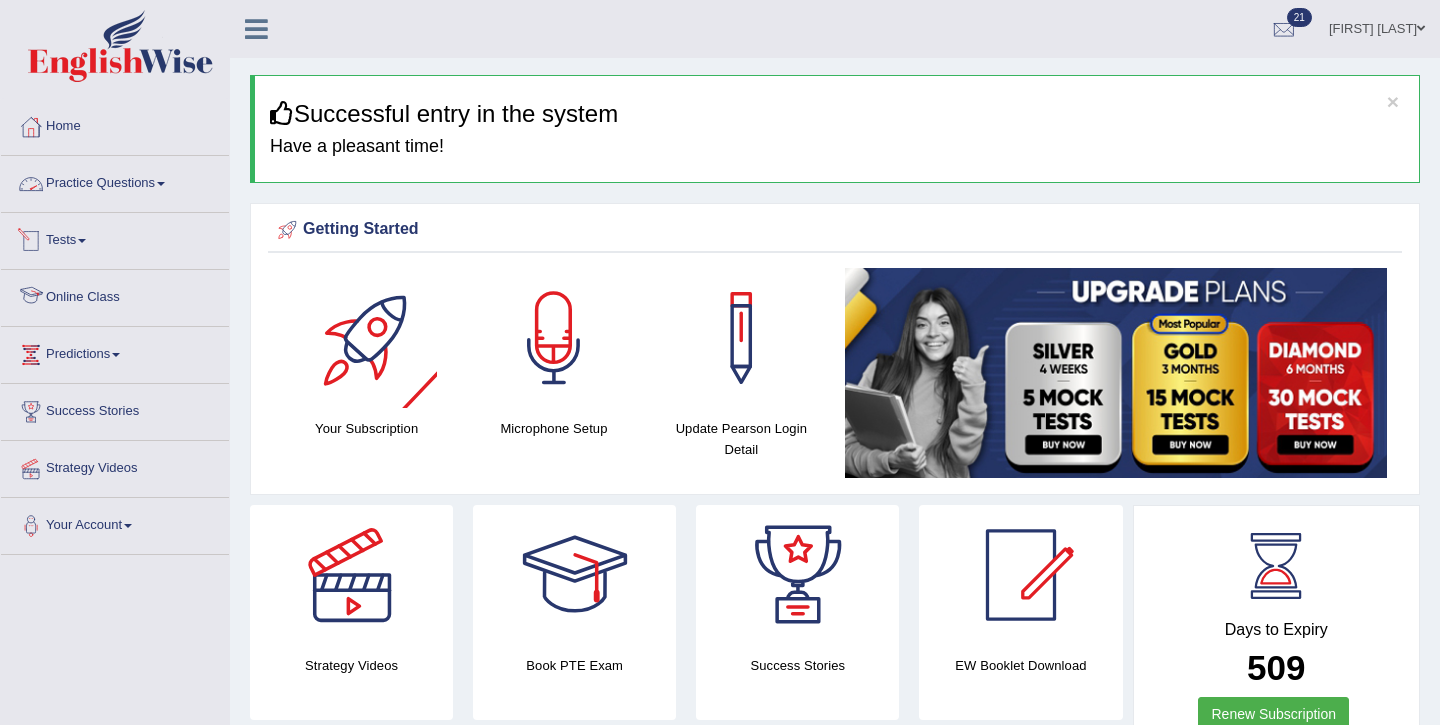 click on "Practice Questions" at bounding box center [115, 181] 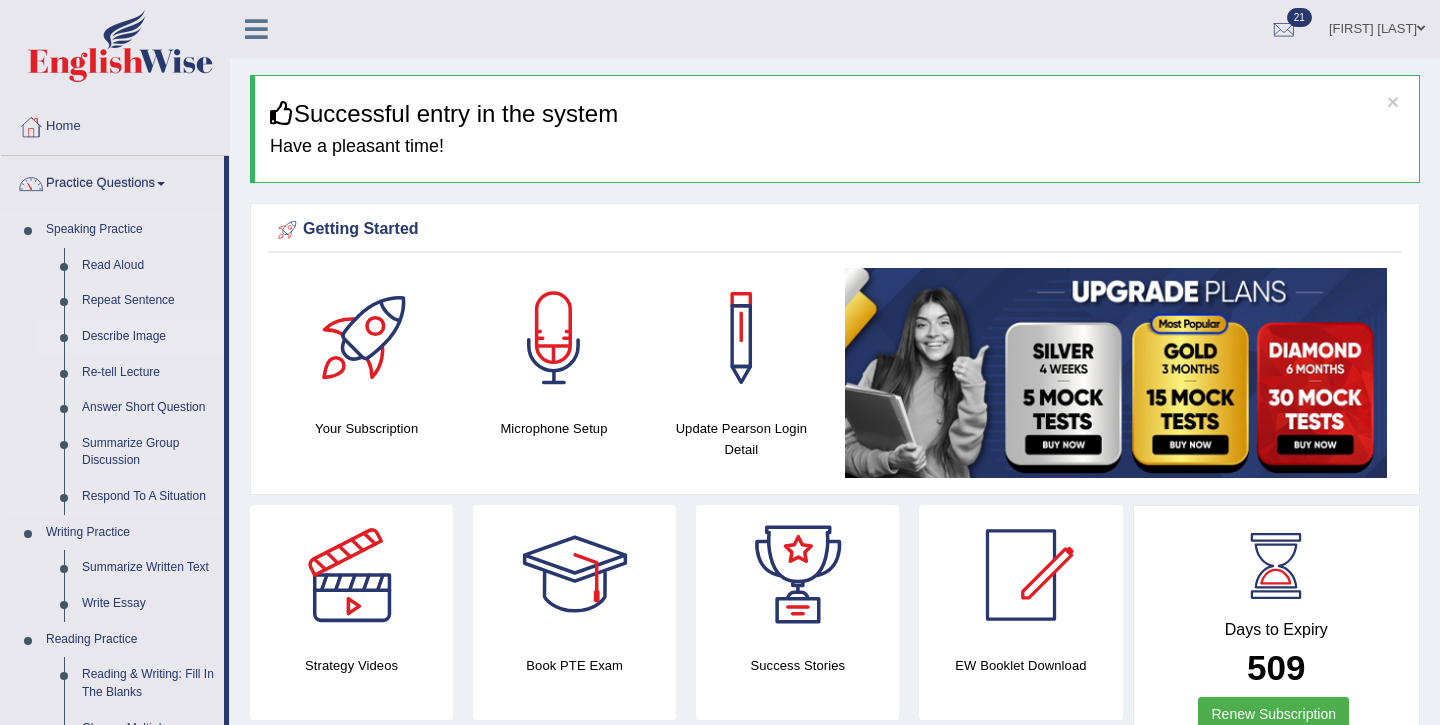 click on "Describe Image" at bounding box center (148, 337) 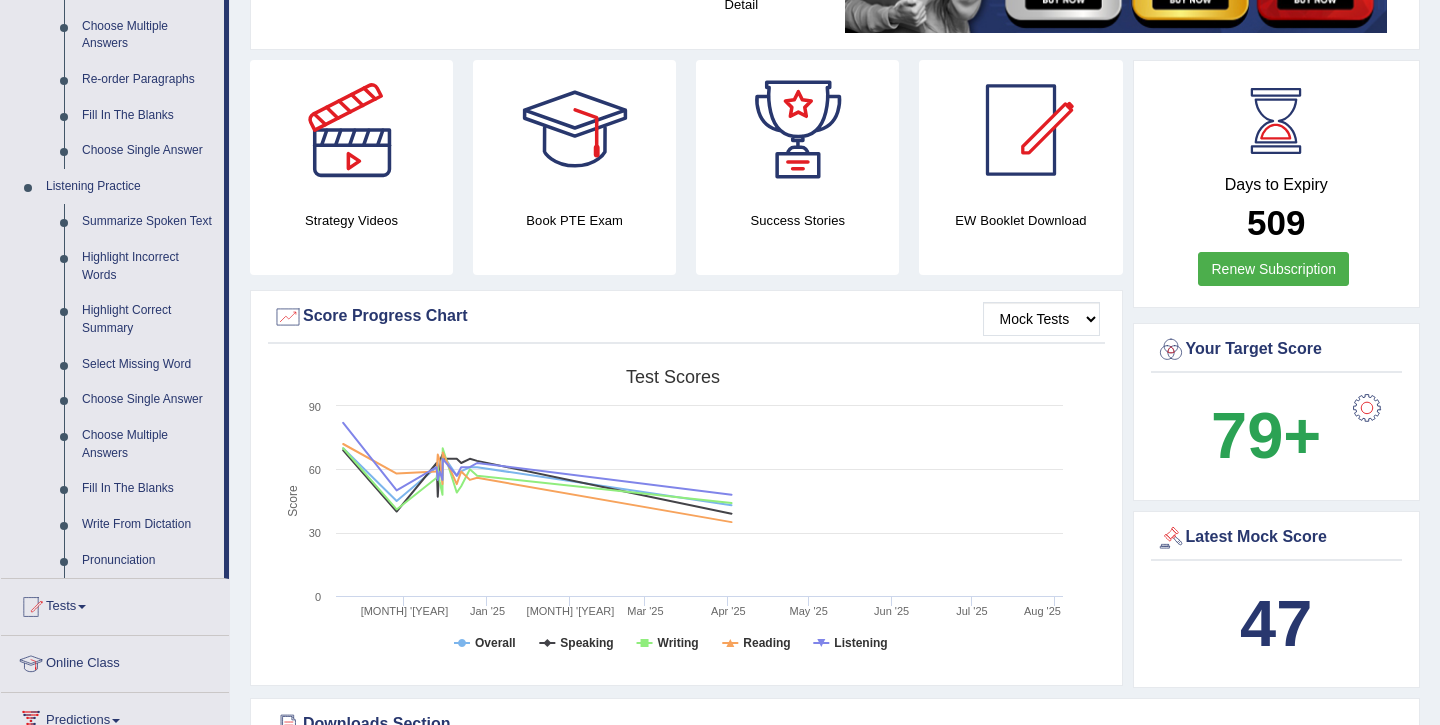 scroll, scrollTop: 560, scrollLeft: 0, axis: vertical 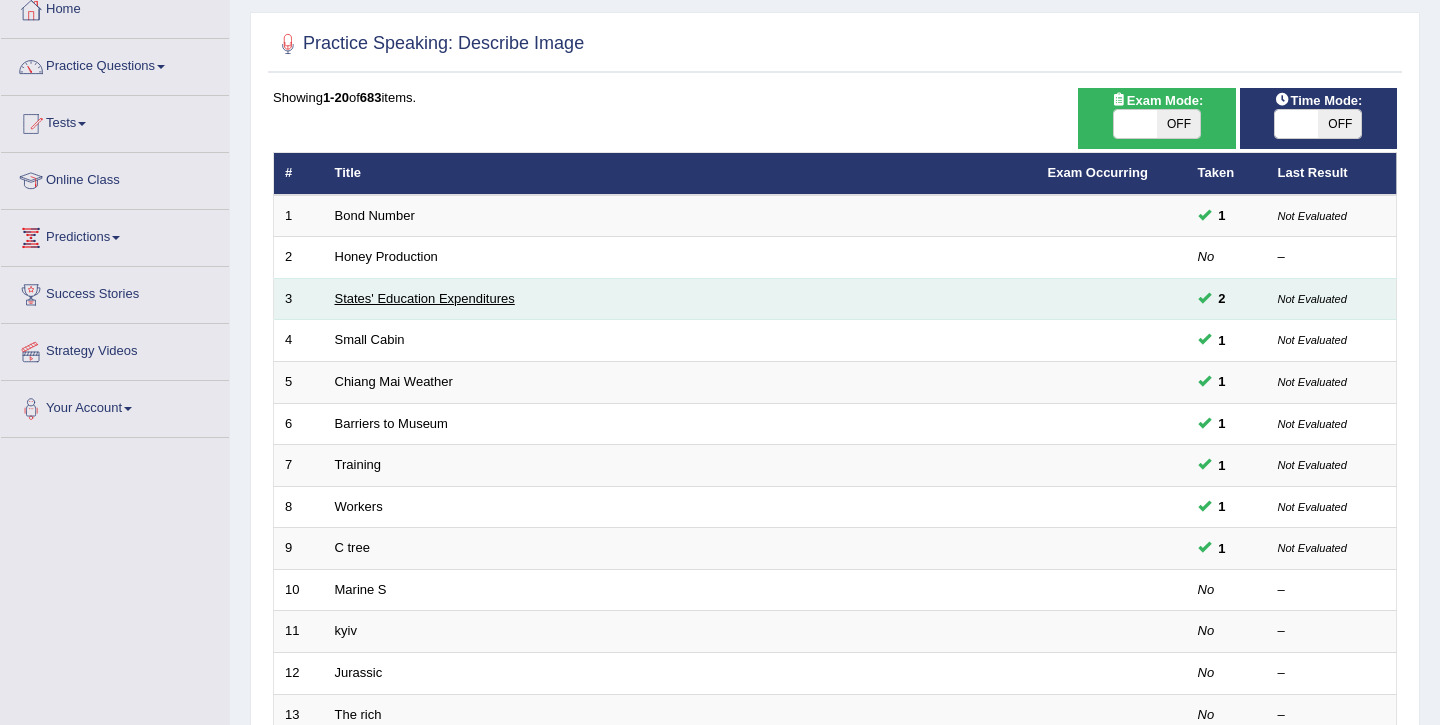 click on "States' Education Expenditures" at bounding box center [425, 298] 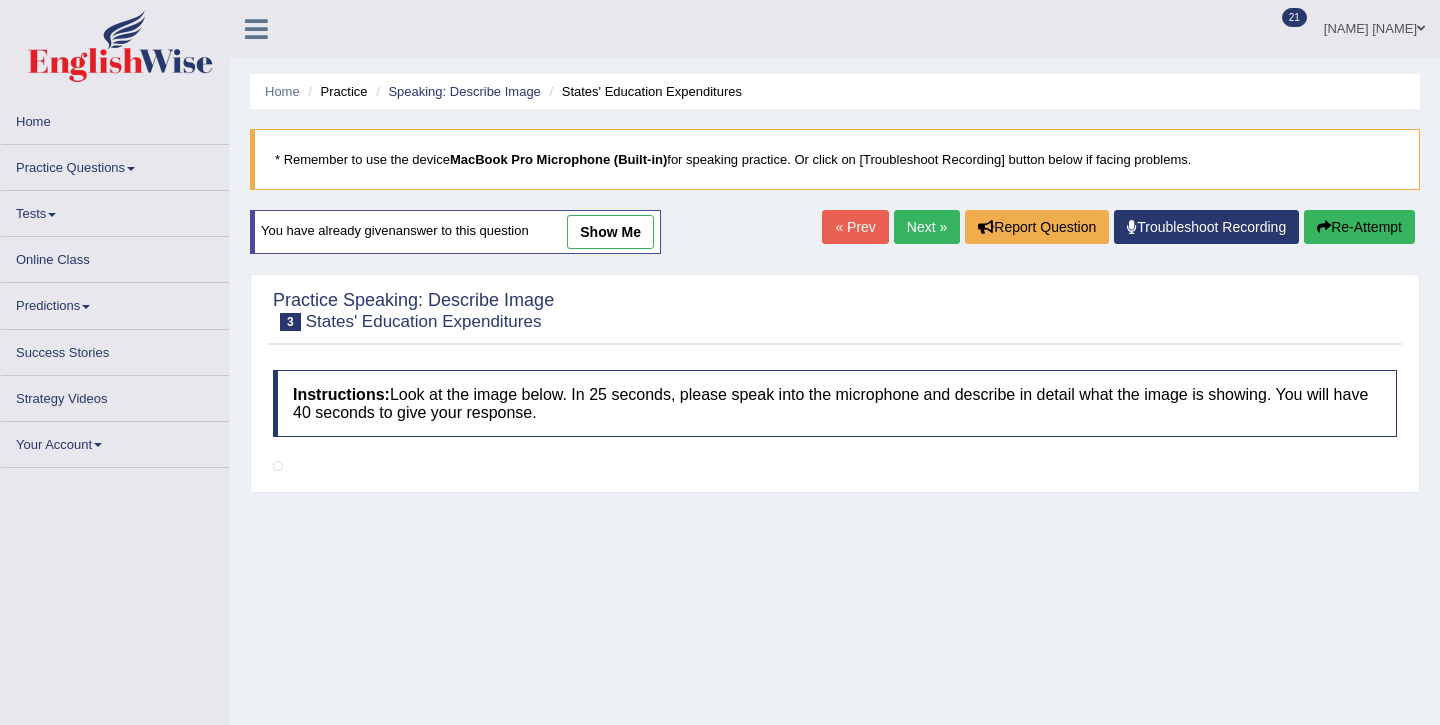 scroll, scrollTop: 0, scrollLeft: 0, axis: both 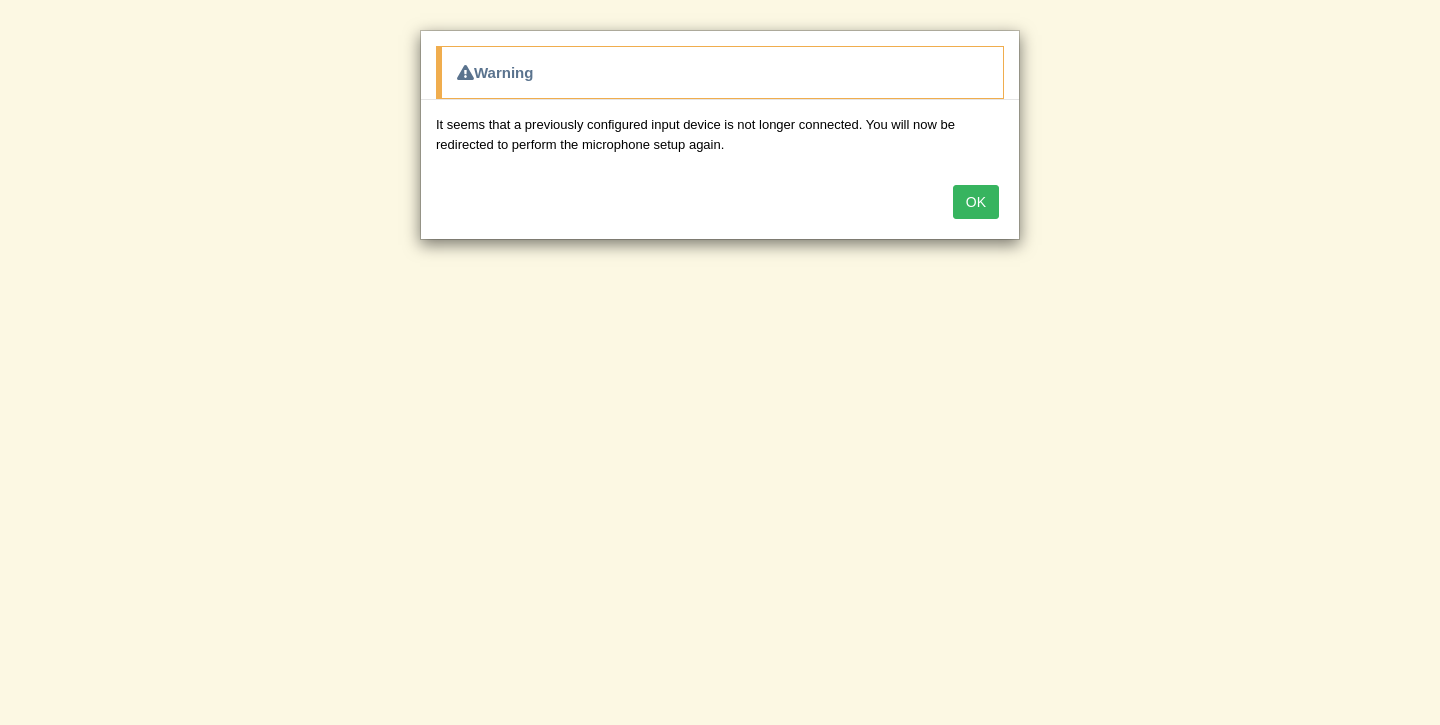 click on "OK" at bounding box center [976, 202] 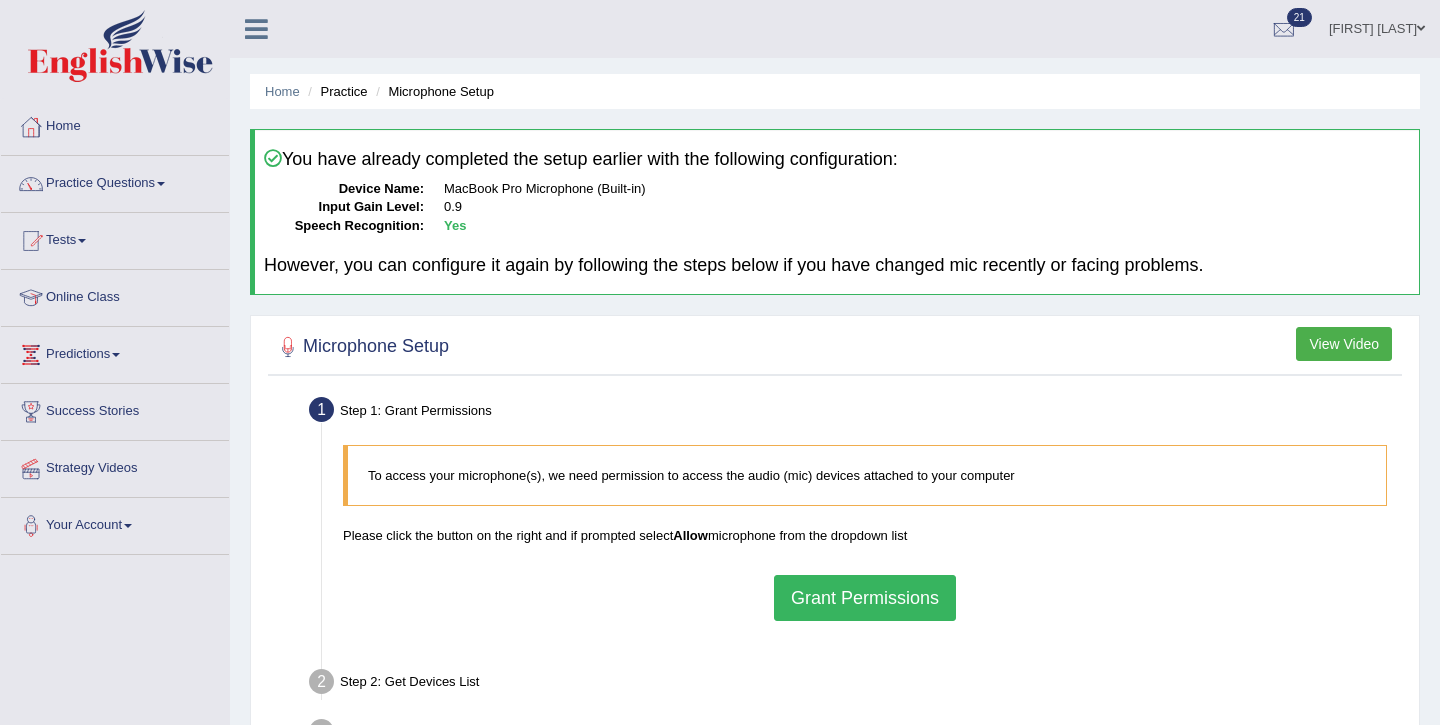 scroll, scrollTop: 30, scrollLeft: 0, axis: vertical 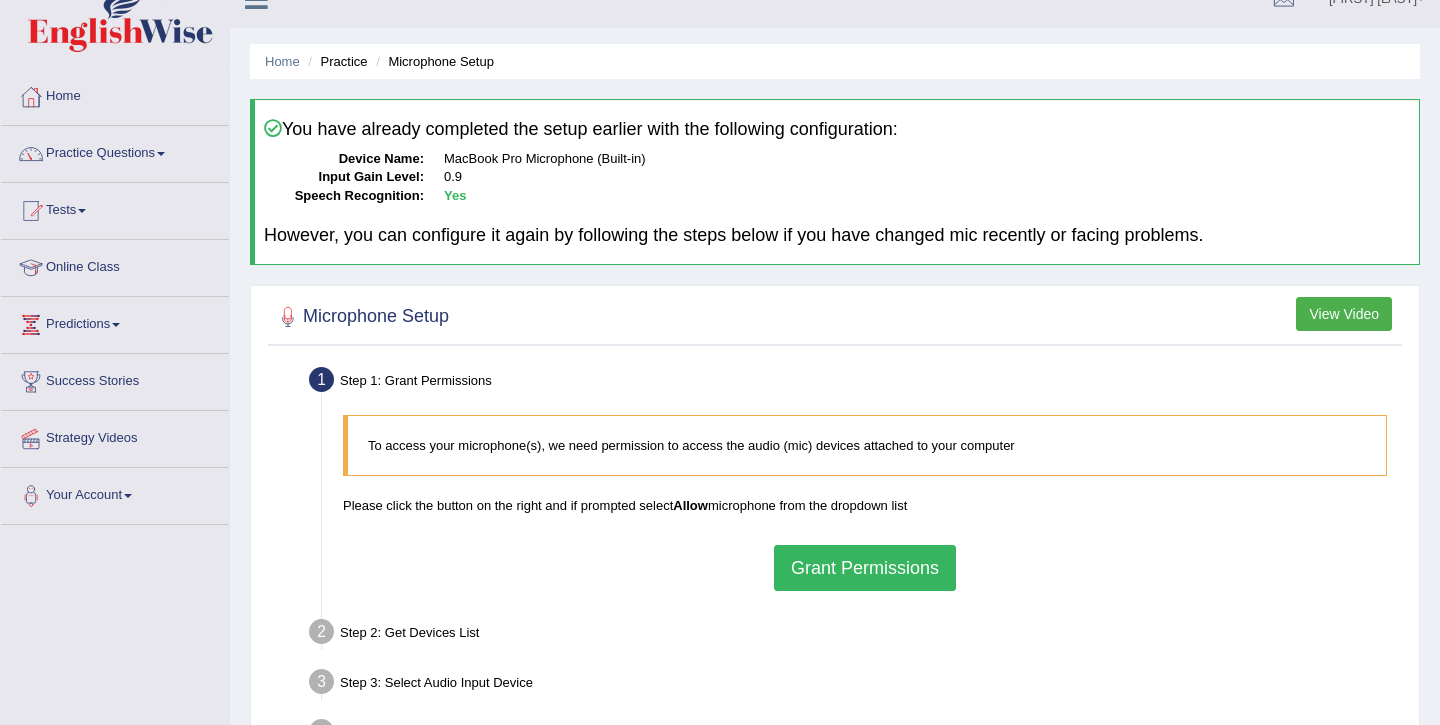 click on "Grant Permissions" at bounding box center (865, 568) 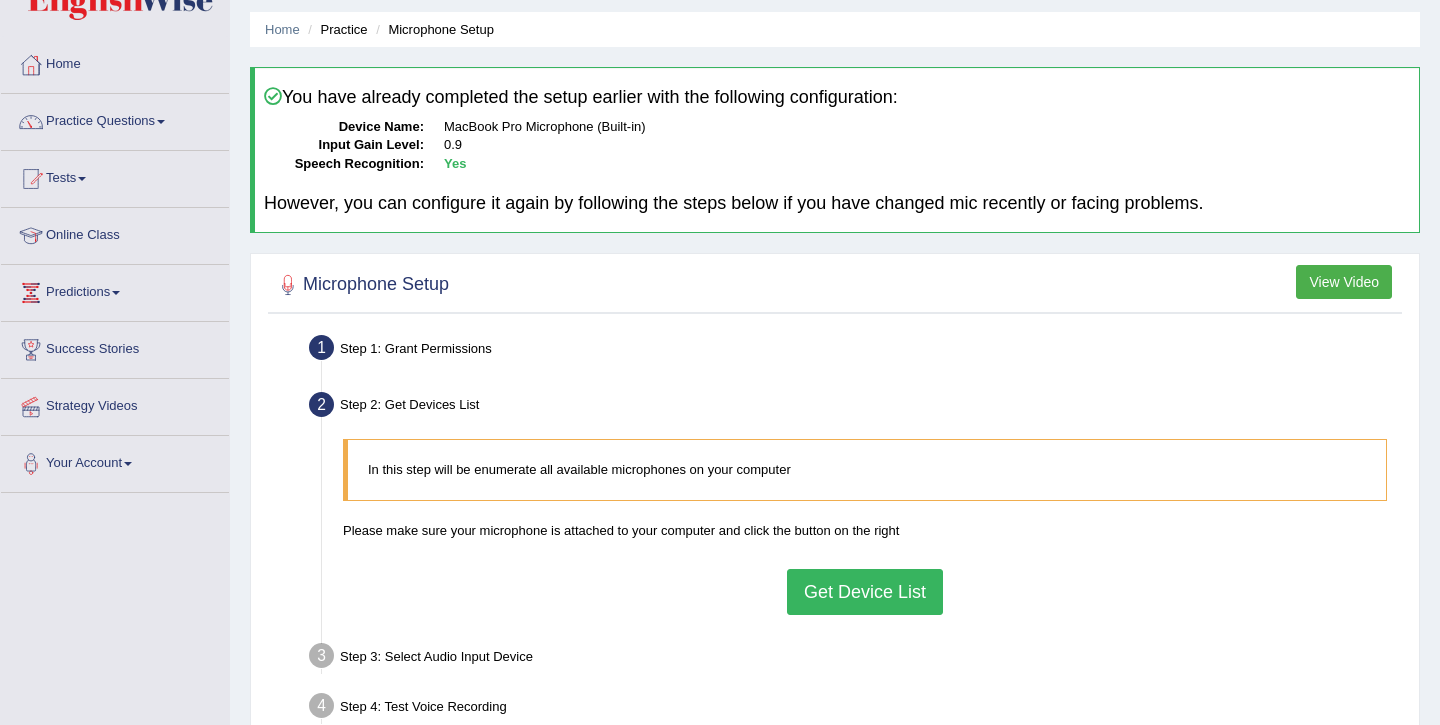 scroll, scrollTop: 78, scrollLeft: 0, axis: vertical 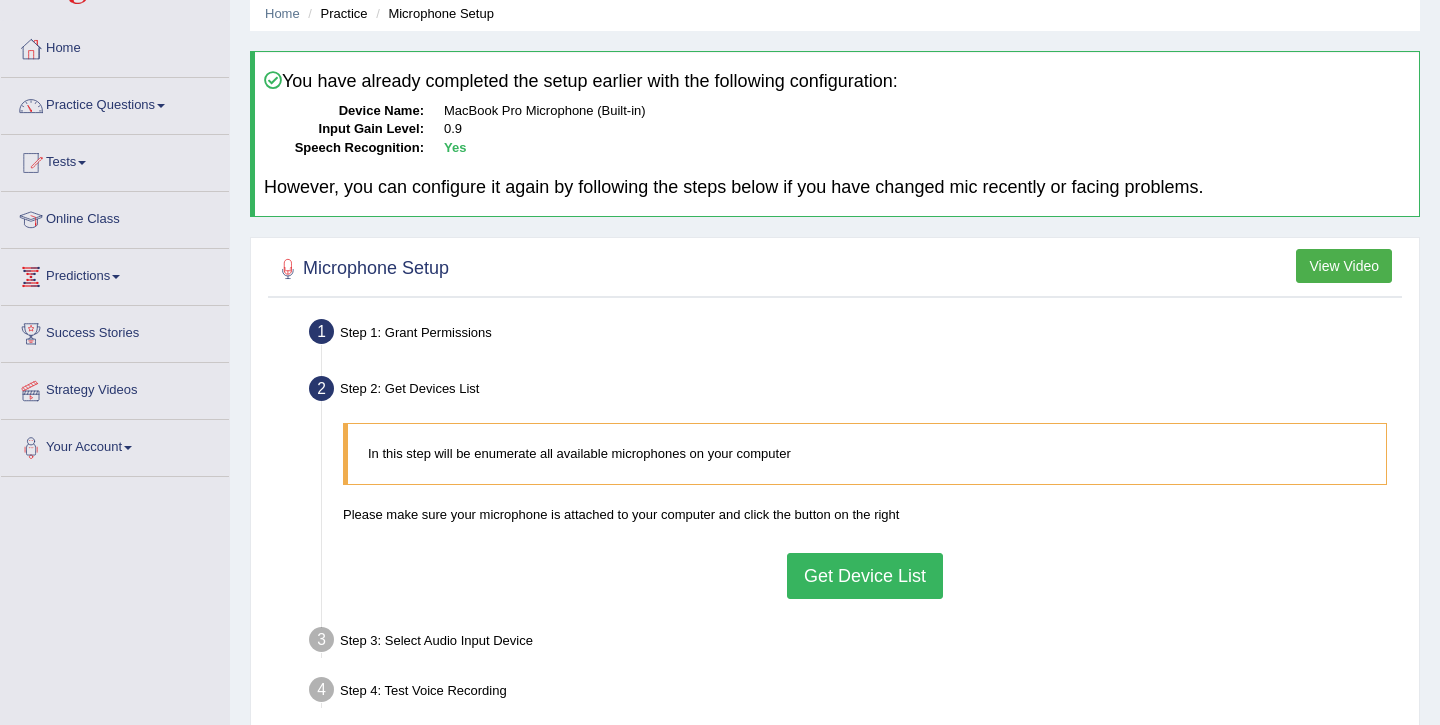 click on "Get Device List" at bounding box center (865, 576) 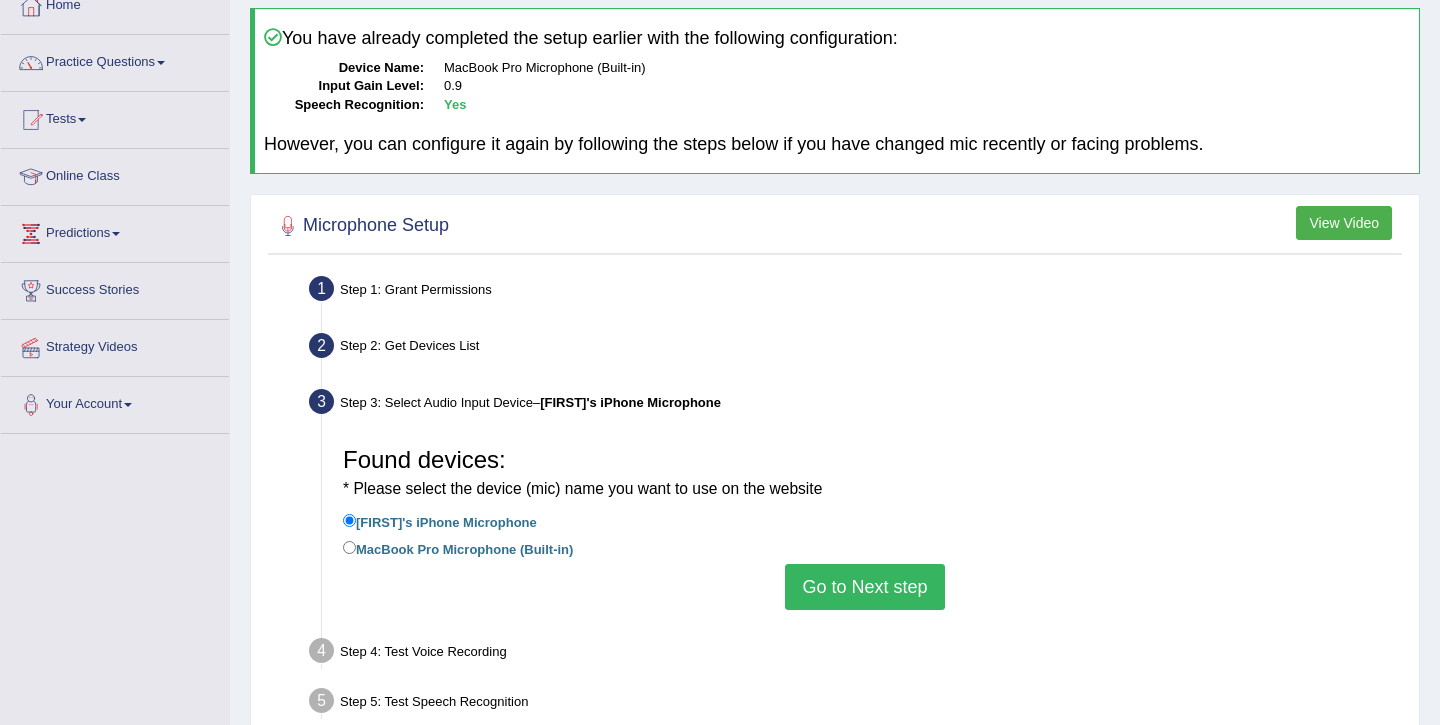 scroll, scrollTop: 129, scrollLeft: 0, axis: vertical 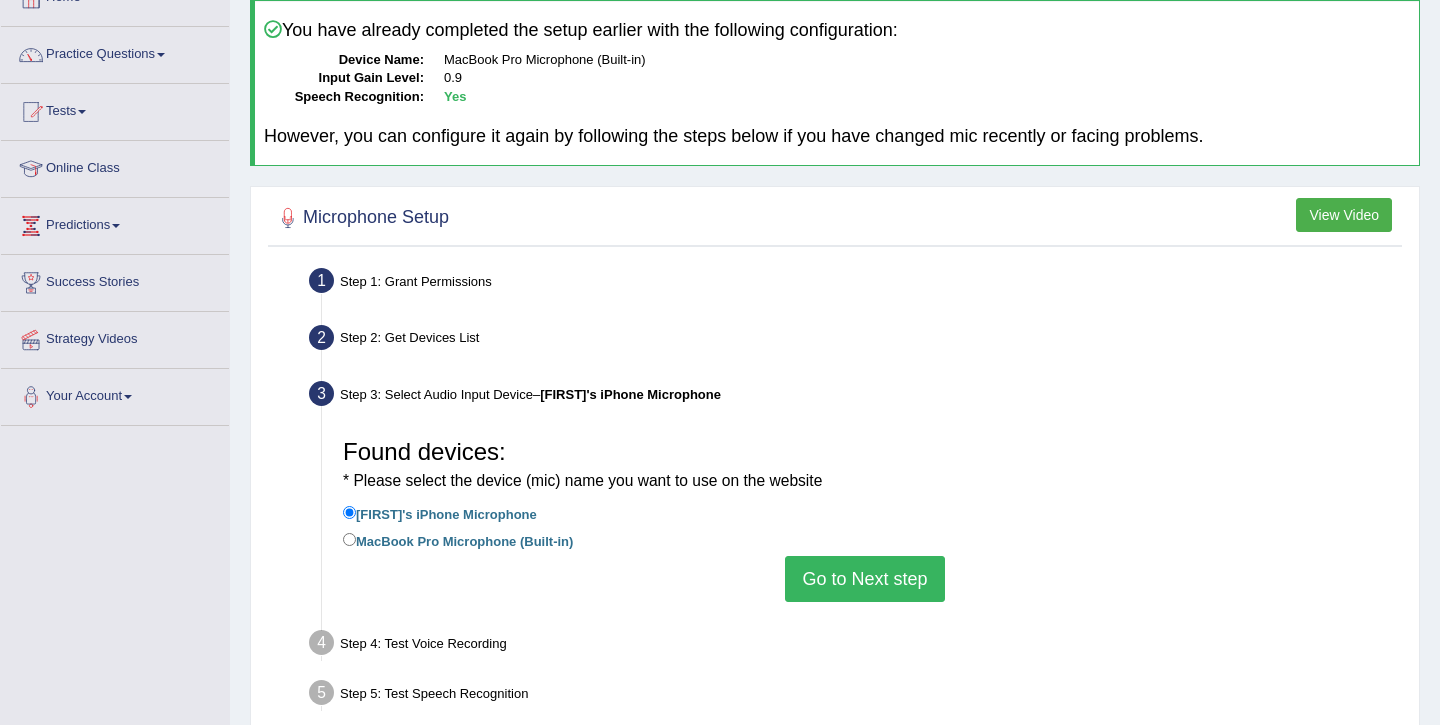 click on "MacBook Pro Microphone (Built-in)" at bounding box center [458, 540] 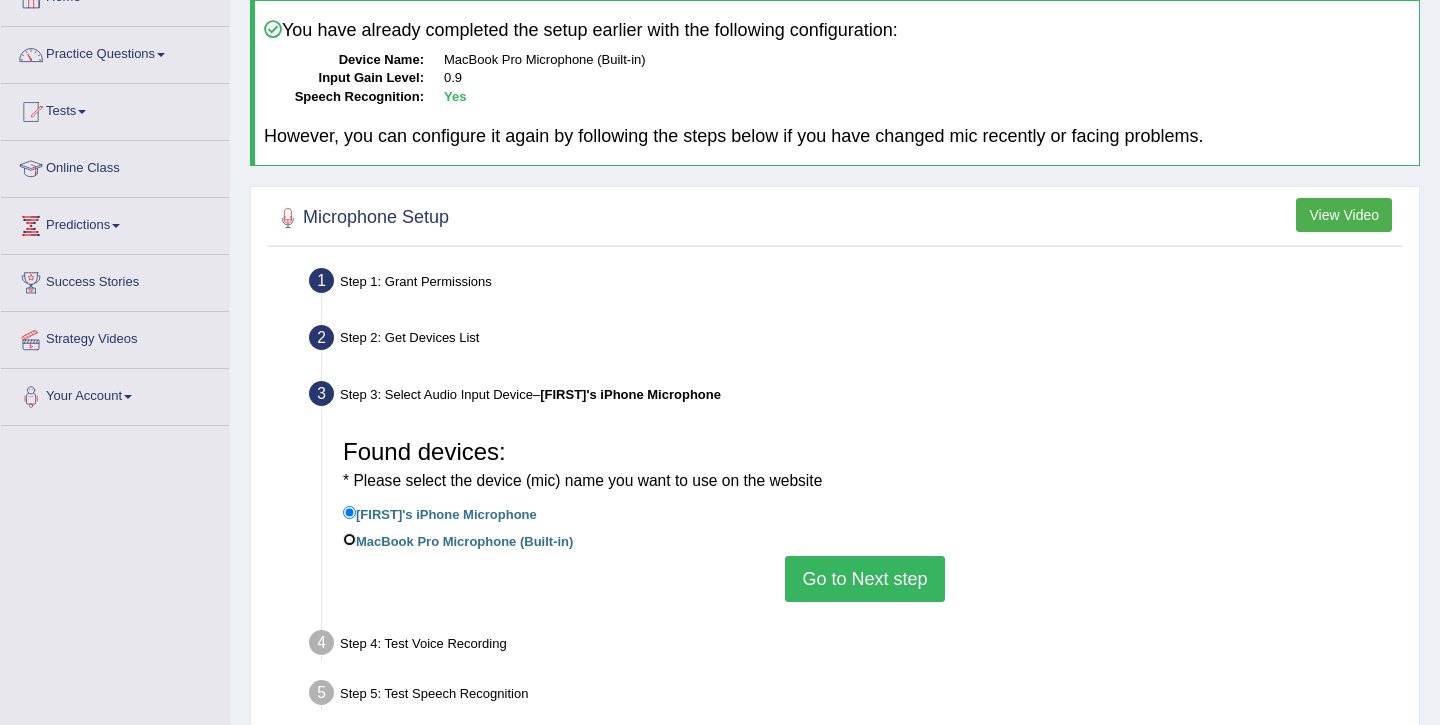 click on "MacBook Pro Microphone (Built-in)" at bounding box center (349, 539) 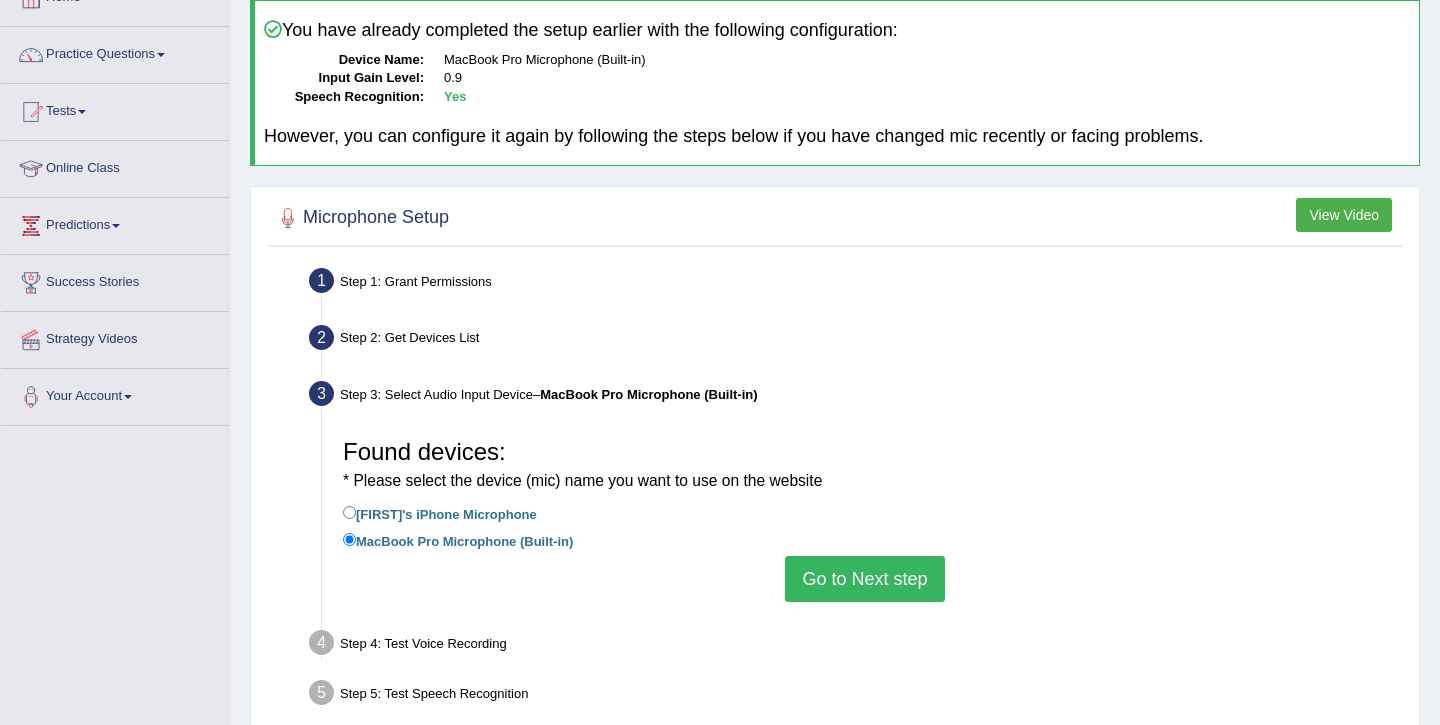 click on "Go to Next step" at bounding box center [864, 579] 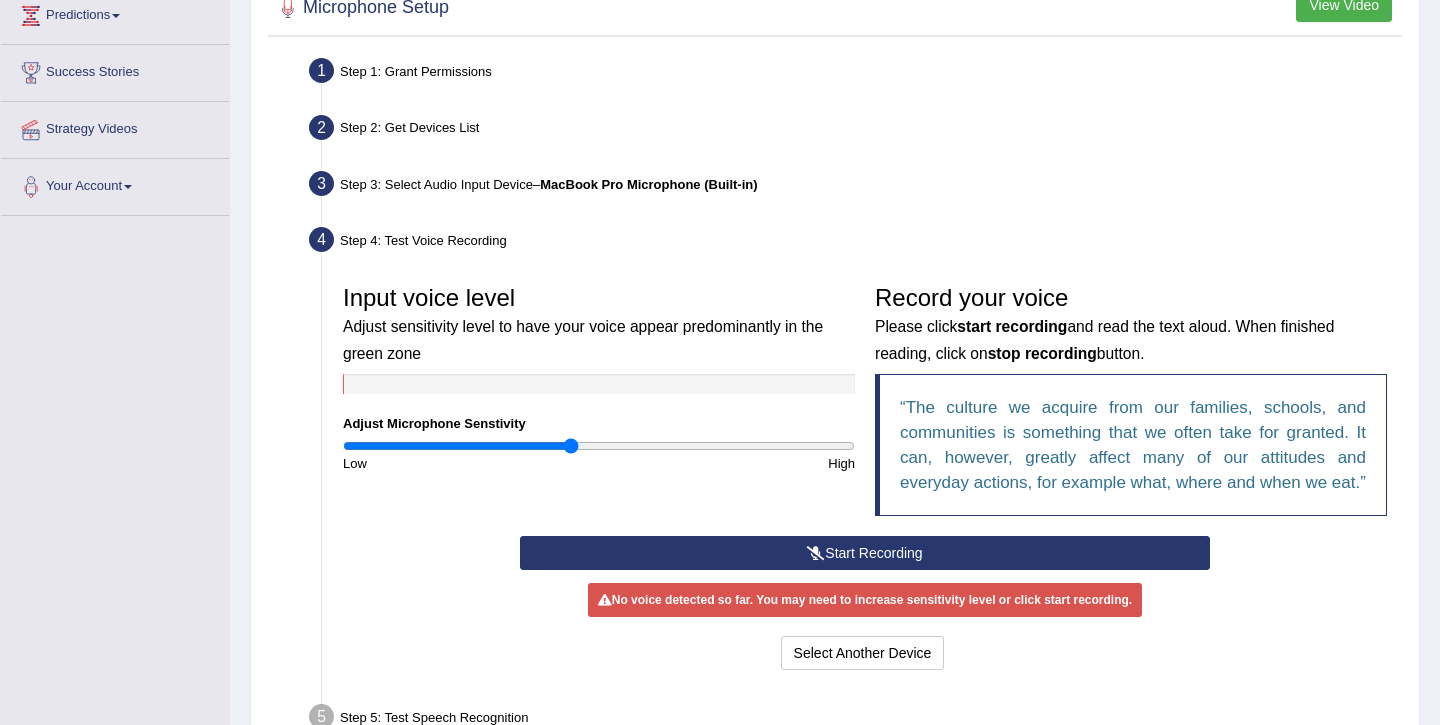 scroll, scrollTop: 362, scrollLeft: 0, axis: vertical 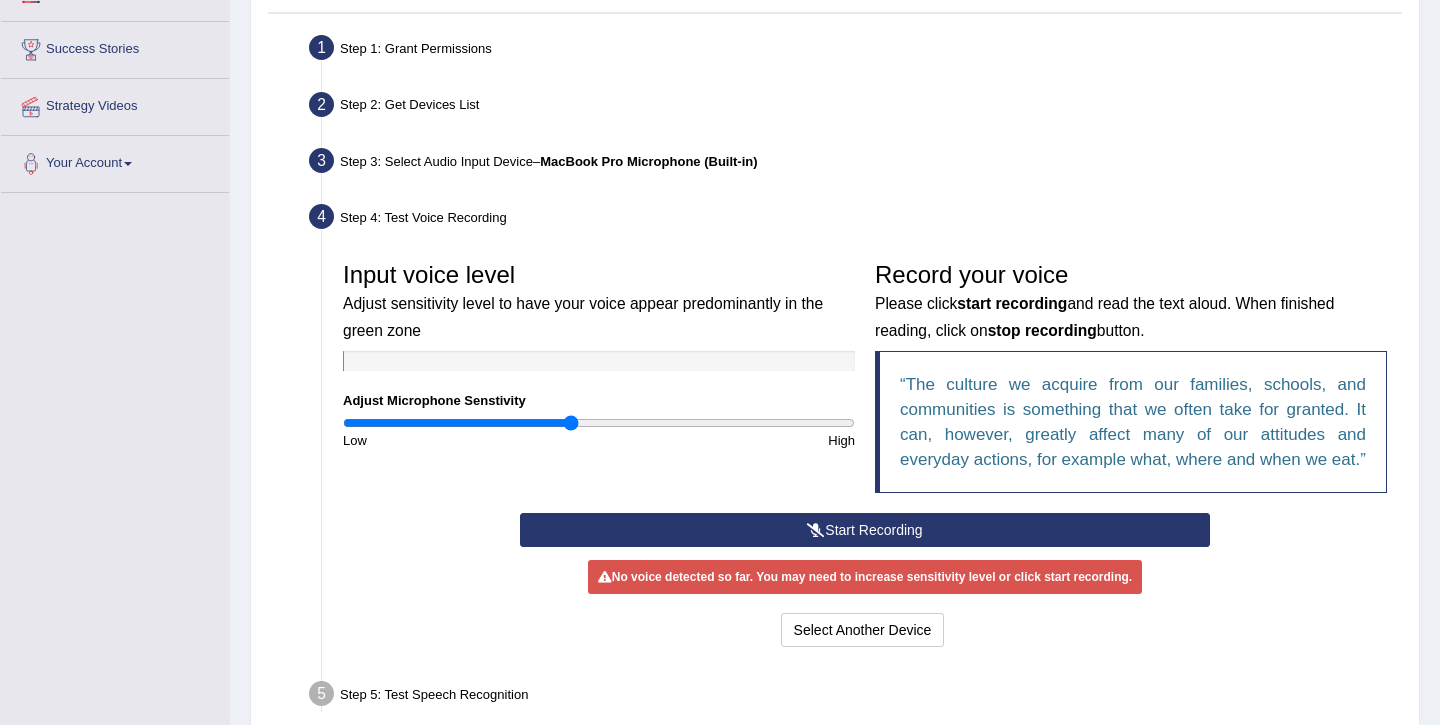 click on "Start Recording" at bounding box center [864, 530] 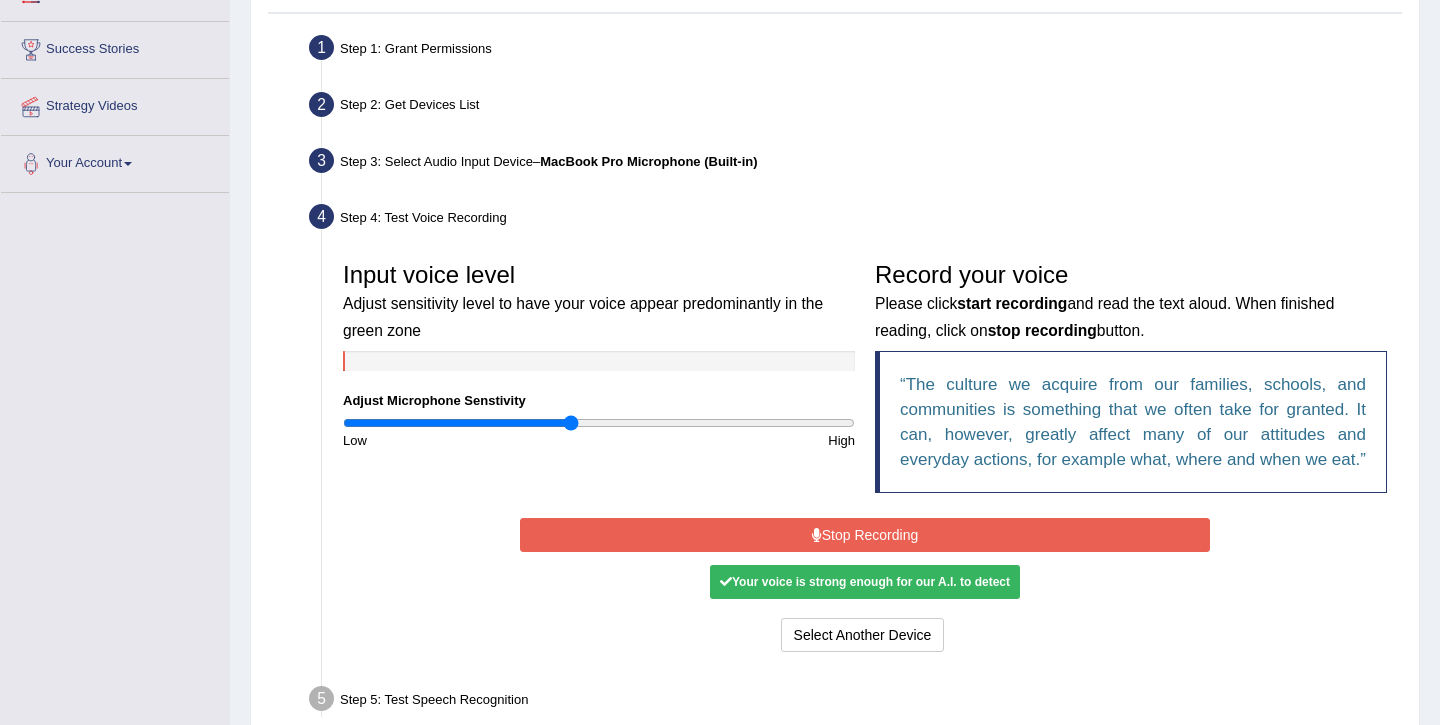 click on "Stop Recording" at bounding box center [864, 535] 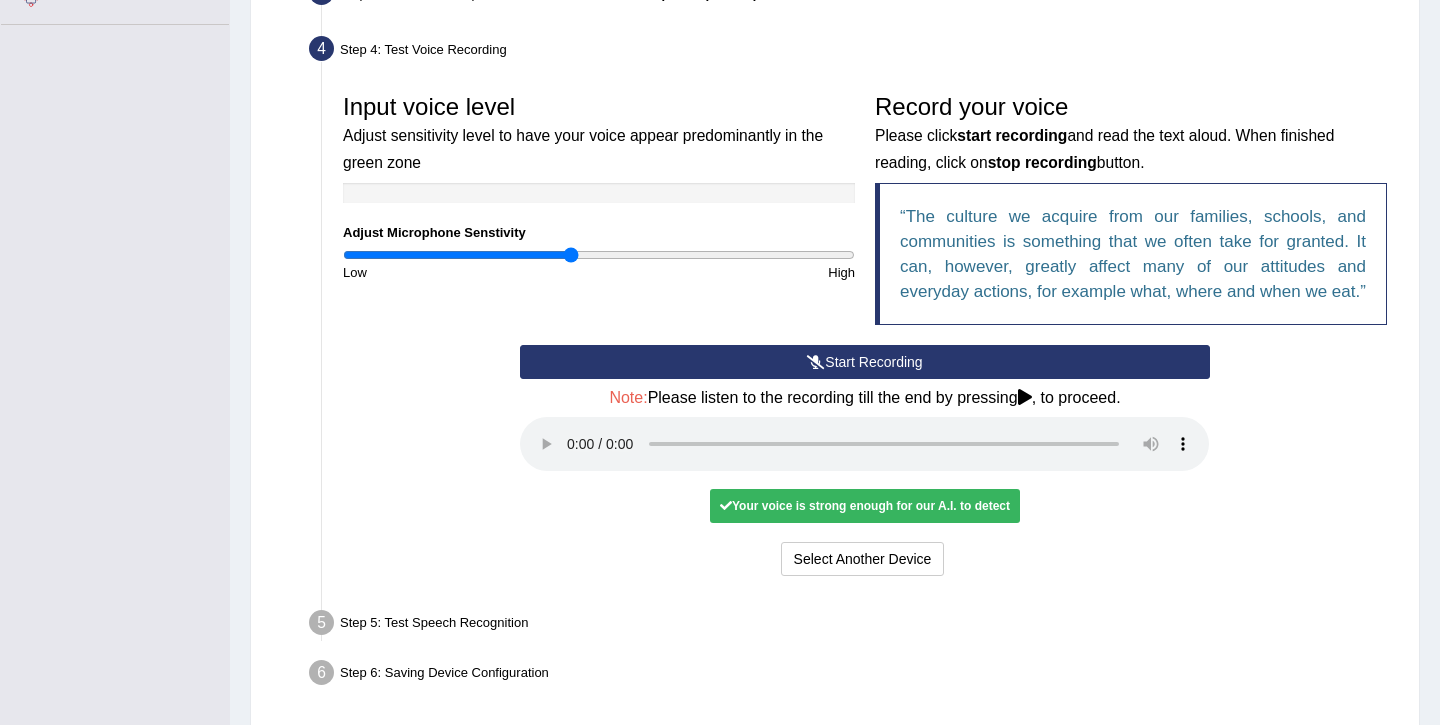 scroll, scrollTop: 531, scrollLeft: 0, axis: vertical 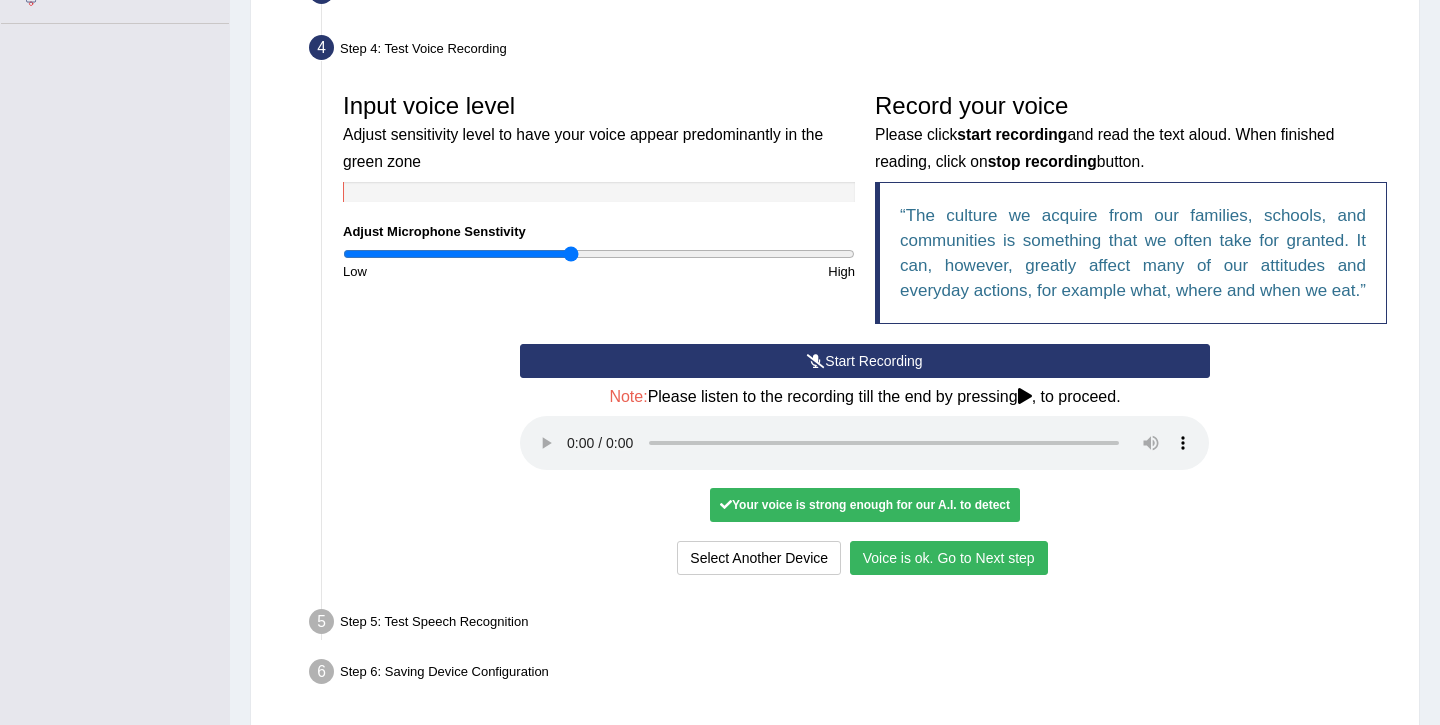 click on "Voice is ok. Go to Next step" at bounding box center [949, 558] 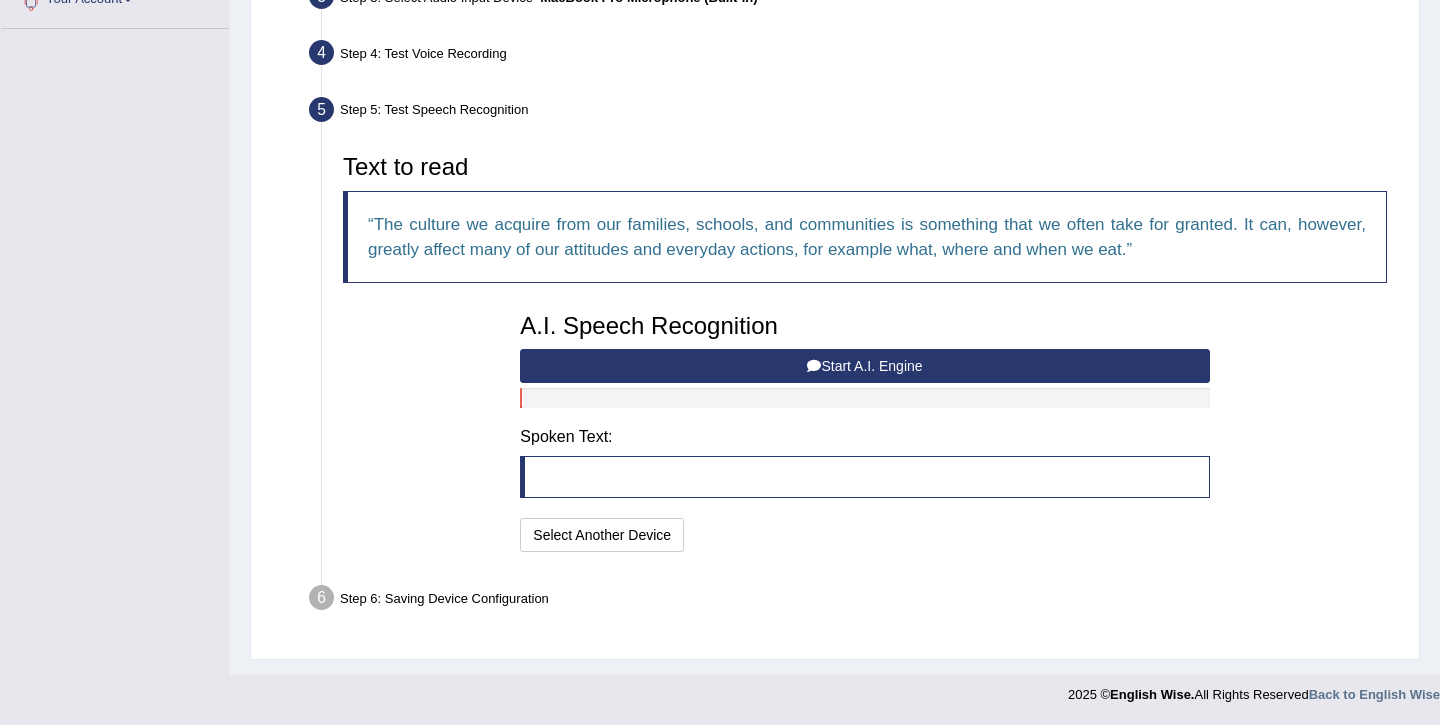 scroll, scrollTop: 525, scrollLeft: 0, axis: vertical 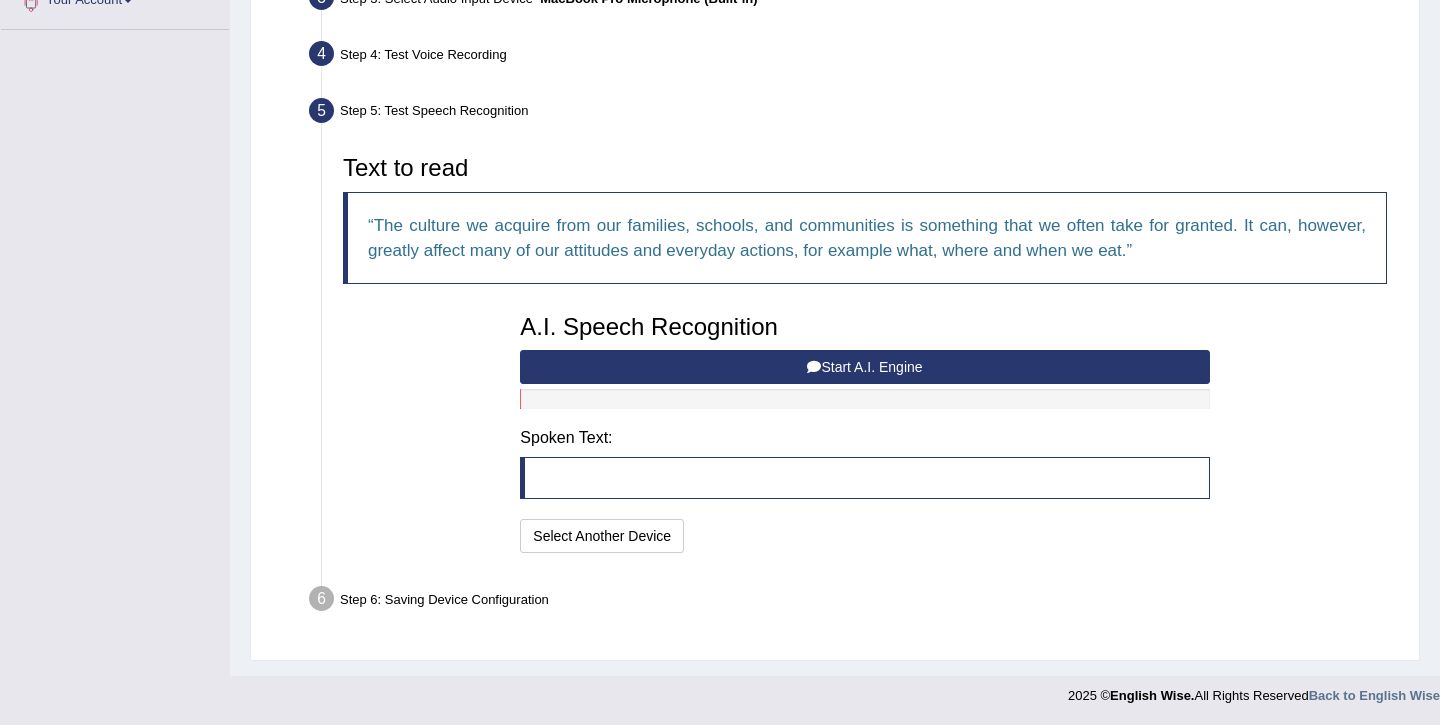 click on "Start A.I. Engine" at bounding box center [864, 367] 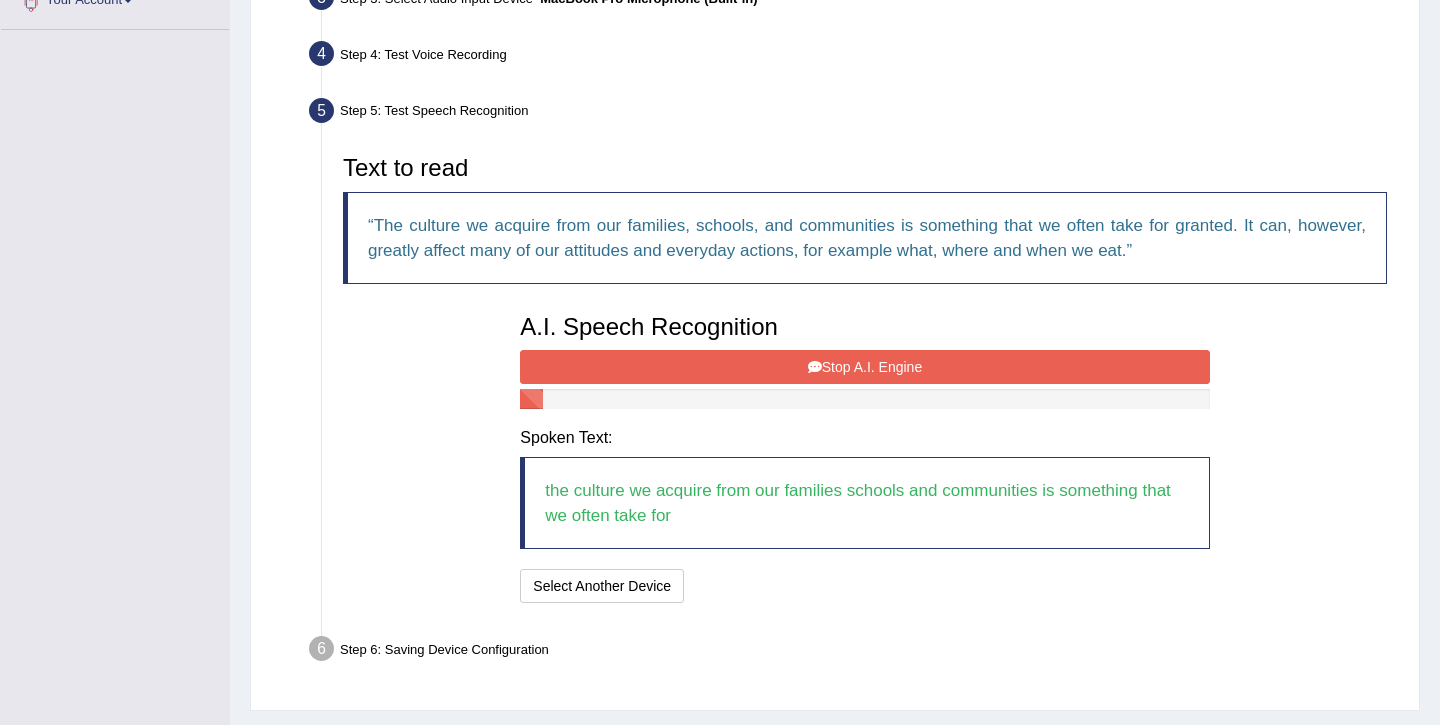 click on "Stop A.I. Engine" at bounding box center [864, 367] 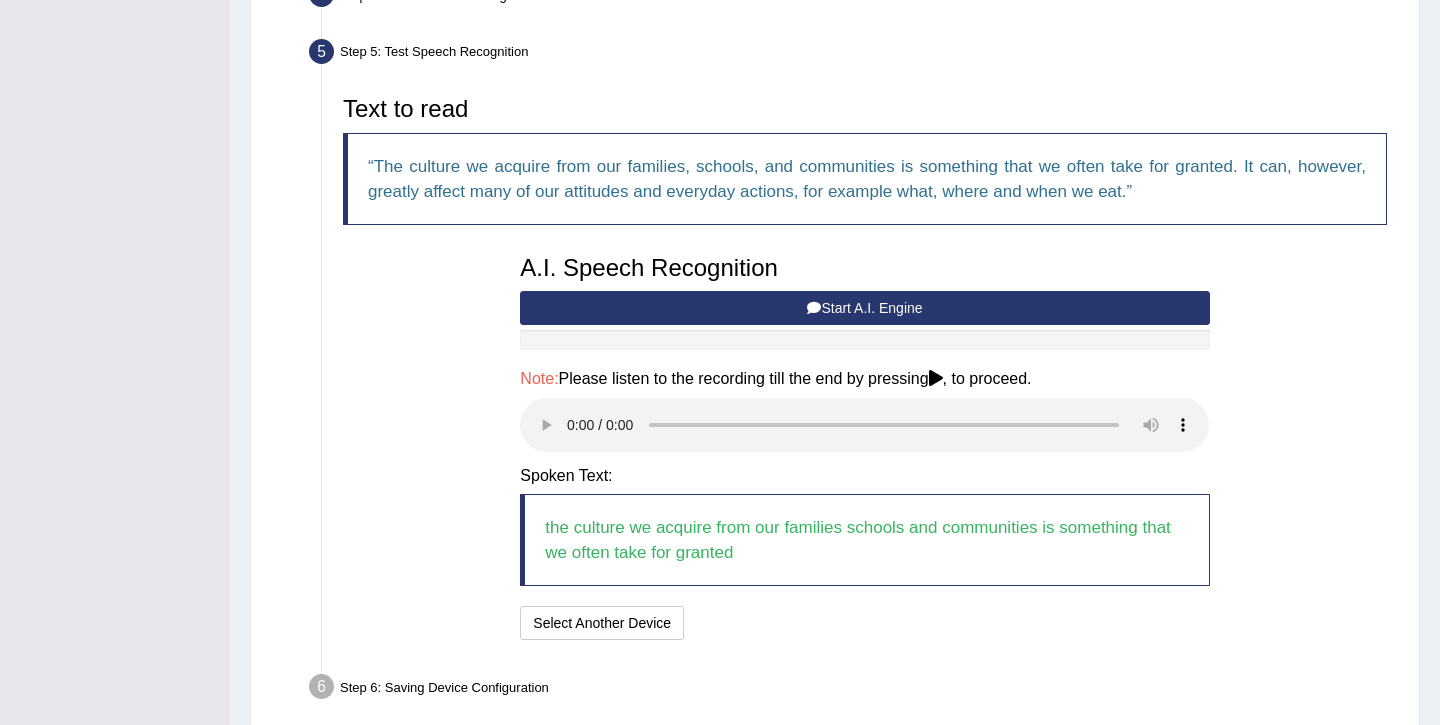 scroll, scrollTop: 672, scrollLeft: 0, axis: vertical 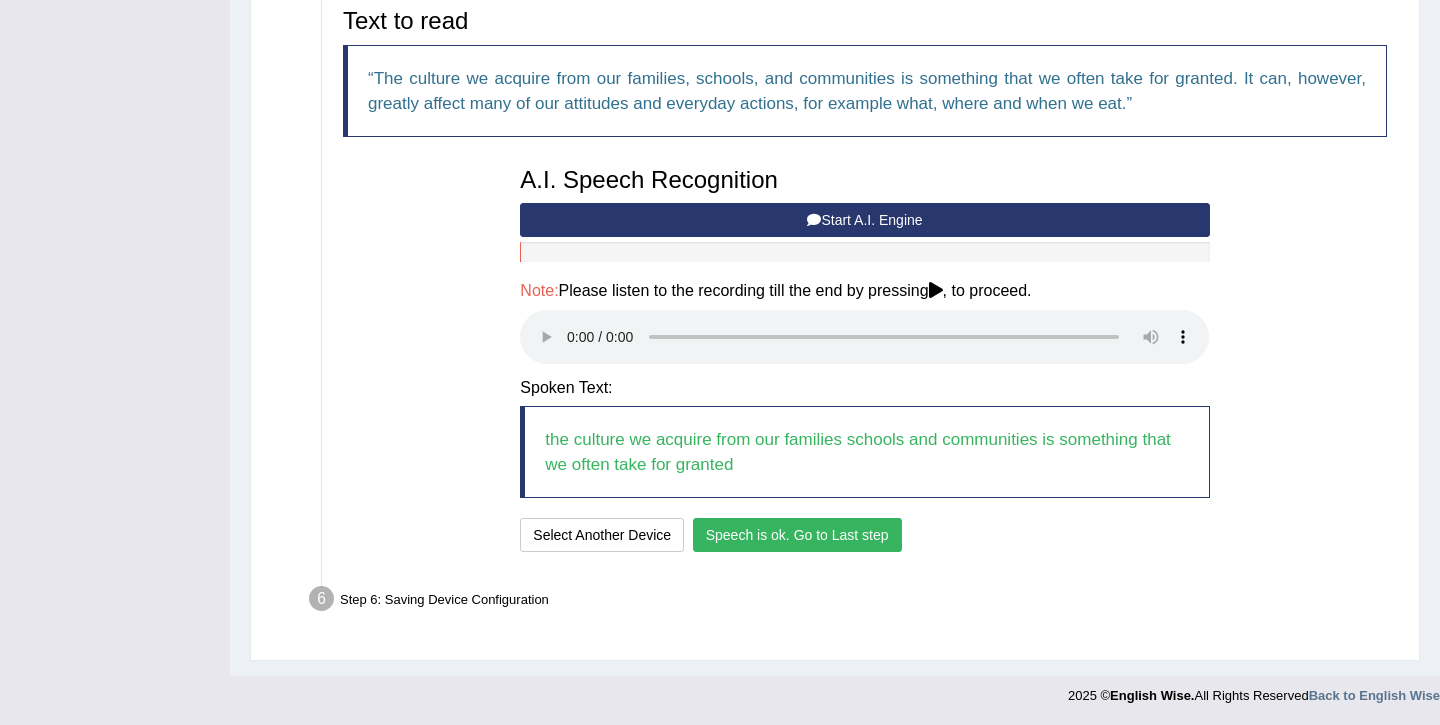 click on "Speech is ok. Go to Last step" at bounding box center [797, 535] 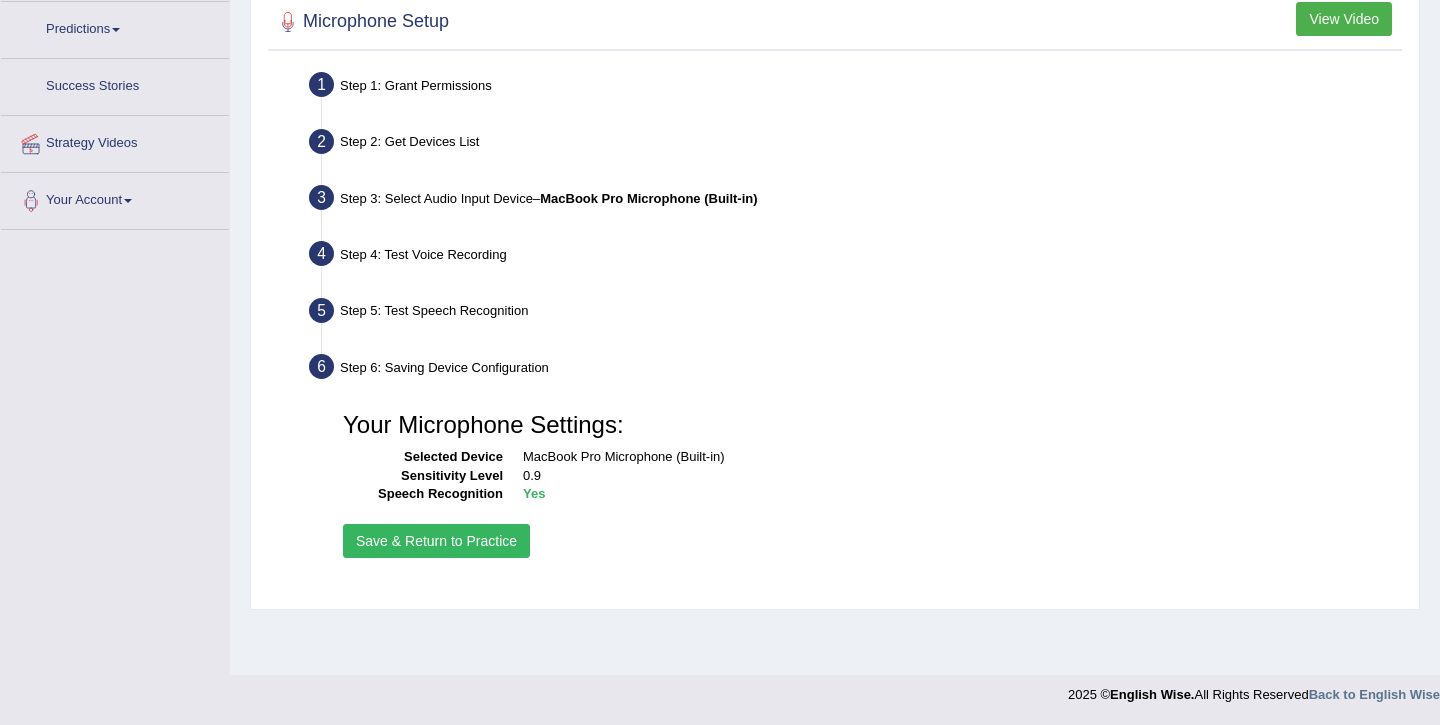 scroll, scrollTop: 325, scrollLeft: 0, axis: vertical 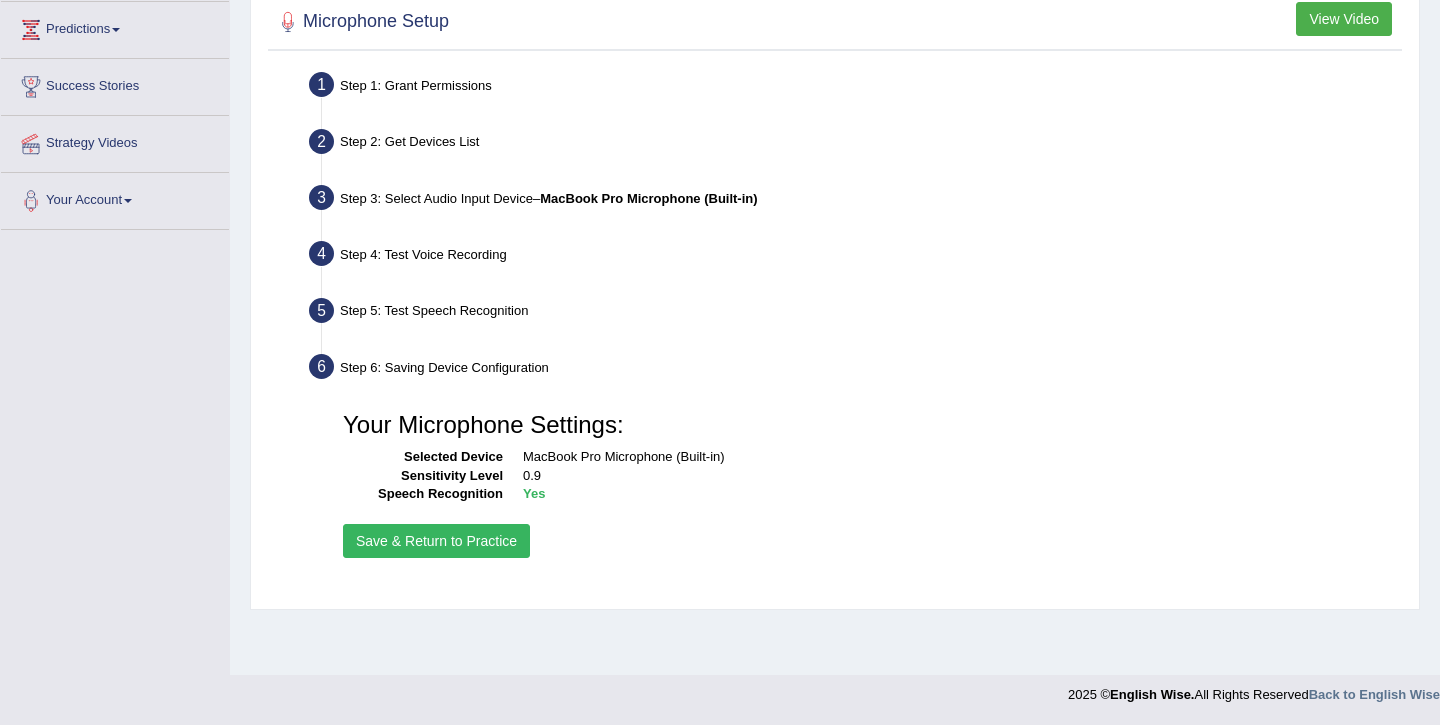 click on "Save & Return to Practice" at bounding box center (436, 541) 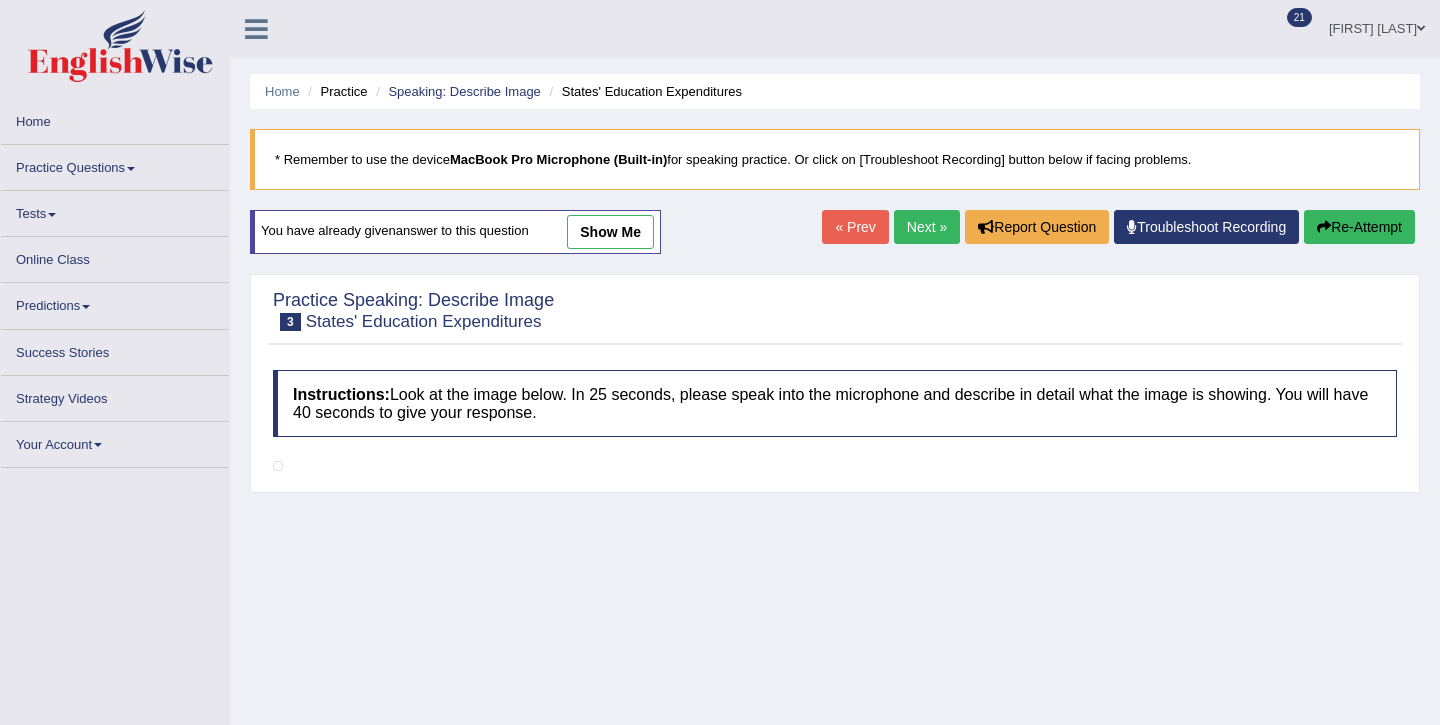 scroll, scrollTop: 0, scrollLeft: 0, axis: both 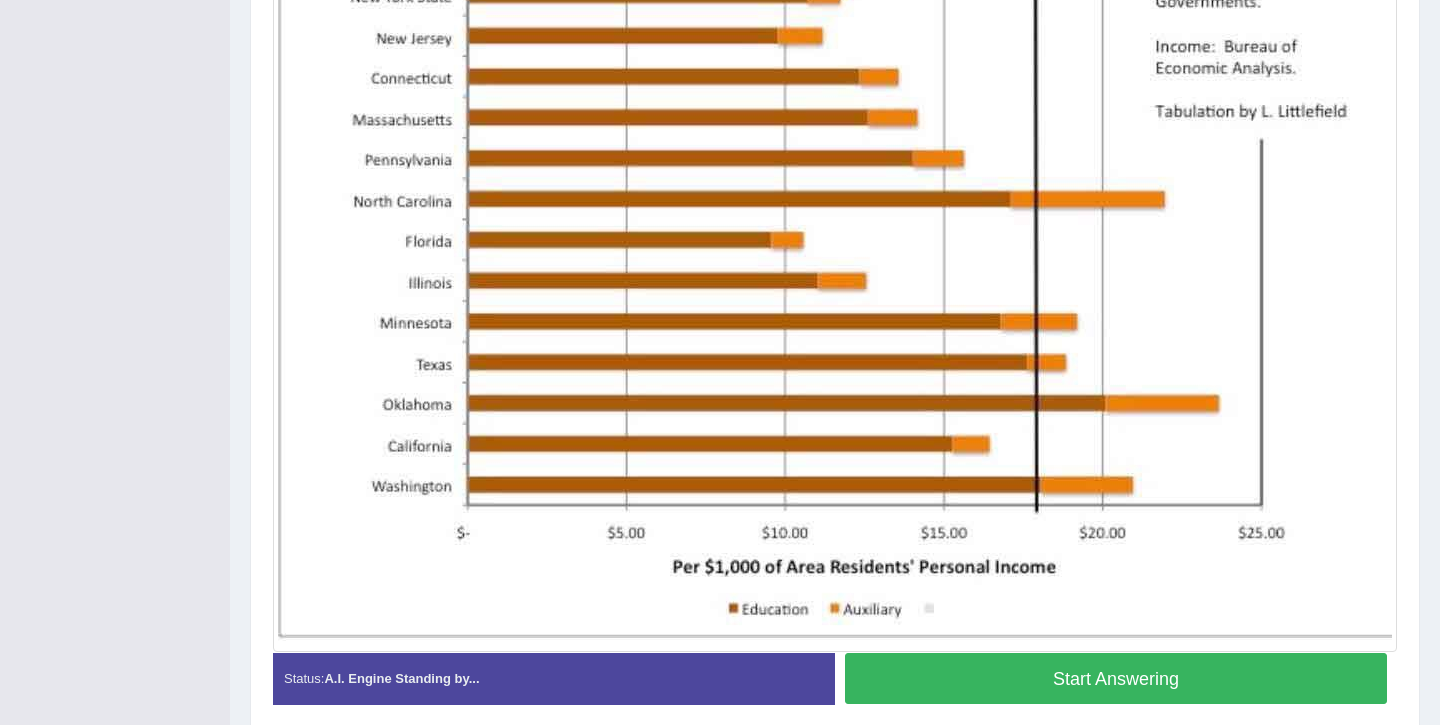 click on "Start Answering" at bounding box center [1116, 678] 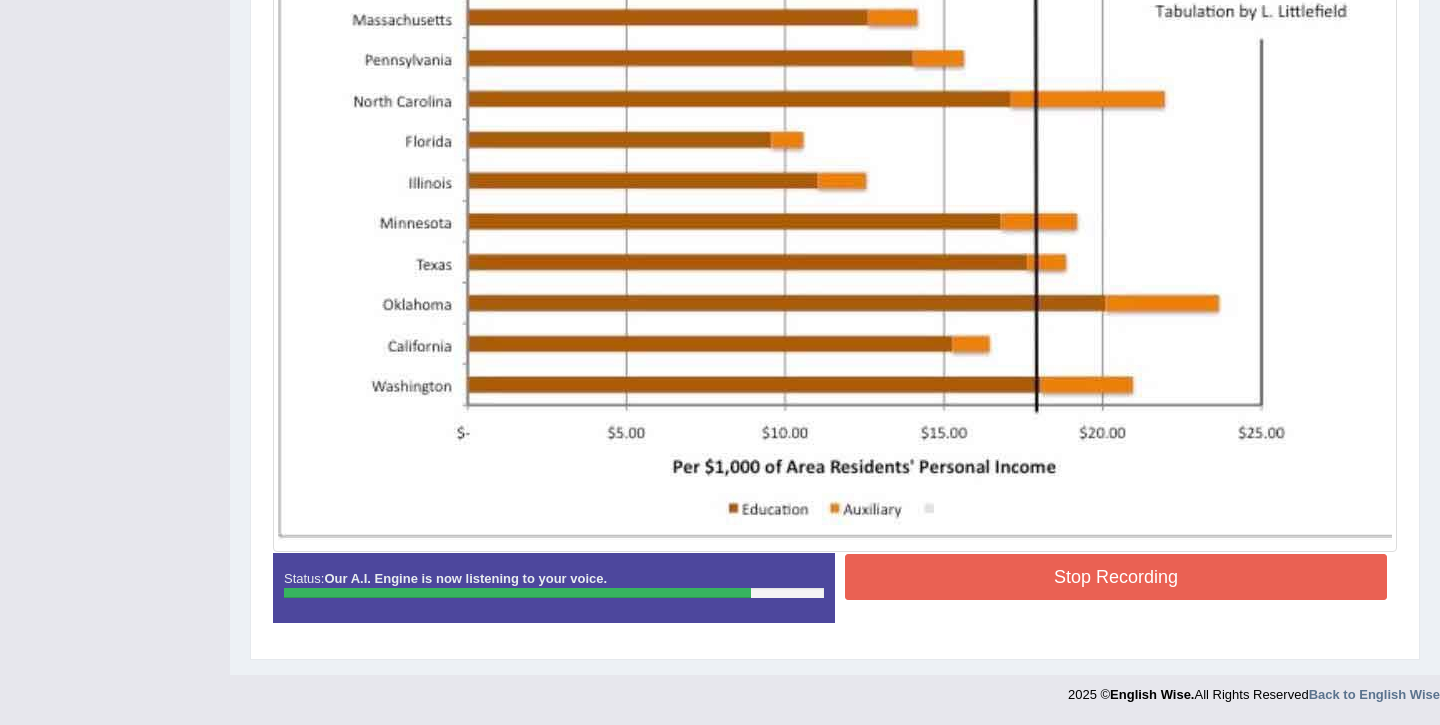 scroll, scrollTop: 698, scrollLeft: 0, axis: vertical 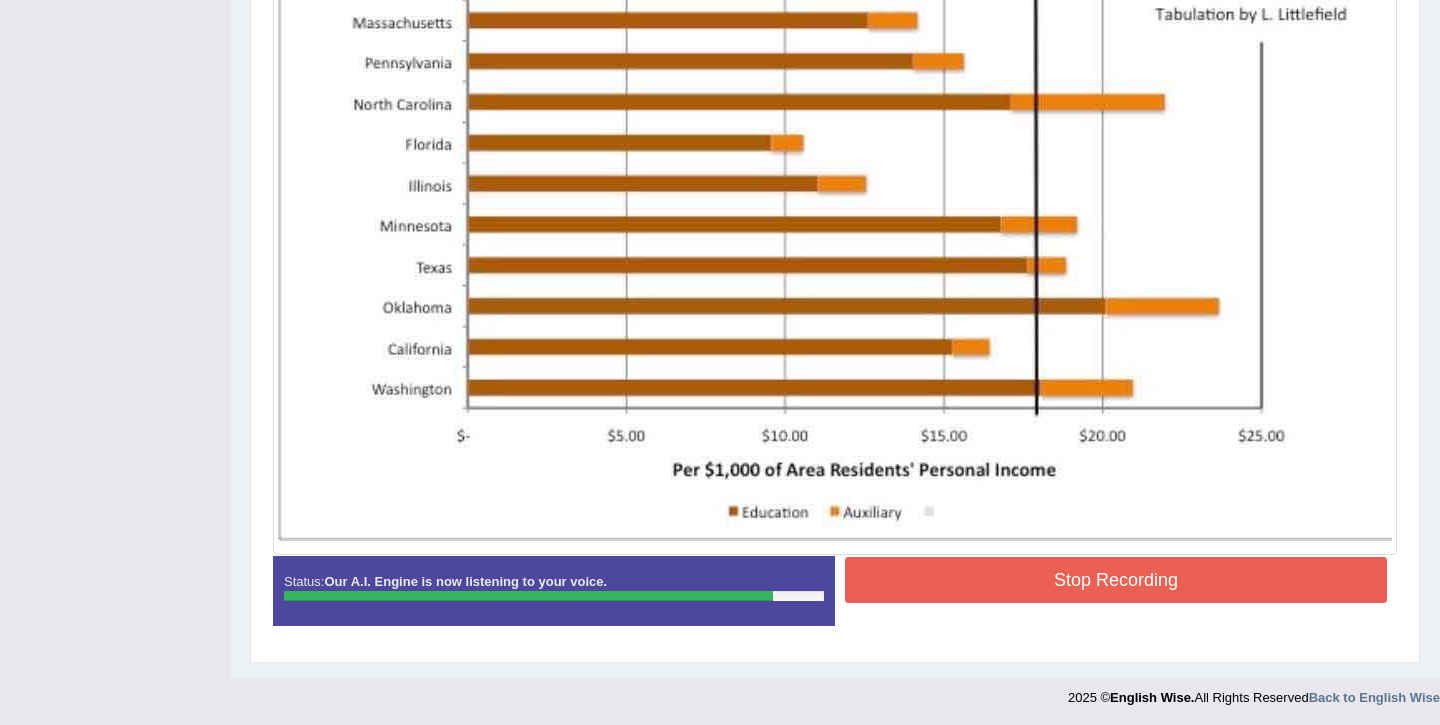 click on "Stop Recording" at bounding box center [1116, 580] 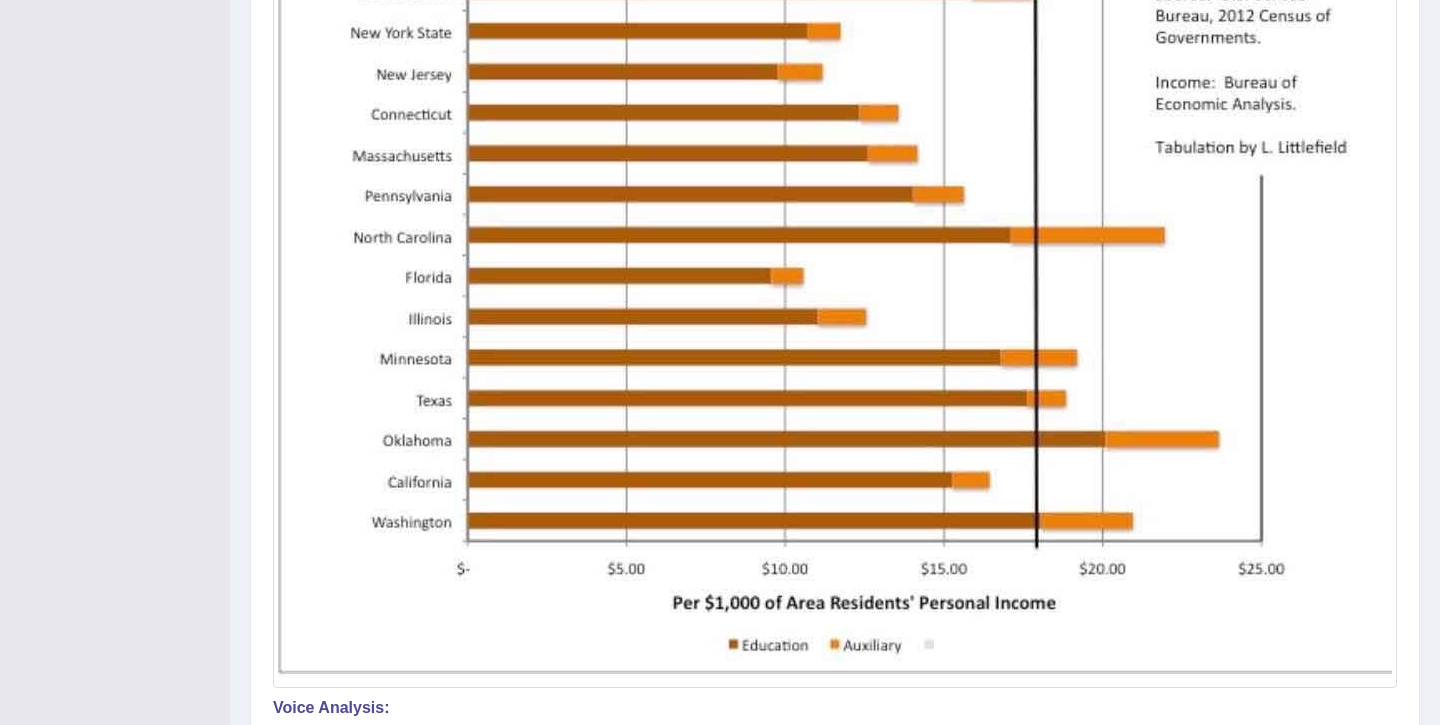 scroll, scrollTop: 0, scrollLeft: 0, axis: both 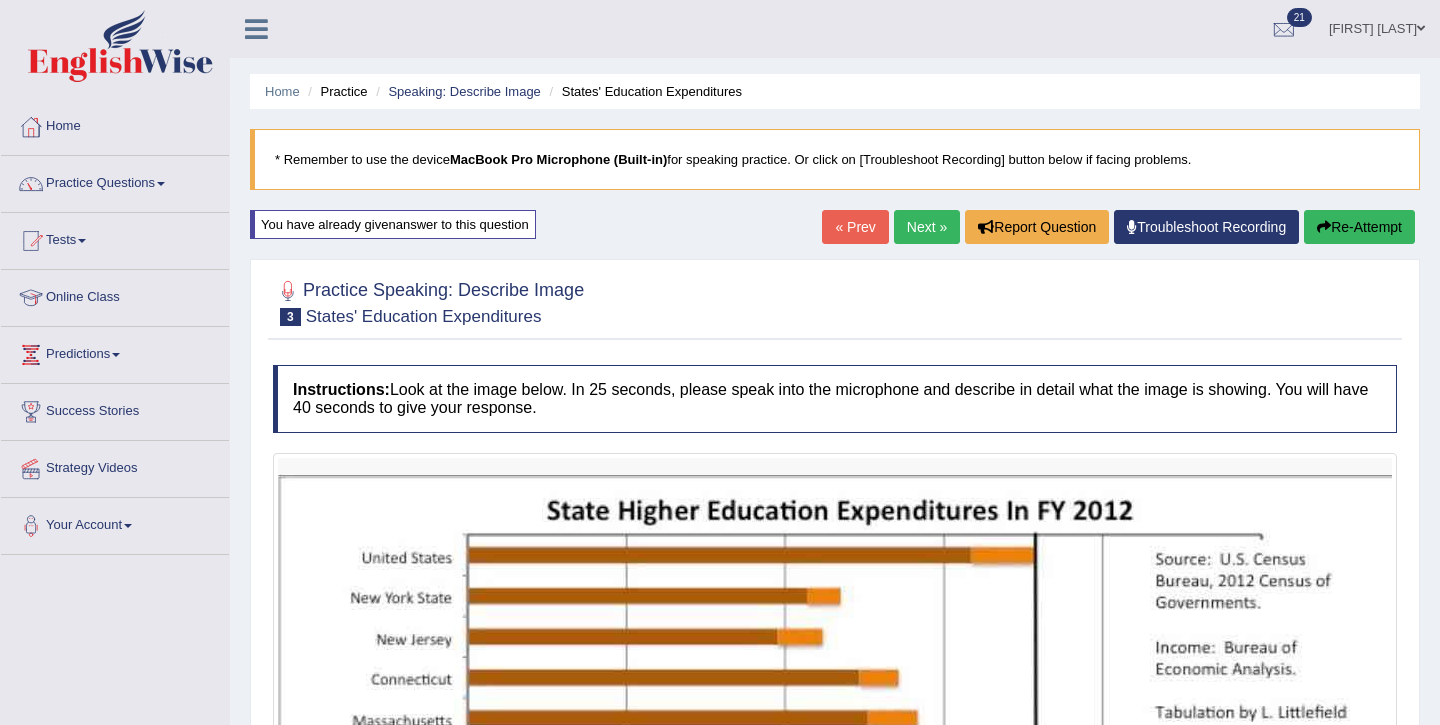 click on "Next »" at bounding box center (927, 227) 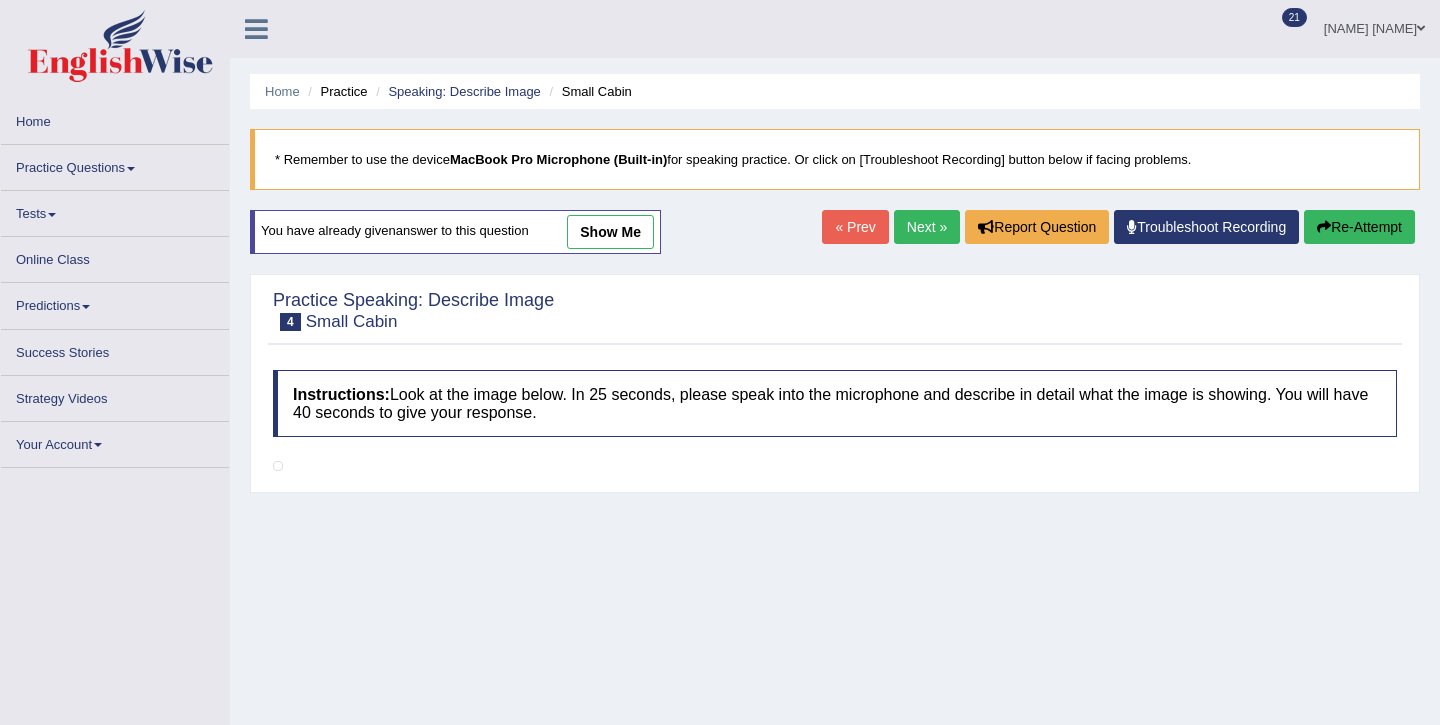 scroll, scrollTop: 0, scrollLeft: 0, axis: both 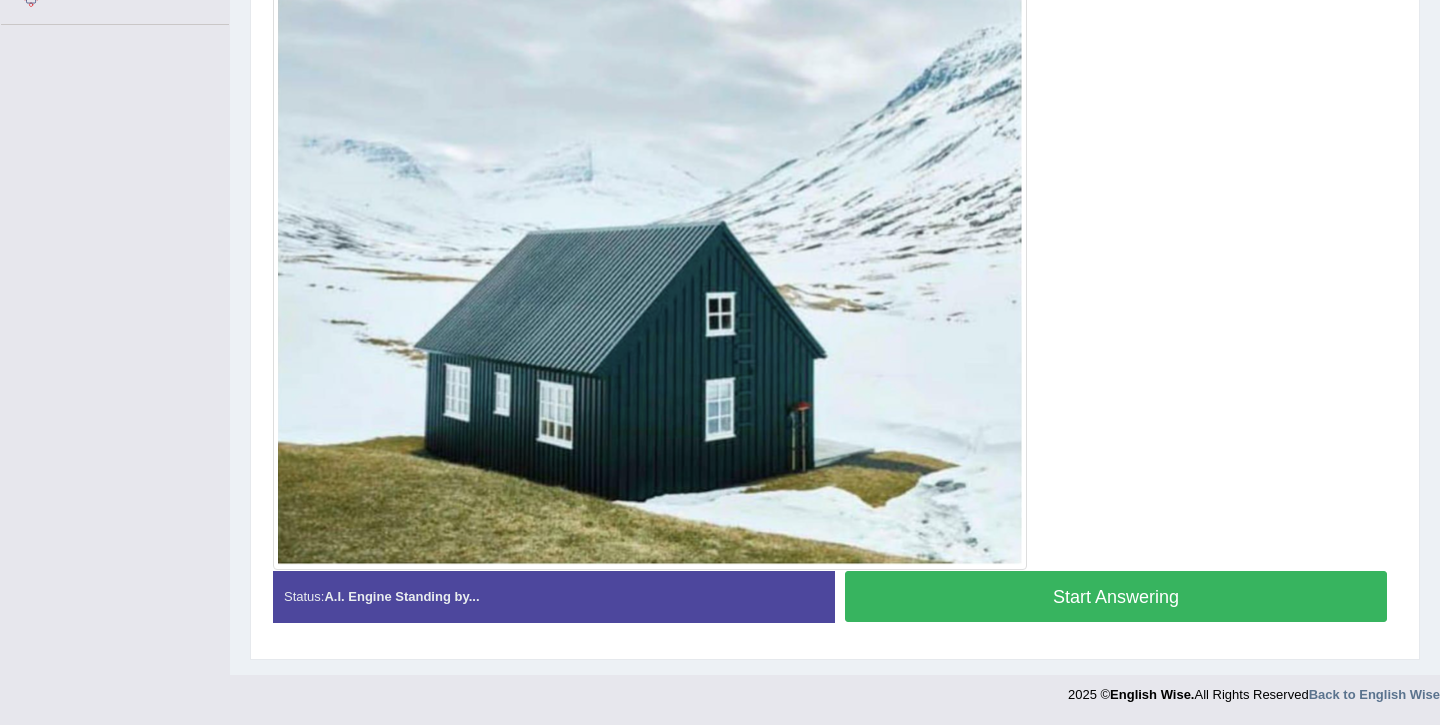 click on "Start Answering" at bounding box center (1116, 596) 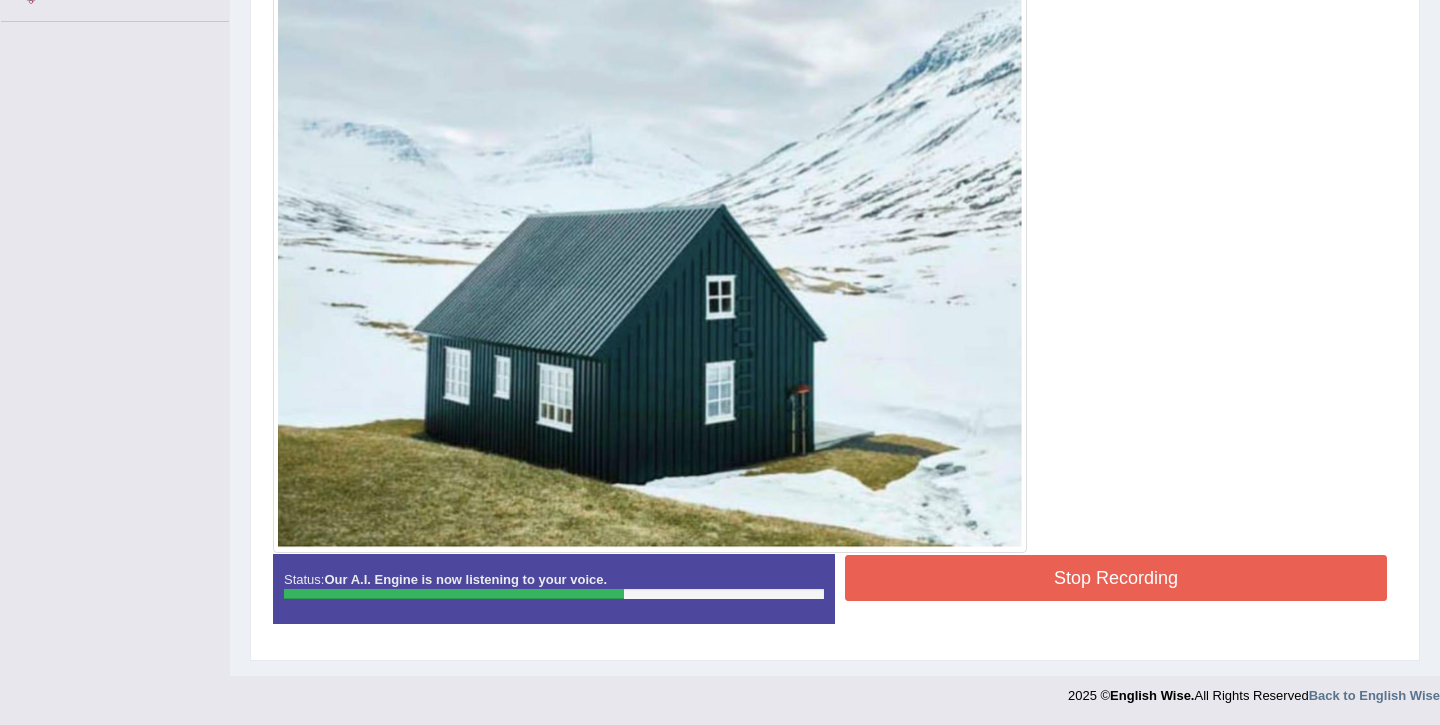 scroll, scrollTop: 534, scrollLeft: 0, axis: vertical 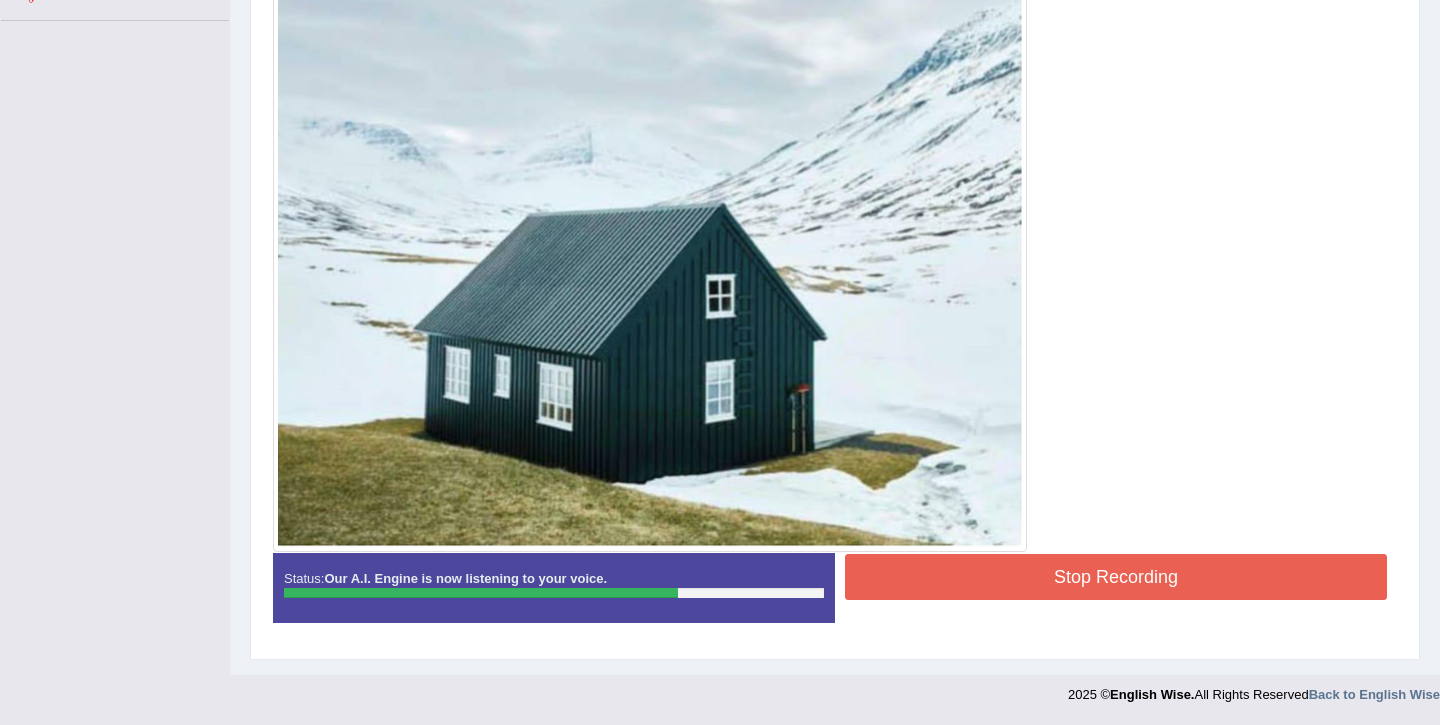 click on "Stop Recording" at bounding box center [1116, 577] 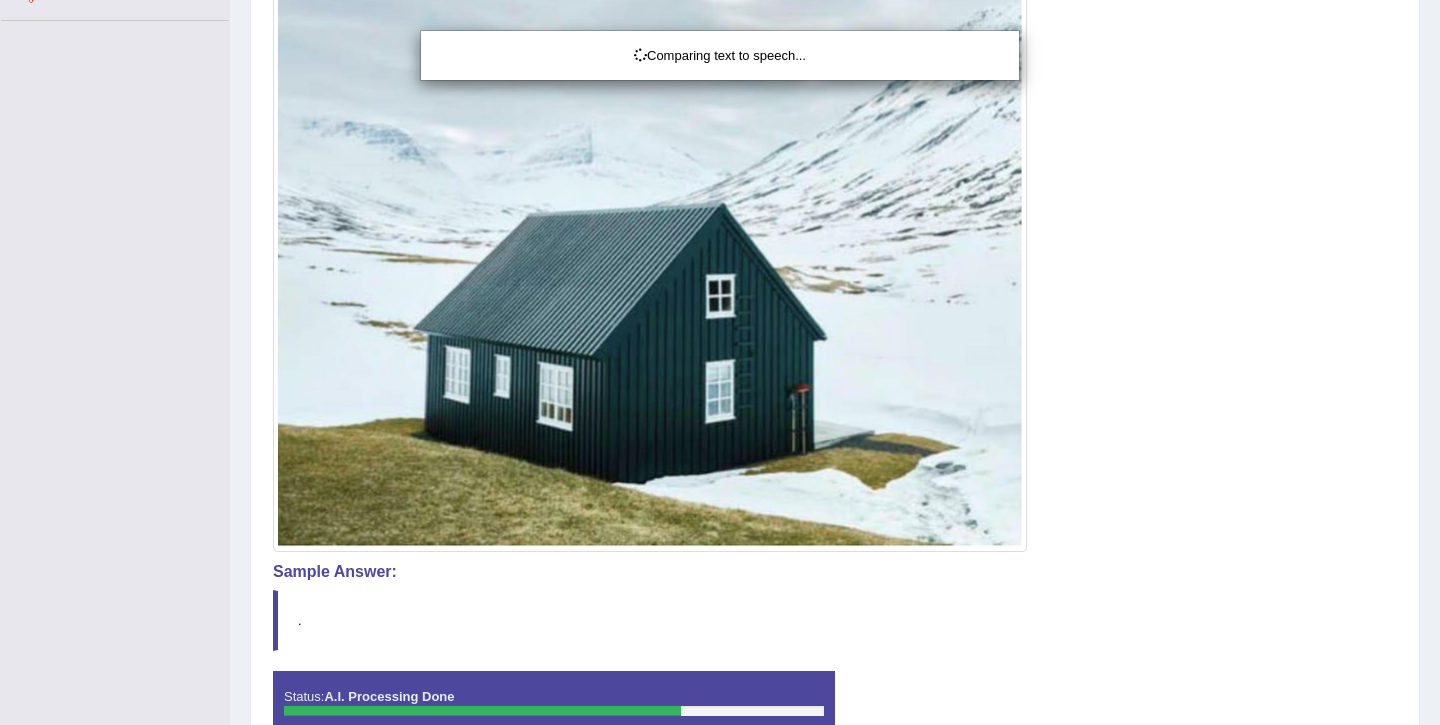 scroll, scrollTop: 653, scrollLeft: 0, axis: vertical 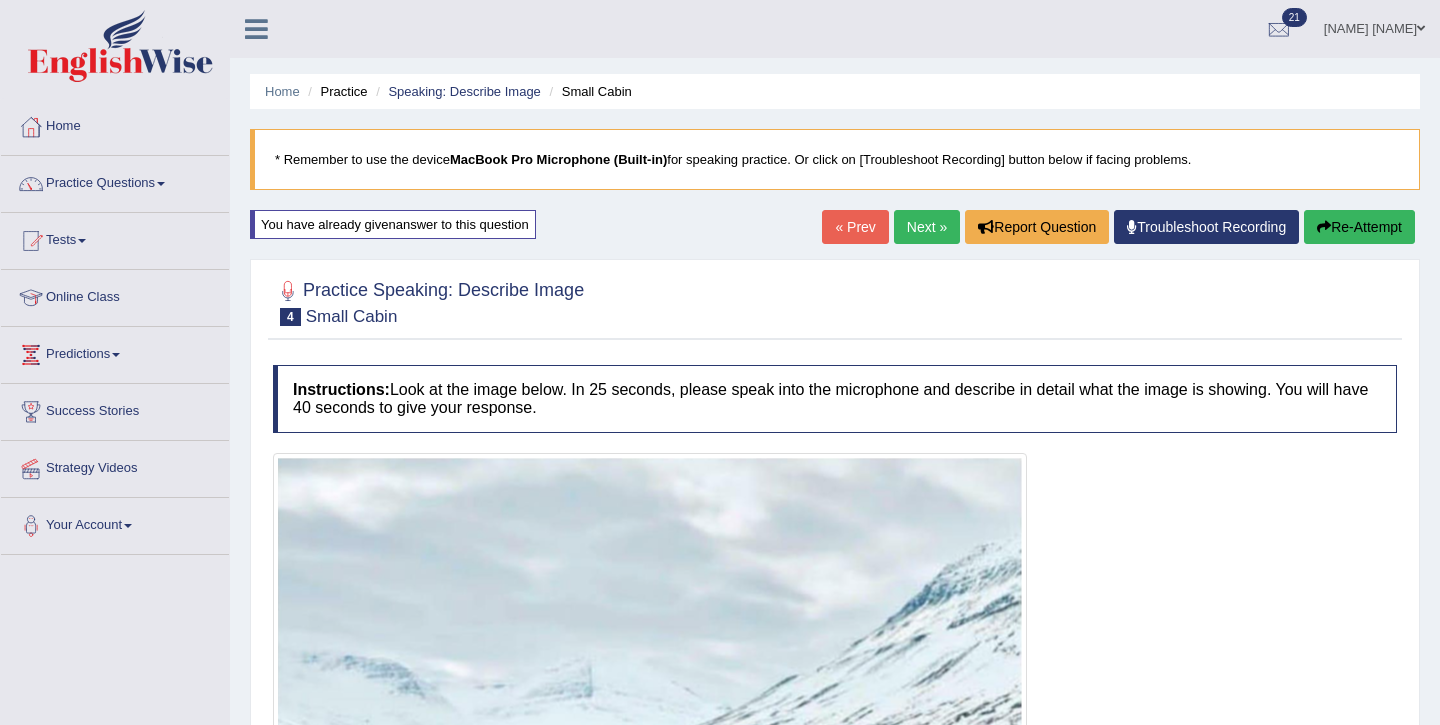 click on "Next »" at bounding box center [927, 227] 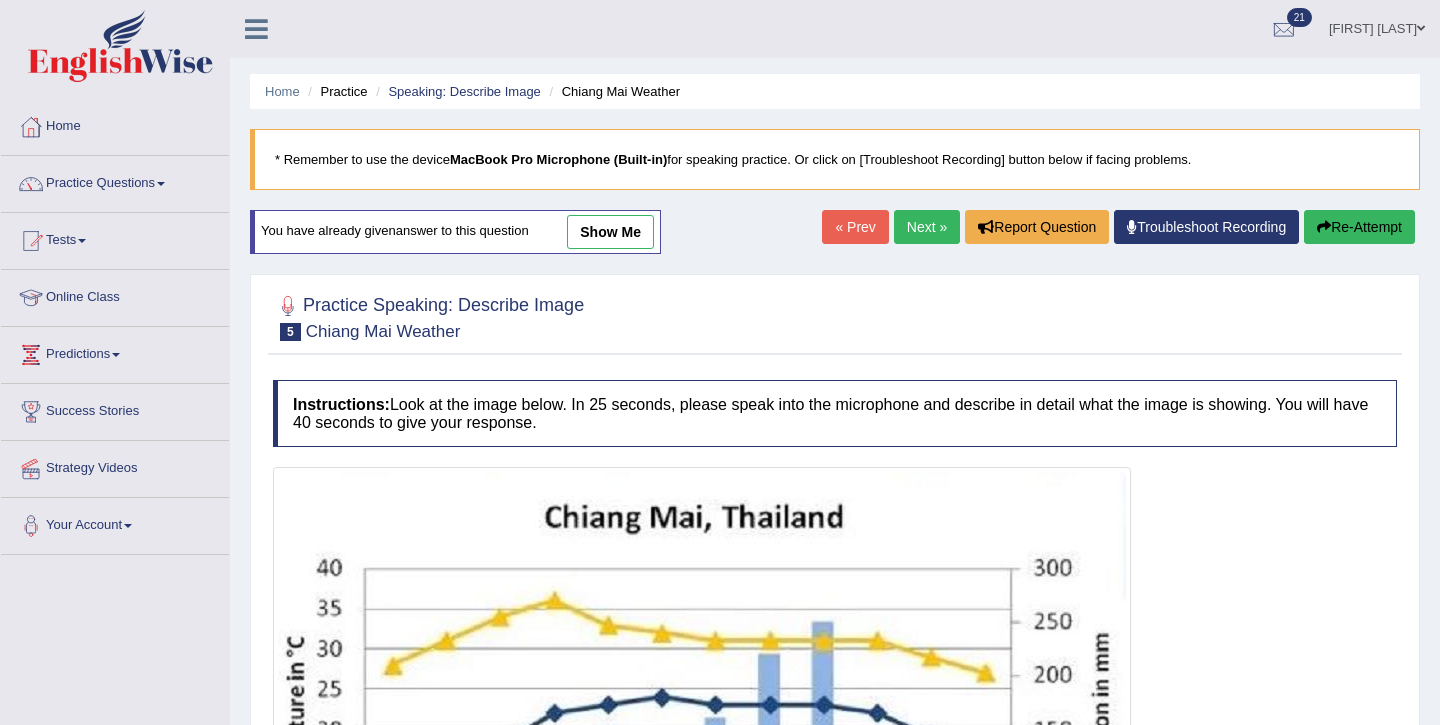 scroll, scrollTop: 151, scrollLeft: 0, axis: vertical 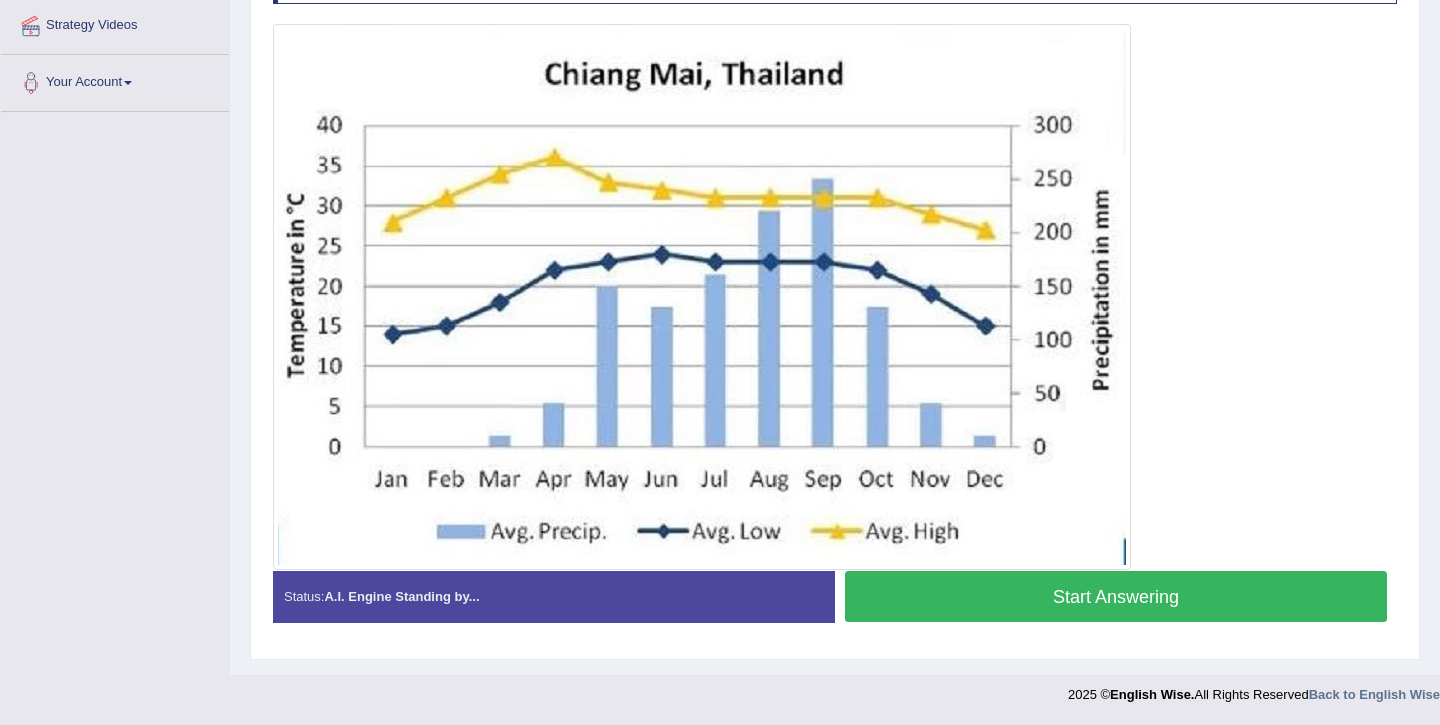 click on "Start Answering" at bounding box center (1116, 596) 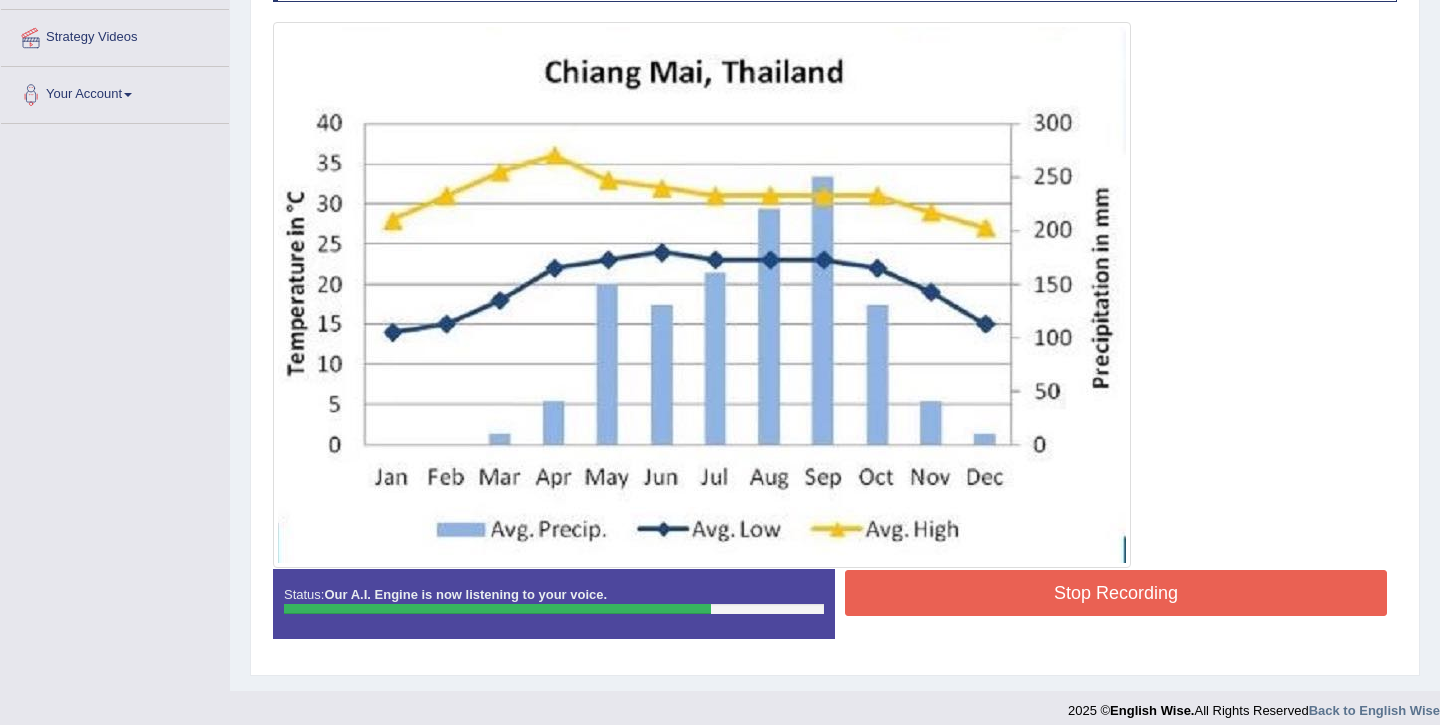 scroll, scrollTop: 447, scrollLeft: 0, axis: vertical 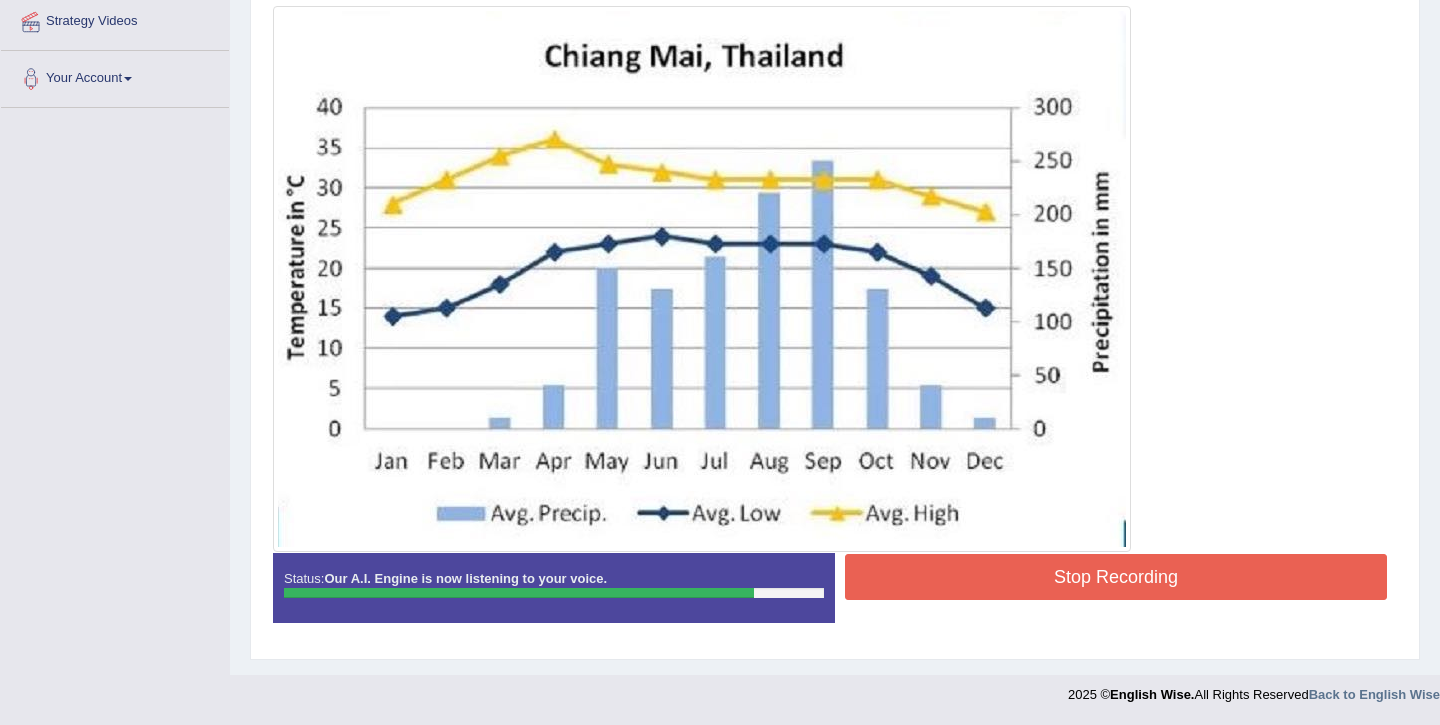click on "Stop Recording" at bounding box center (1116, 577) 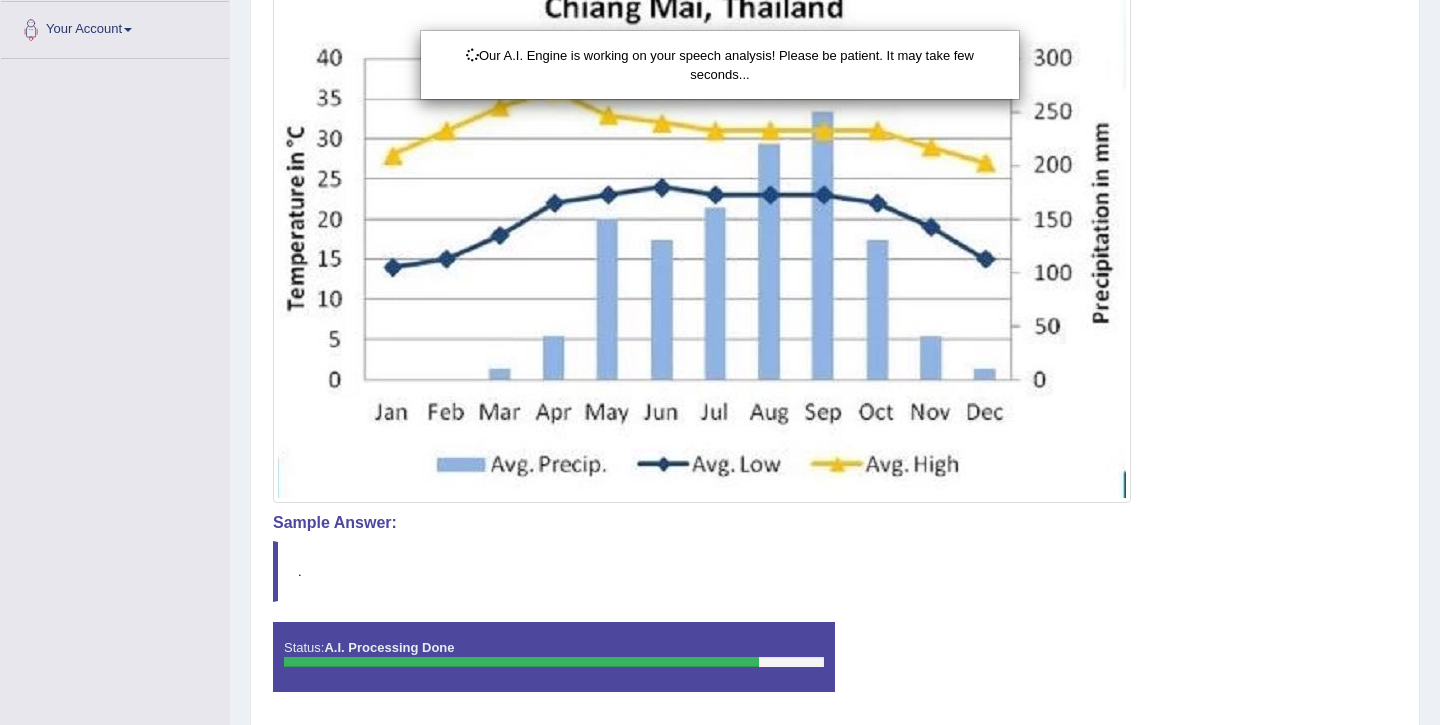 scroll, scrollTop: 566, scrollLeft: 0, axis: vertical 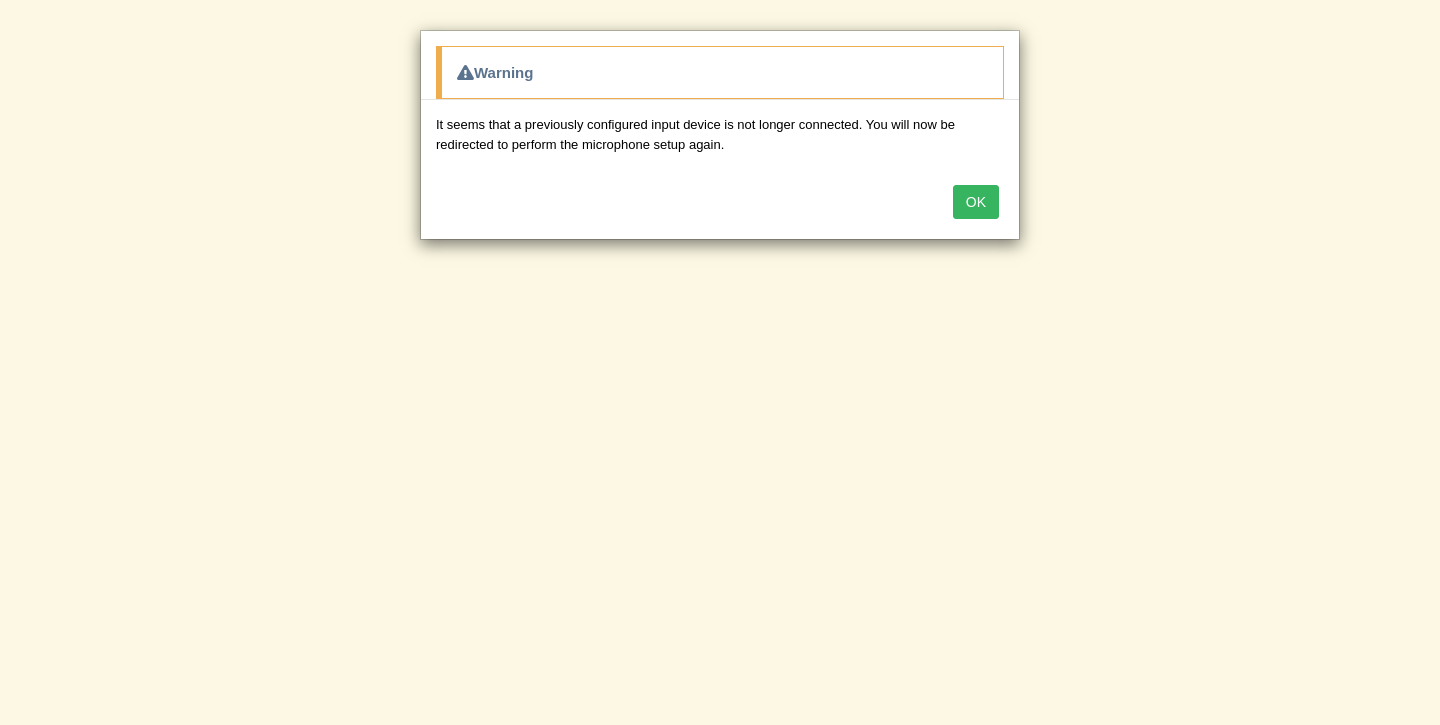 click on "OK" at bounding box center [976, 202] 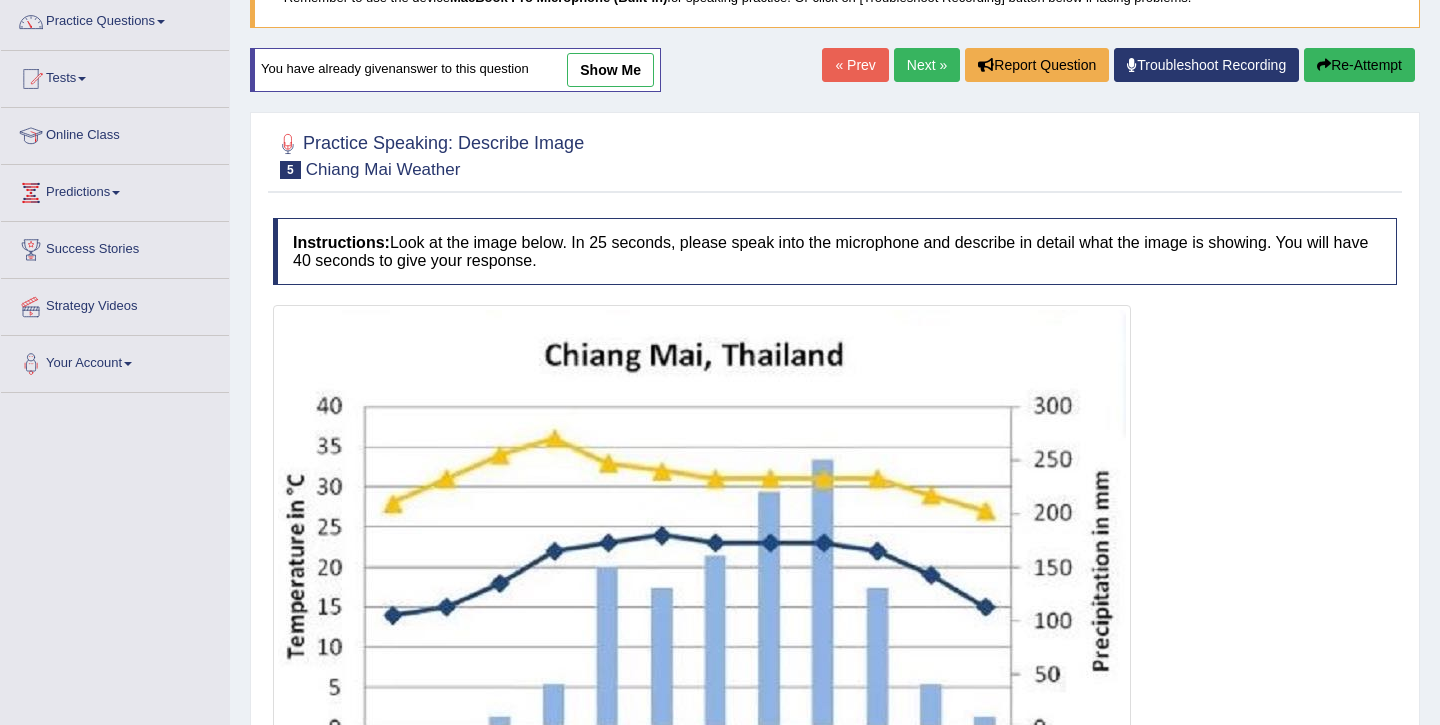 scroll, scrollTop: 249, scrollLeft: 0, axis: vertical 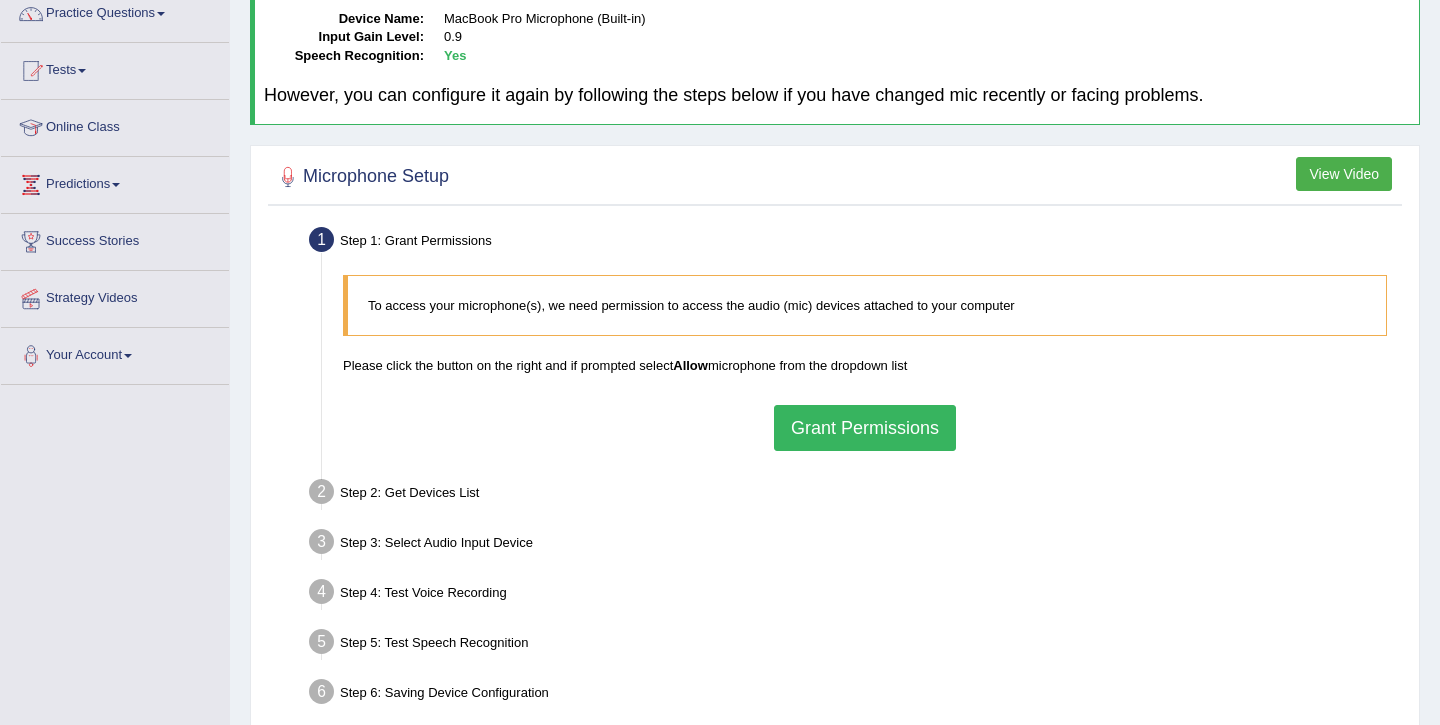click on "Grant Permissions" at bounding box center (865, 428) 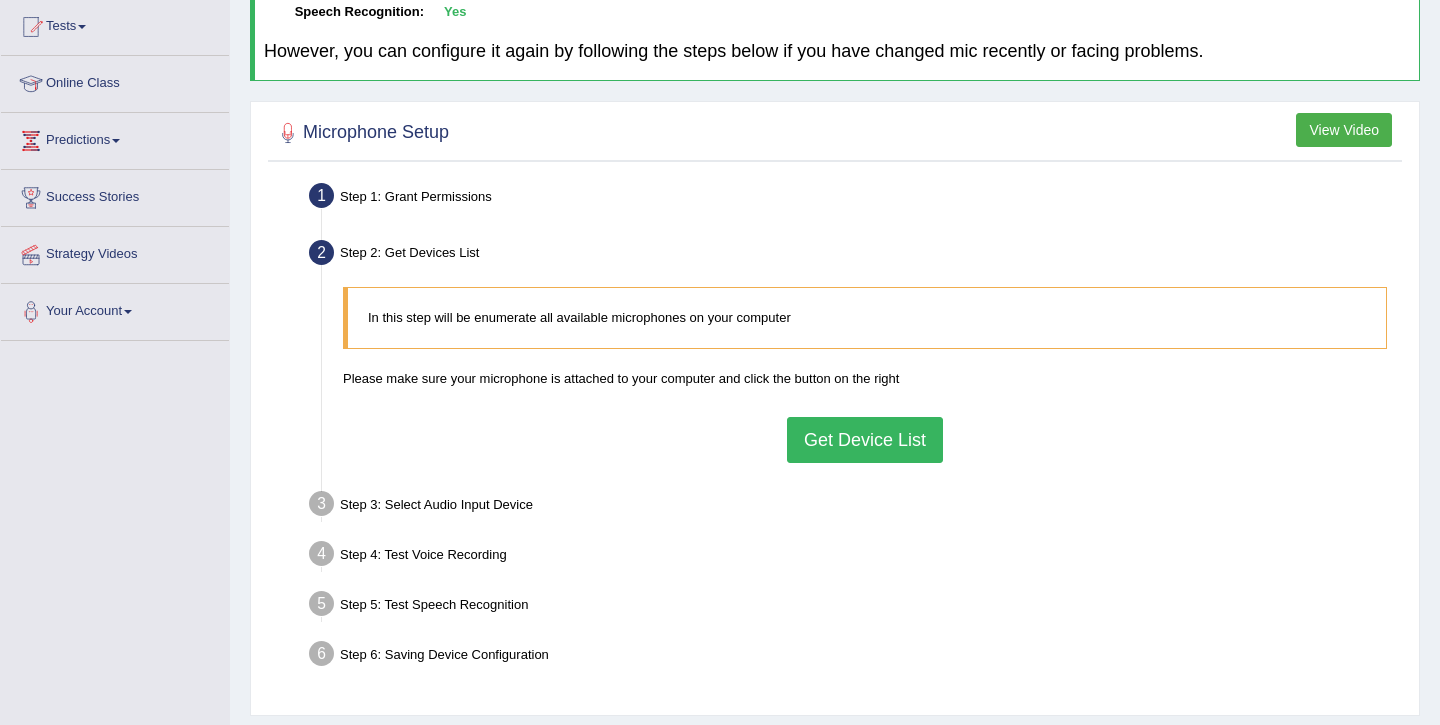 scroll, scrollTop: 216, scrollLeft: 0, axis: vertical 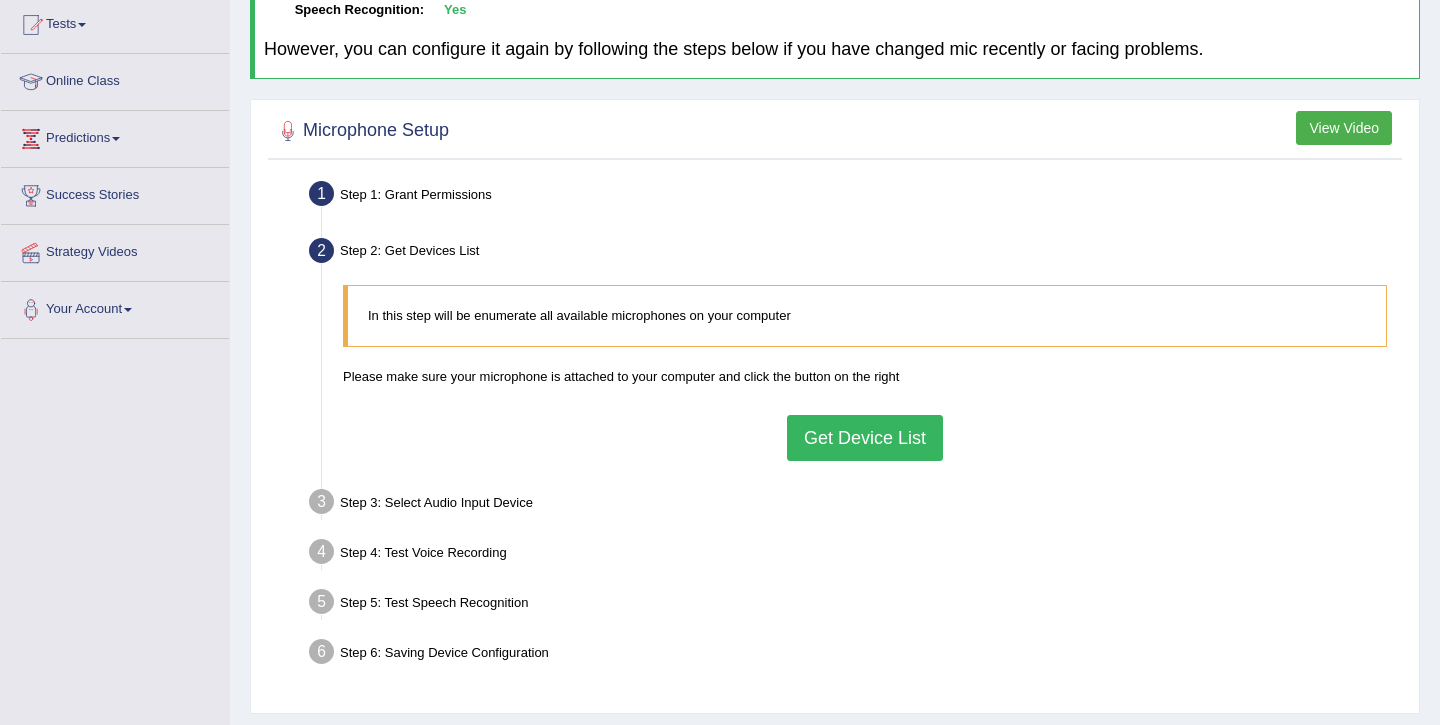 click on "Get Device List" at bounding box center [865, 438] 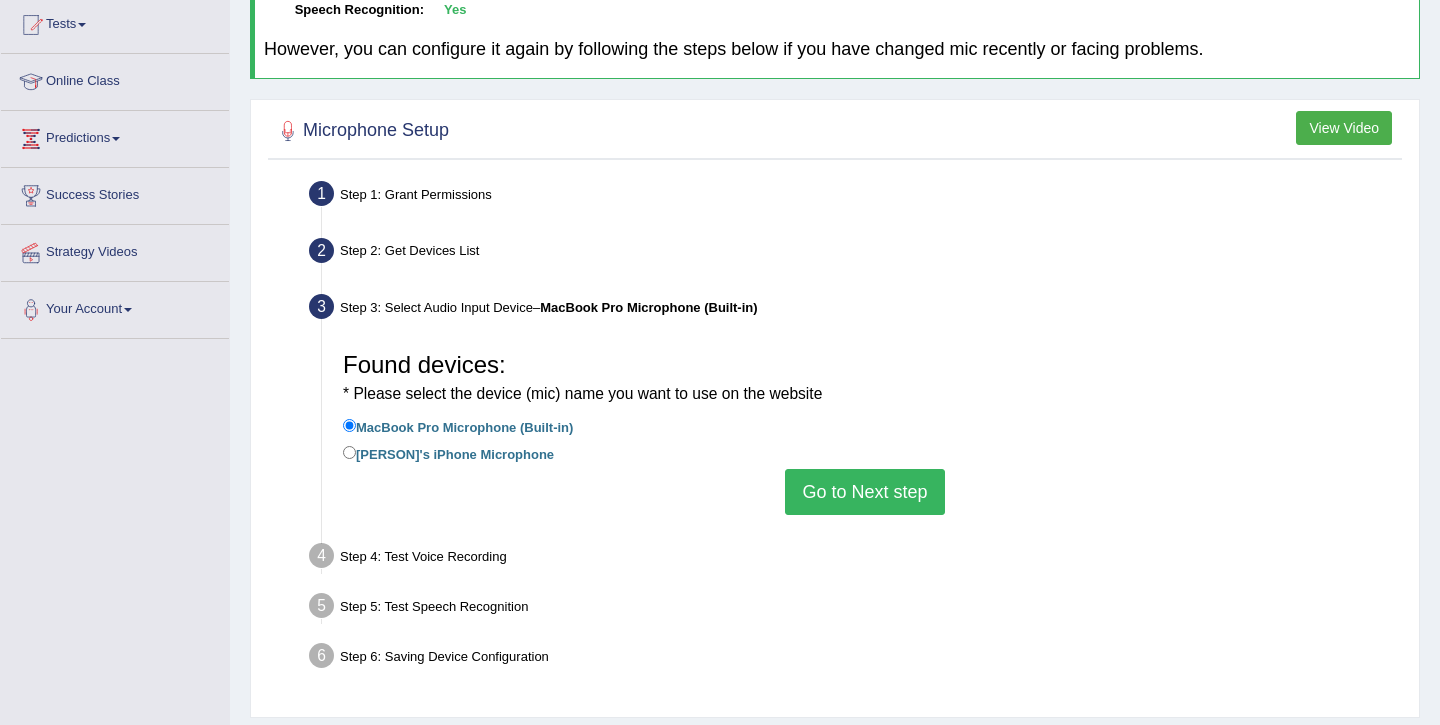 click on "[PERSON]'s iPhone Microphone" at bounding box center [865, 455] 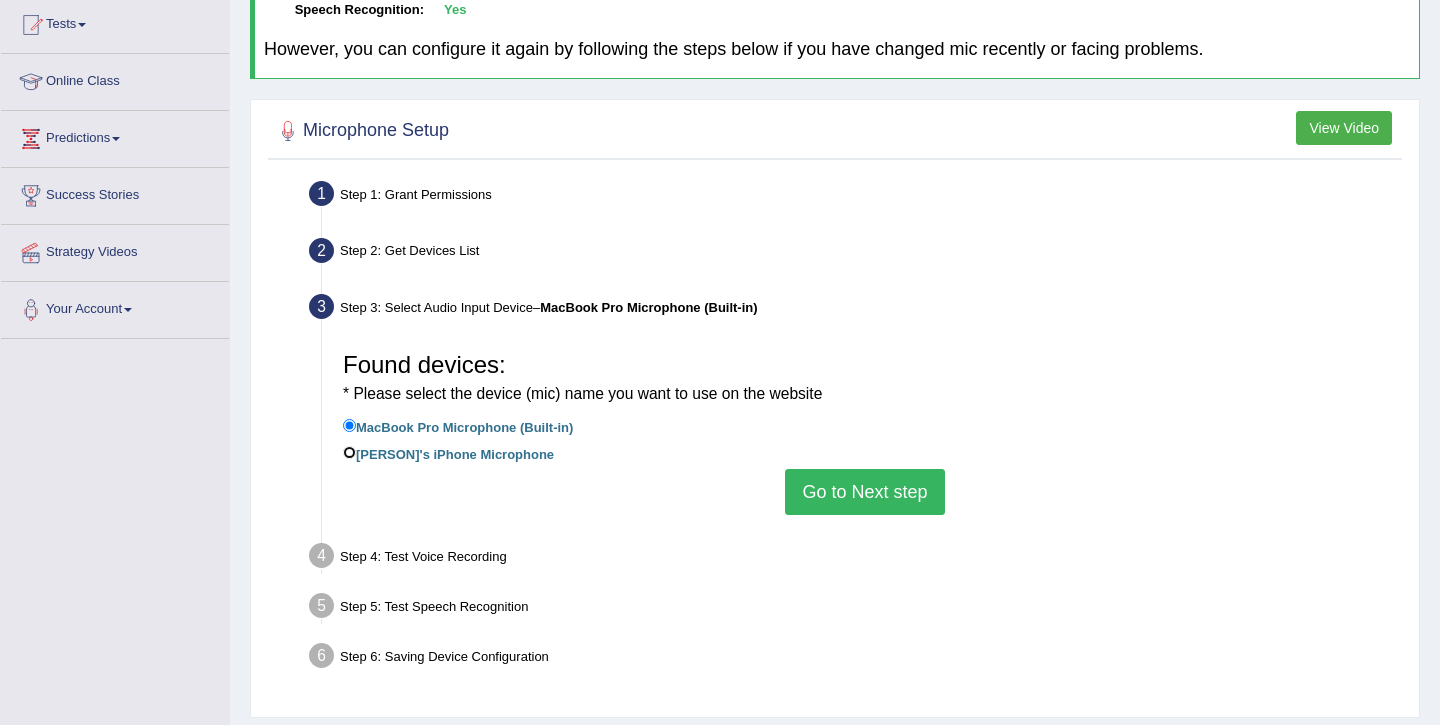 click on "[FIRST]’s iPhone Microphone" at bounding box center [349, 452] 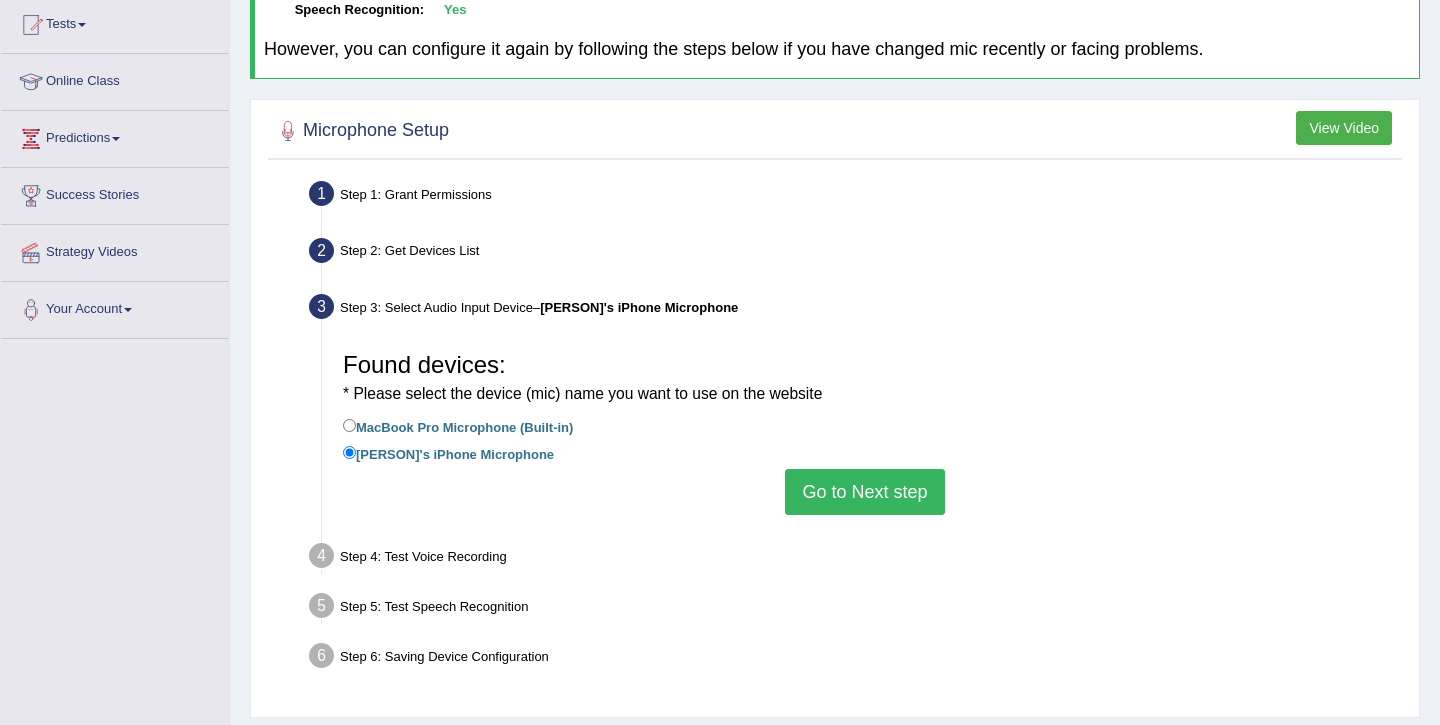 click on "Go to Next step" at bounding box center [864, 492] 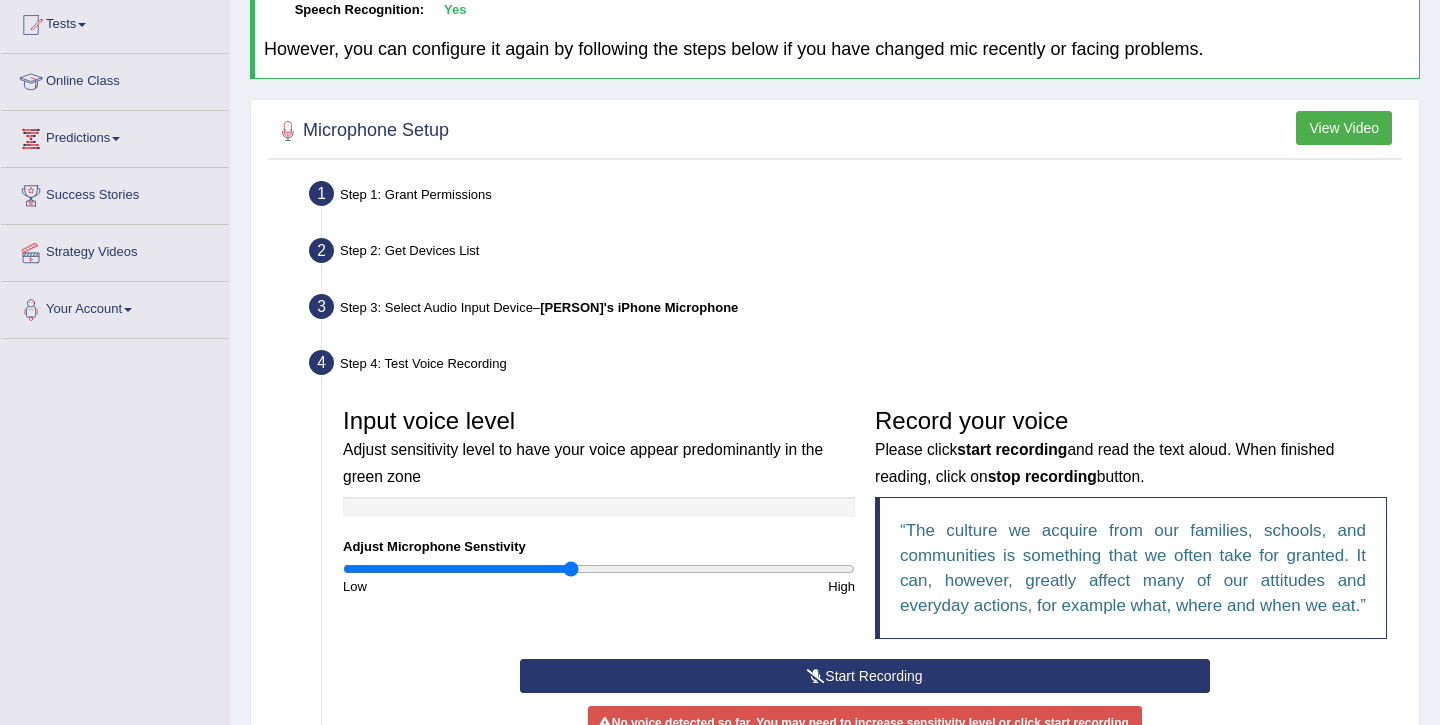 scroll, scrollTop: 450, scrollLeft: 0, axis: vertical 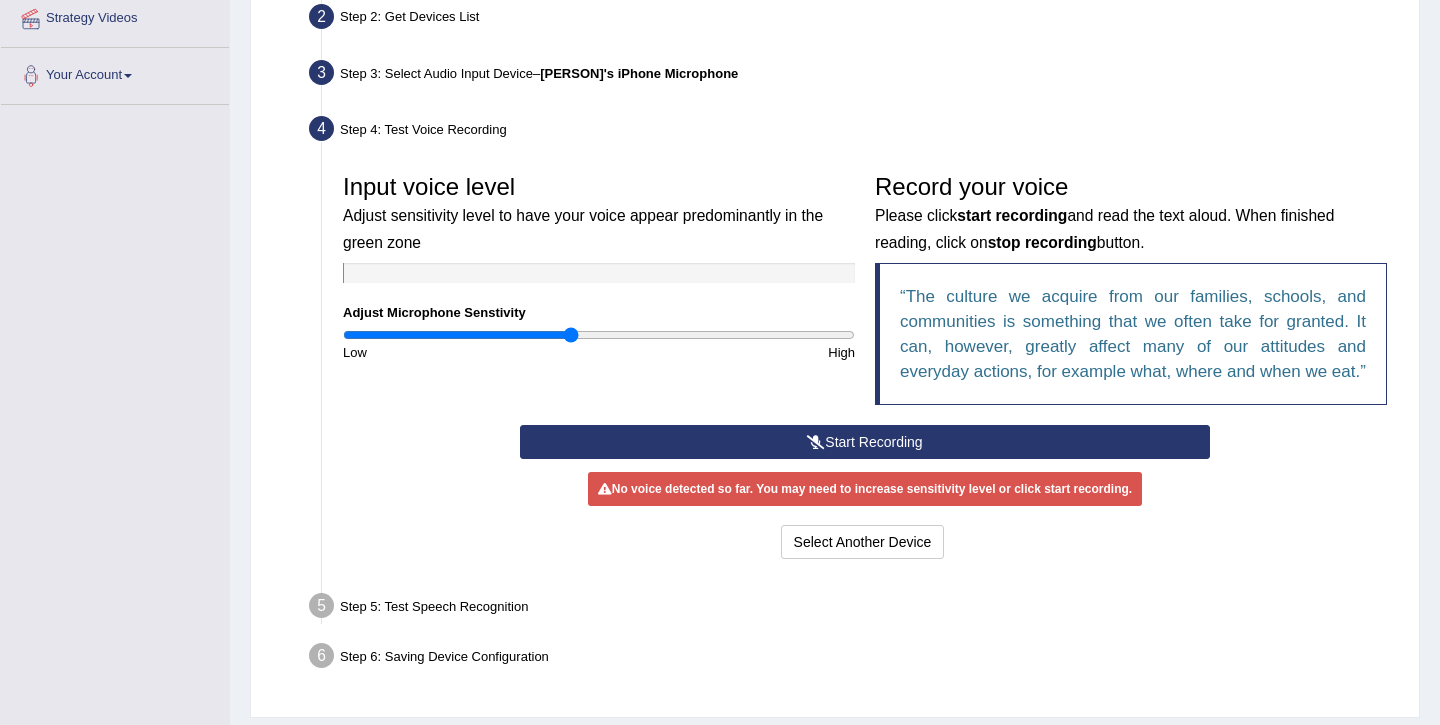 click on "Start Recording" at bounding box center [864, 442] 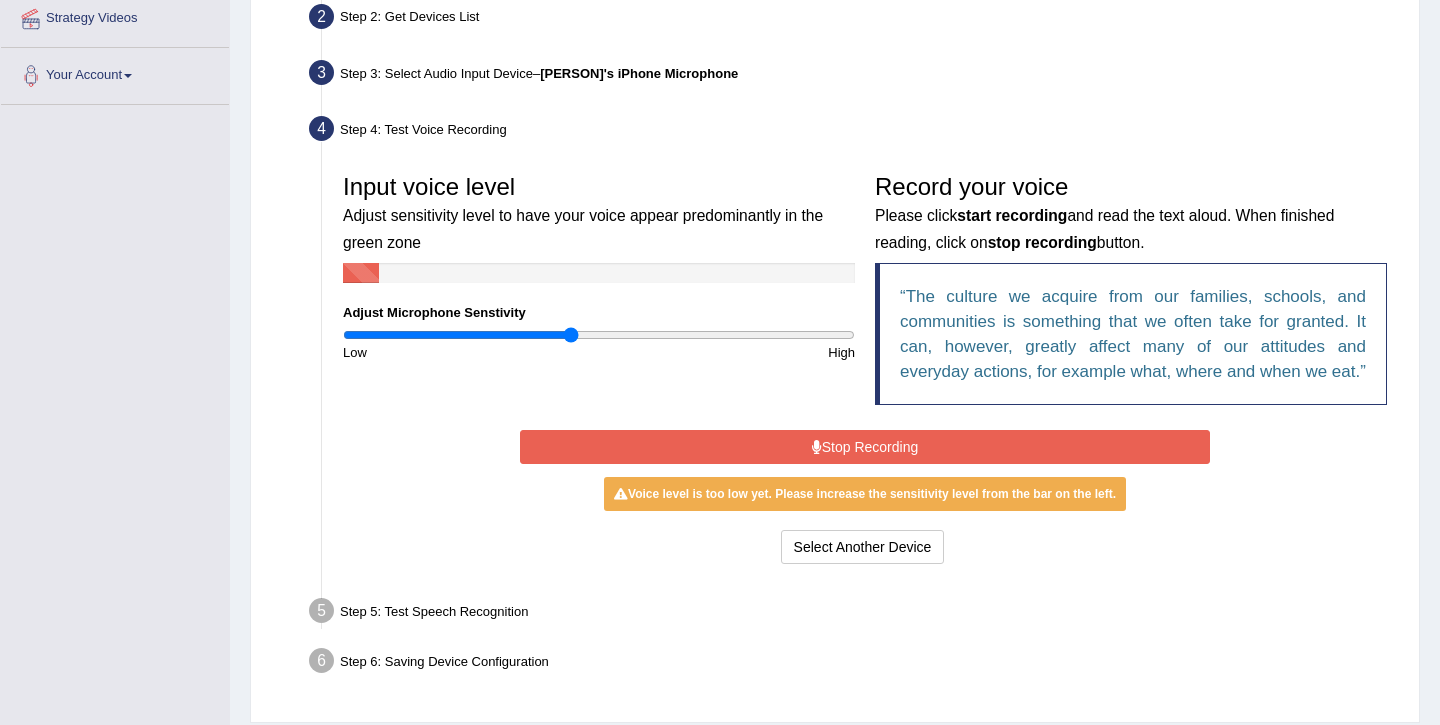 click on "Stop Recording" at bounding box center [864, 447] 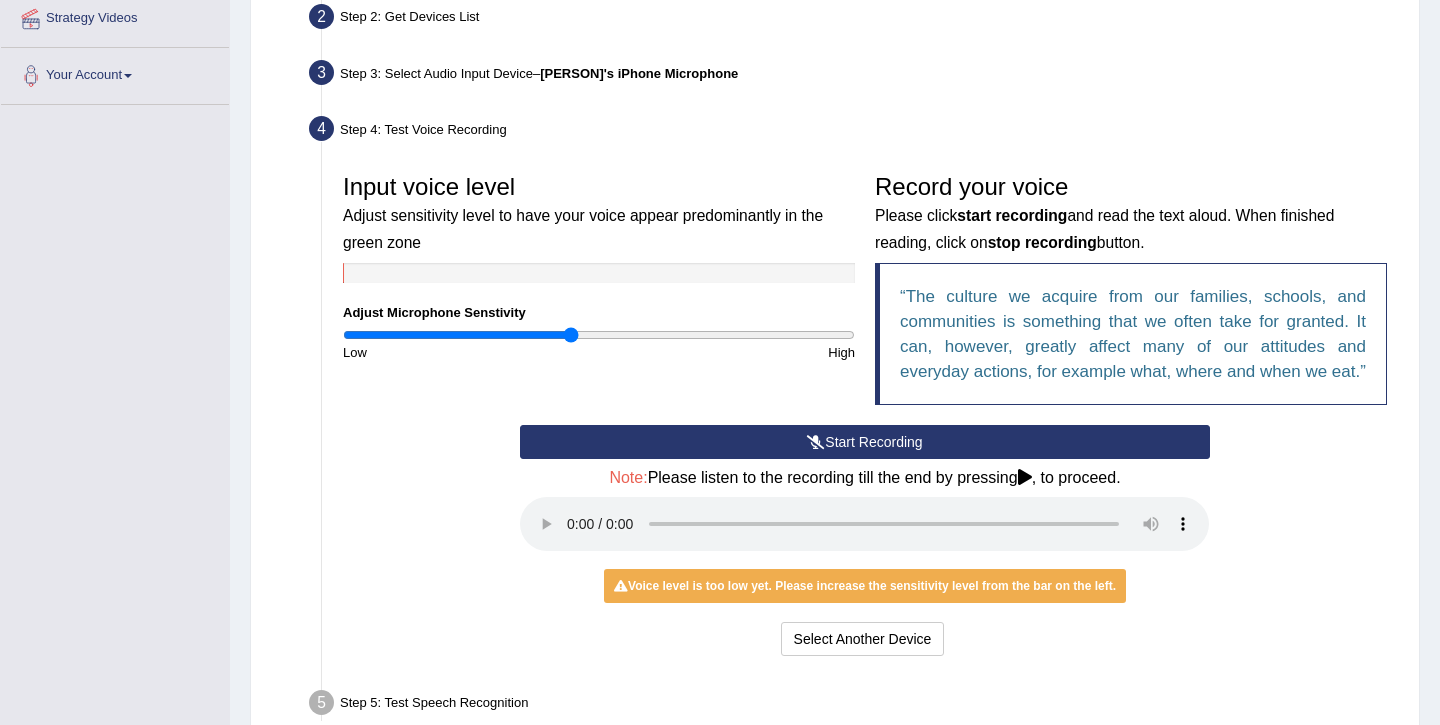 scroll, scrollTop: 489, scrollLeft: 0, axis: vertical 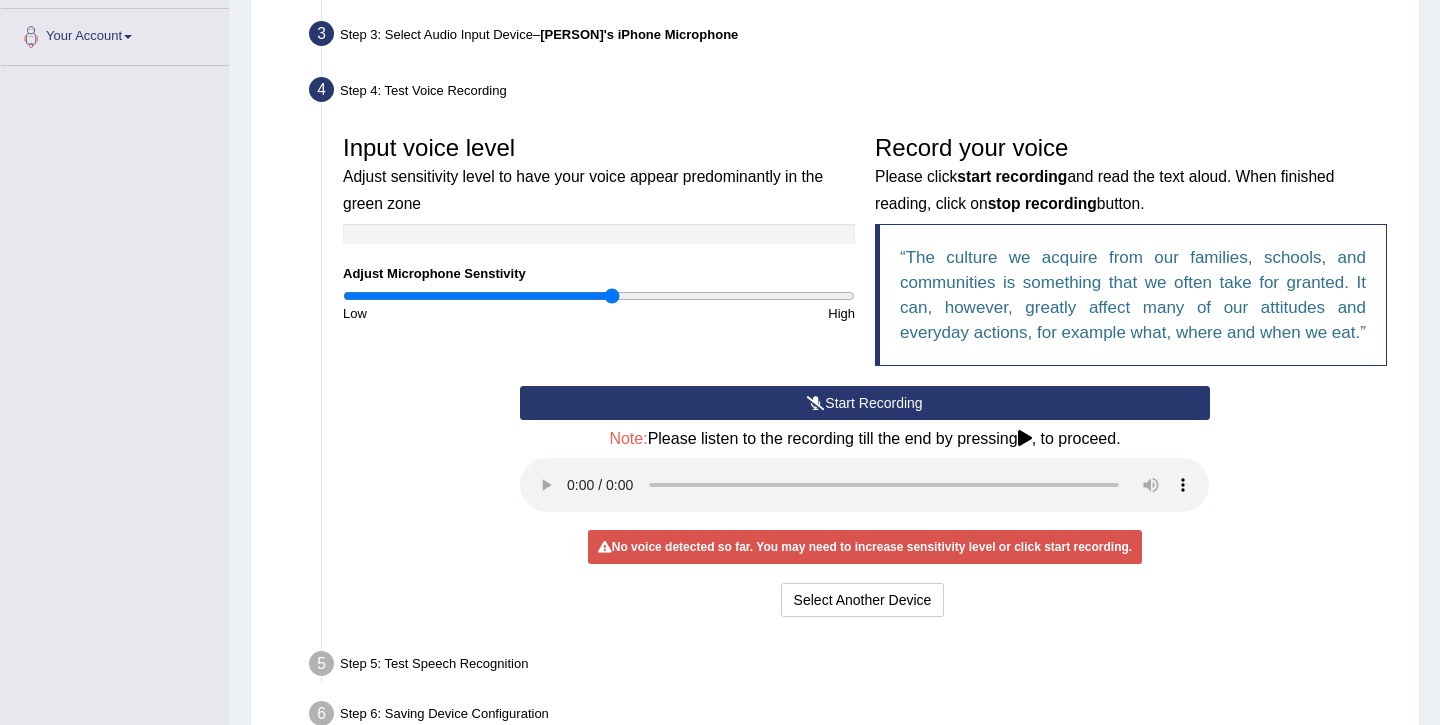 type on "1.06" 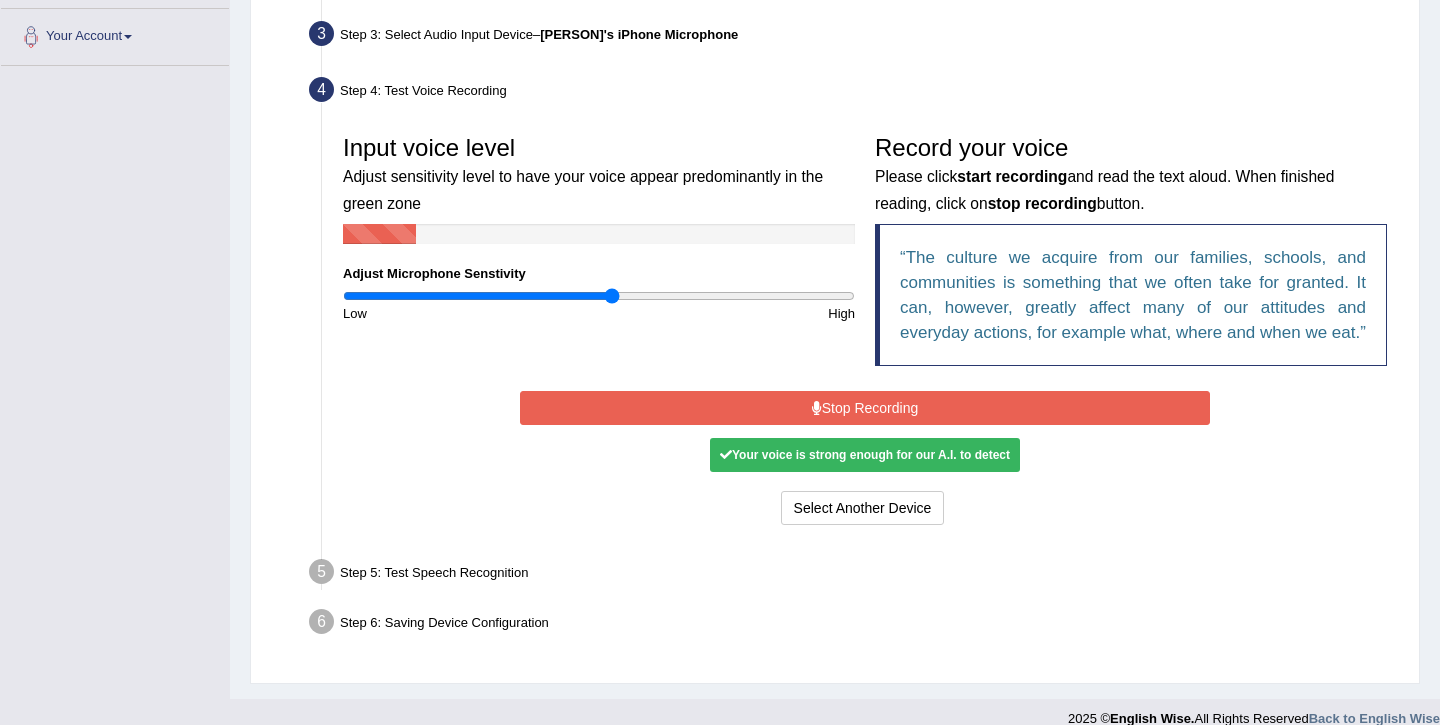 click on "Stop Recording" at bounding box center [864, 408] 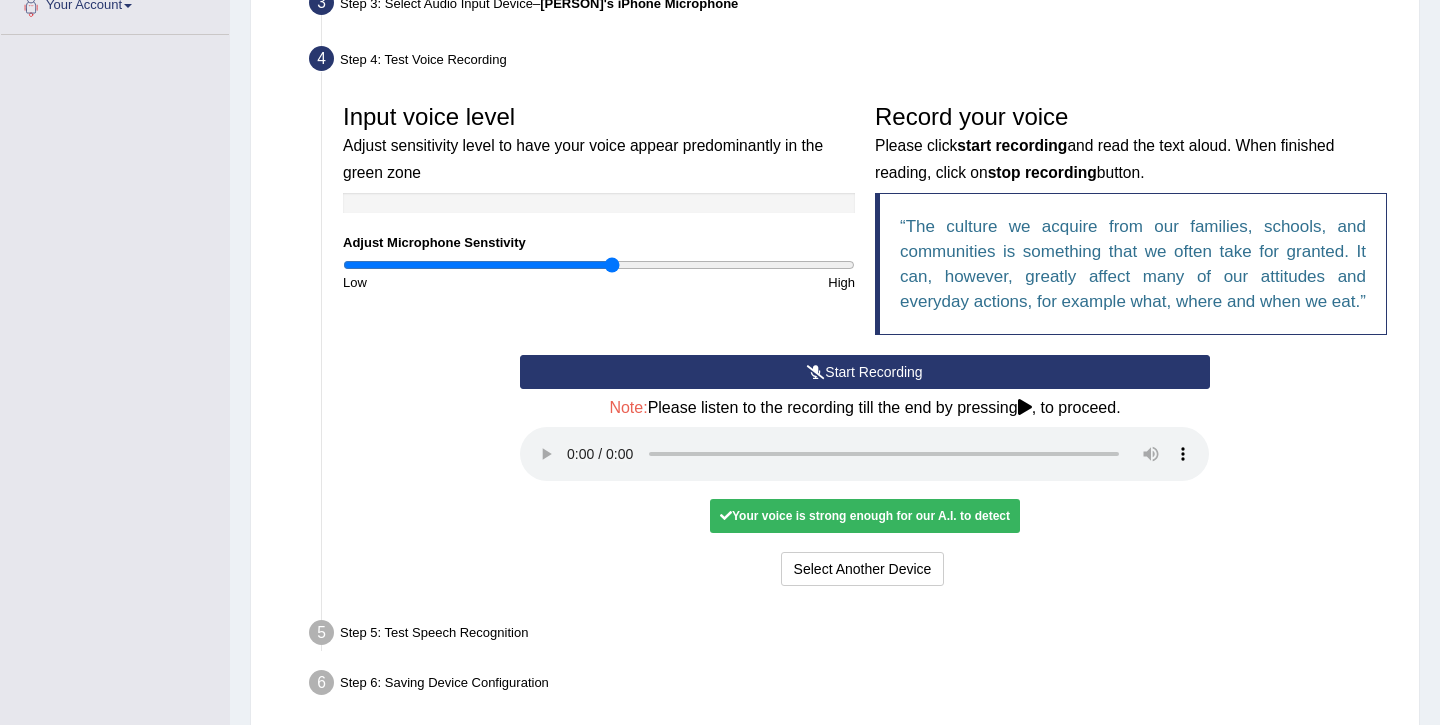 scroll, scrollTop: 513, scrollLeft: 0, axis: vertical 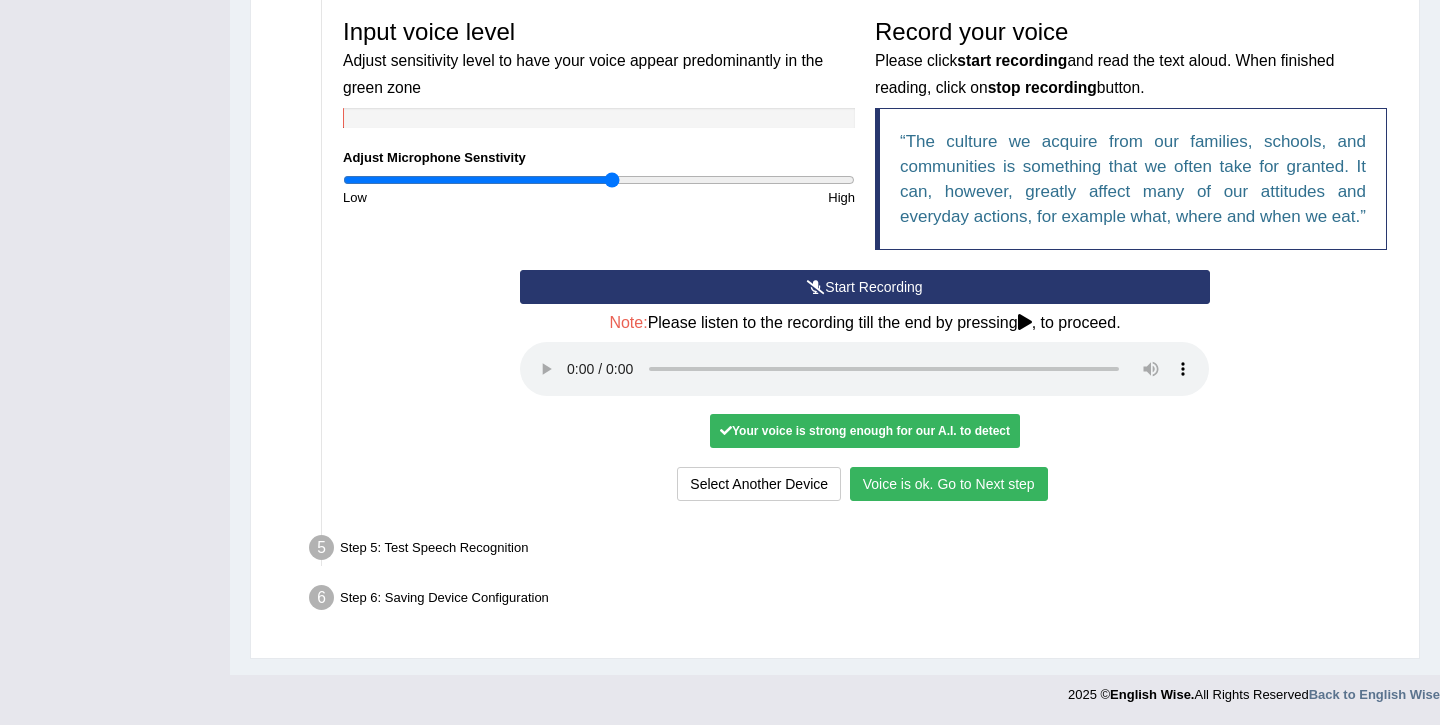 click on "Voice is ok. Go to Next step" at bounding box center (949, 484) 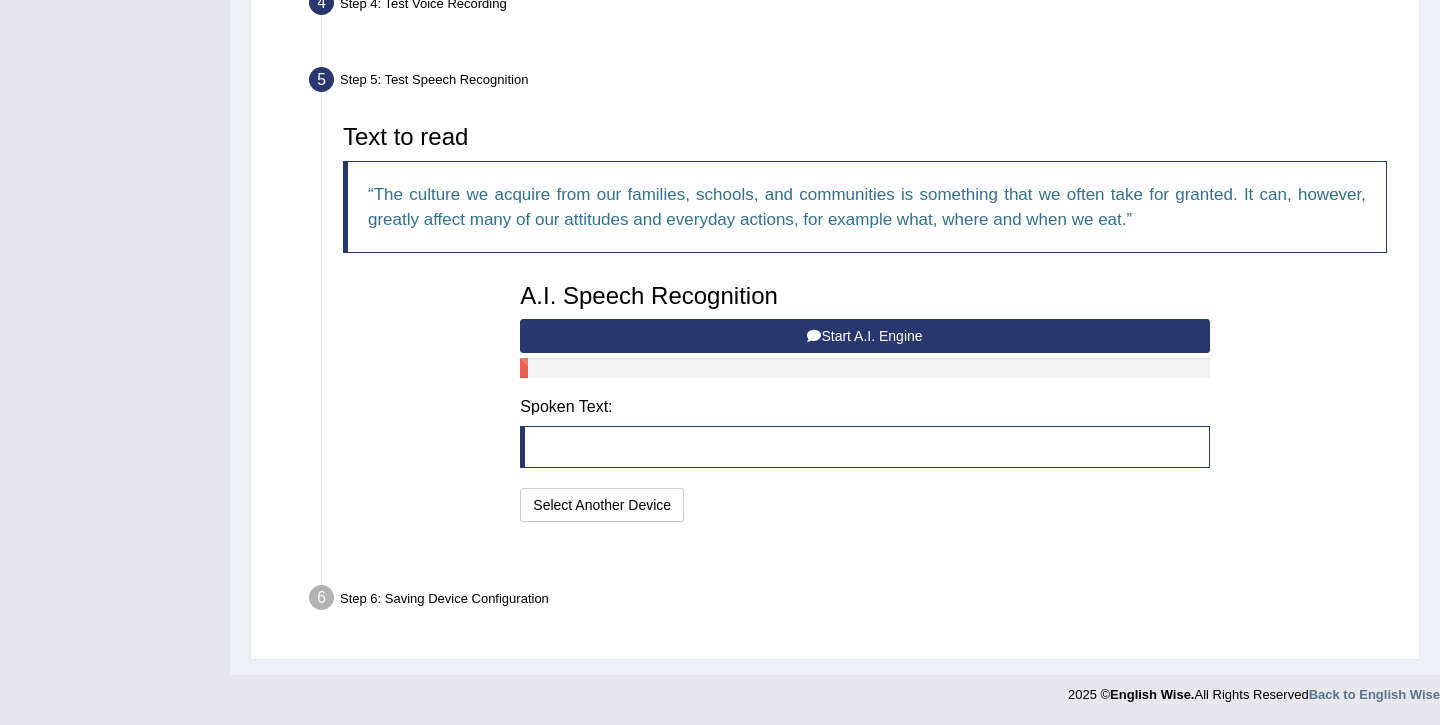 scroll, scrollTop: 525, scrollLeft: 0, axis: vertical 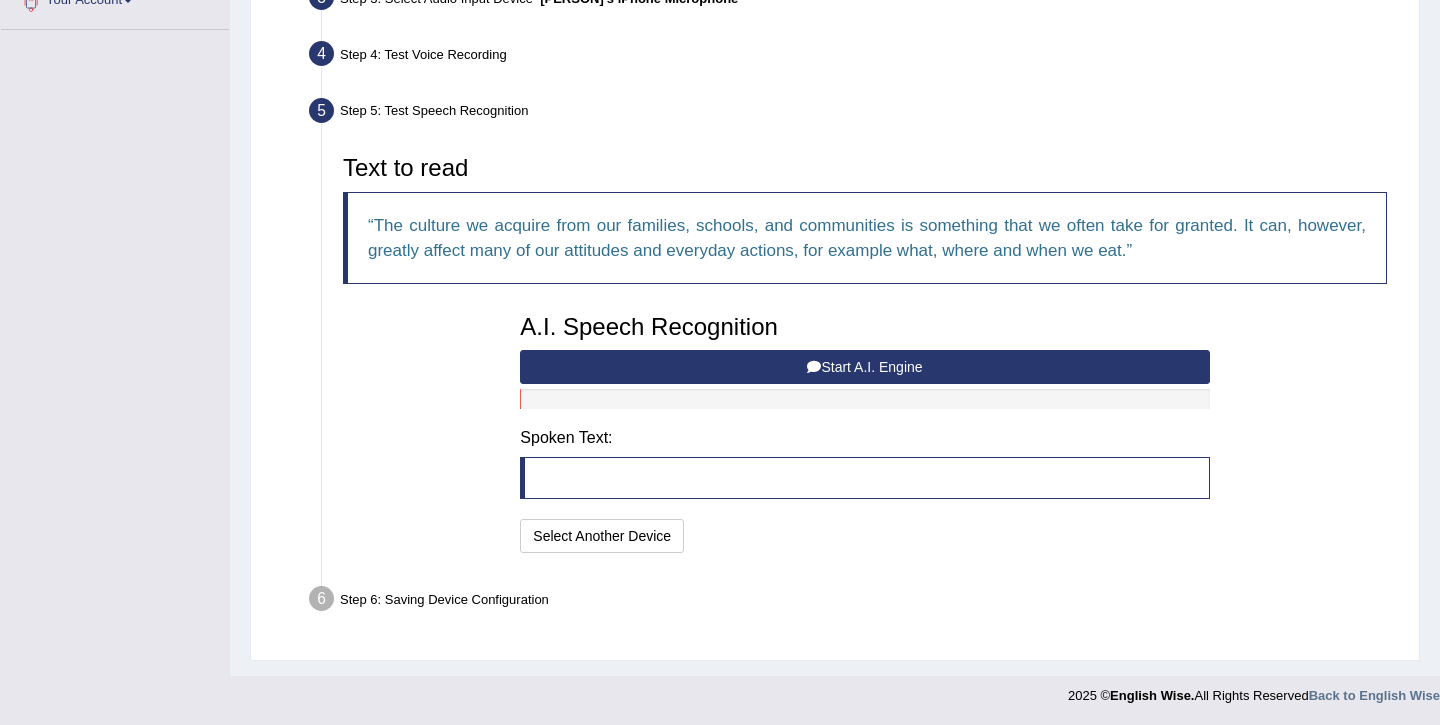 click on "Start A.I. Engine" at bounding box center [864, 367] 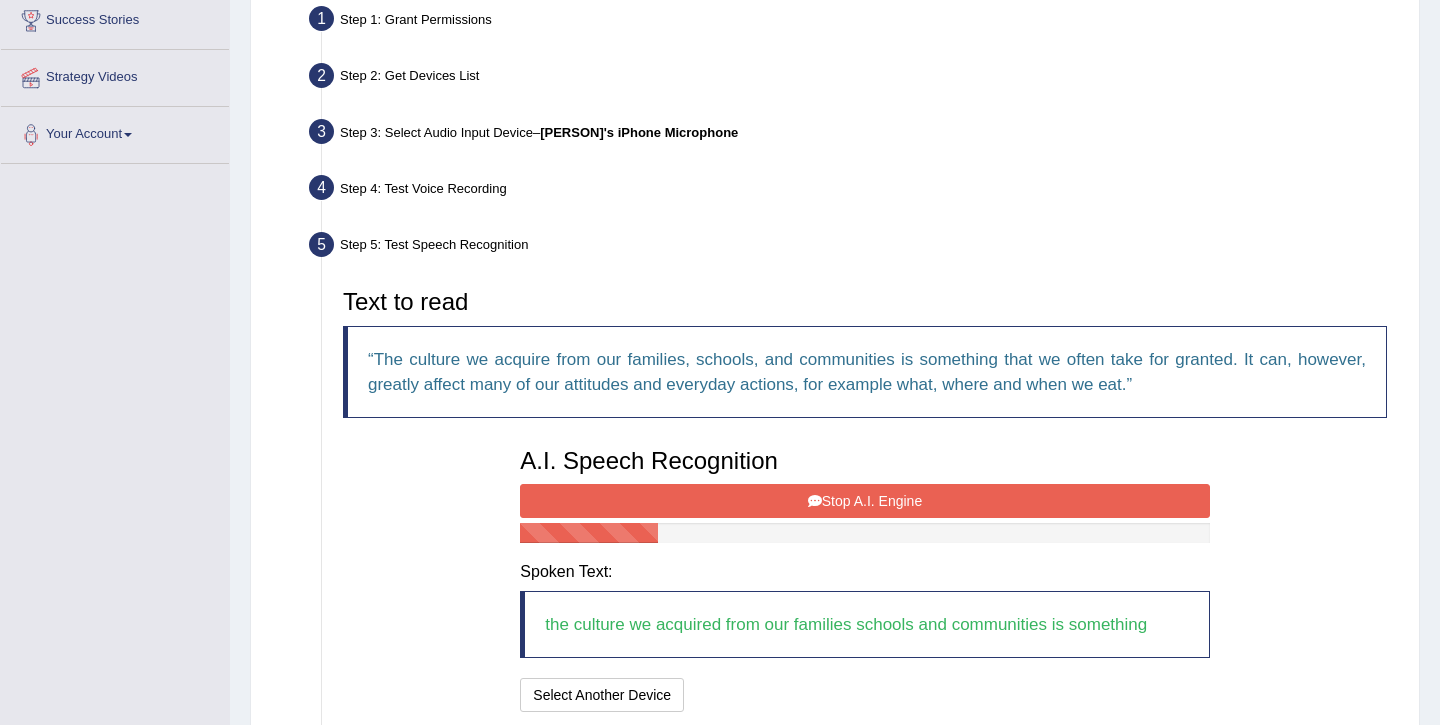scroll, scrollTop: 395, scrollLeft: 0, axis: vertical 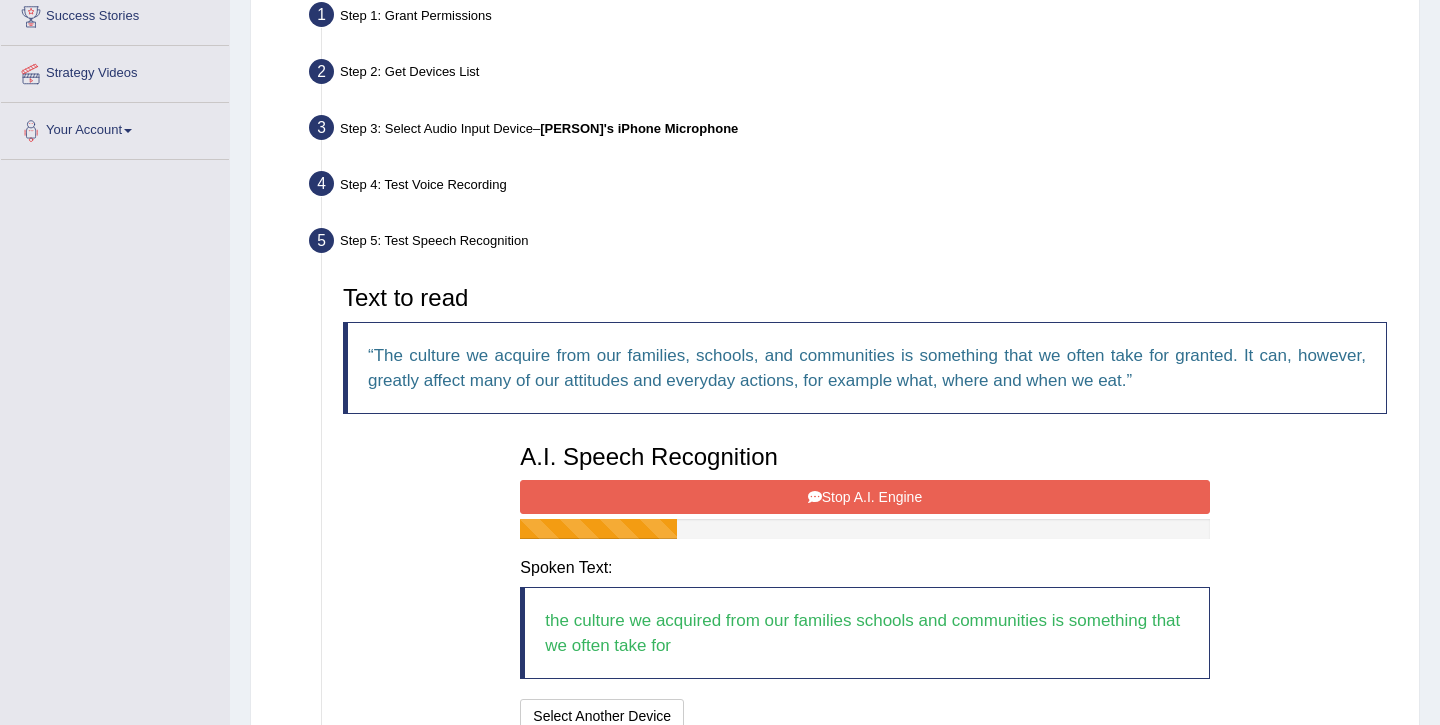 click on "Stop A.I. Engine" at bounding box center (864, 497) 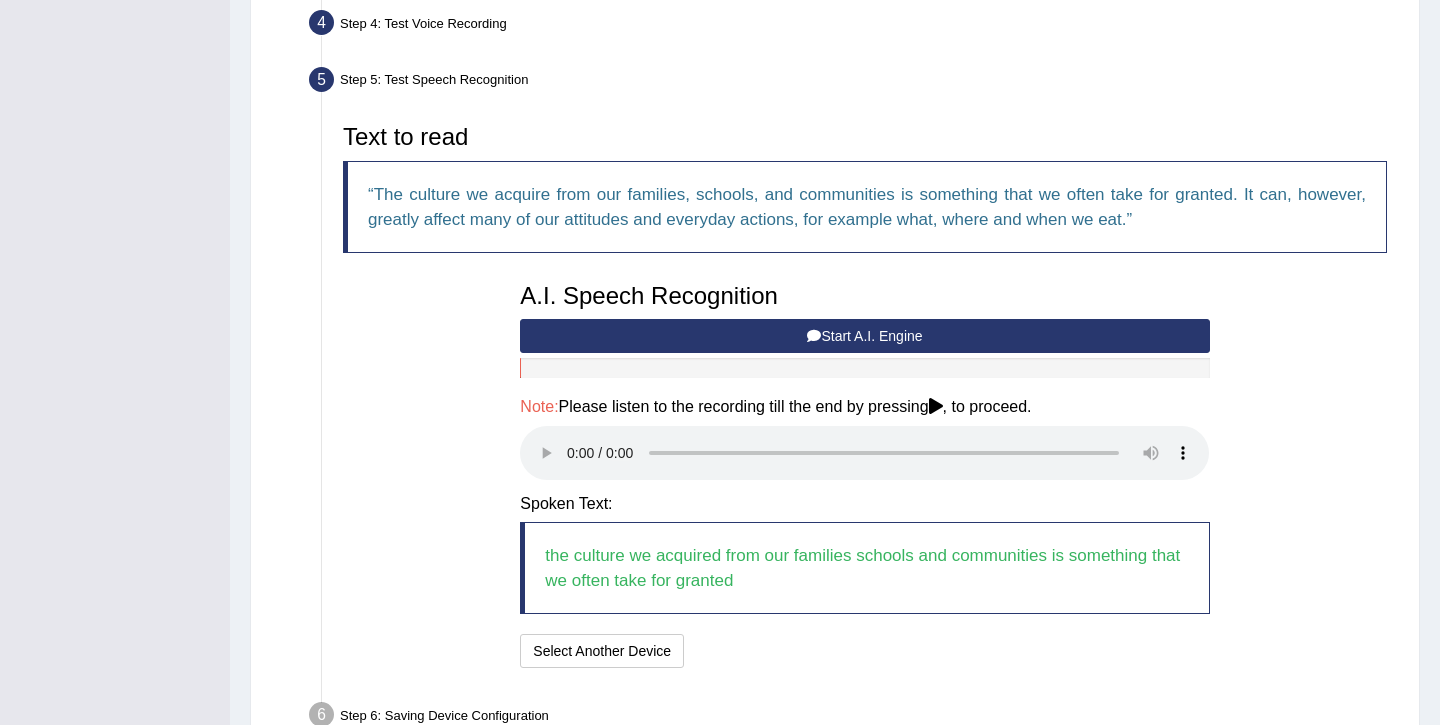 scroll, scrollTop: 601, scrollLeft: 0, axis: vertical 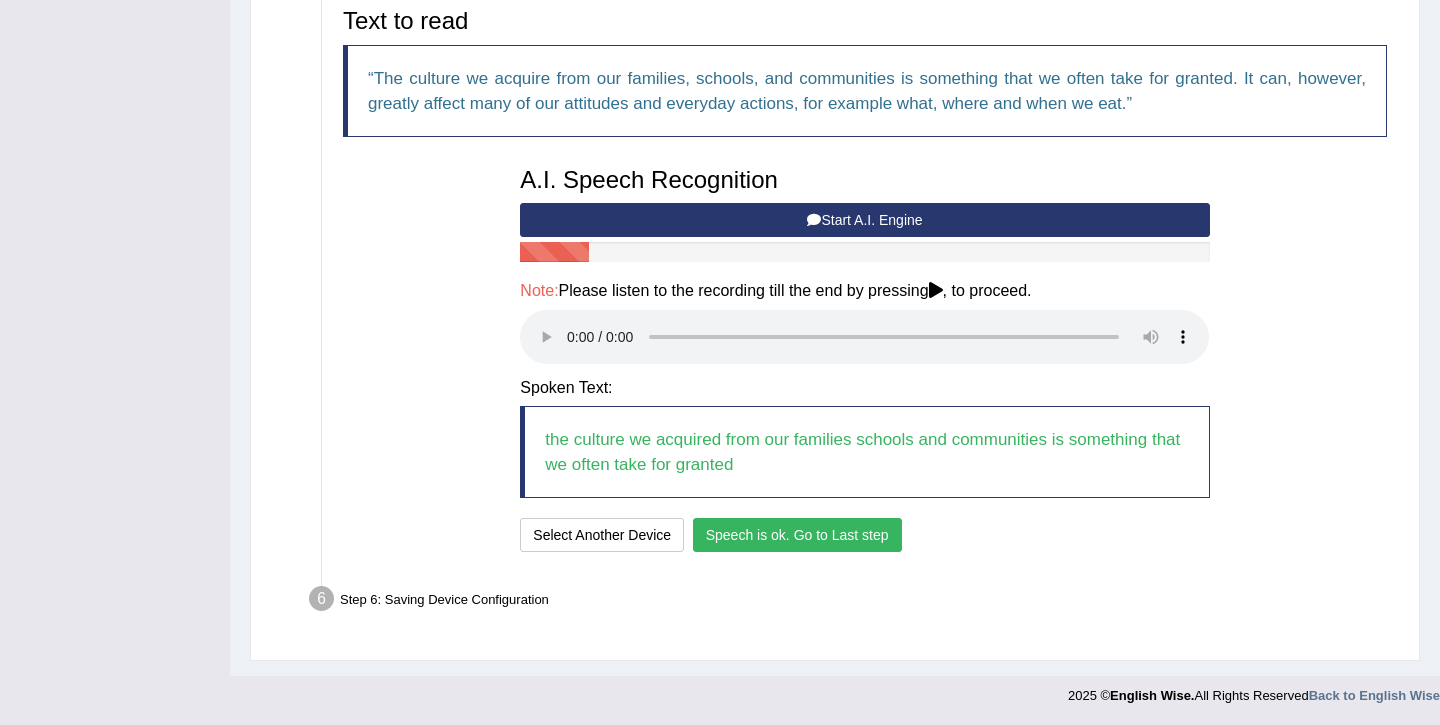 click on "Speech is ok. Go to Last step" at bounding box center (797, 535) 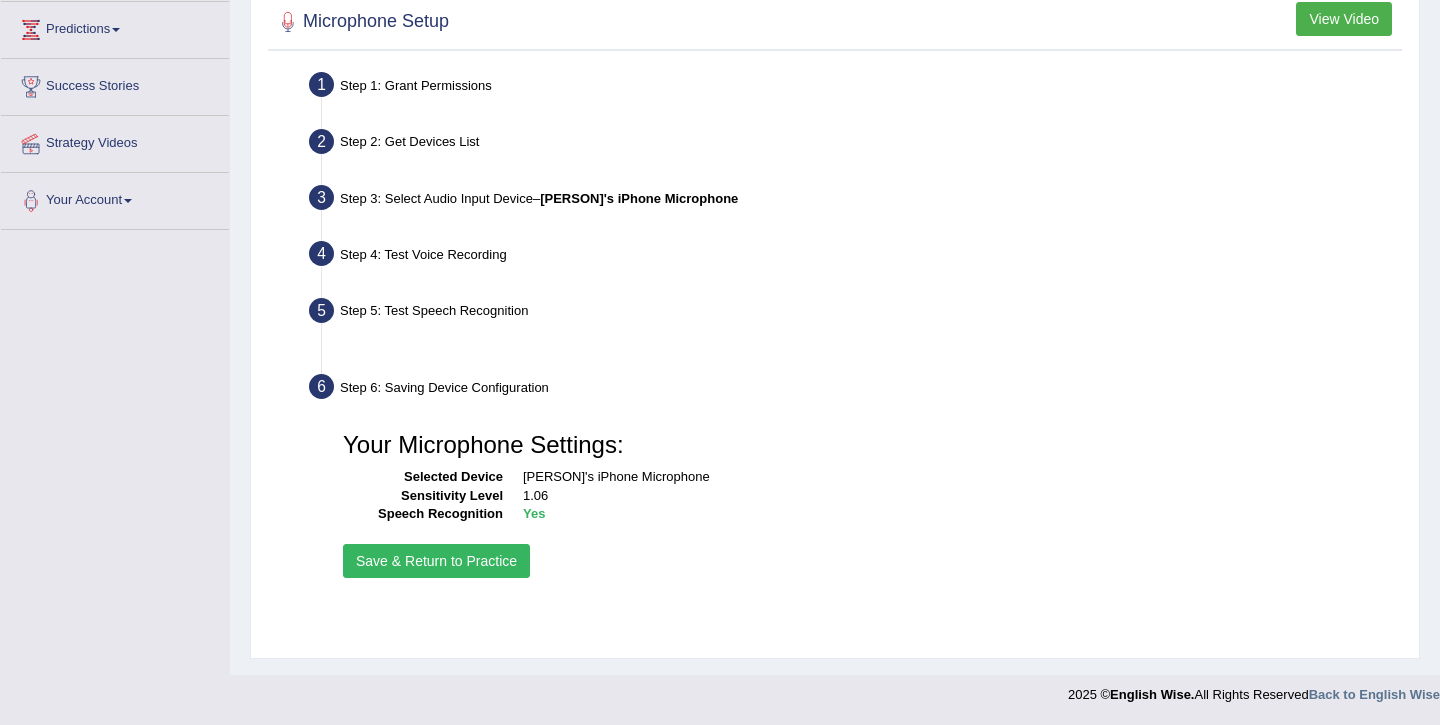 scroll, scrollTop: 325, scrollLeft: 0, axis: vertical 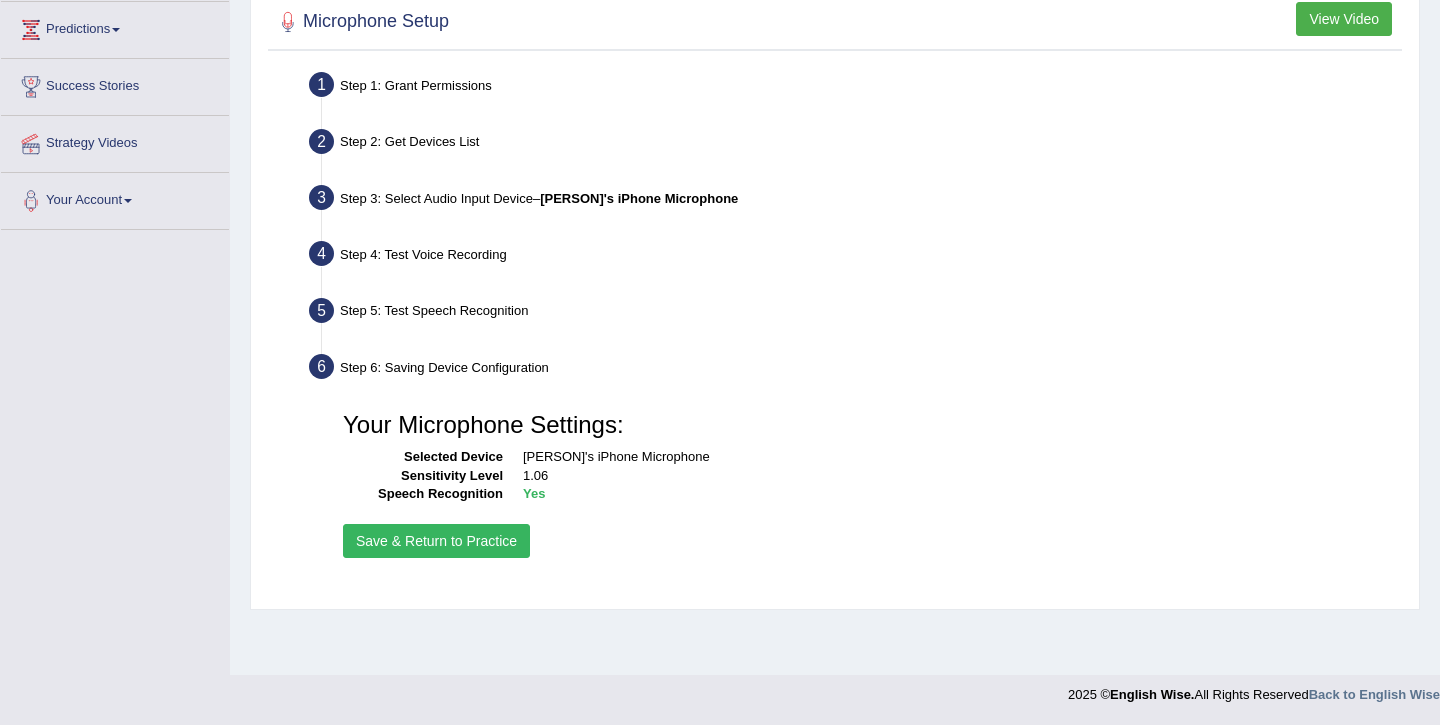 click on "Save & Return to Practice" at bounding box center [436, 541] 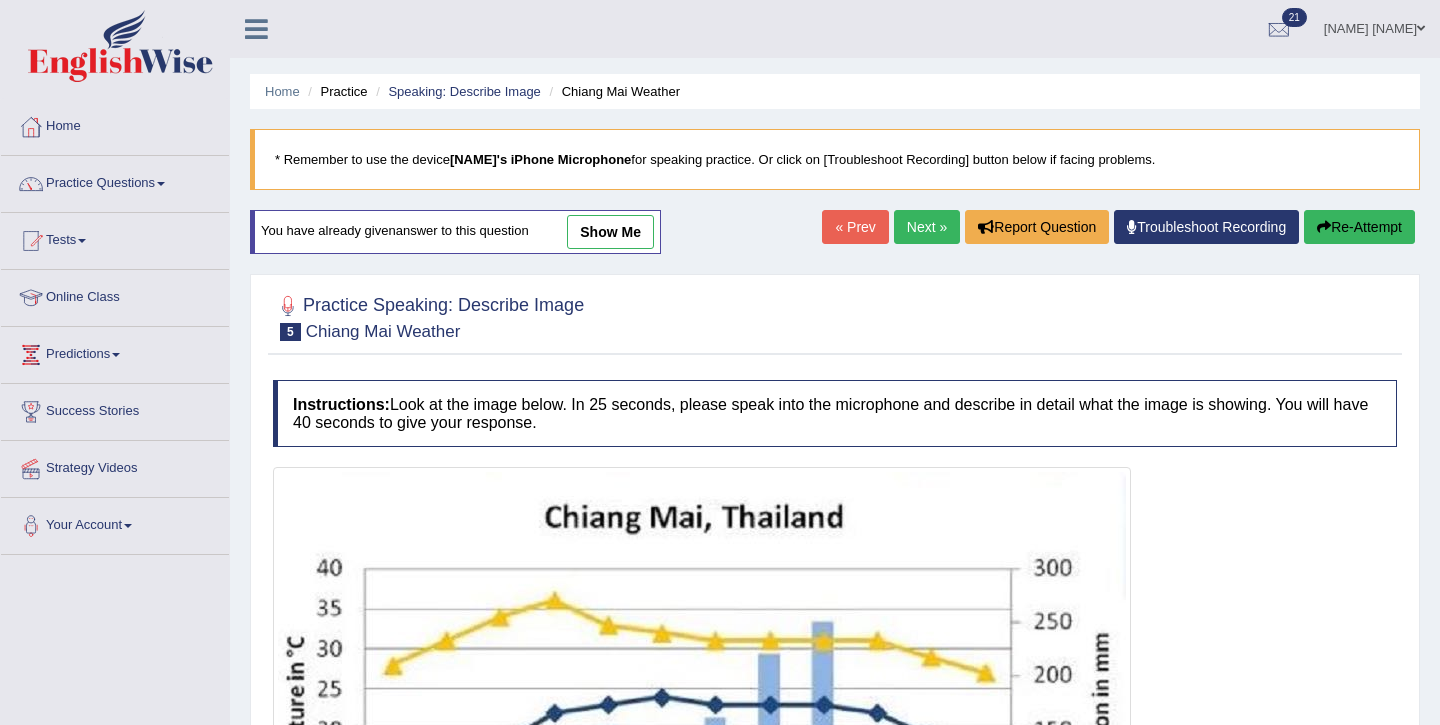 scroll, scrollTop: 0, scrollLeft: 0, axis: both 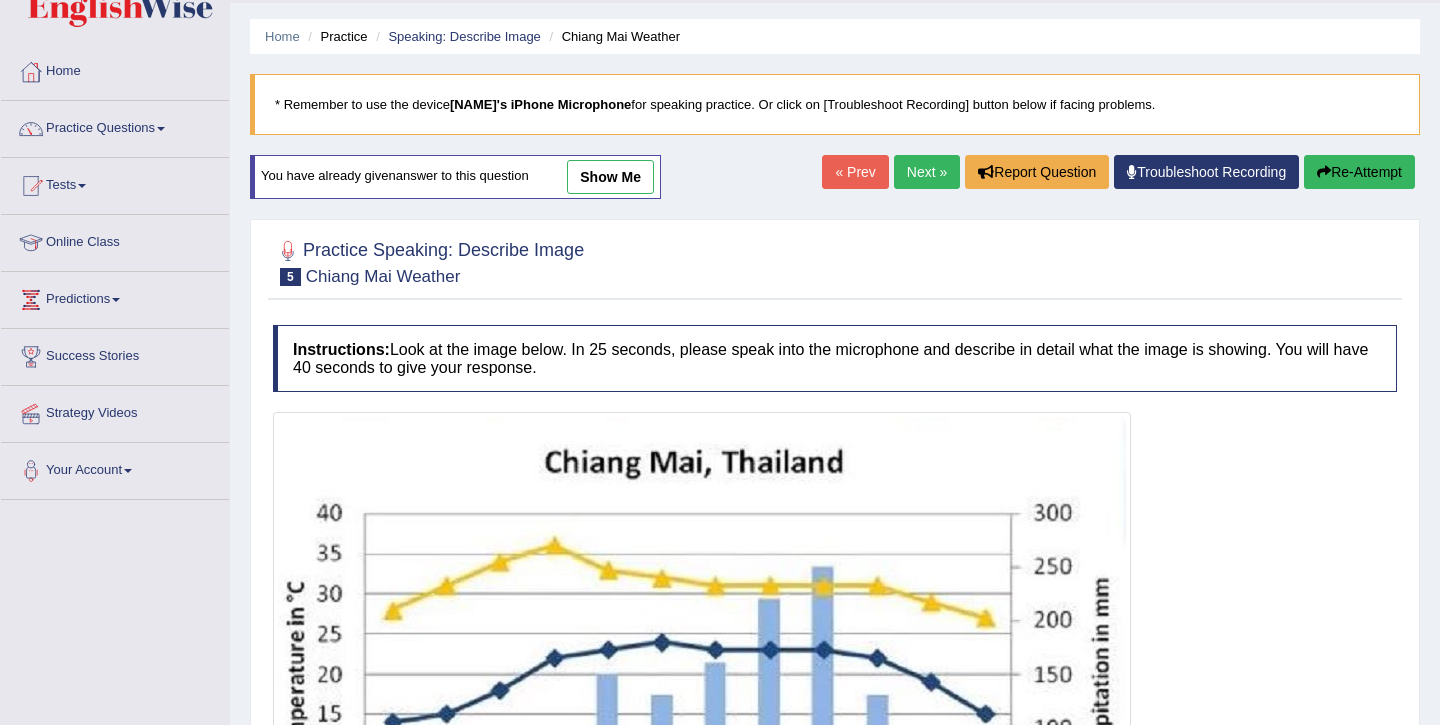 click on "Next »" at bounding box center [927, 172] 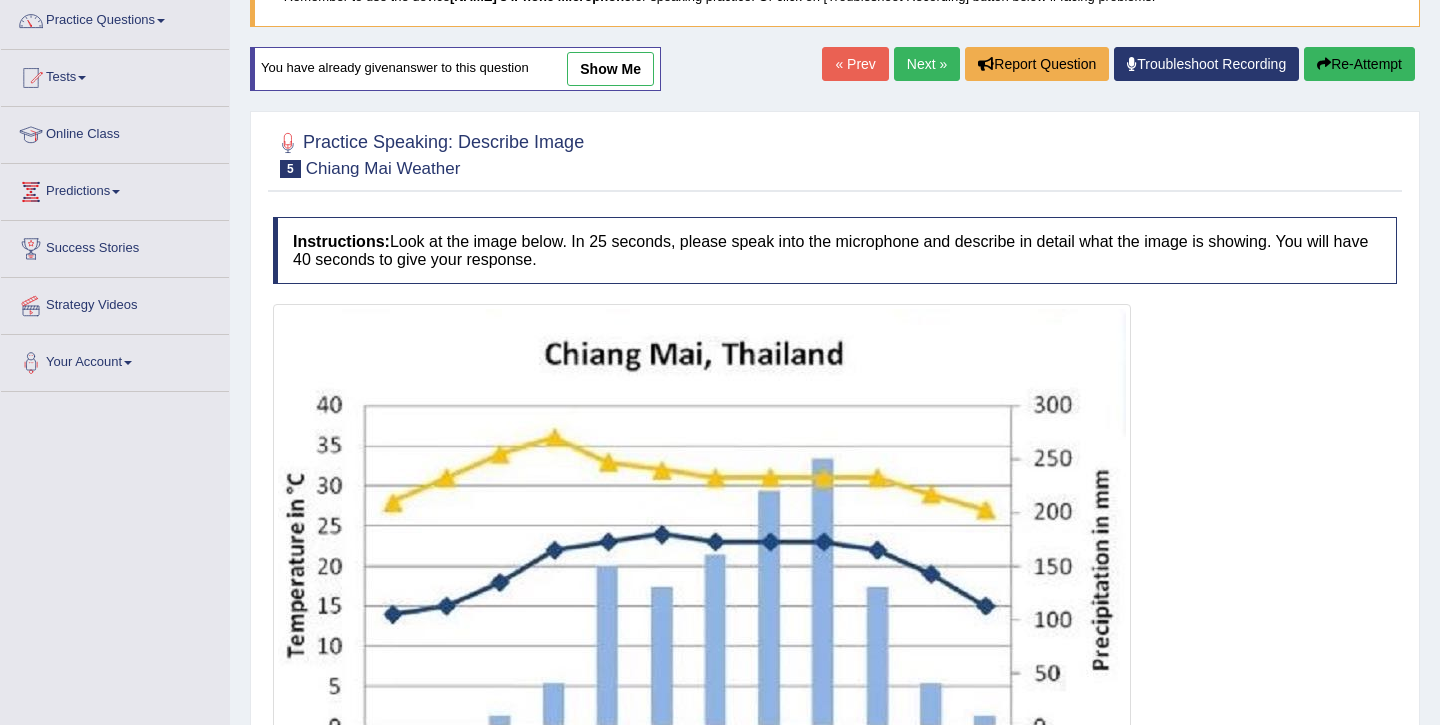 scroll, scrollTop: 443, scrollLeft: 0, axis: vertical 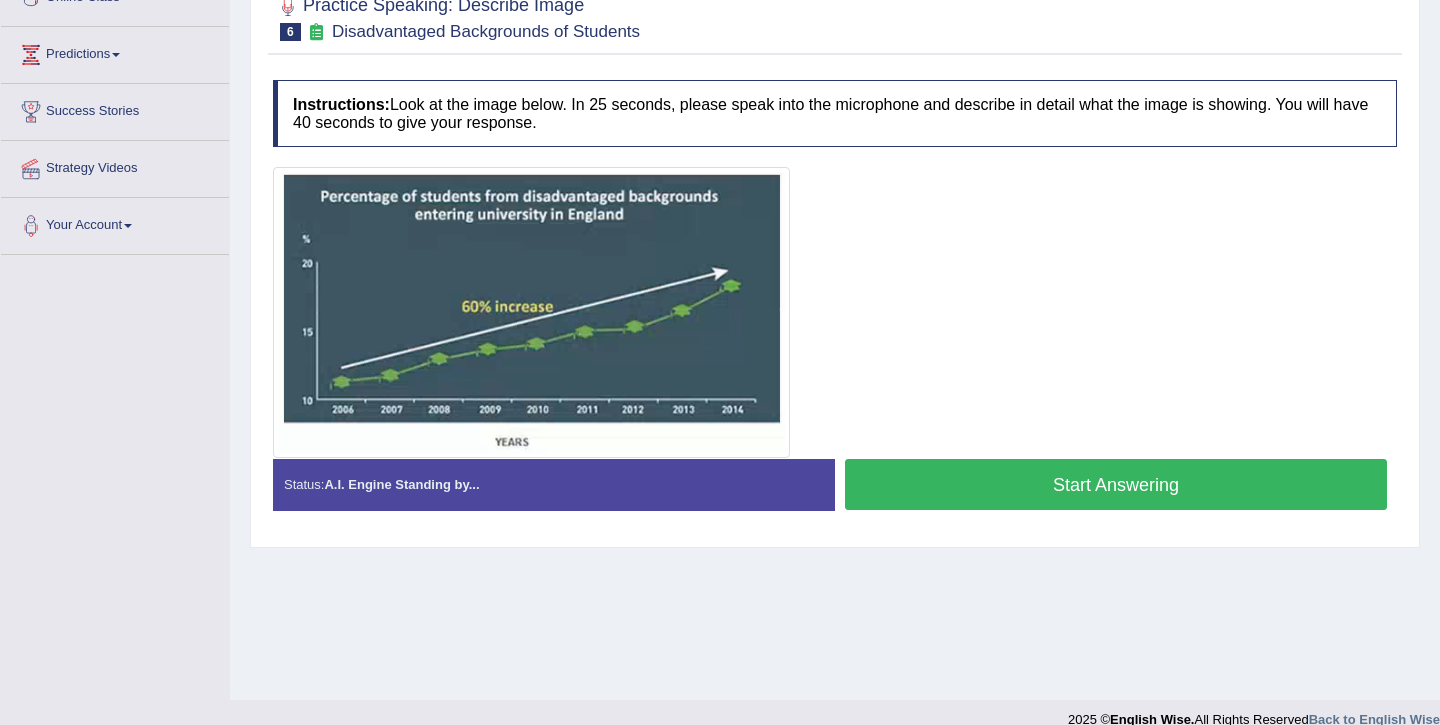 click on "Start Answering" at bounding box center (1116, 484) 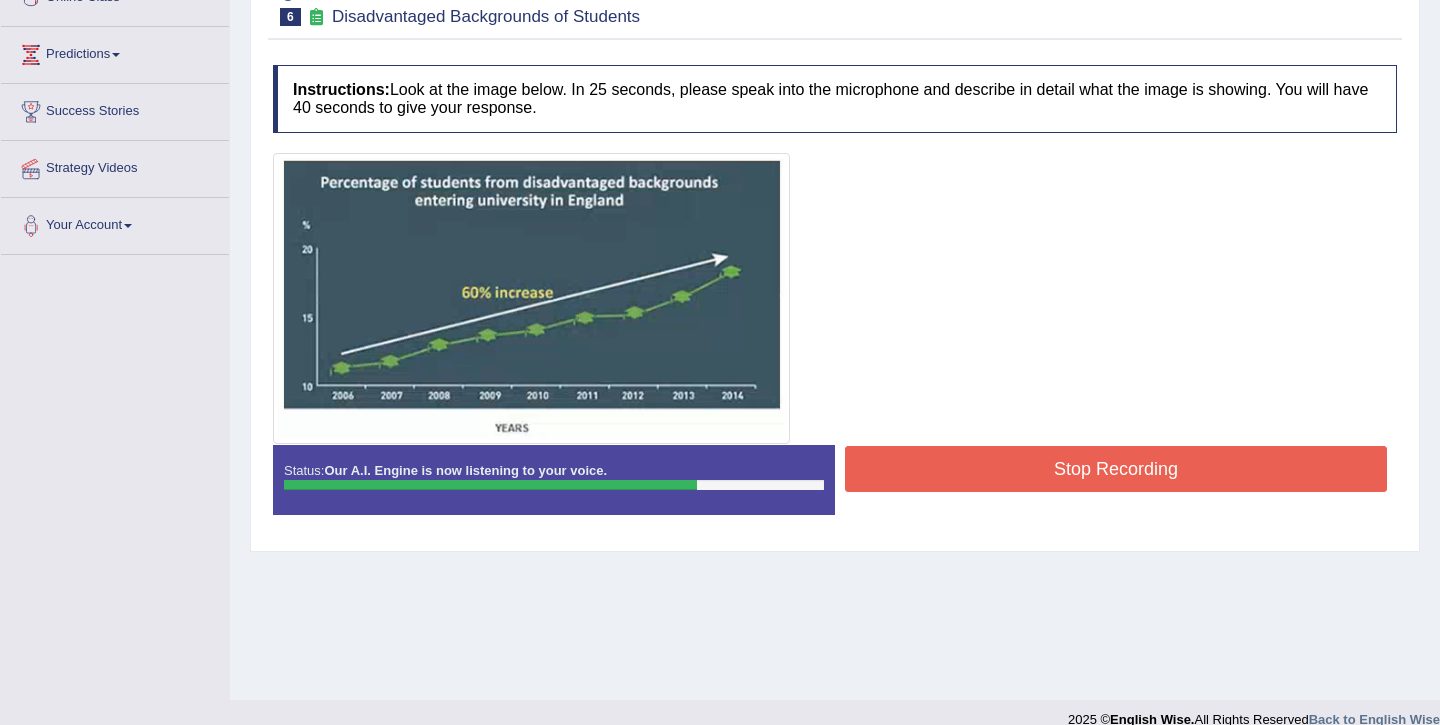 click on "Stop Recording" at bounding box center (1116, 469) 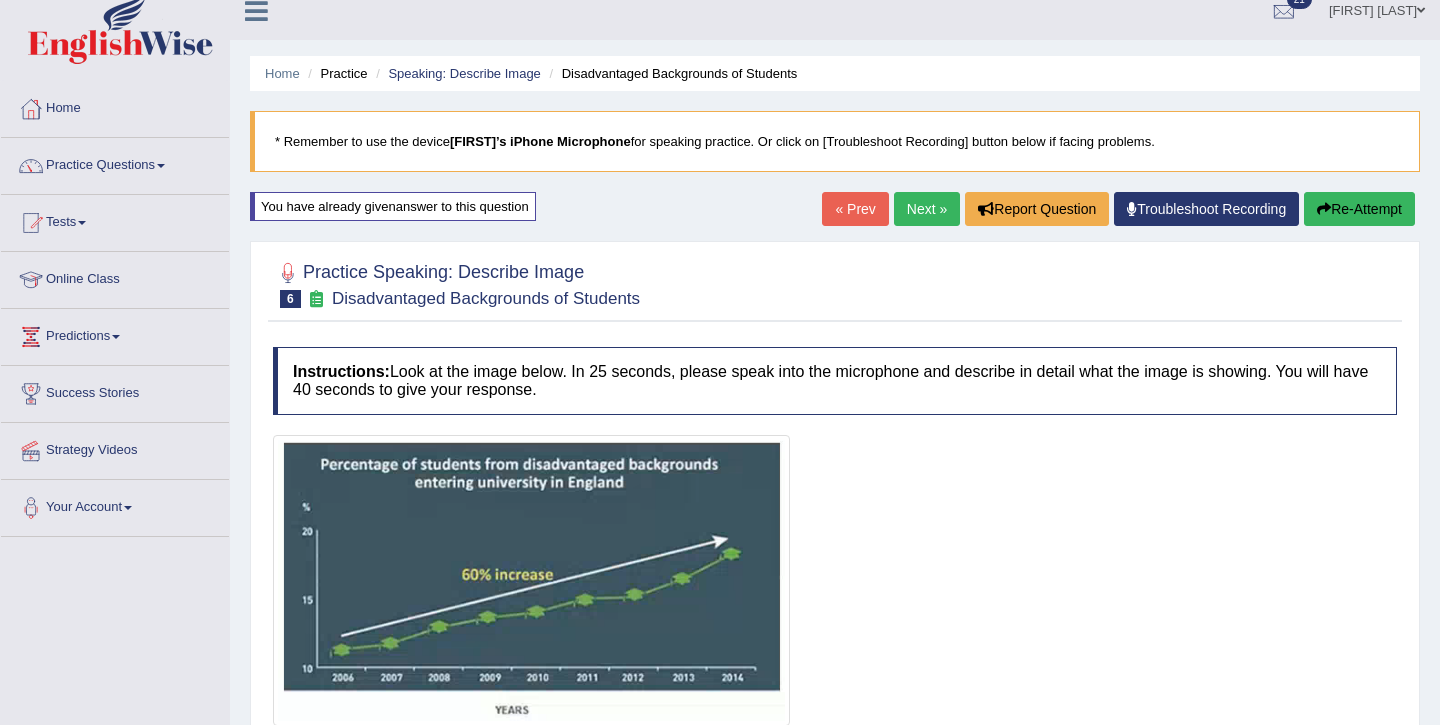 scroll, scrollTop: 0, scrollLeft: 0, axis: both 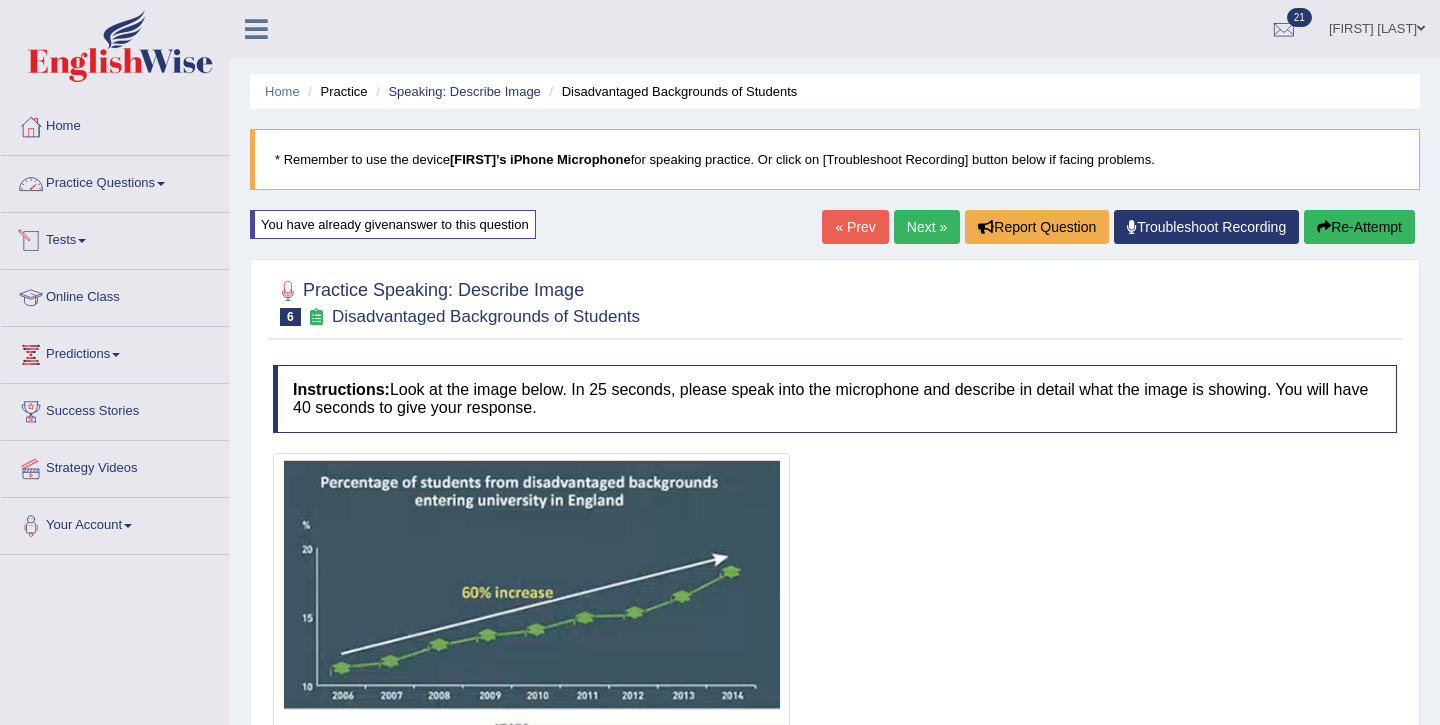 click on "Practice Questions" at bounding box center (115, 181) 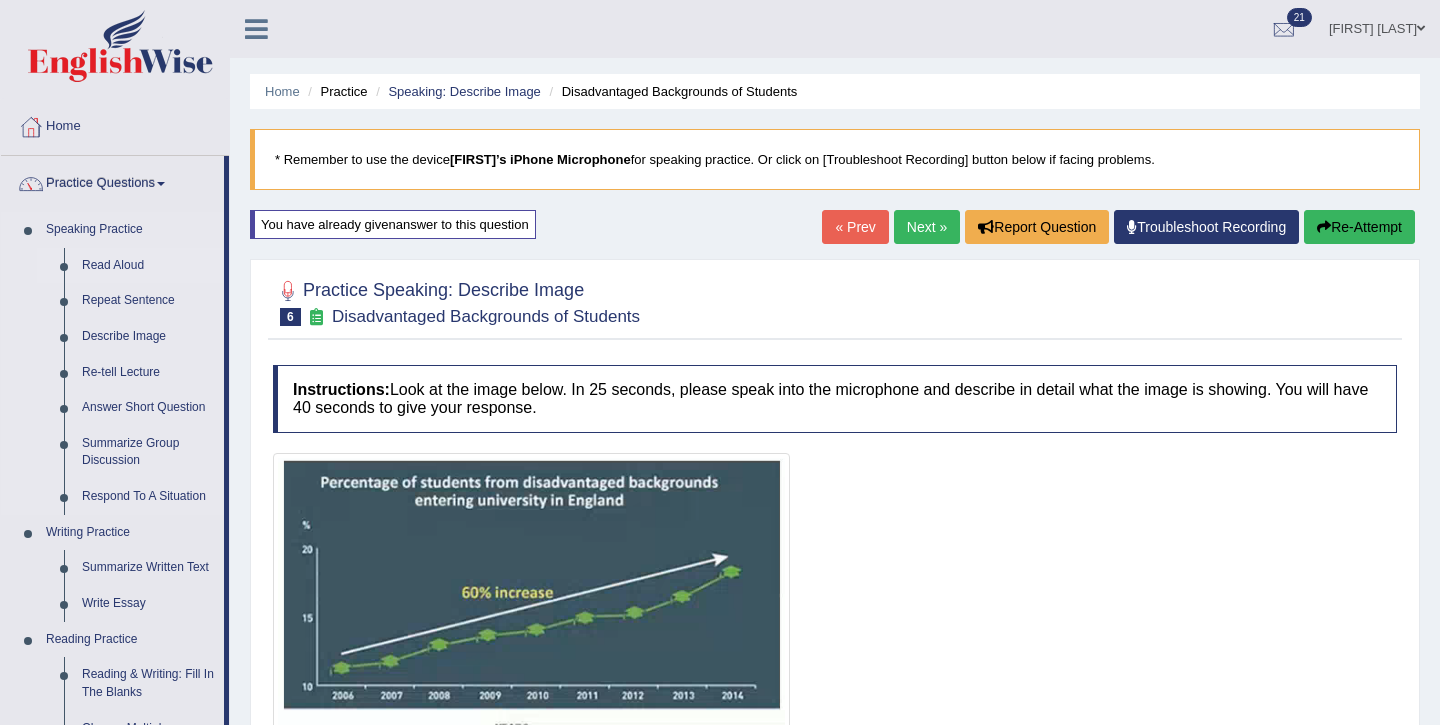 click on "Read Aloud" at bounding box center (148, 266) 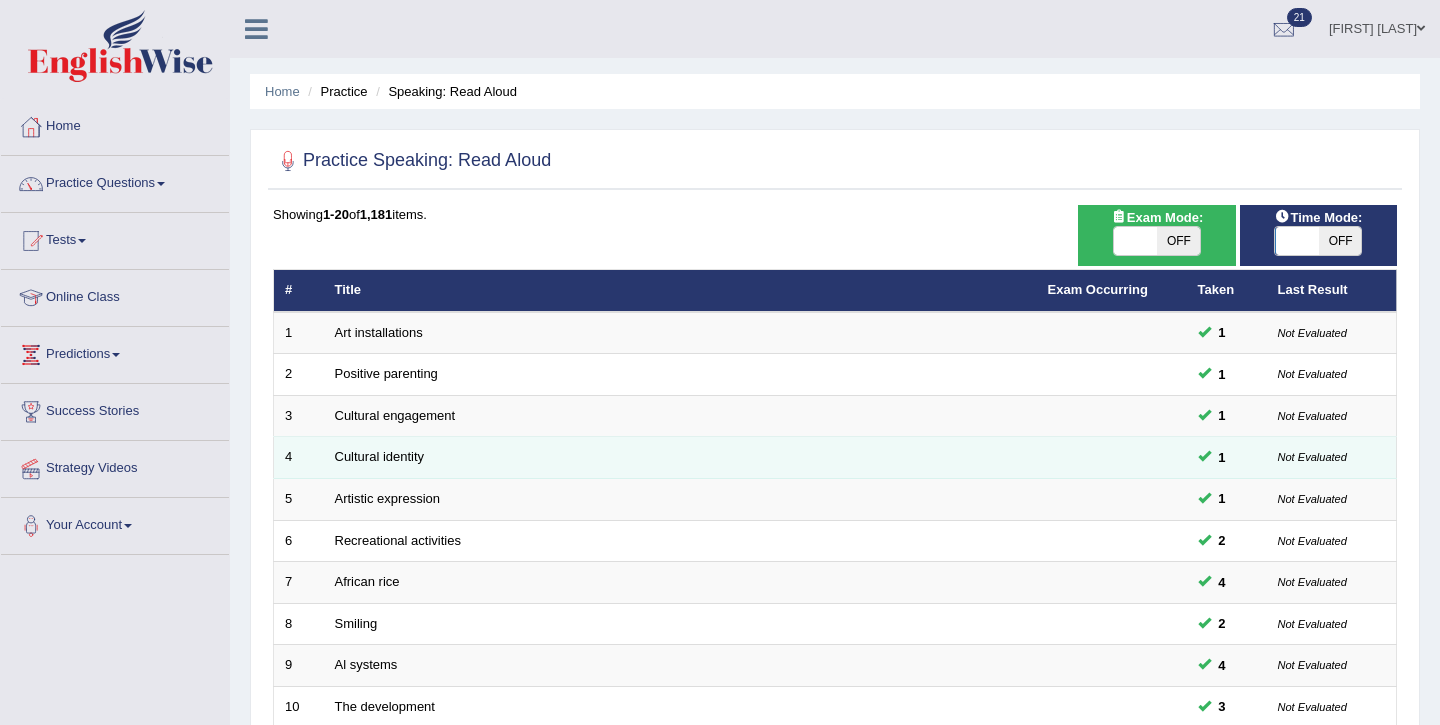 scroll, scrollTop: 0, scrollLeft: 0, axis: both 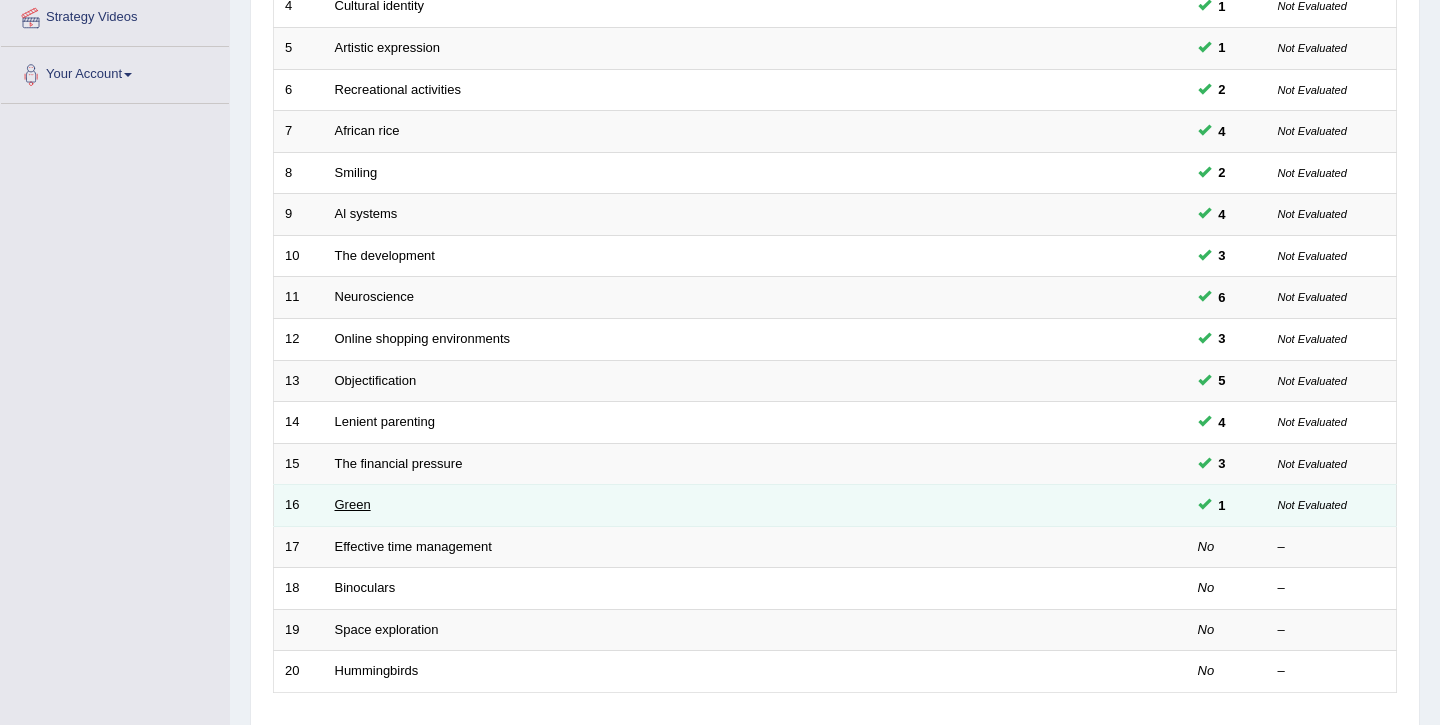 click on "Green" at bounding box center [353, 504] 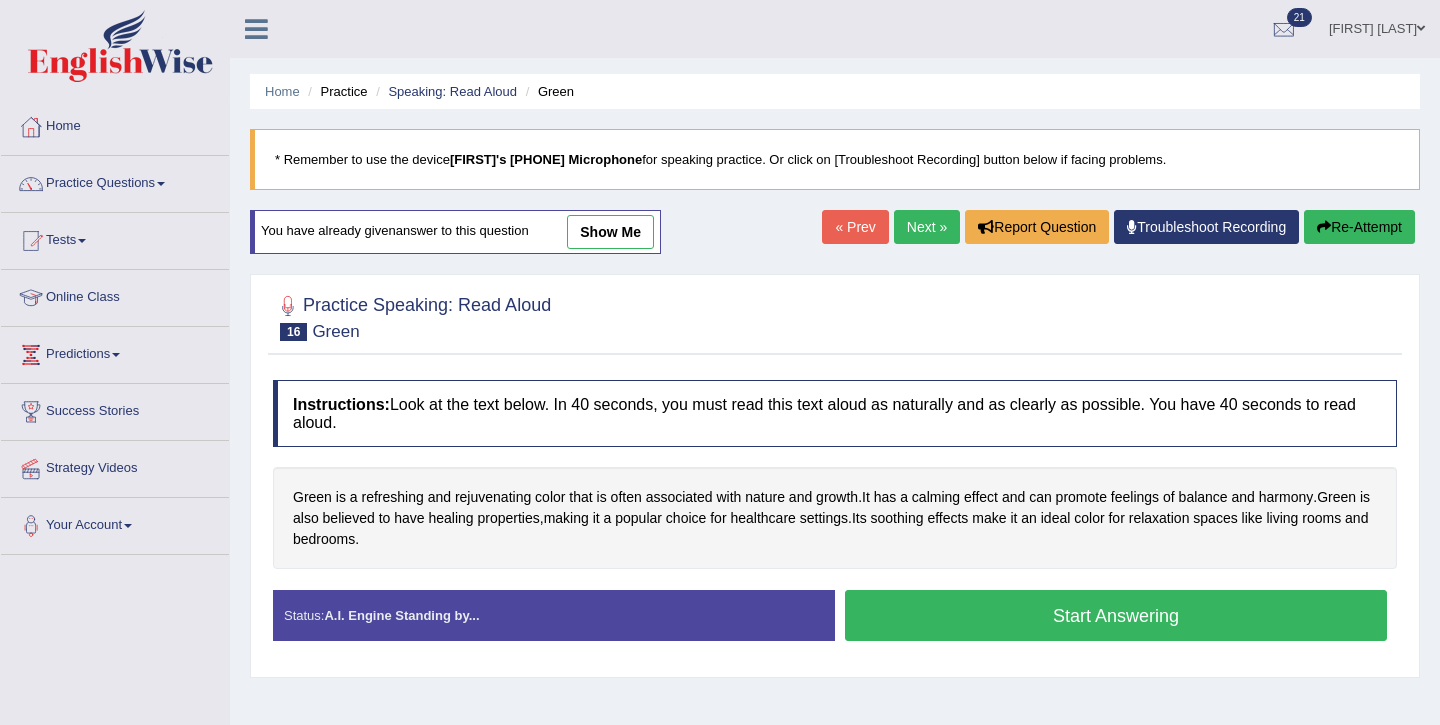 scroll, scrollTop: 0, scrollLeft: 0, axis: both 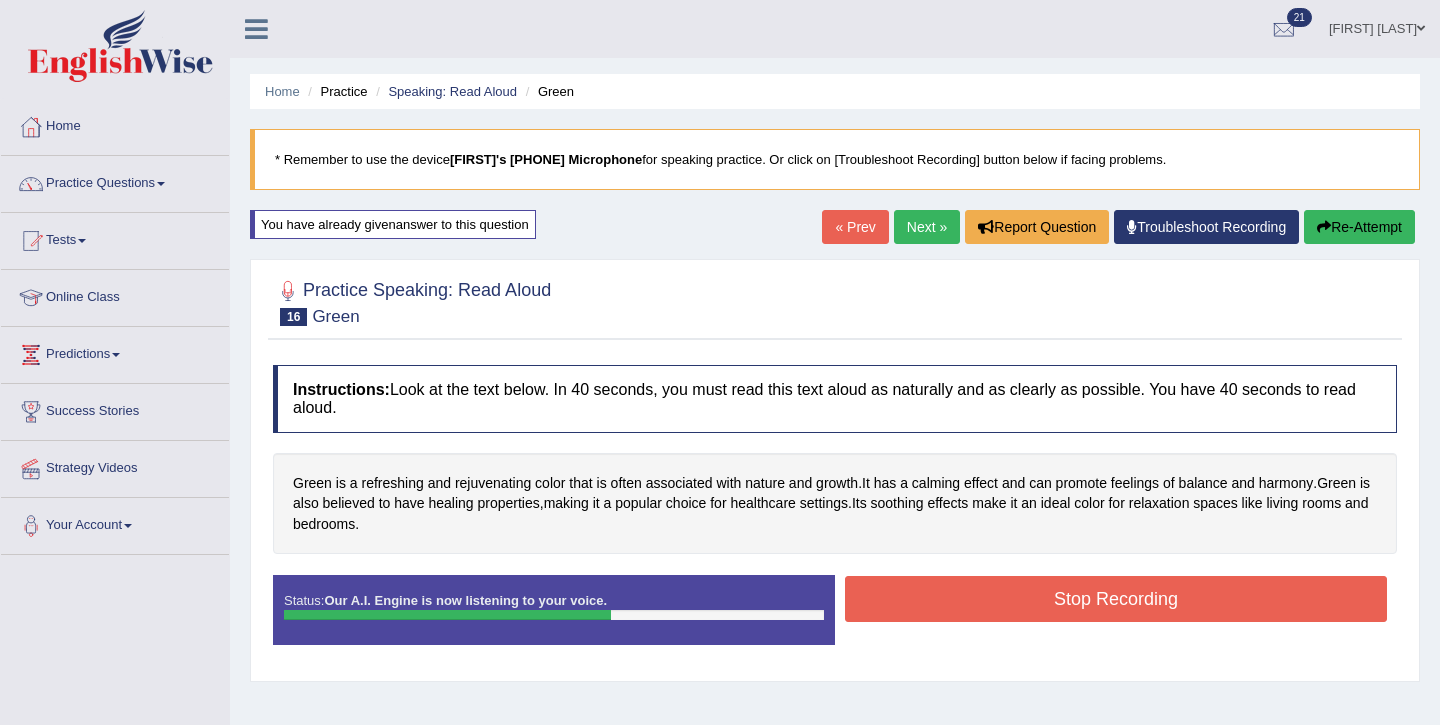 click on "Stop Recording" at bounding box center (1116, 599) 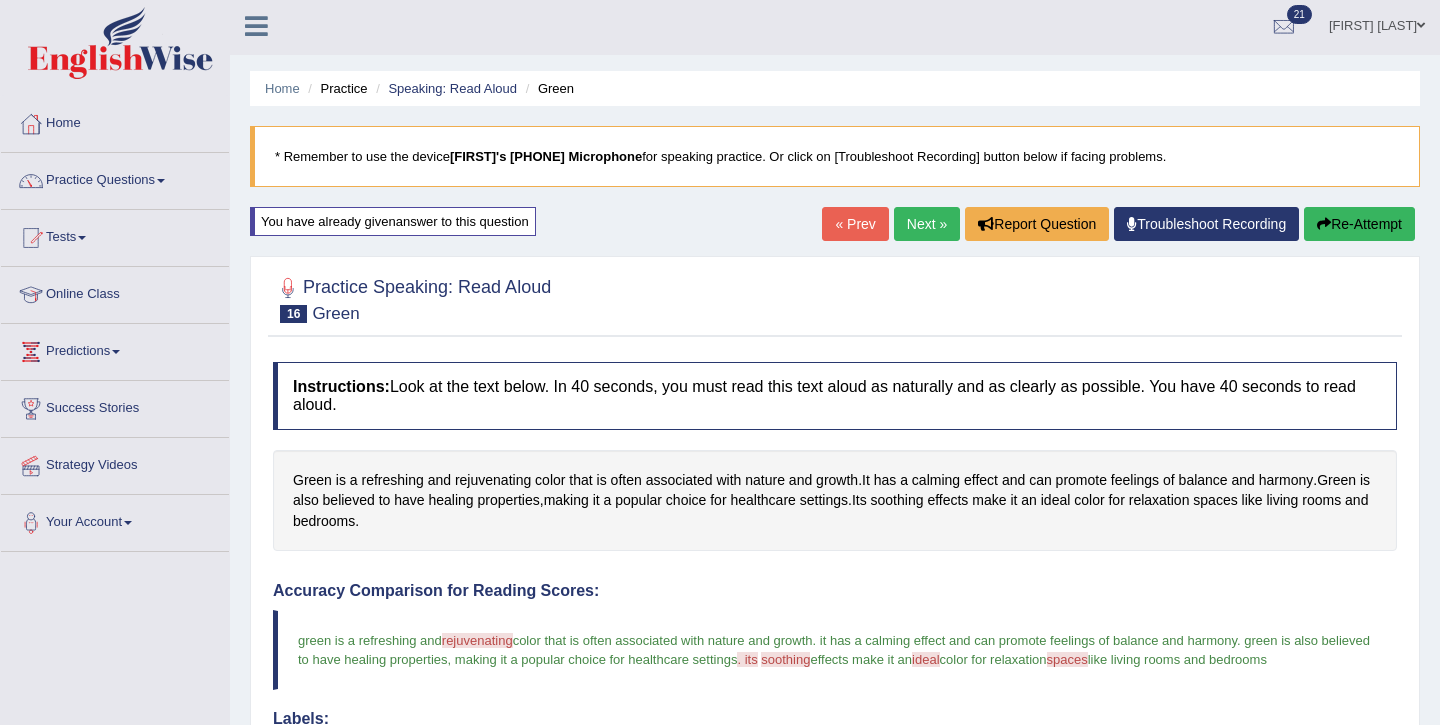scroll, scrollTop: 0, scrollLeft: 0, axis: both 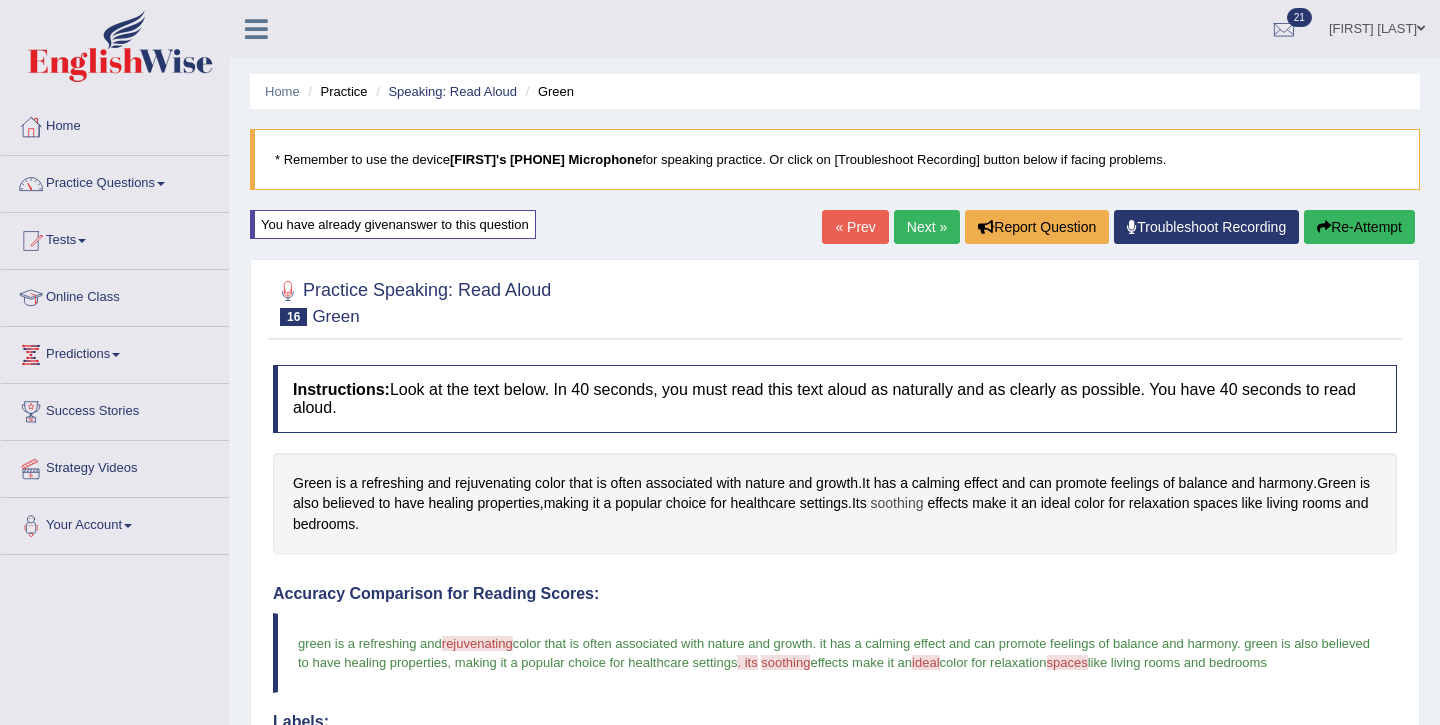 click on "soothing" at bounding box center (897, 503) 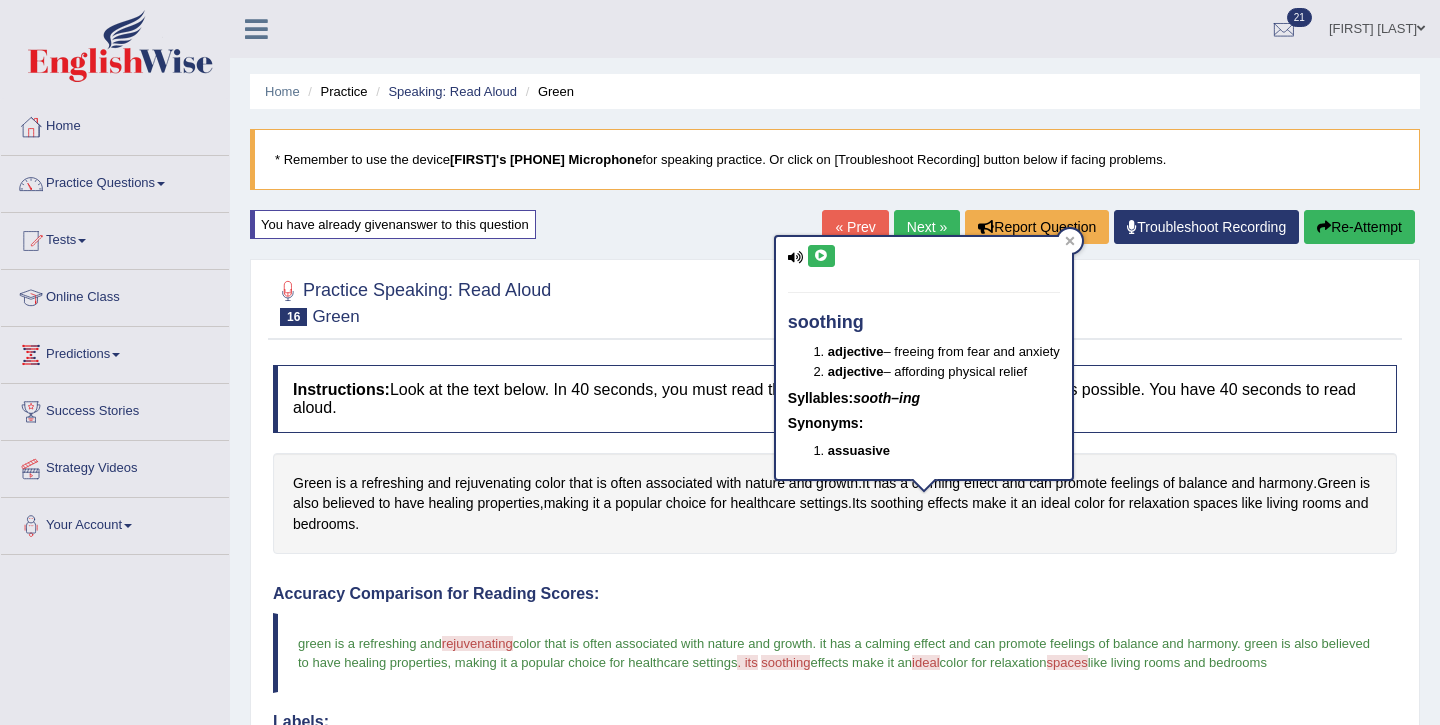 click at bounding box center [821, 256] 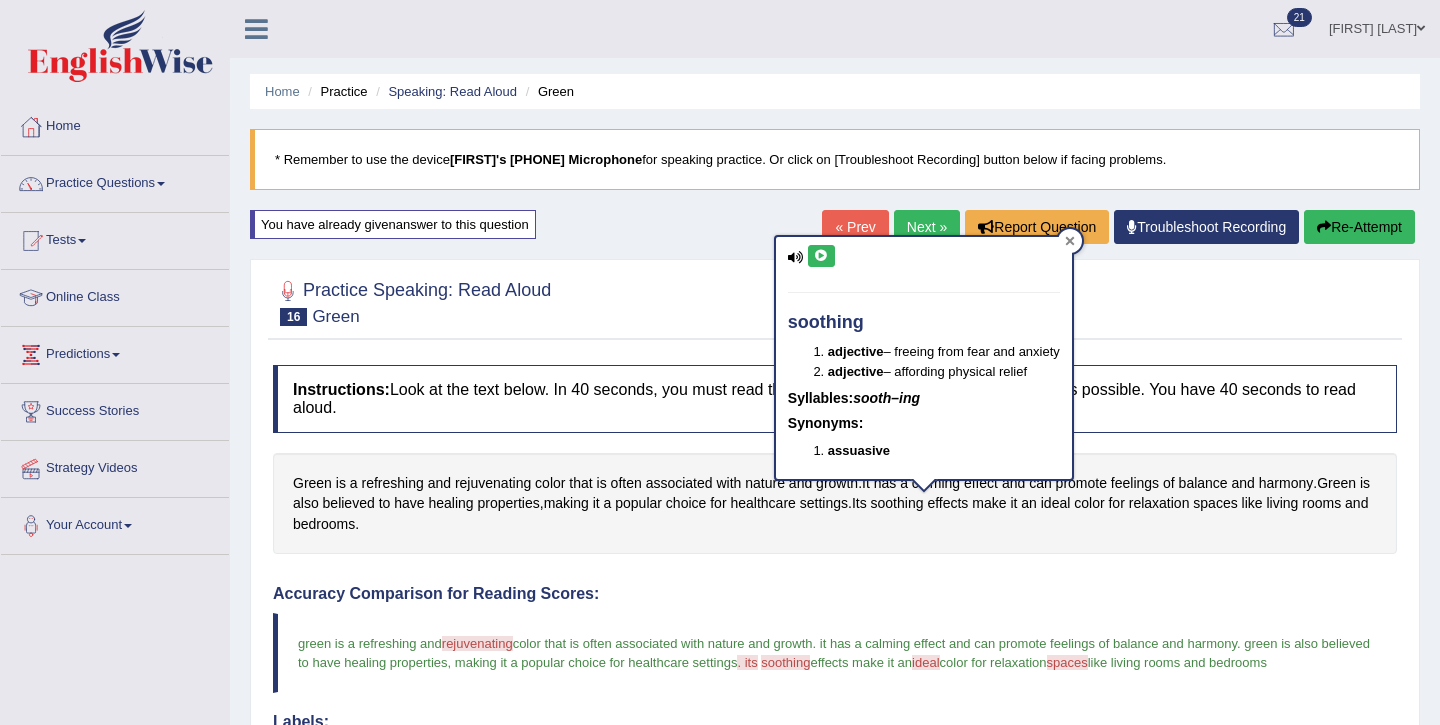 click at bounding box center (1070, 241) 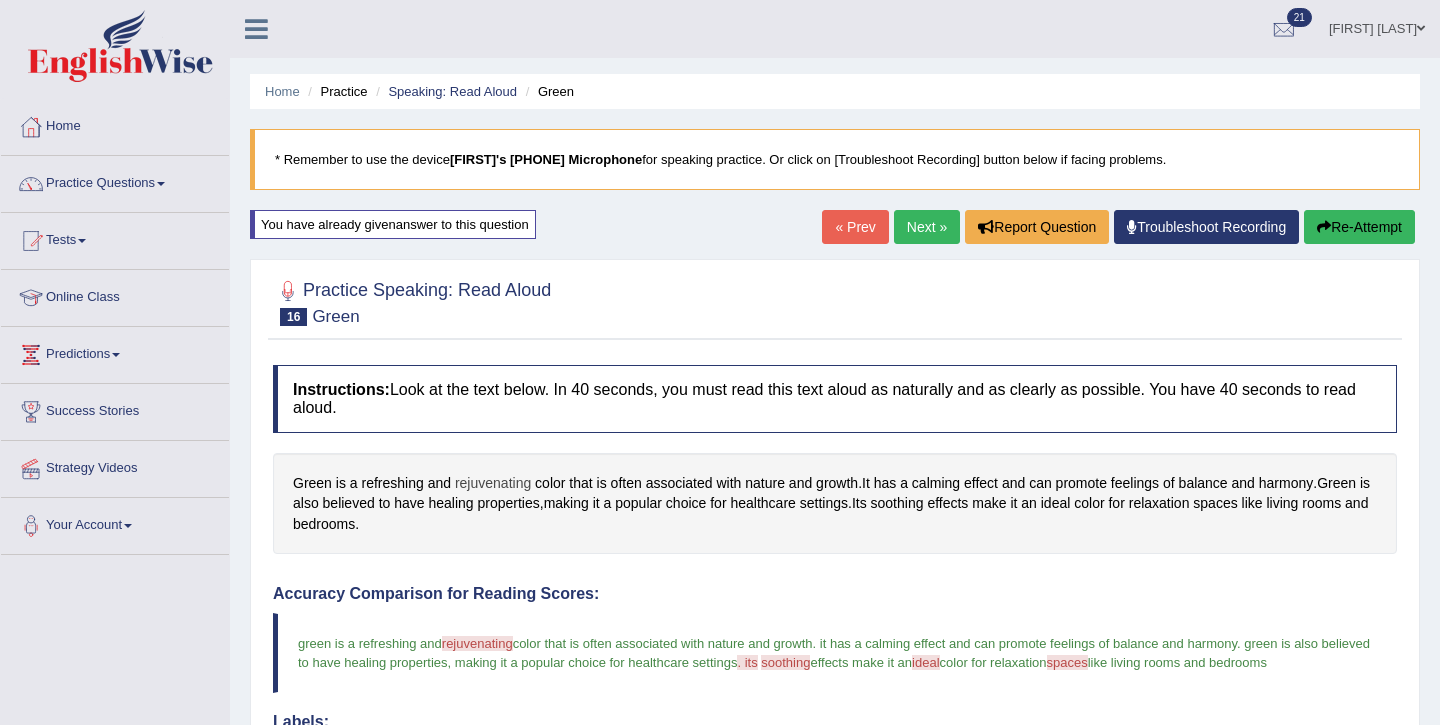 click on "rejuvenating" at bounding box center [493, 483] 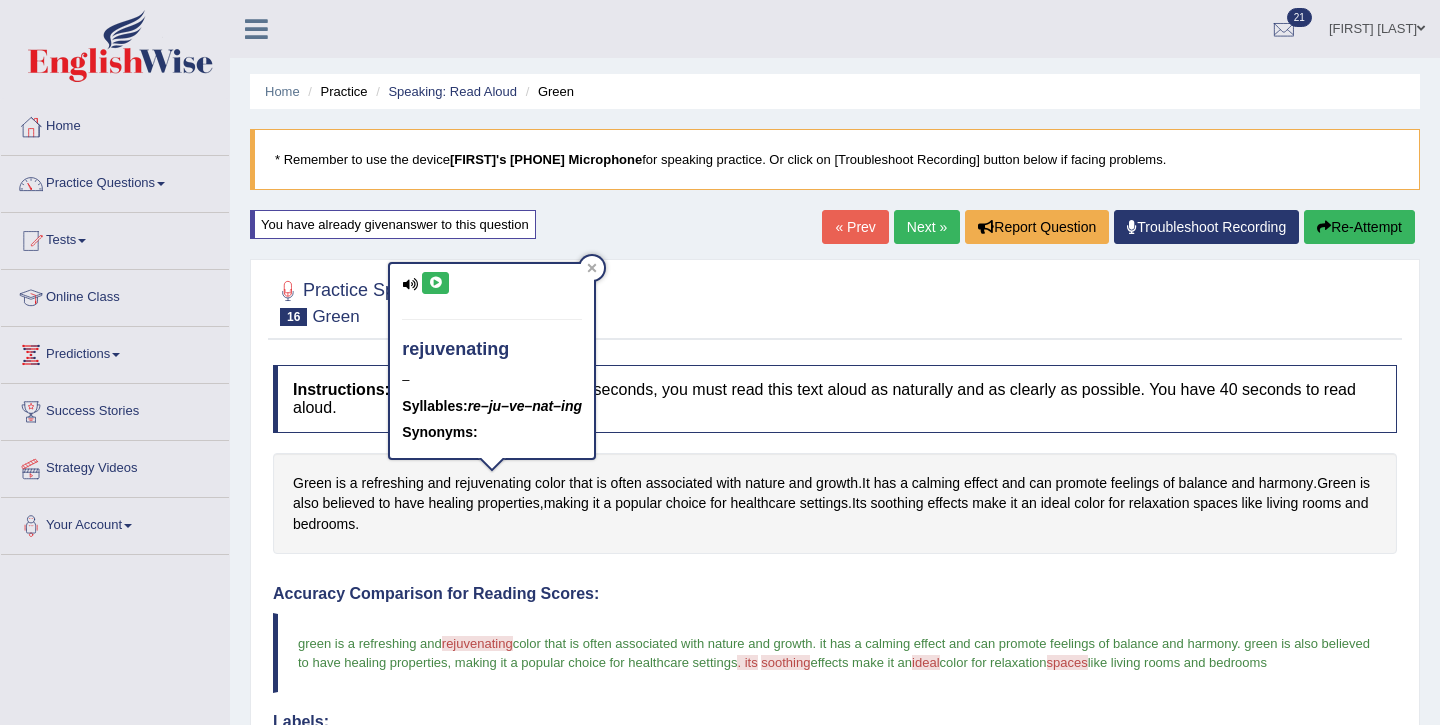 click at bounding box center (435, 283) 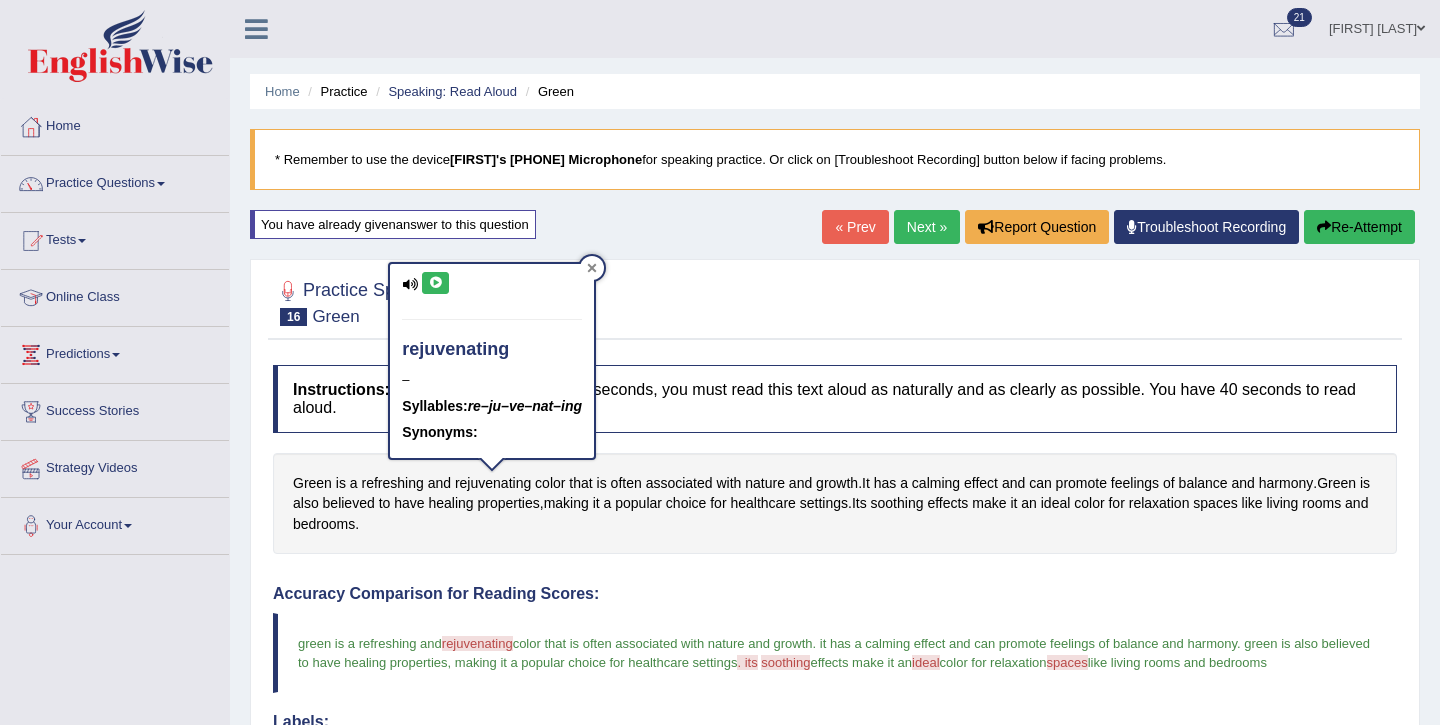 click at bounding box center [592, 268] 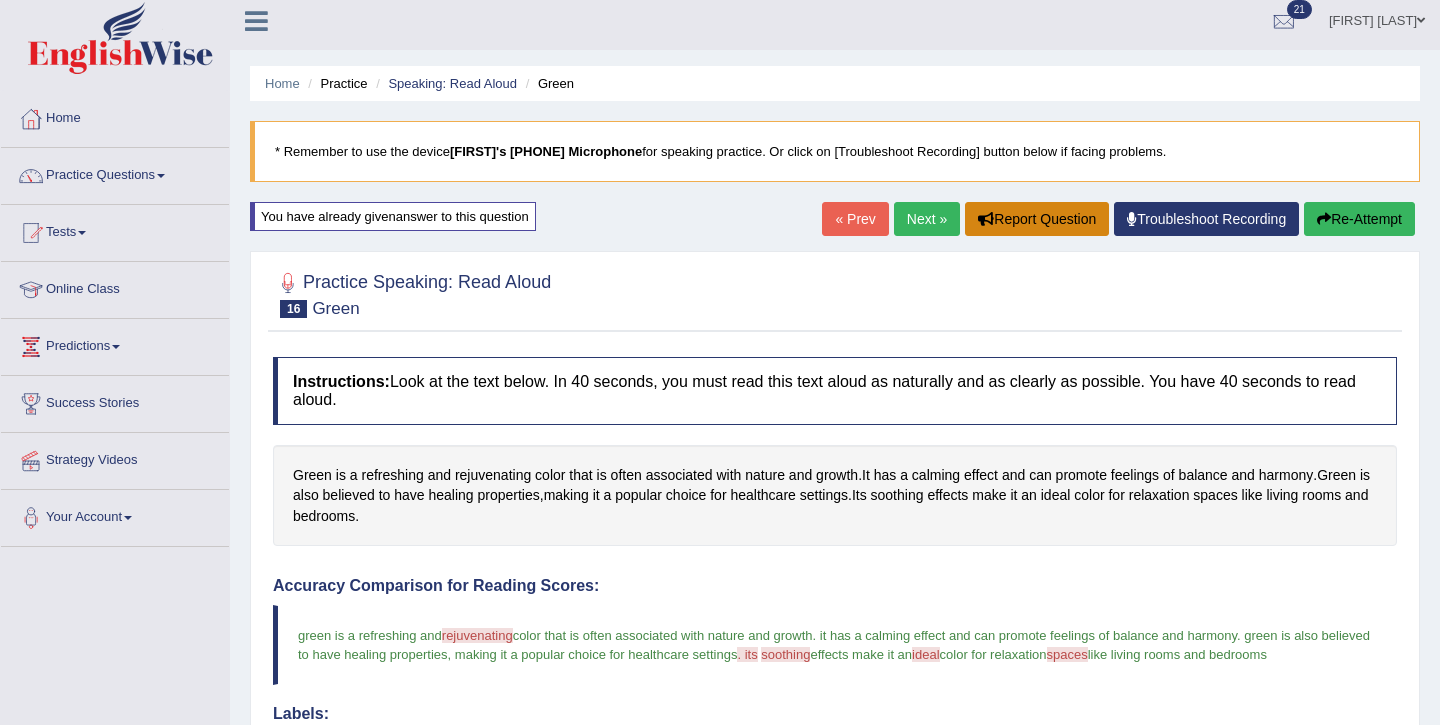 scroll, scrollTop: 1, scrollLeft: 0, axis: vertical 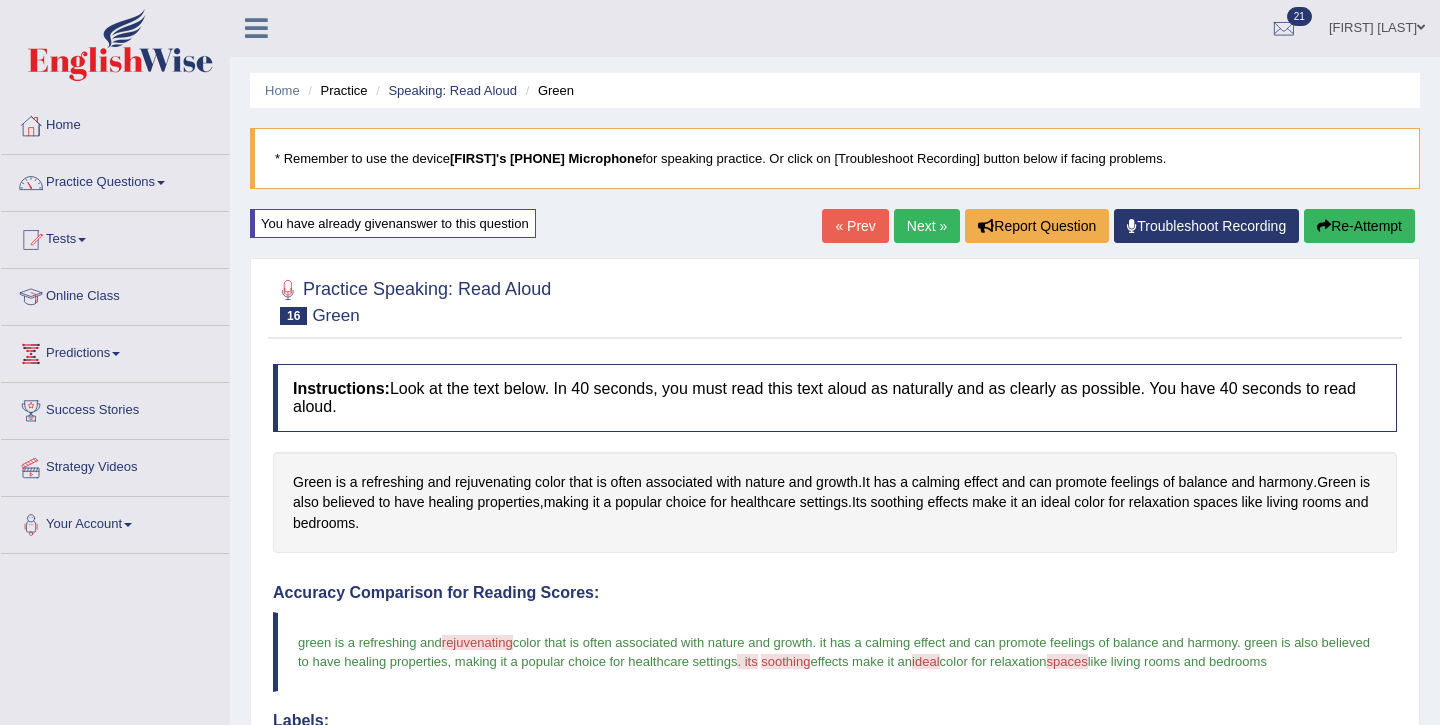 click on "Next »" at bounding box center [927, 226] 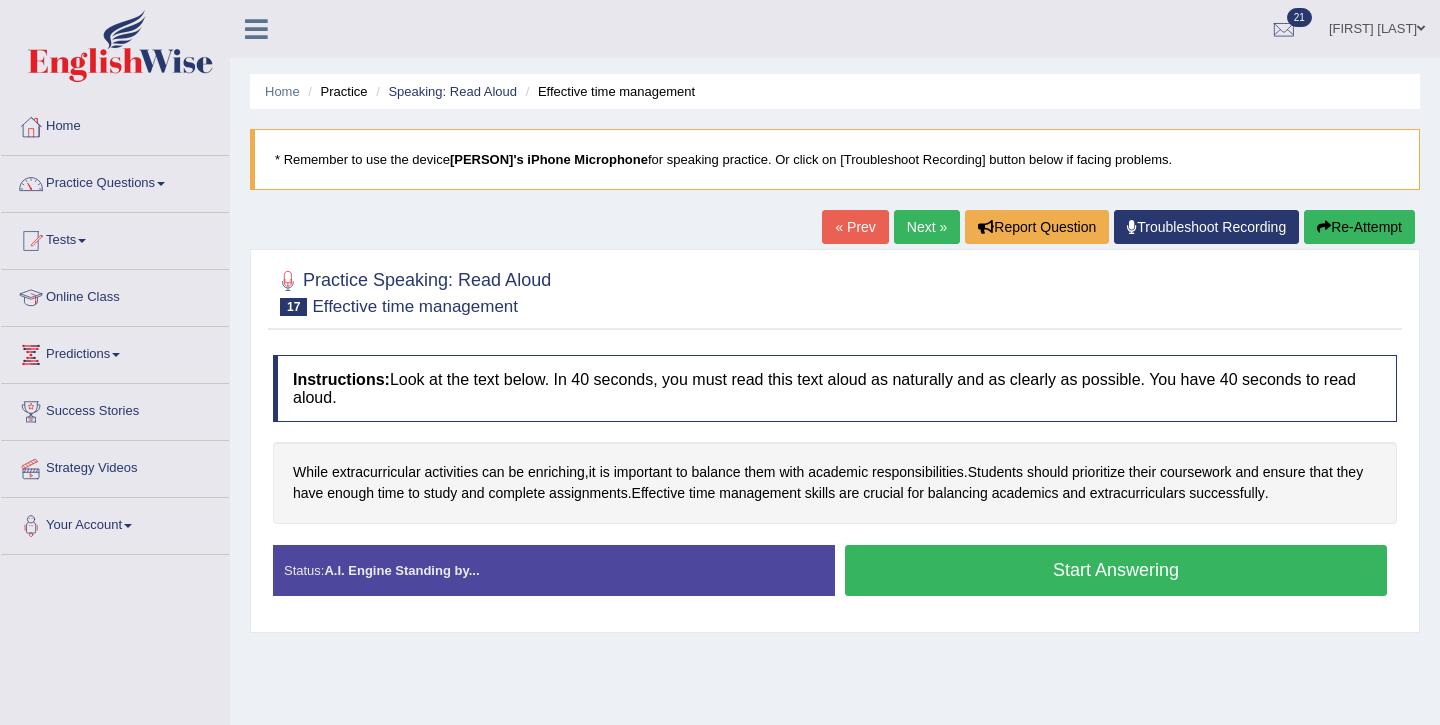 scroll, scrollTop: 94, scrollLeft: 0, axis: vertical 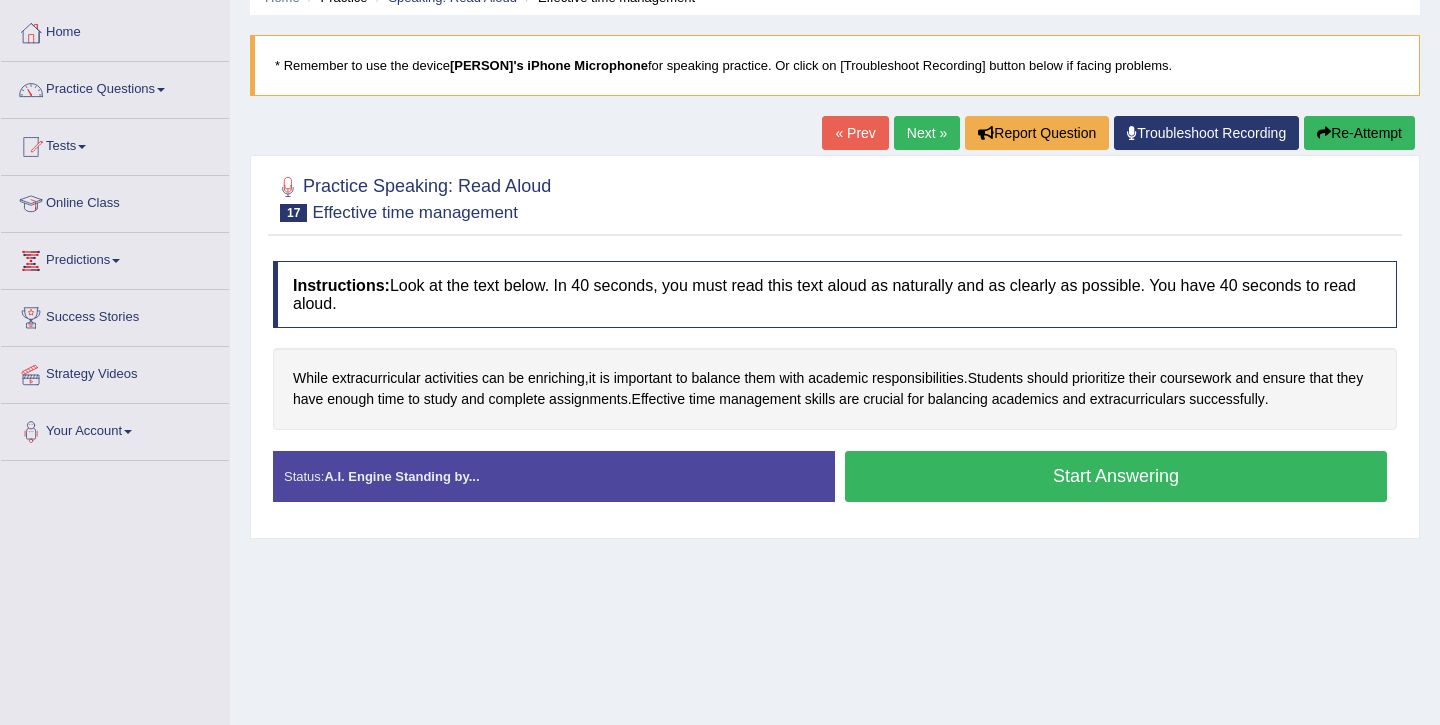click on "Start Answering" at bounding box center [1116, 476] 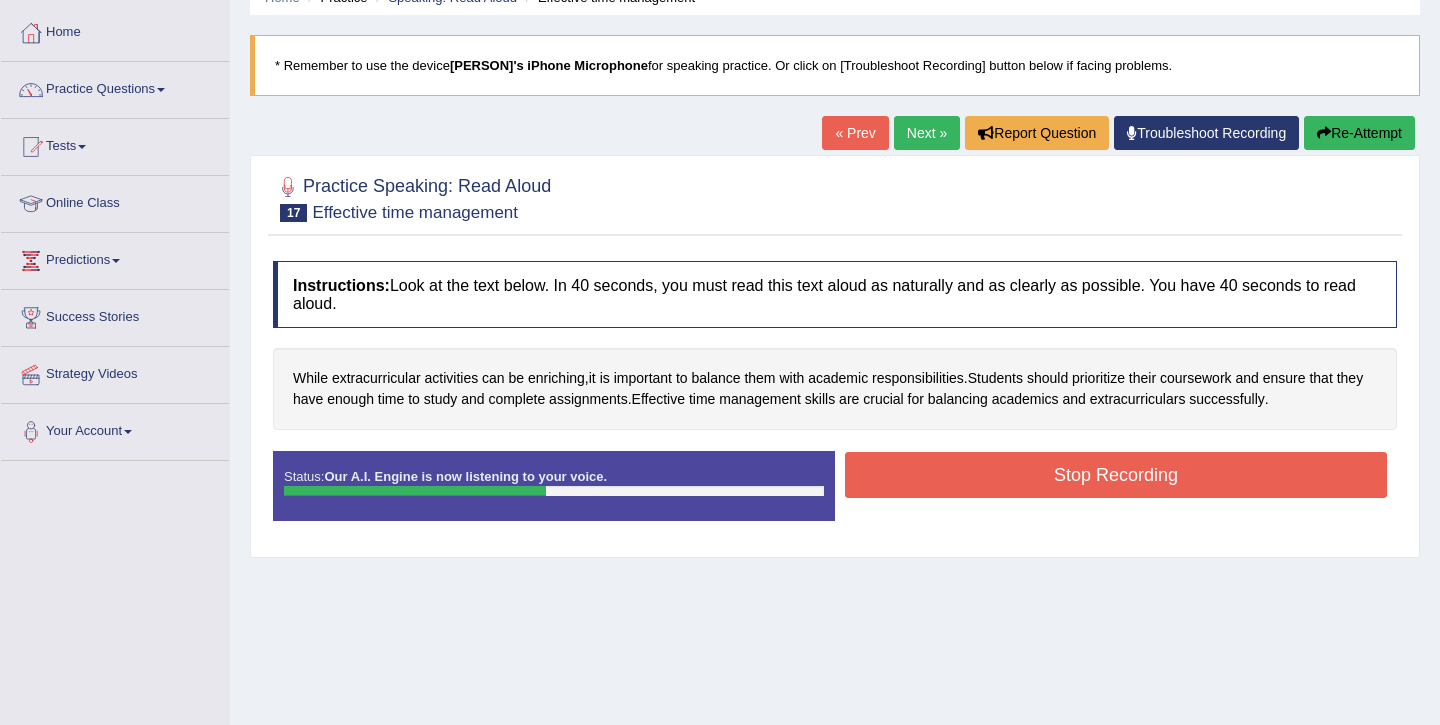 click on "Stop Recording" at bounding box center (1116, 475) 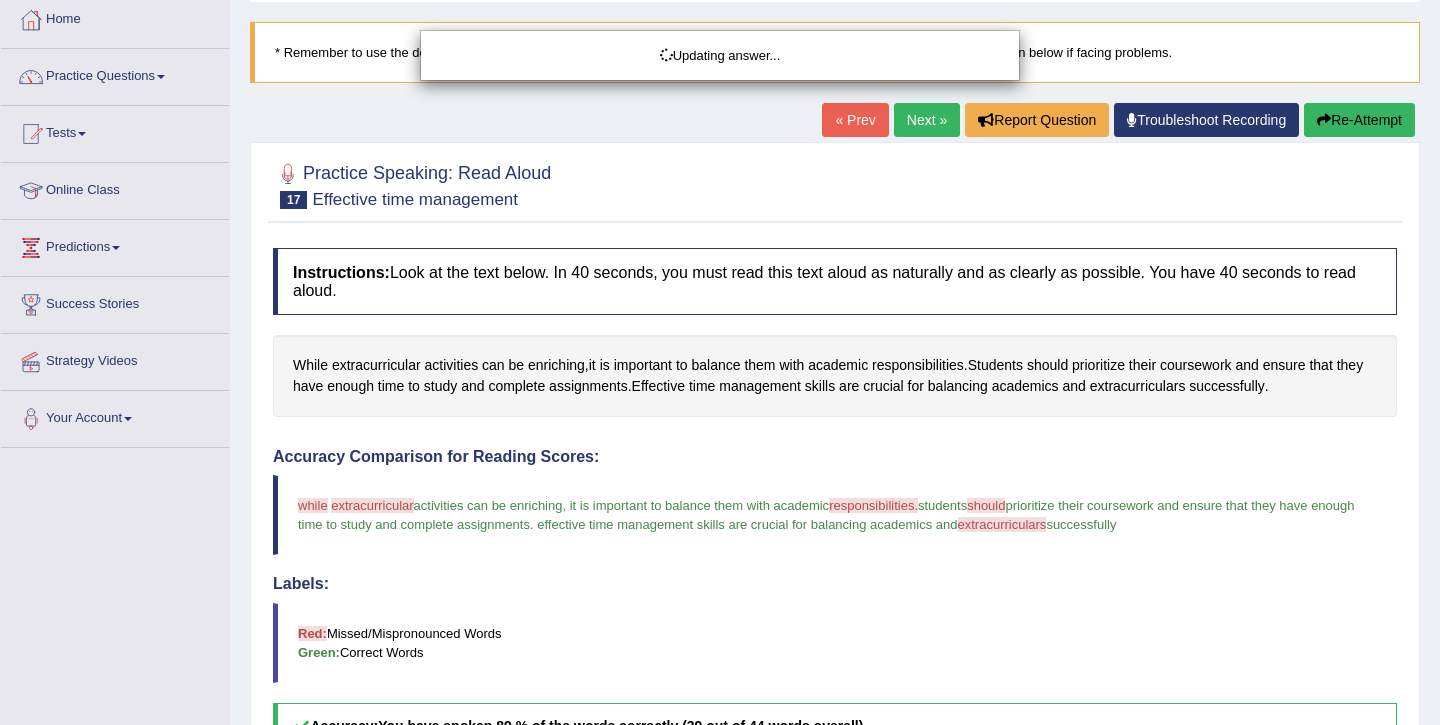 scroll, scrollTop: 137, scrollLeft: 0, axis: vertical 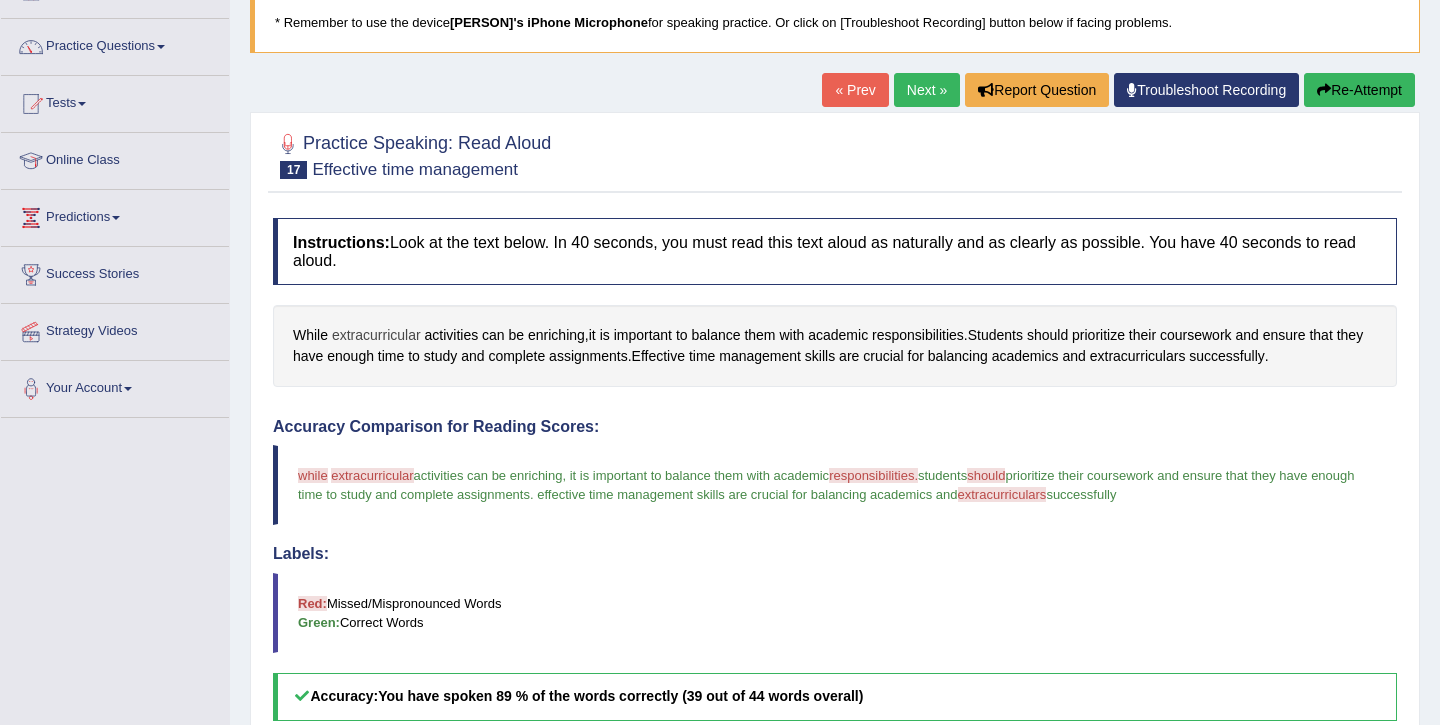click on "extracurricular" at bounding box center (376, 335) 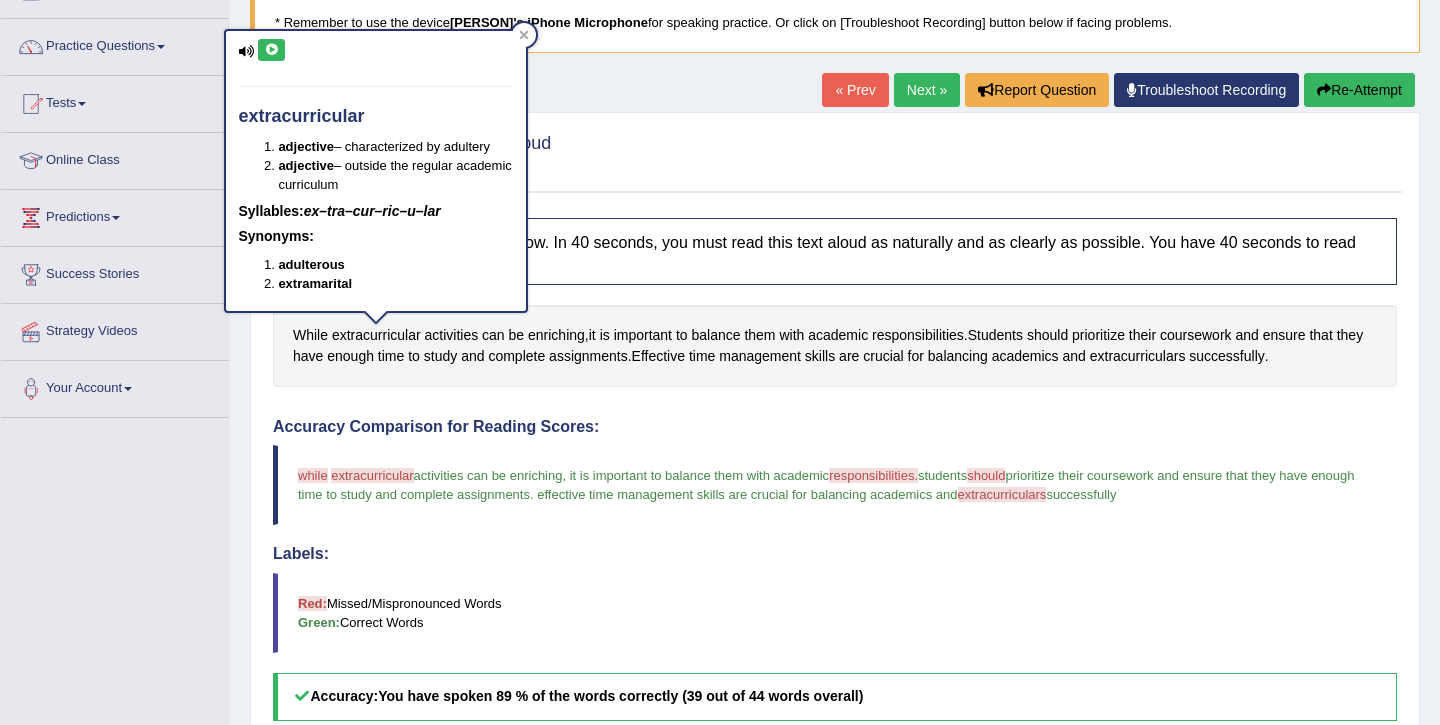 click at bounding box center (271, 50) 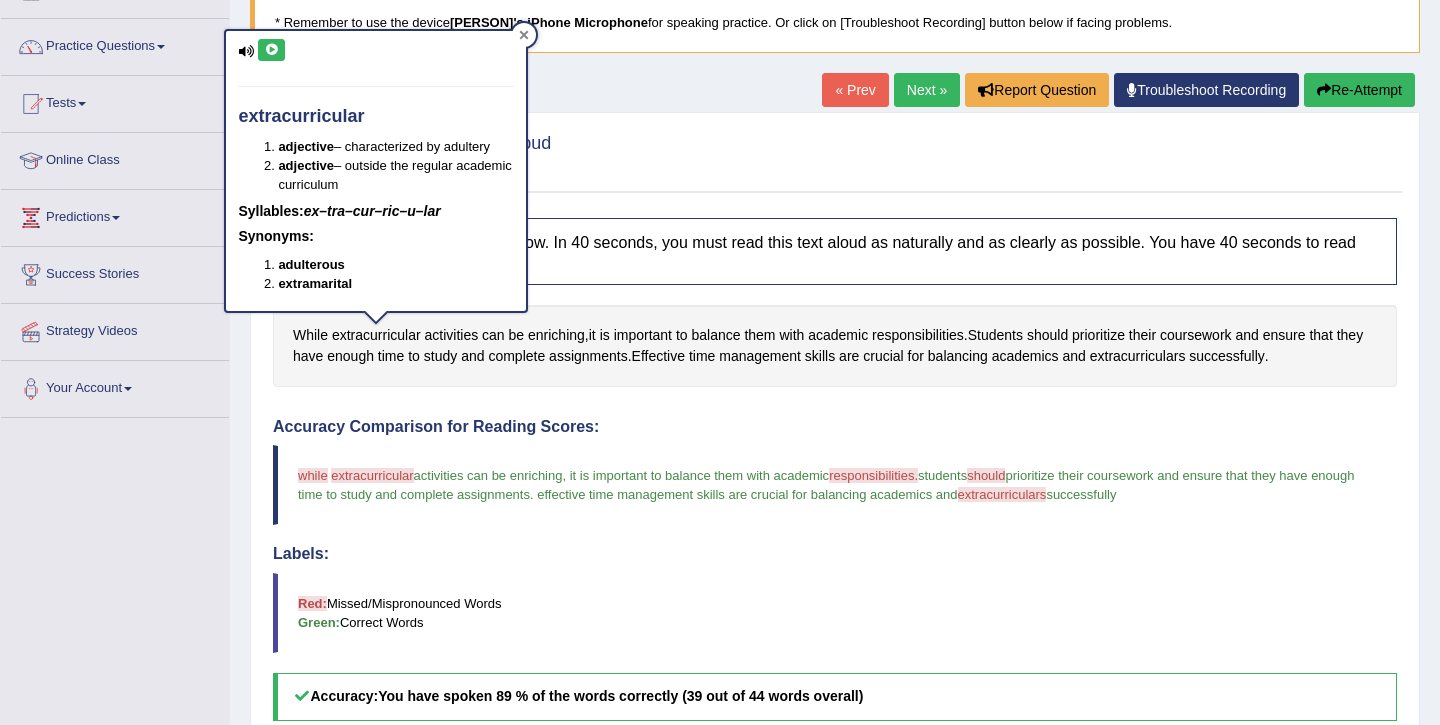 click 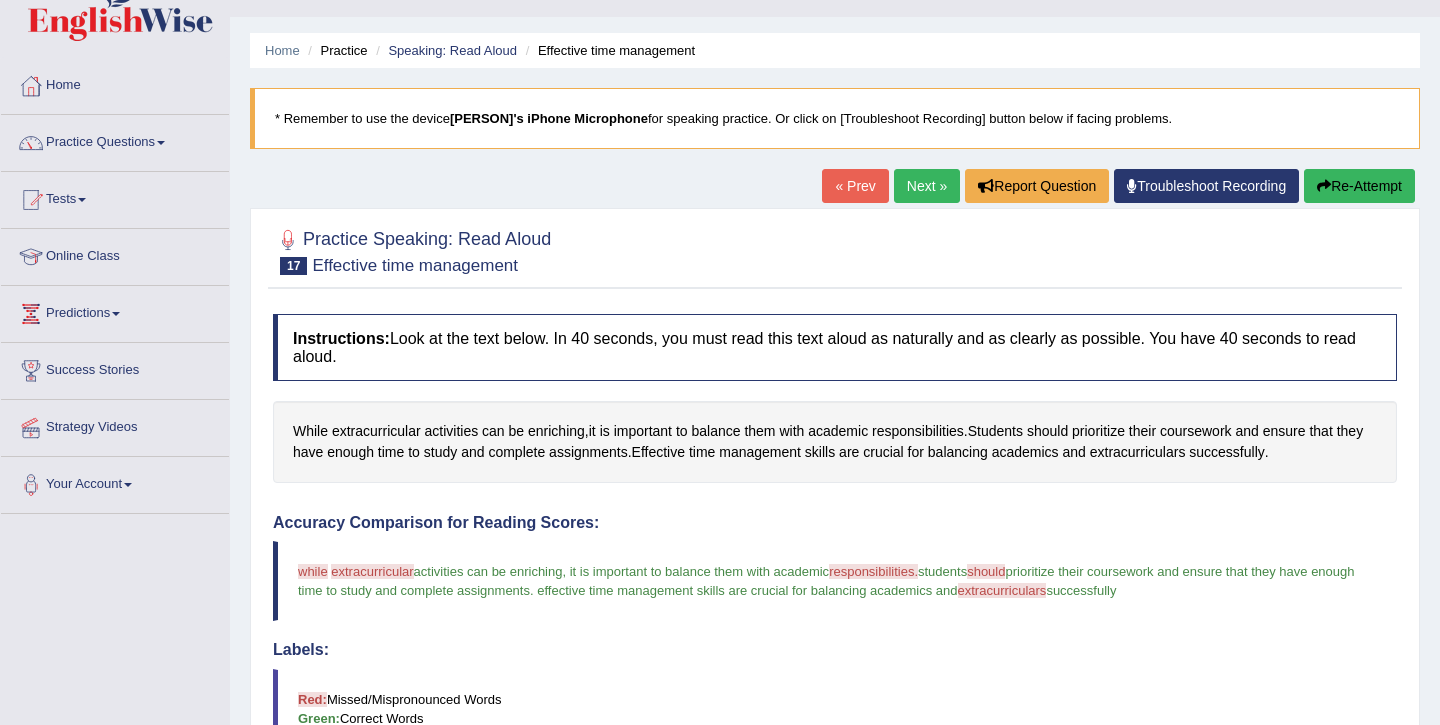 scroll, scrollTop: 26, scrollLeft: 0, axis: vertical 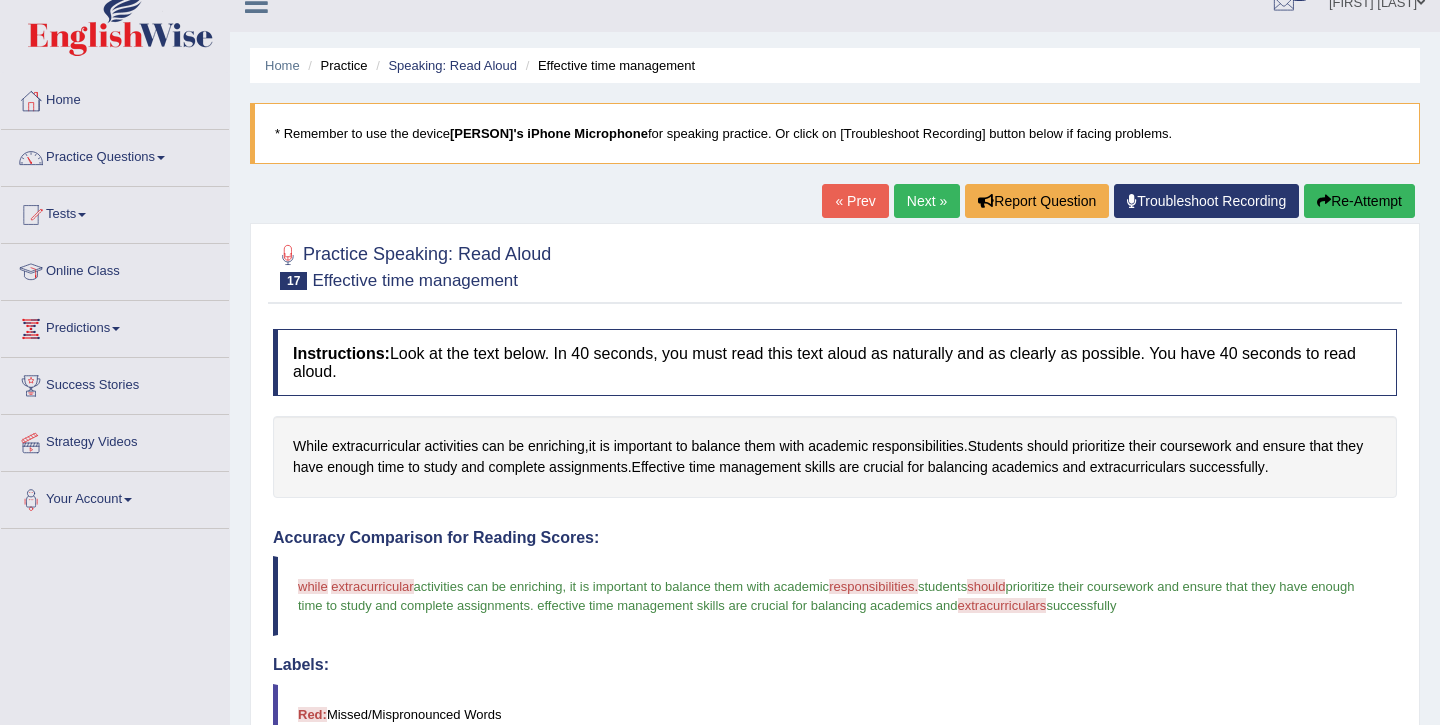 click on "Next »" at bounding box center [927, 201] 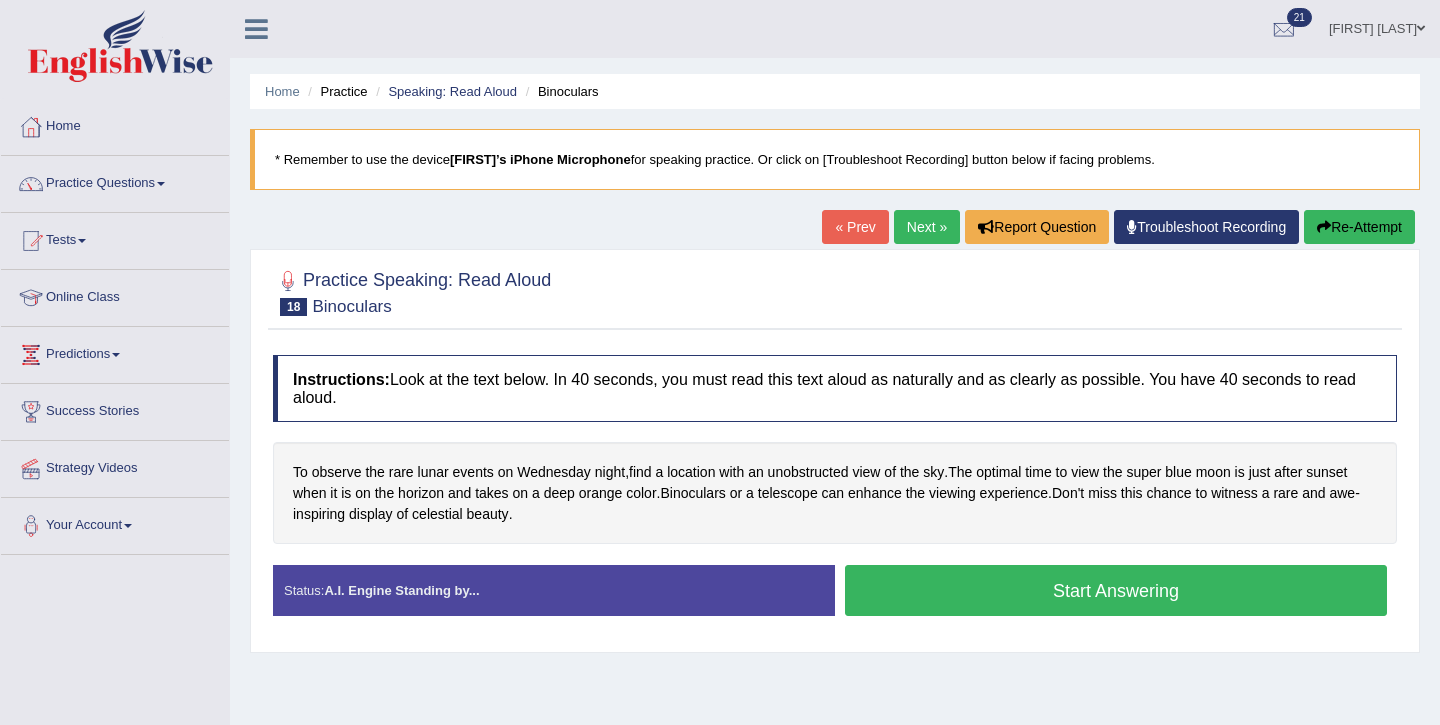 scroll, scrollTop: 0, scrollLeft: 0, axis: both 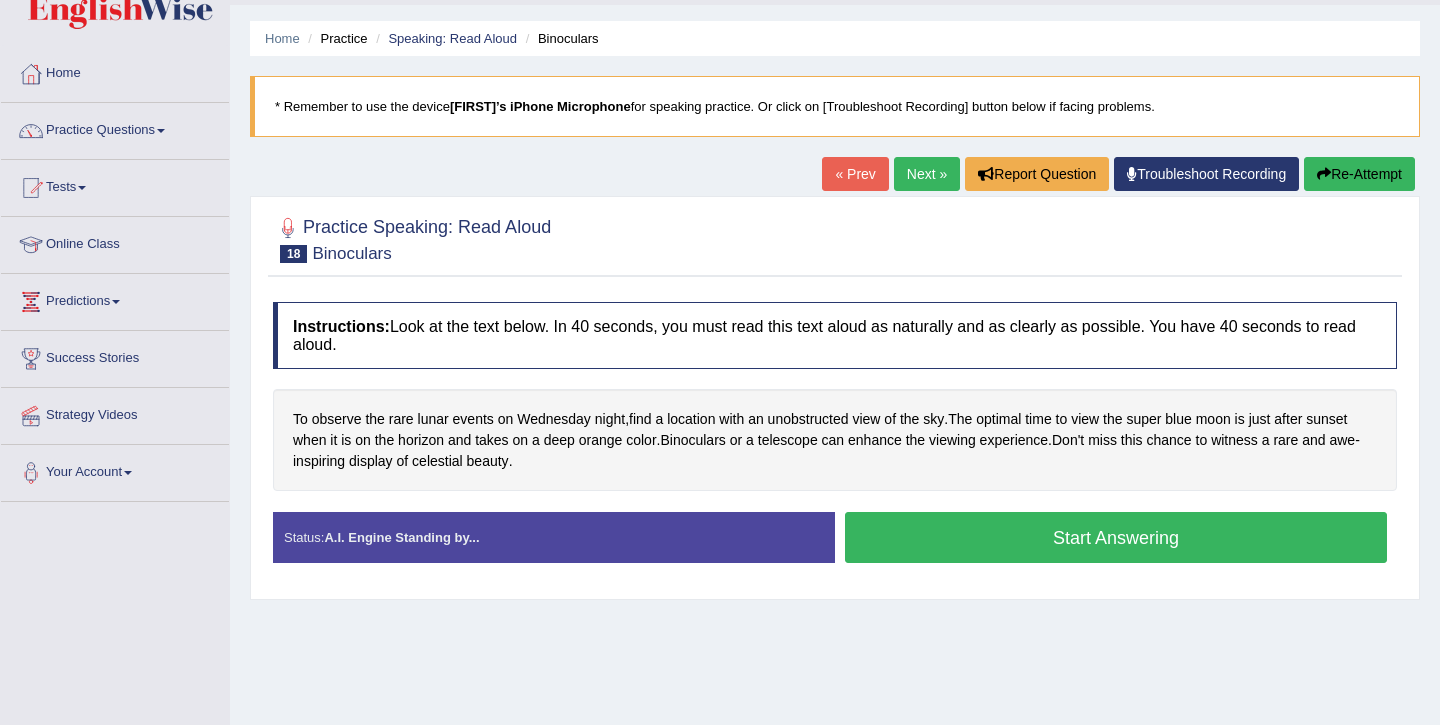 click on "Start Answering" at bounding box center [1116, 537] 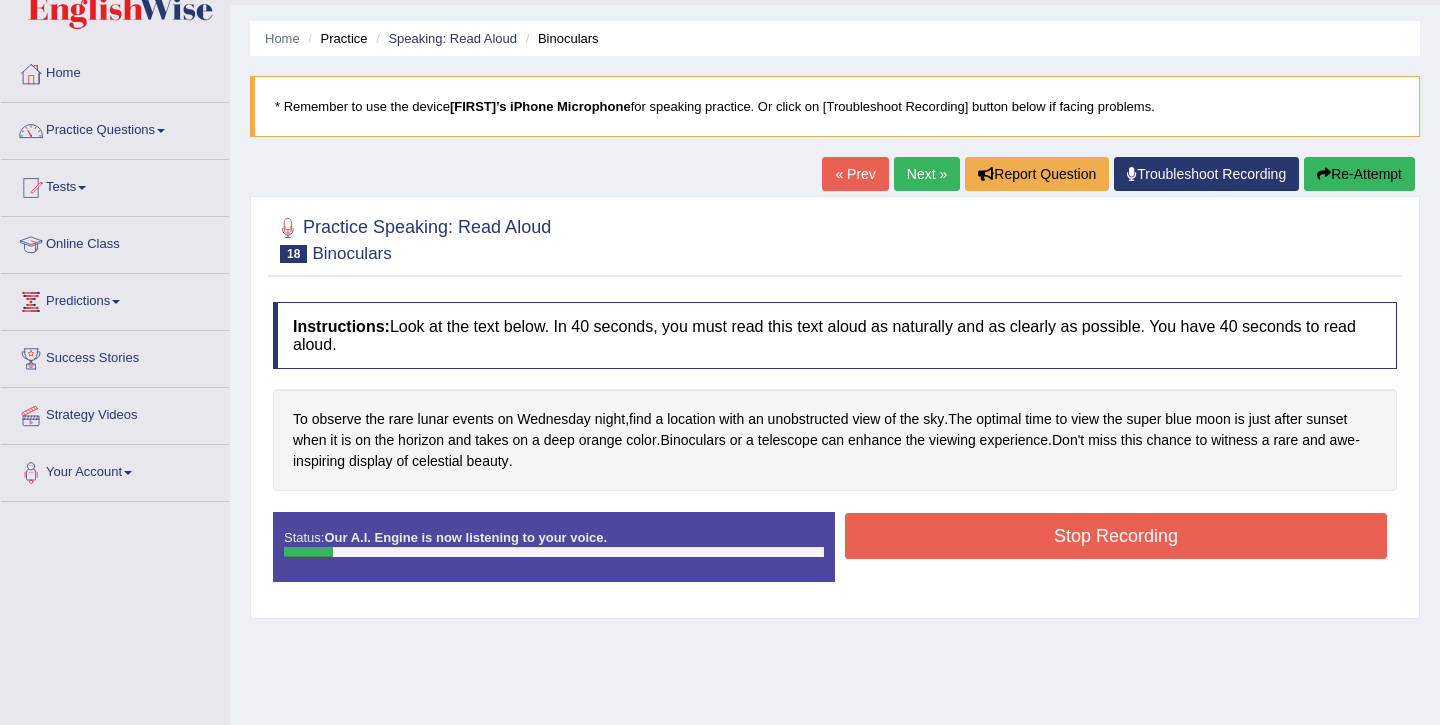 click on "Re-Attempt" at bounding box center (1359, 174) 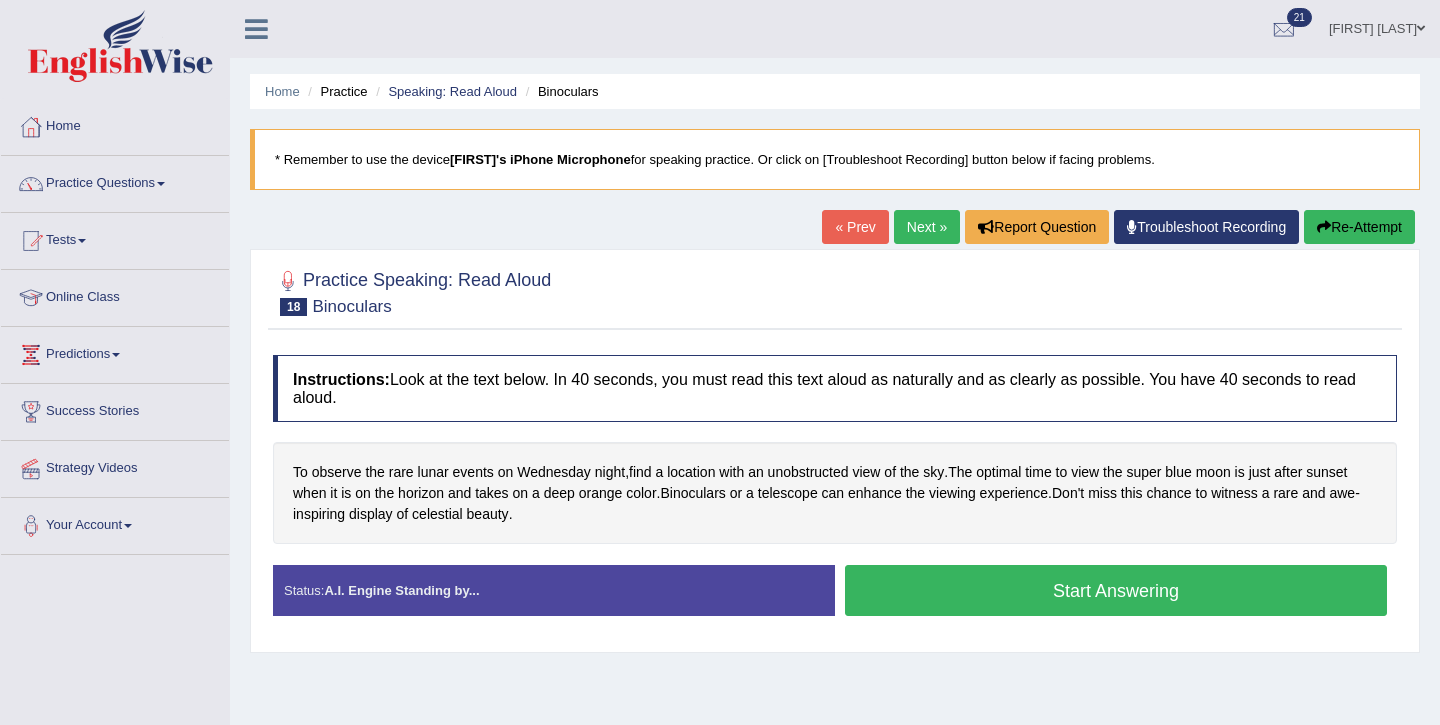 scroll, scrollTop: 53, scrollLeft: 0, axis: vertical 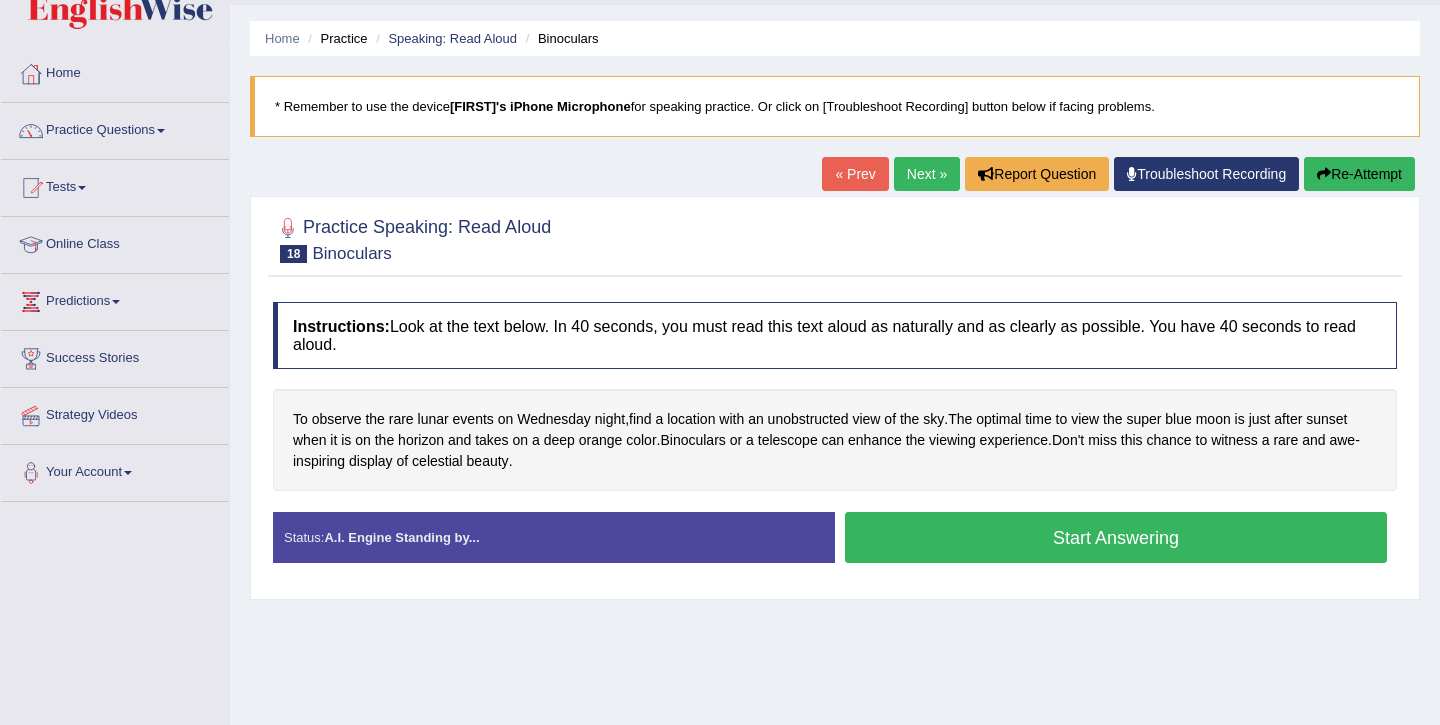 click on "Start Answering" at bounding box center (1116, 537) 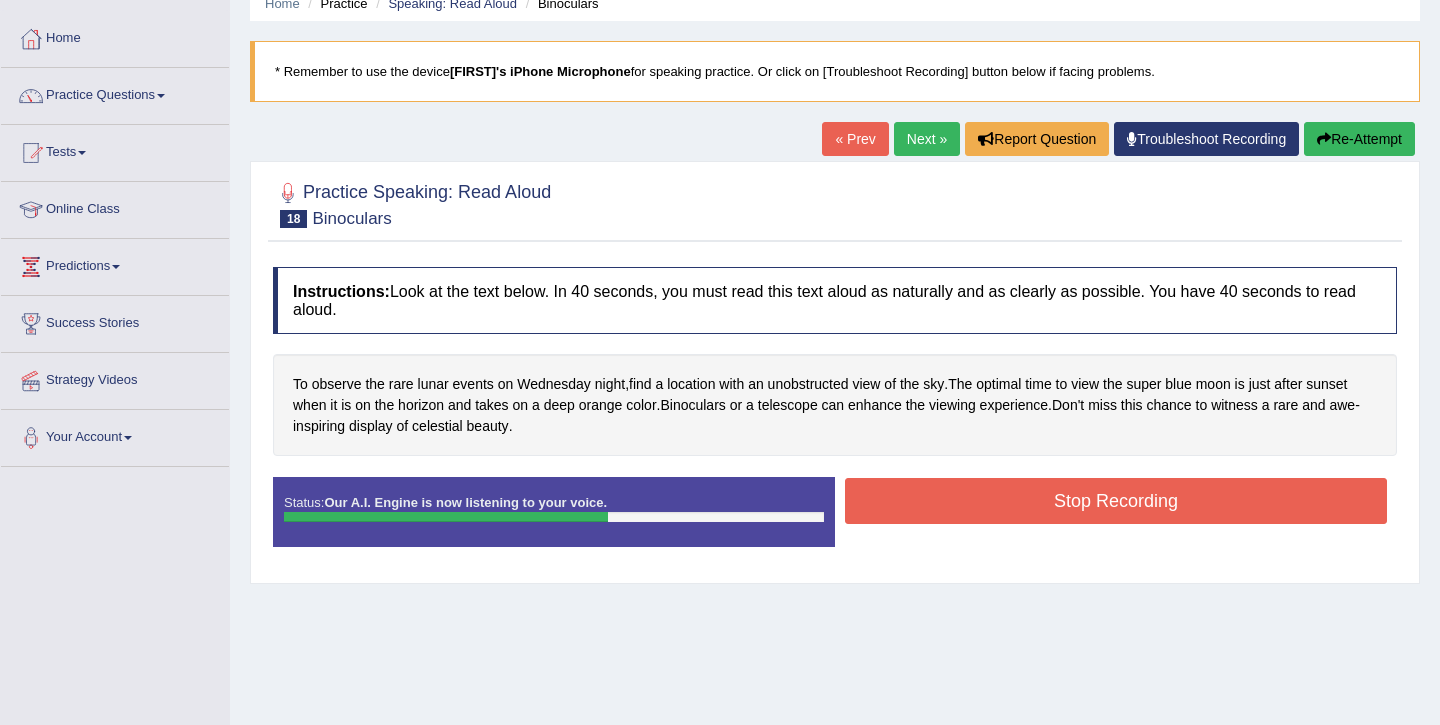 scroll, scrollTop: 89, scrollLeft: 0, axis: vertical 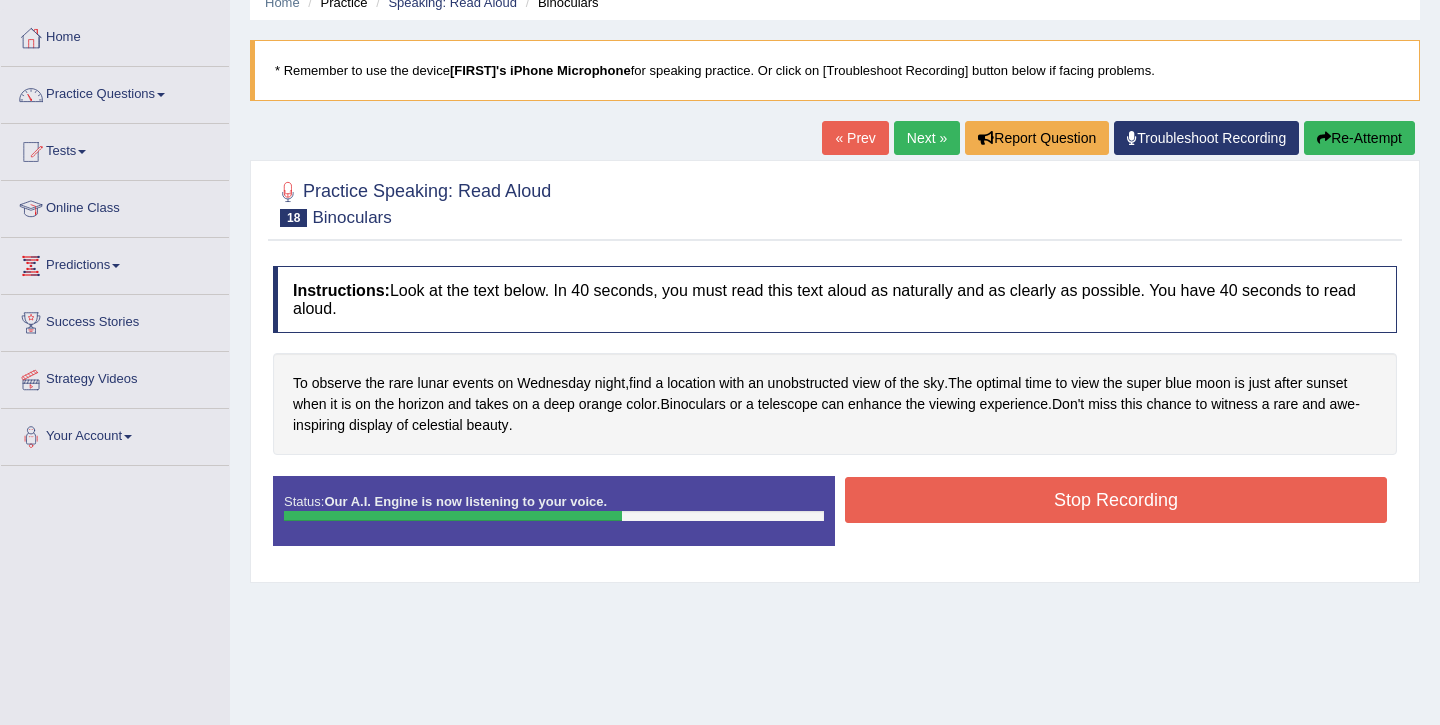 click on "Stop Recording" at bounding box center [1116, 500] 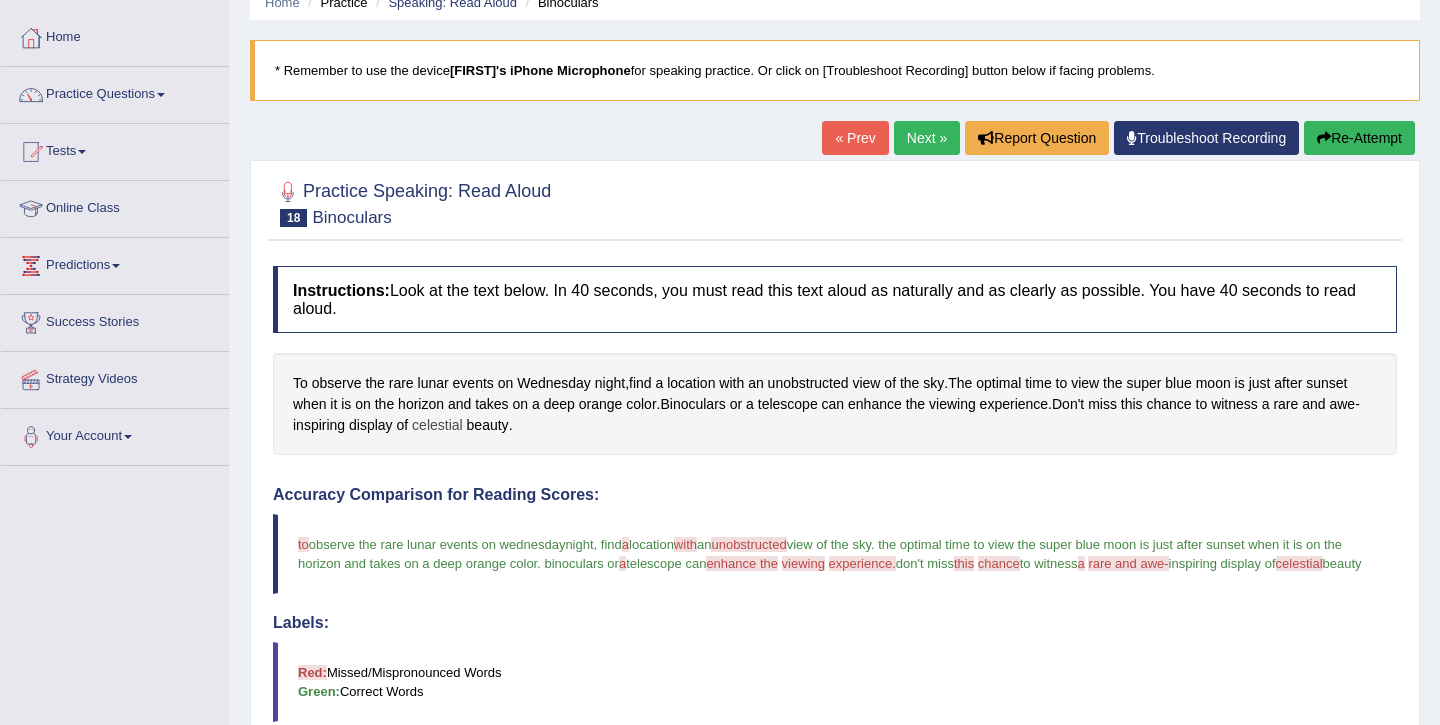 click on "celestial" at bounding box center (437, 425) 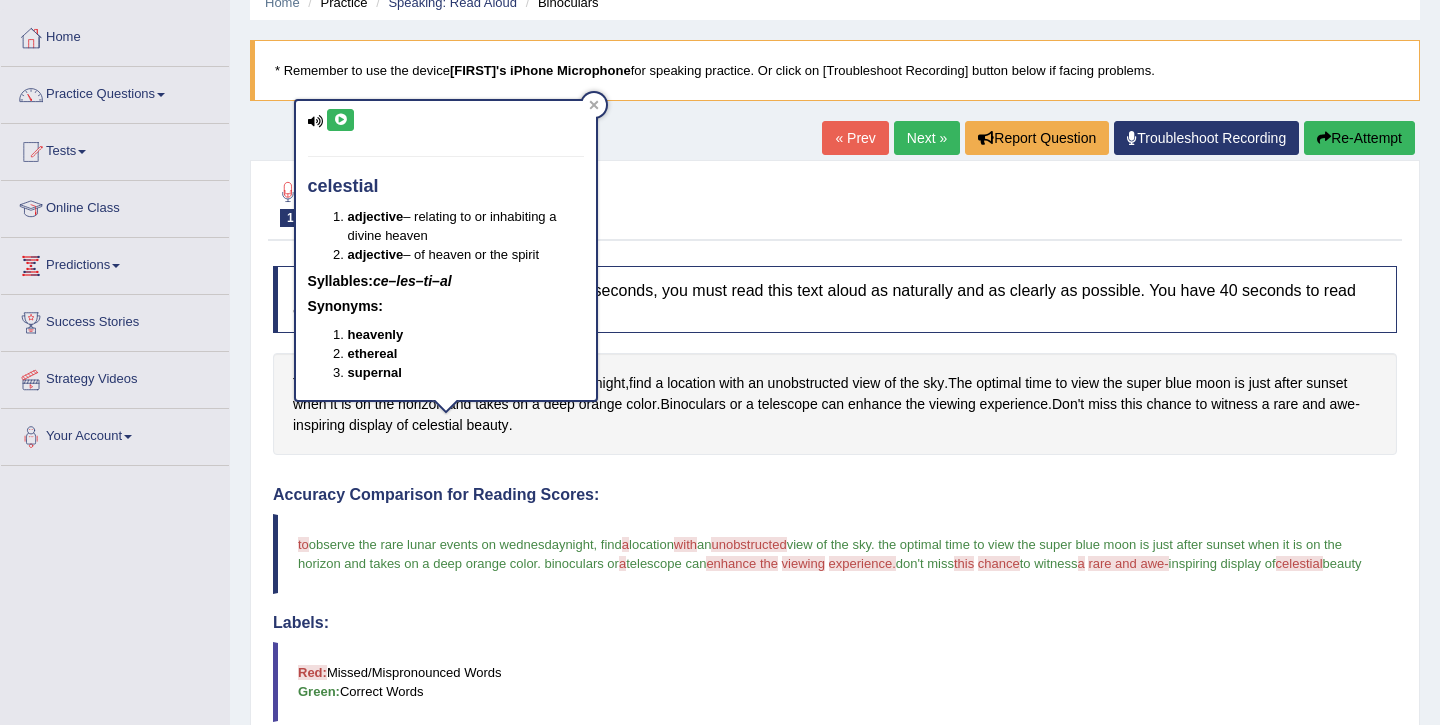 click at bounding box center [340, 120] 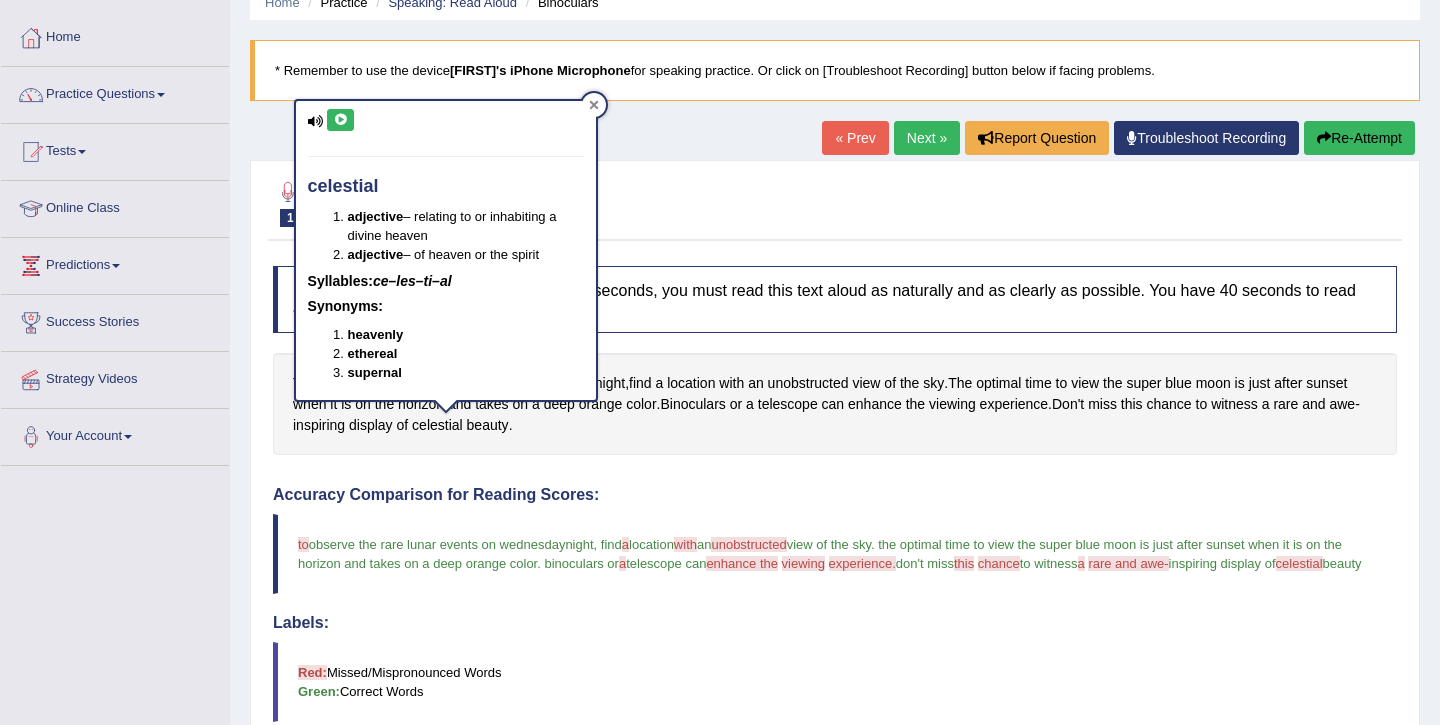 click at bounding box center (594, 105) 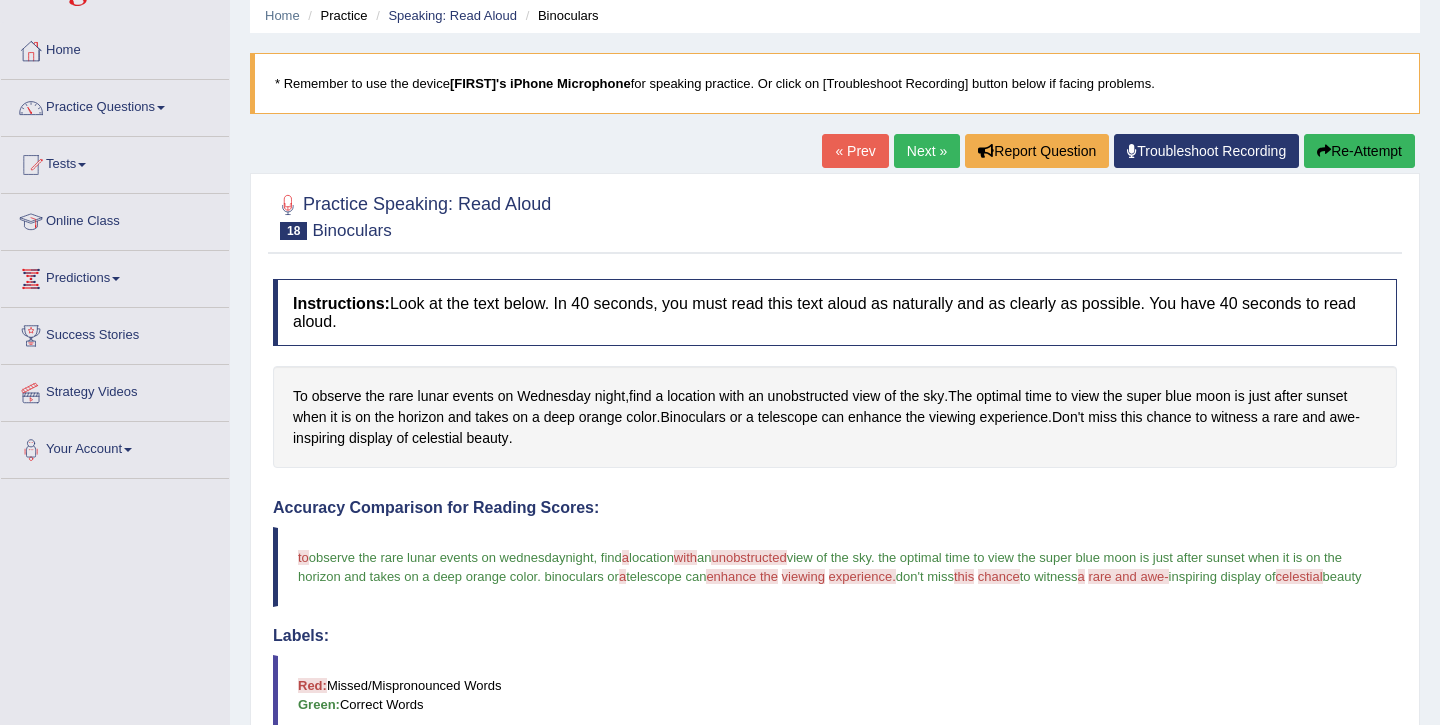 scroll, scrollTop: 59, scrollLeft: 0, axis: vertical 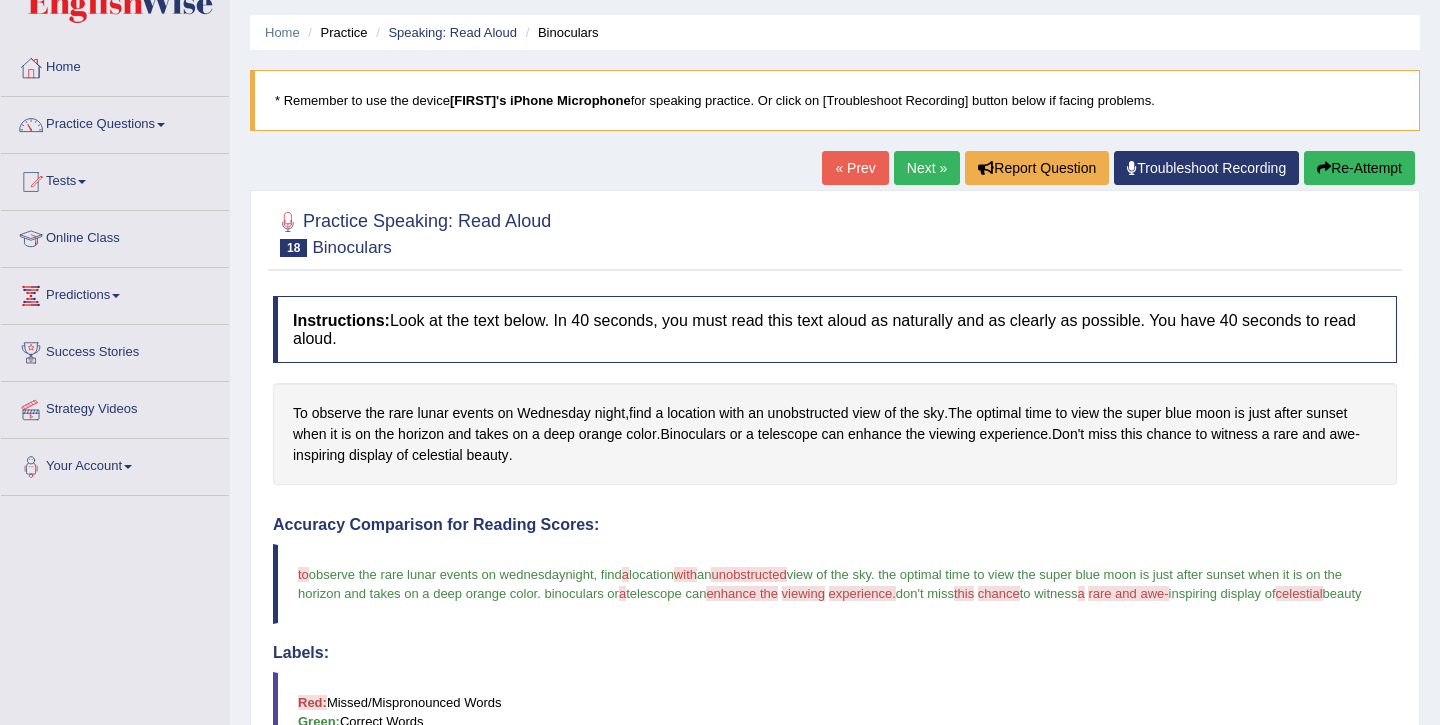 click on "Next »" at bounding box center (927, 168) 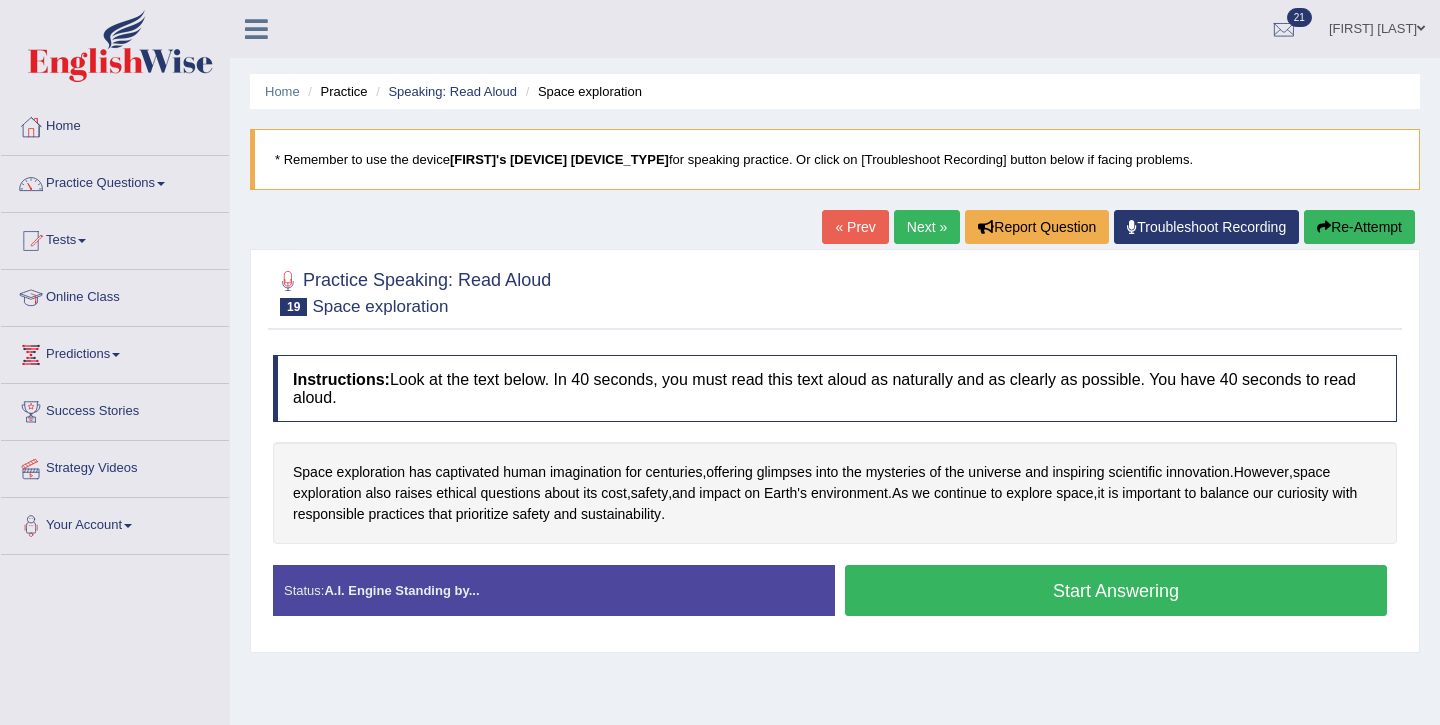 scroll, scrollTop: 87, scrollLeft: 0, axis: vertical 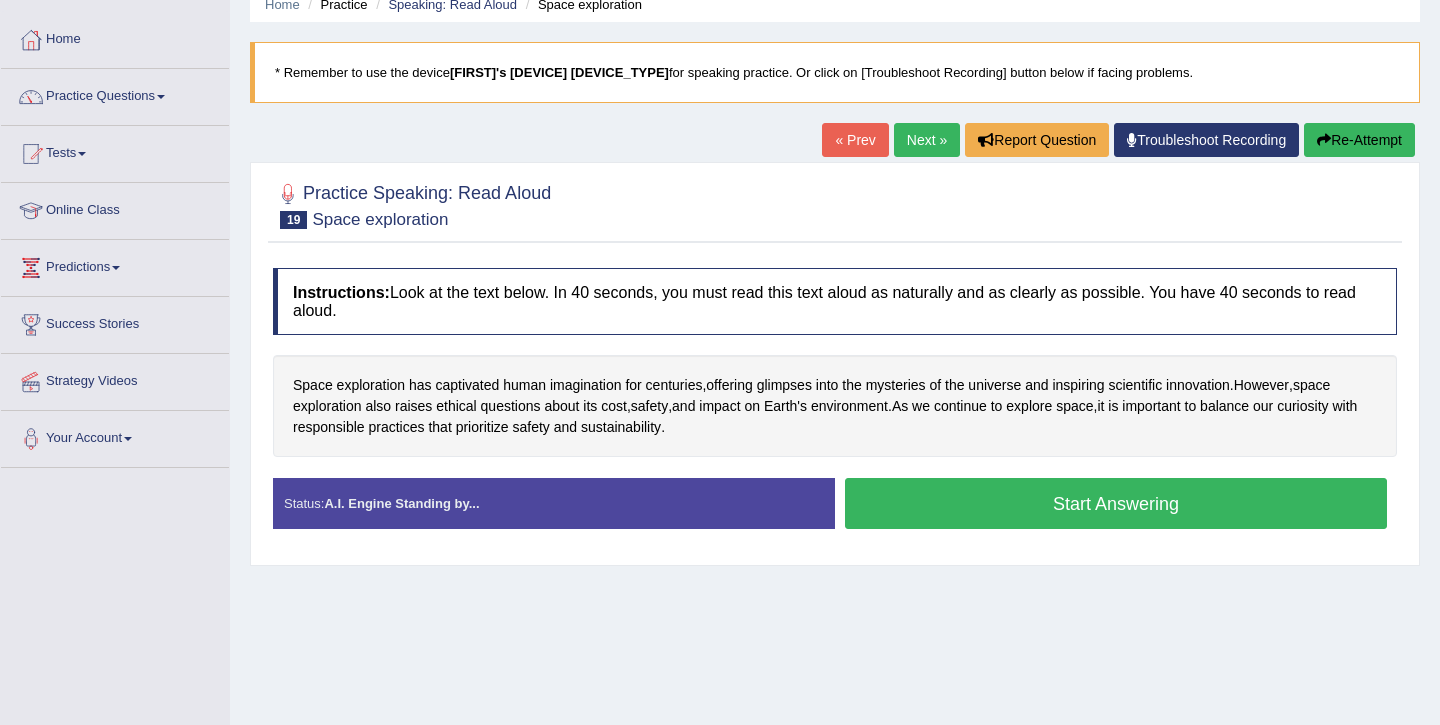 click on "Start Answering" at bounding box center [1116, 503] 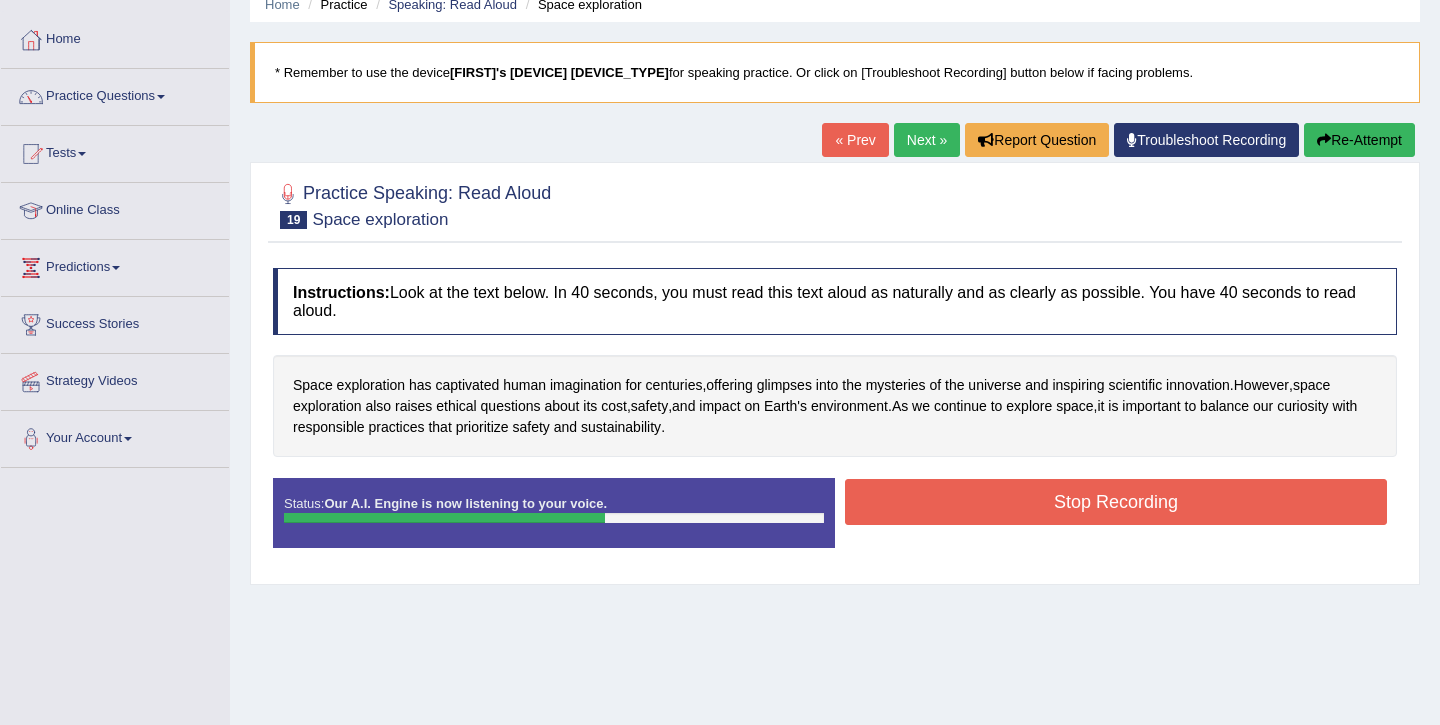 click on "Stop Recording" at bounding box center [1116, 502] 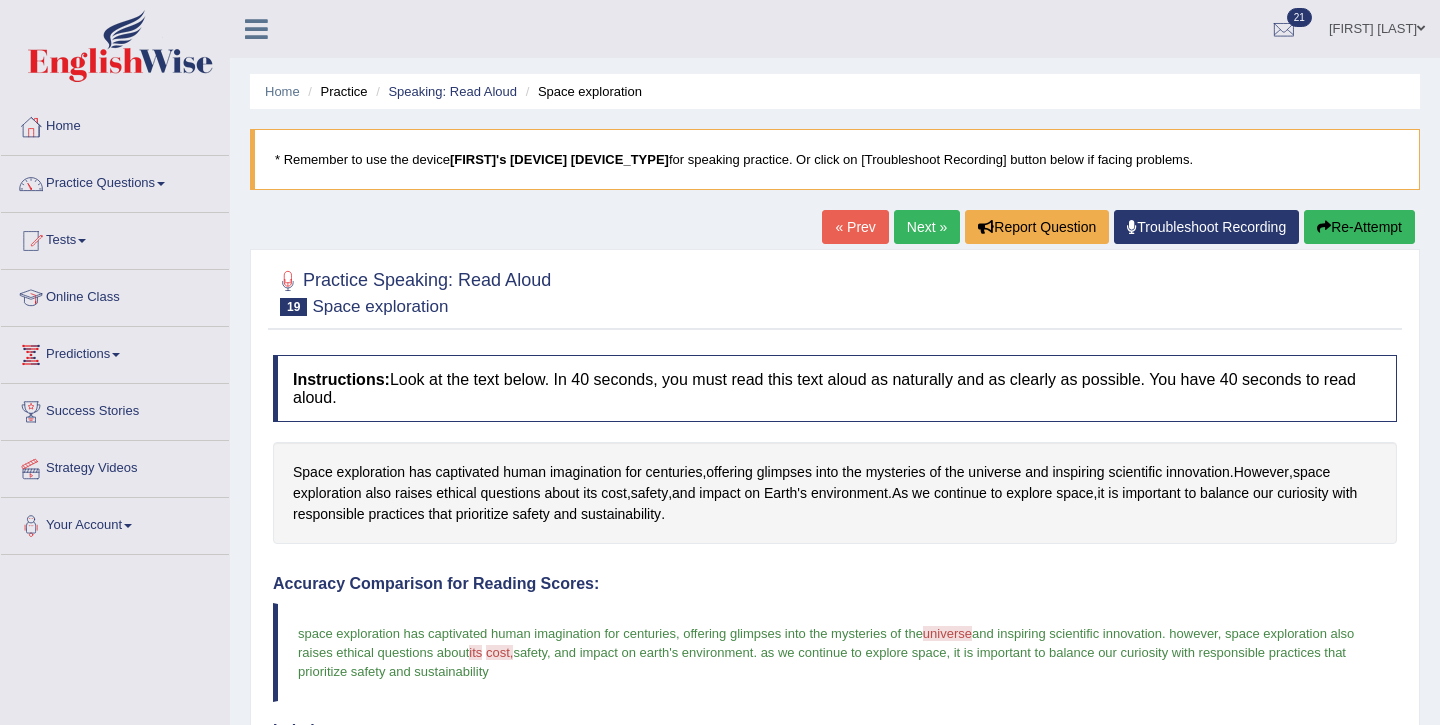 scroll, scrollTop: 0, scrollLeft: 0, axis: both 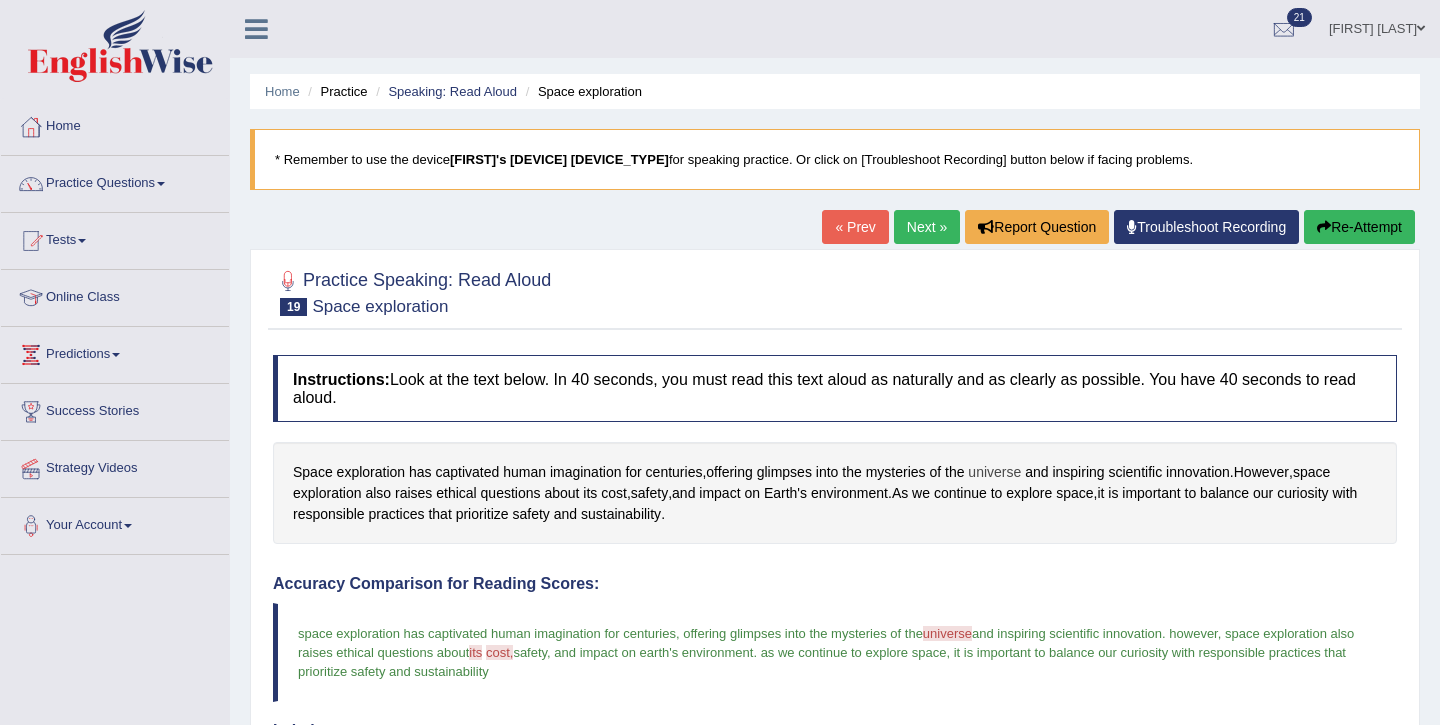 click on "universe" at bounding box center [994, 472] 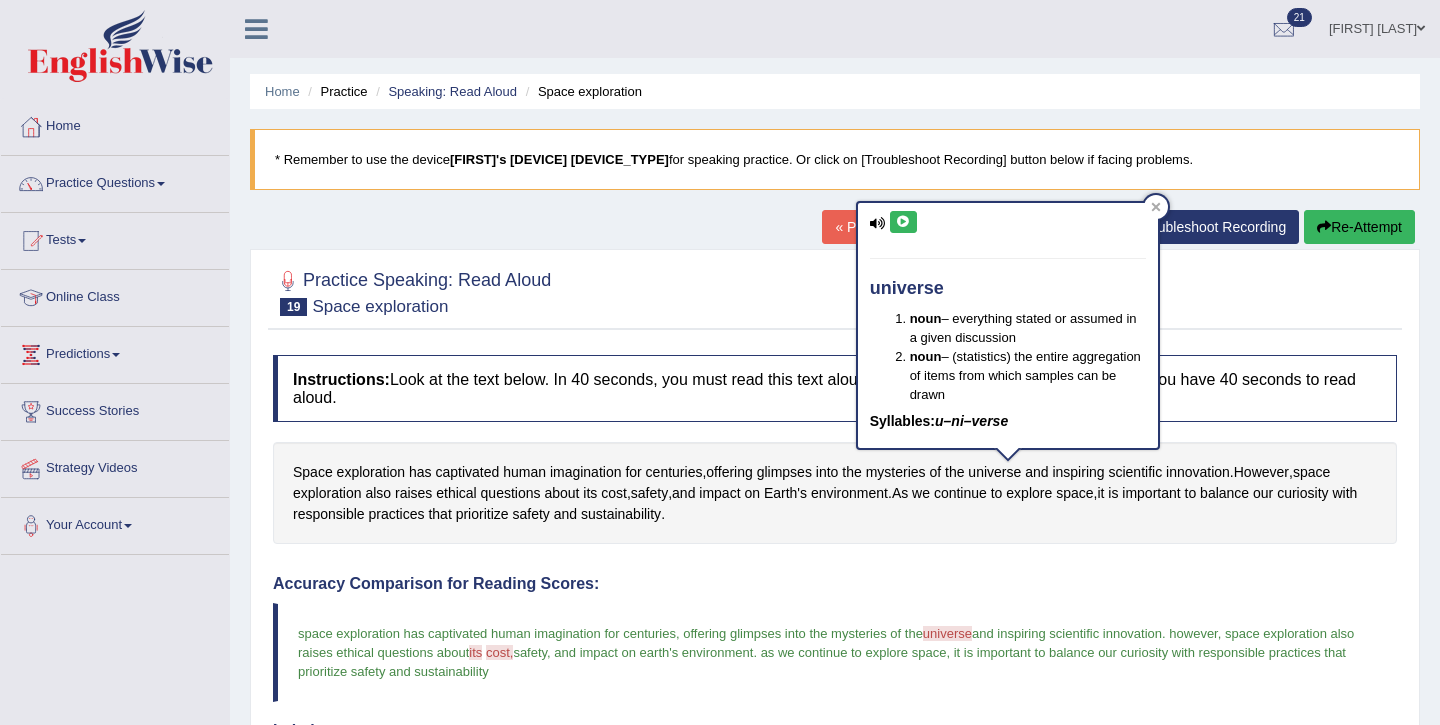 click at bounding box center [903, 222] 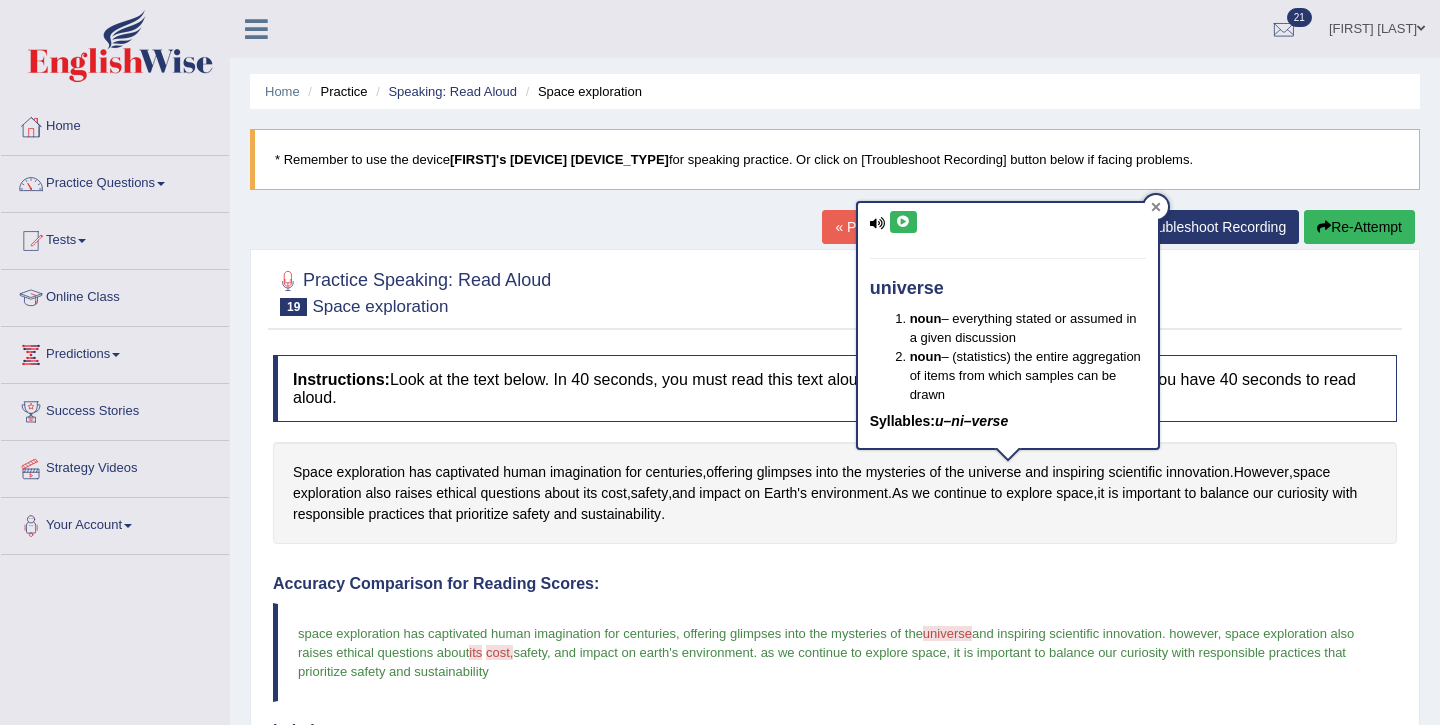click 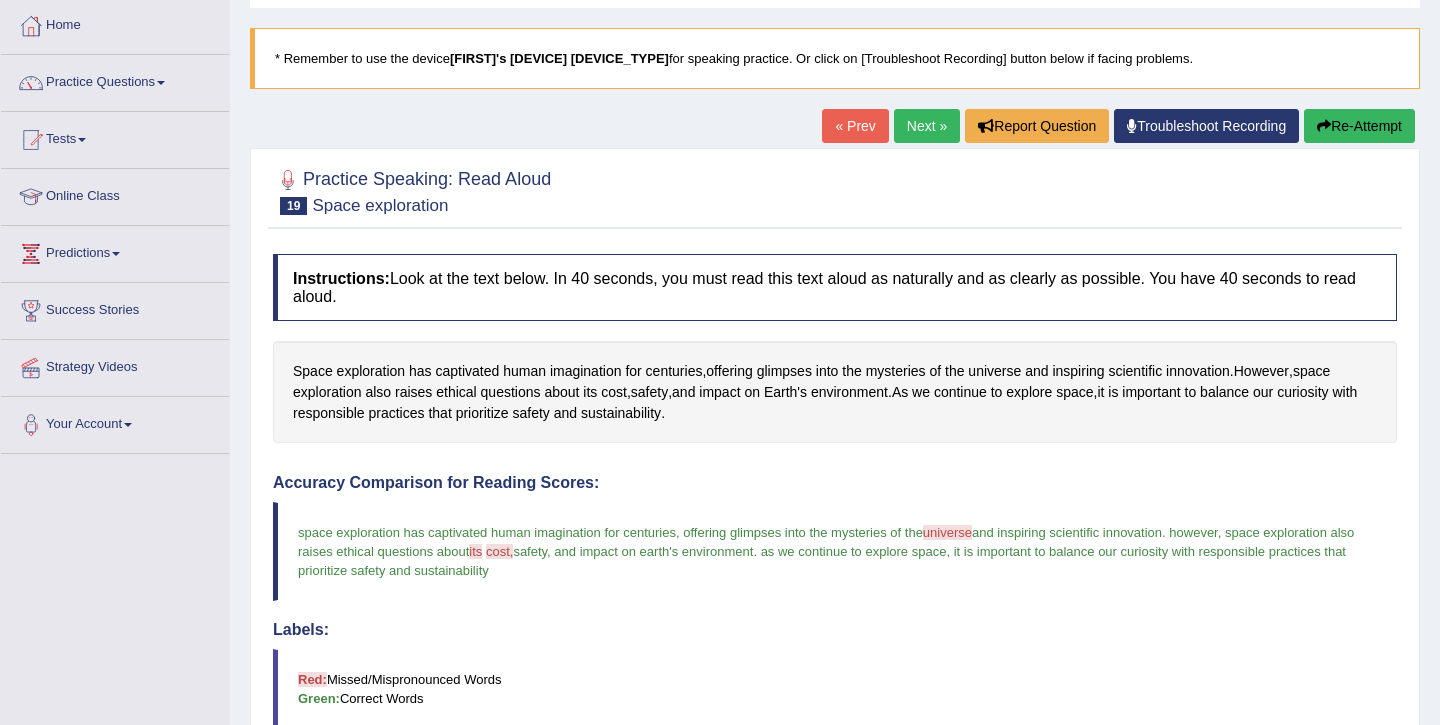 scroll, scrollTop: 0, scrollLeft: 0, axis: both 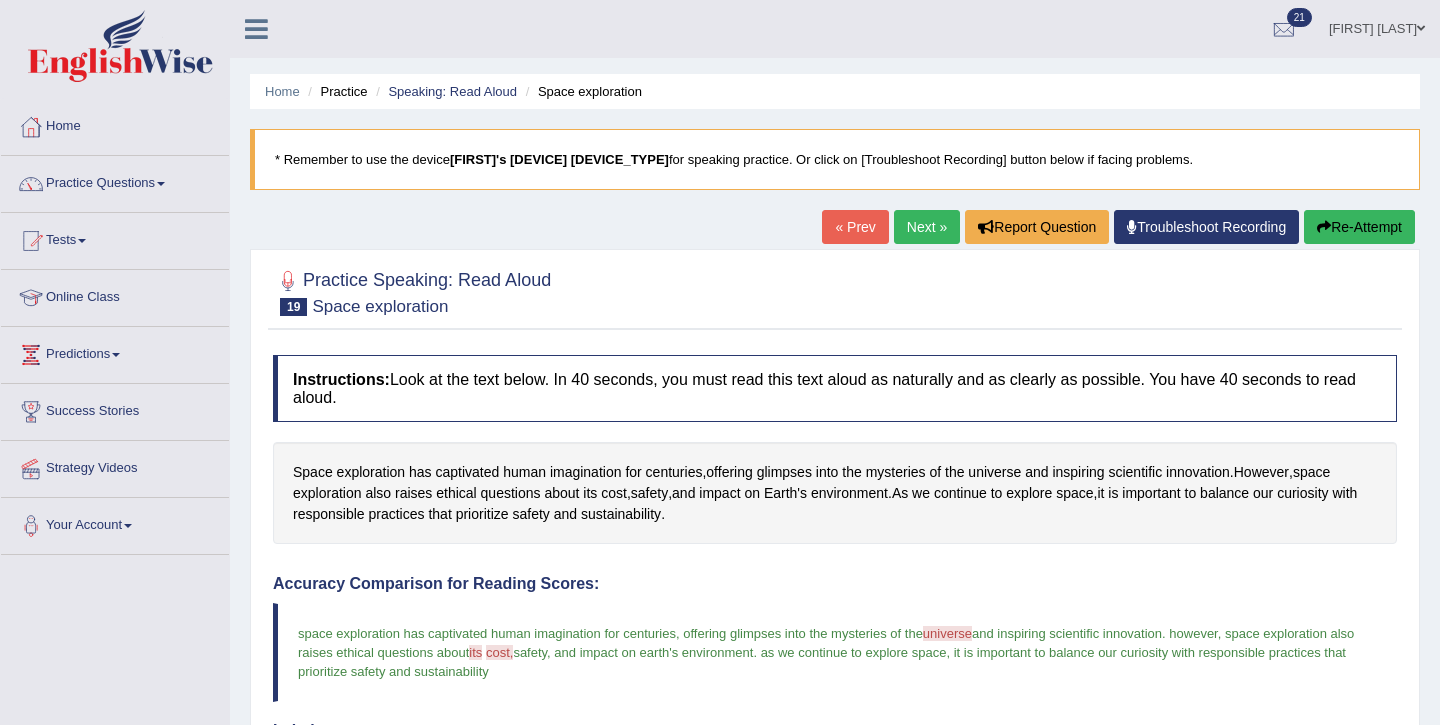 click on "Next »" at bounding box center [927, 227] 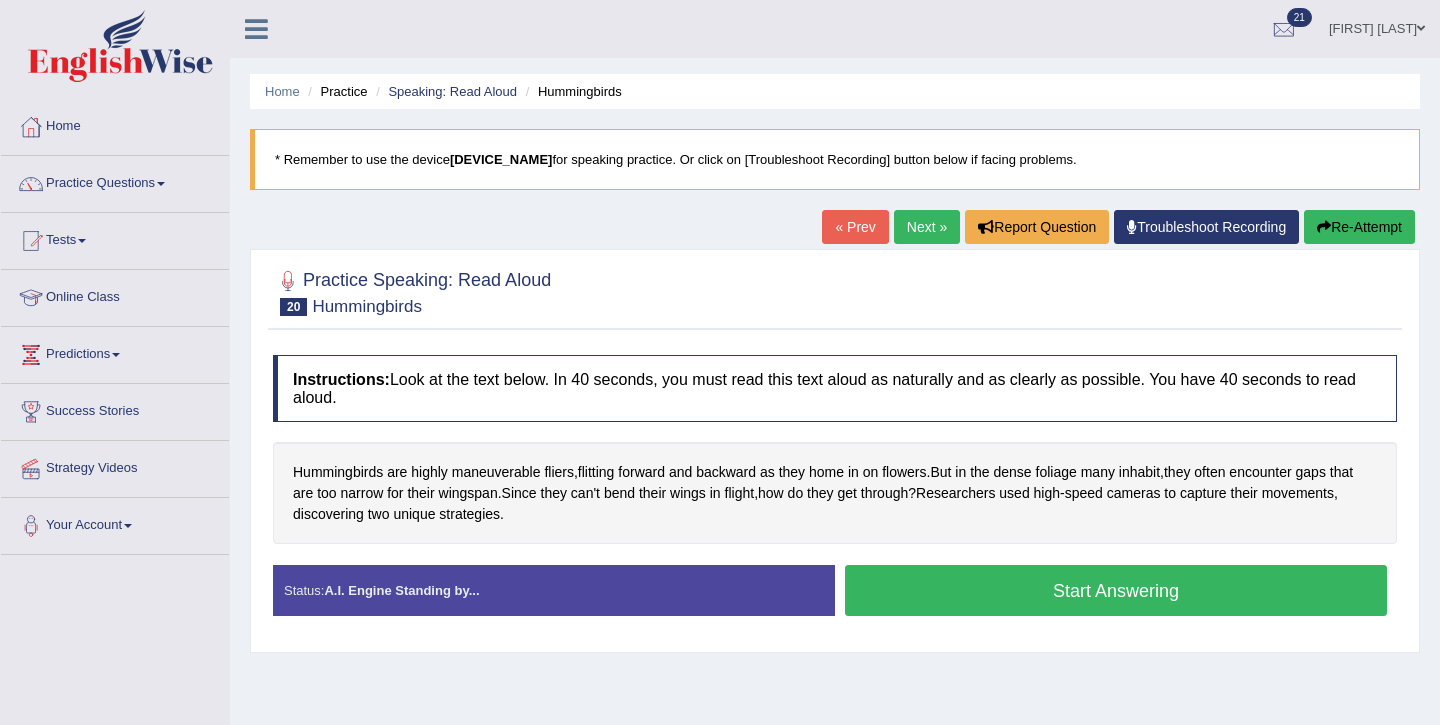scroll, scrollTop: 40, scrollLeft: 0, axis: vertical 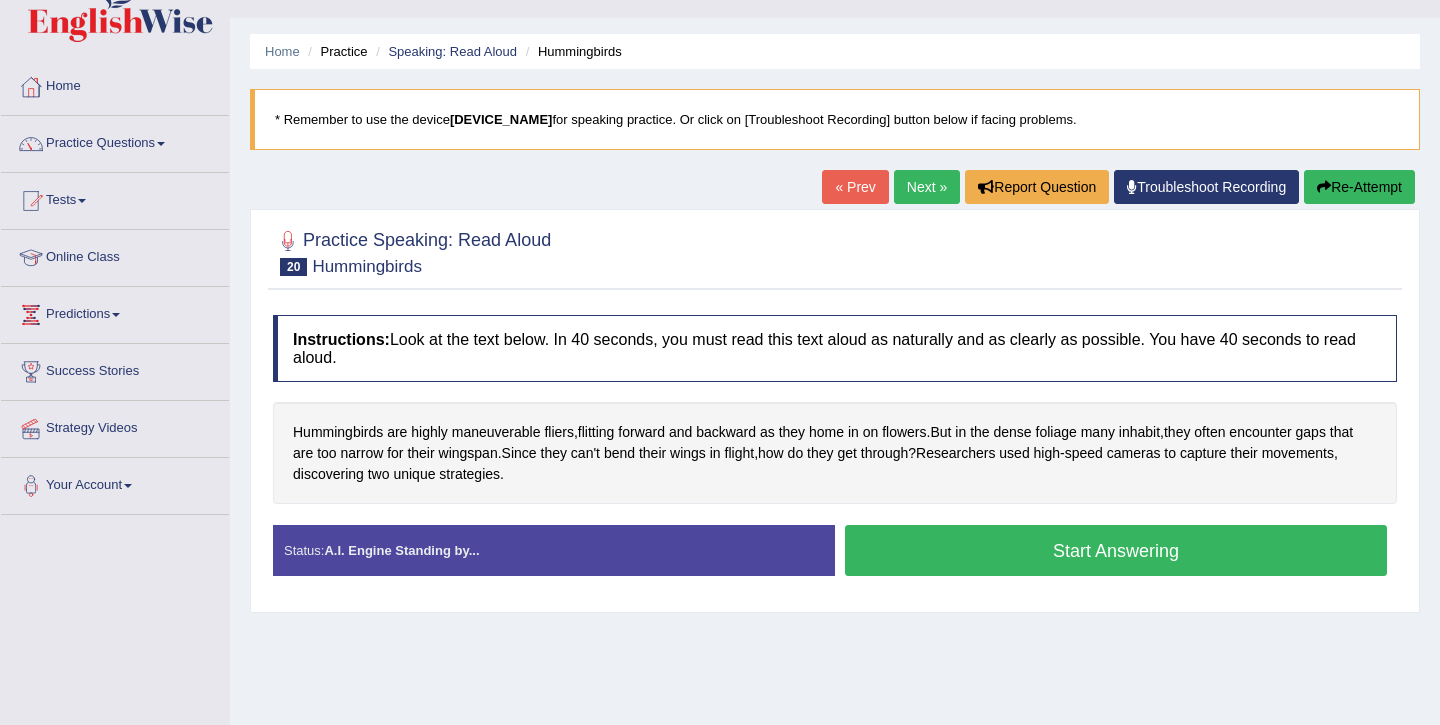 click on "Start Answering" at bounding box center (1116, 550) 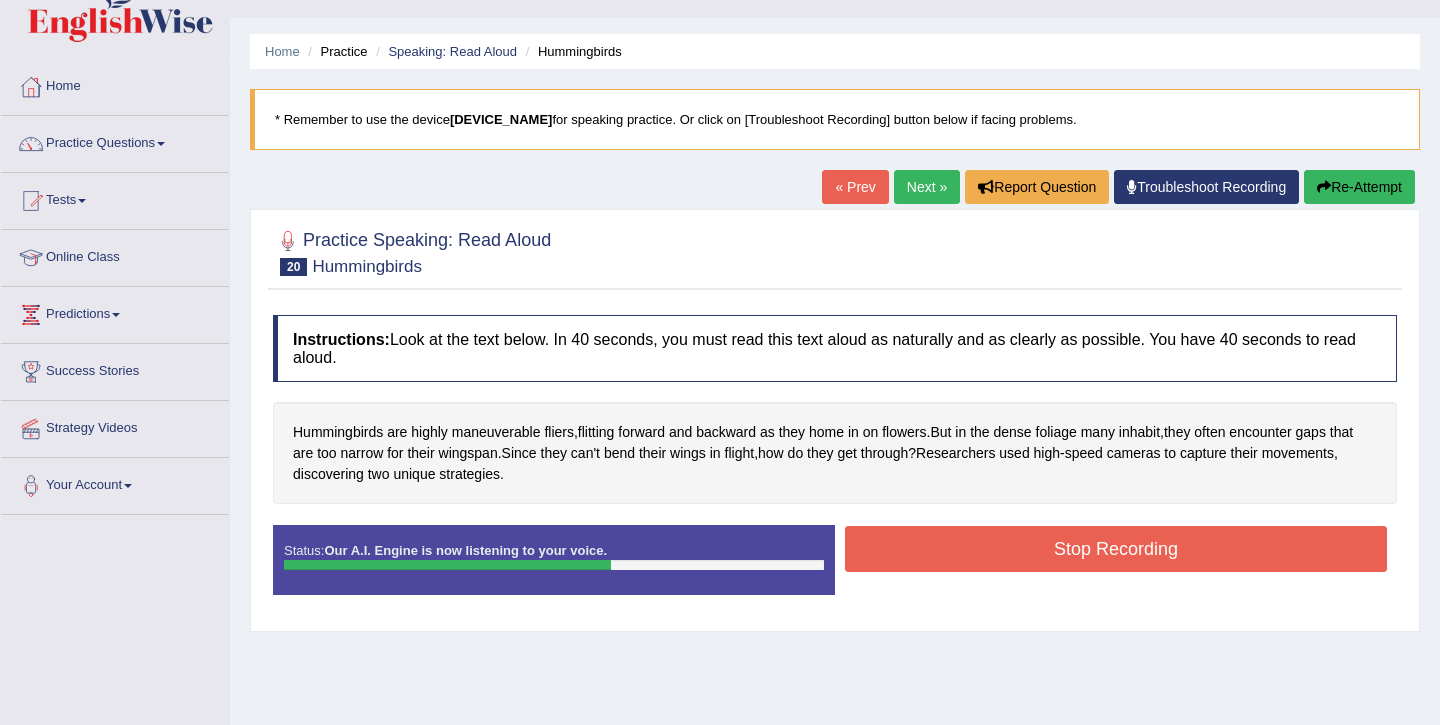 click on "Stop Recording" at bounding box center (1116, 549) 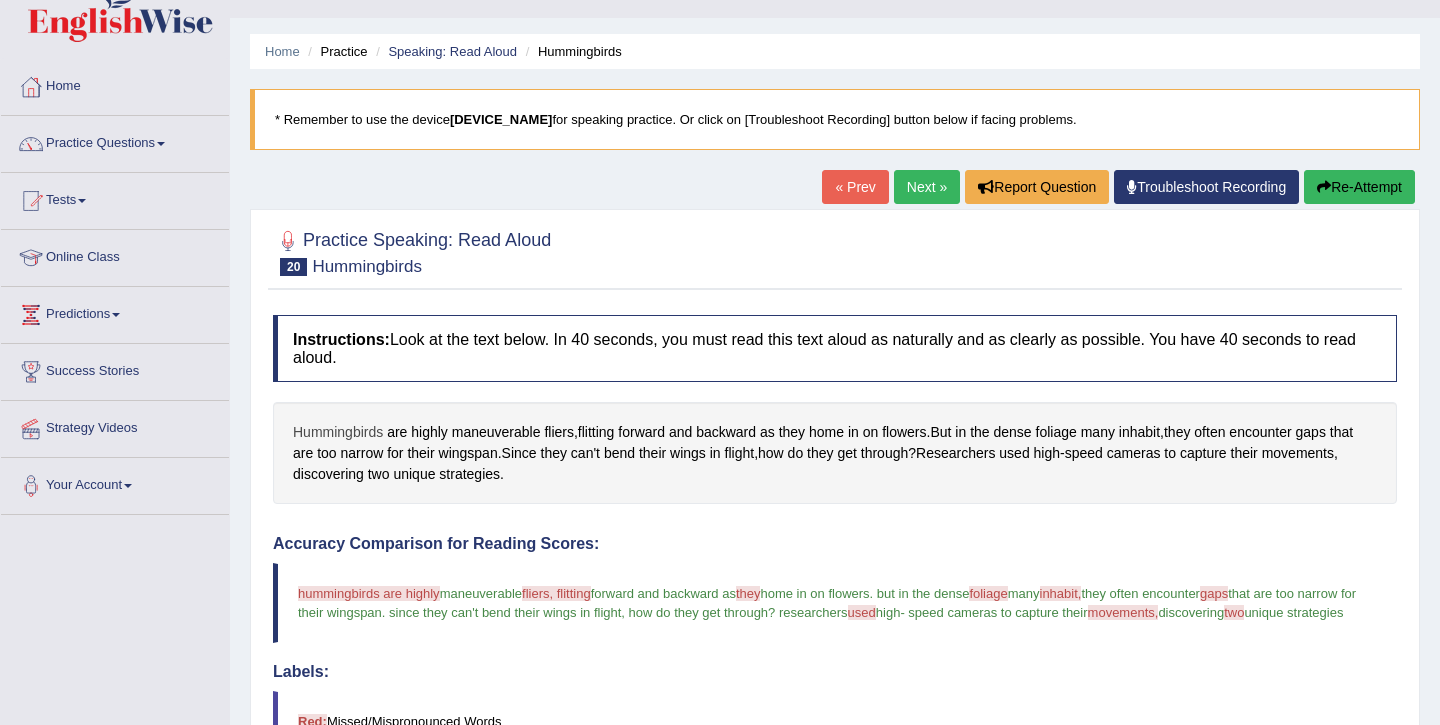 click on "Hummingbirds" at bounding box center [338, 432] 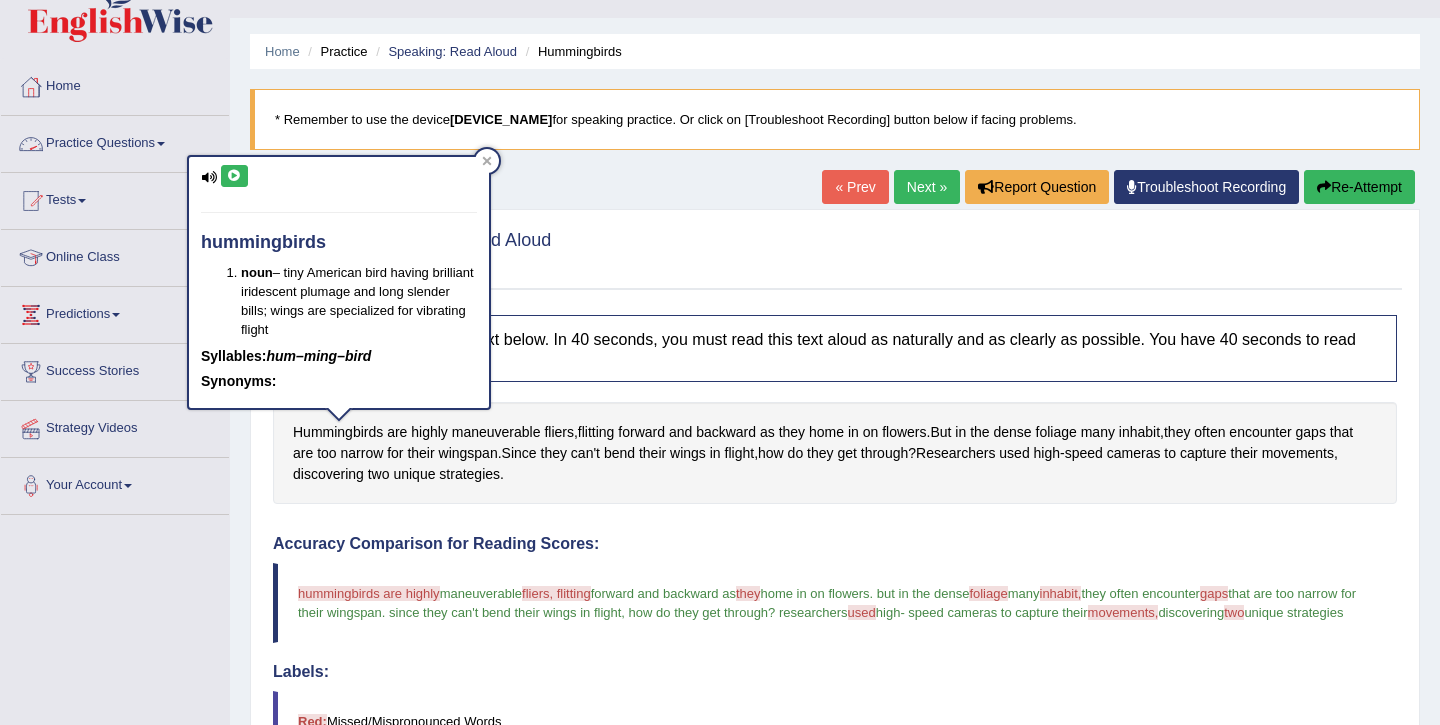click at bounding box center (234, 176) 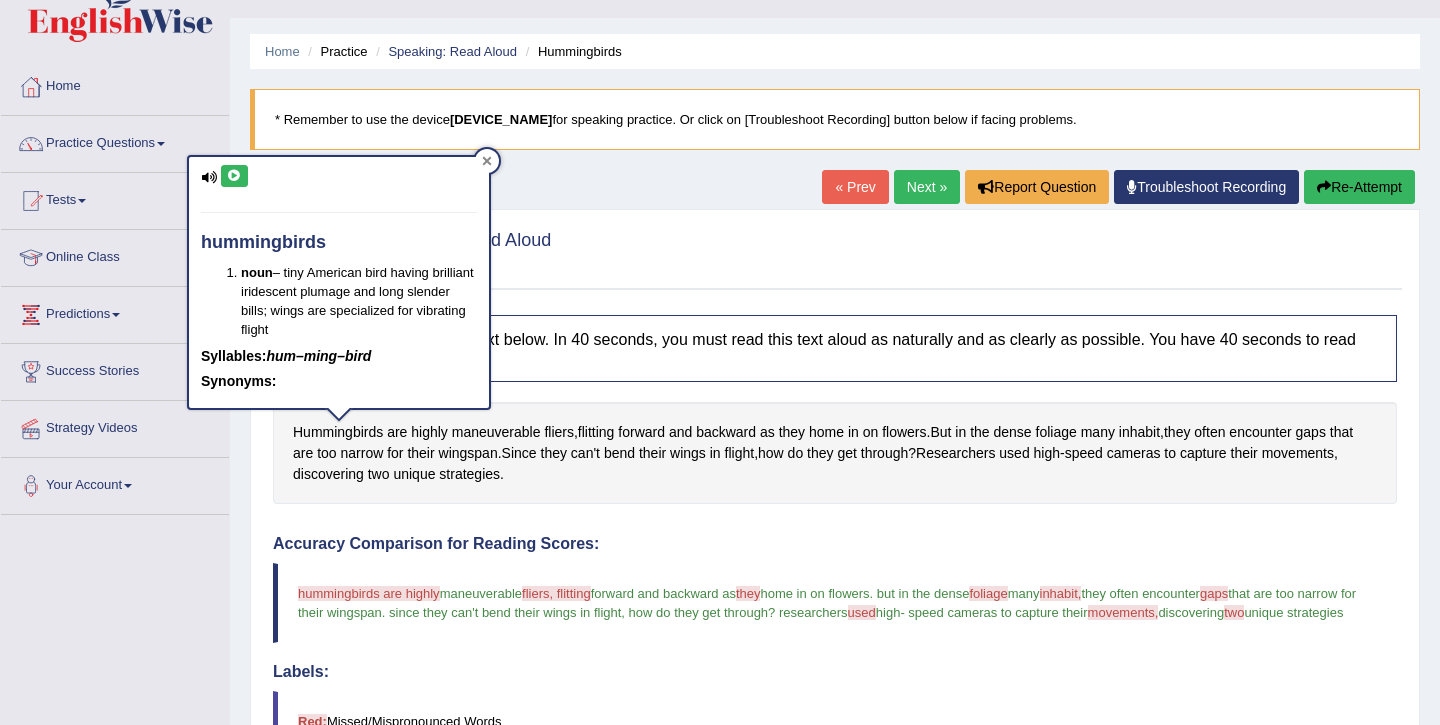 click 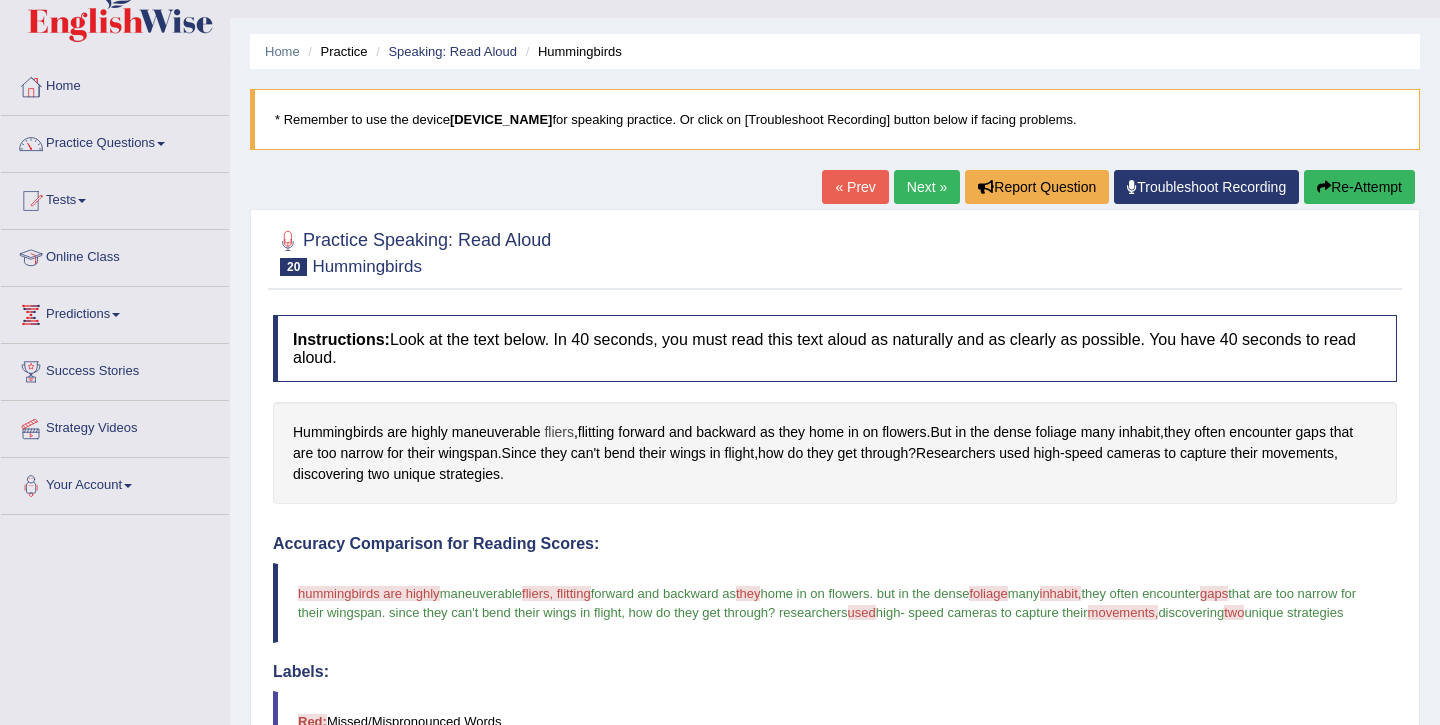 click on "fliers" at bounding box center [559, 432] 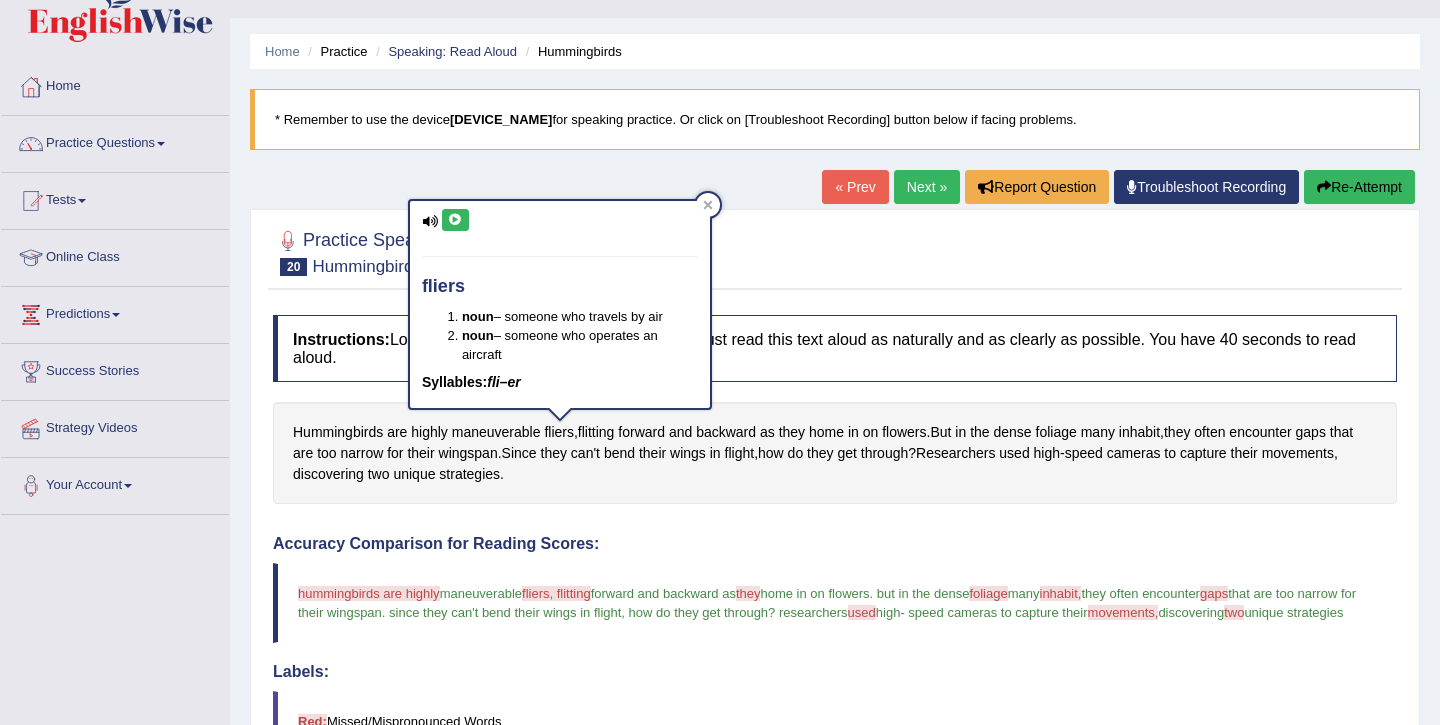 click at bounding box center (455, 220) 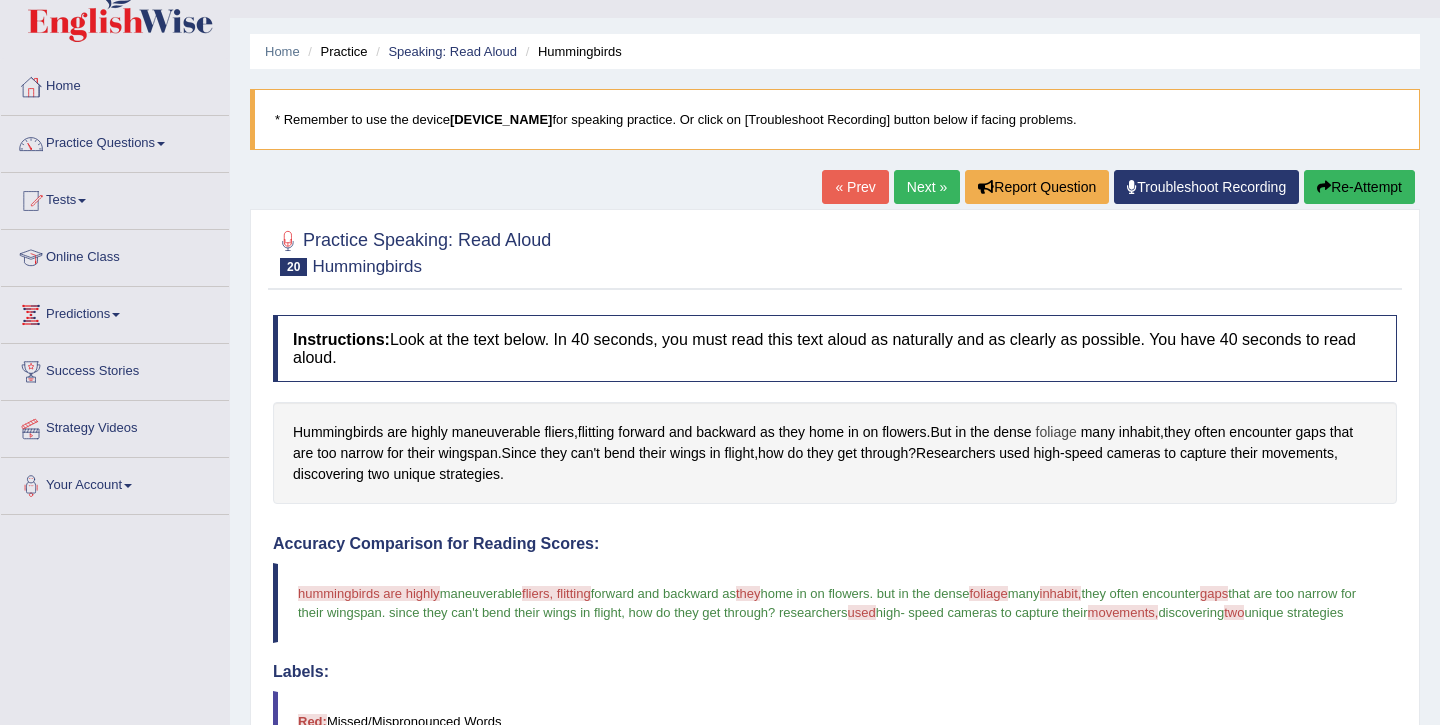 click on "foliage" at bounding box center [1056, 432] 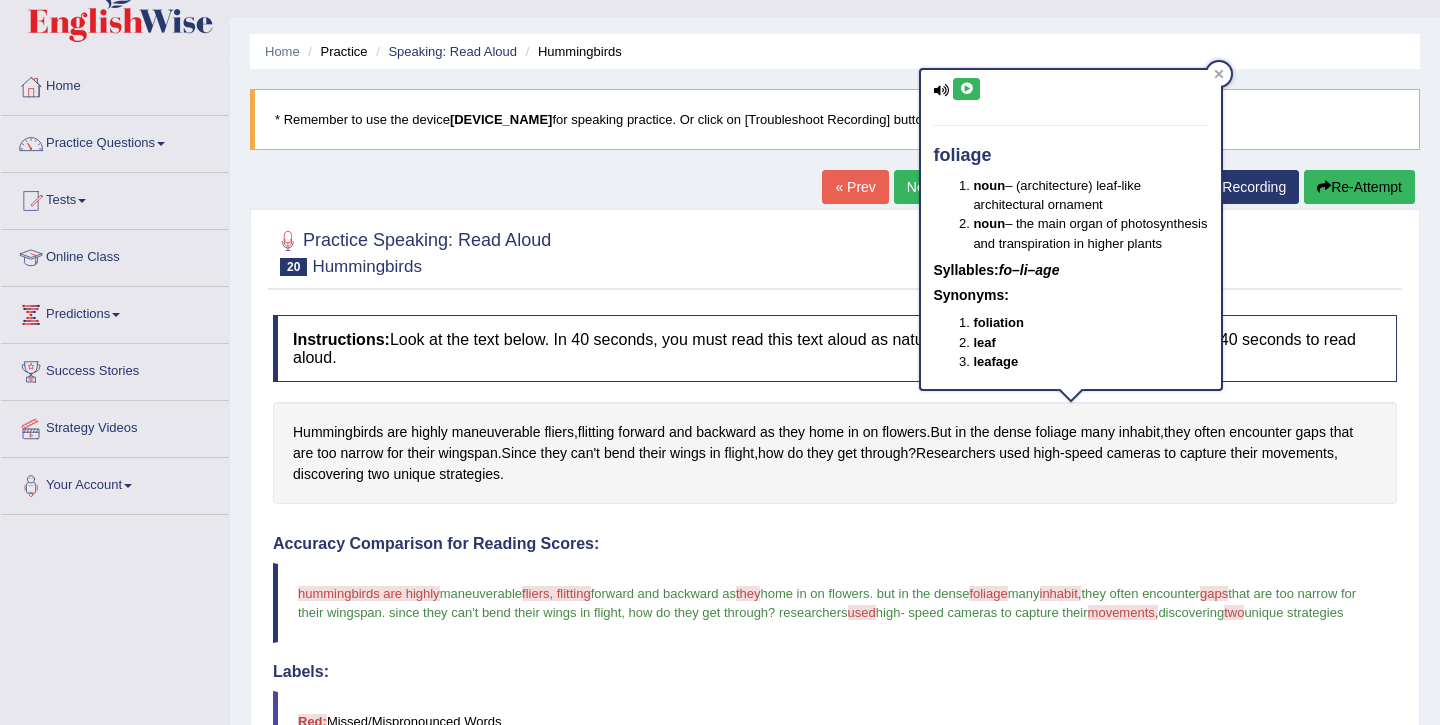 click at bounding box center (966, 89) 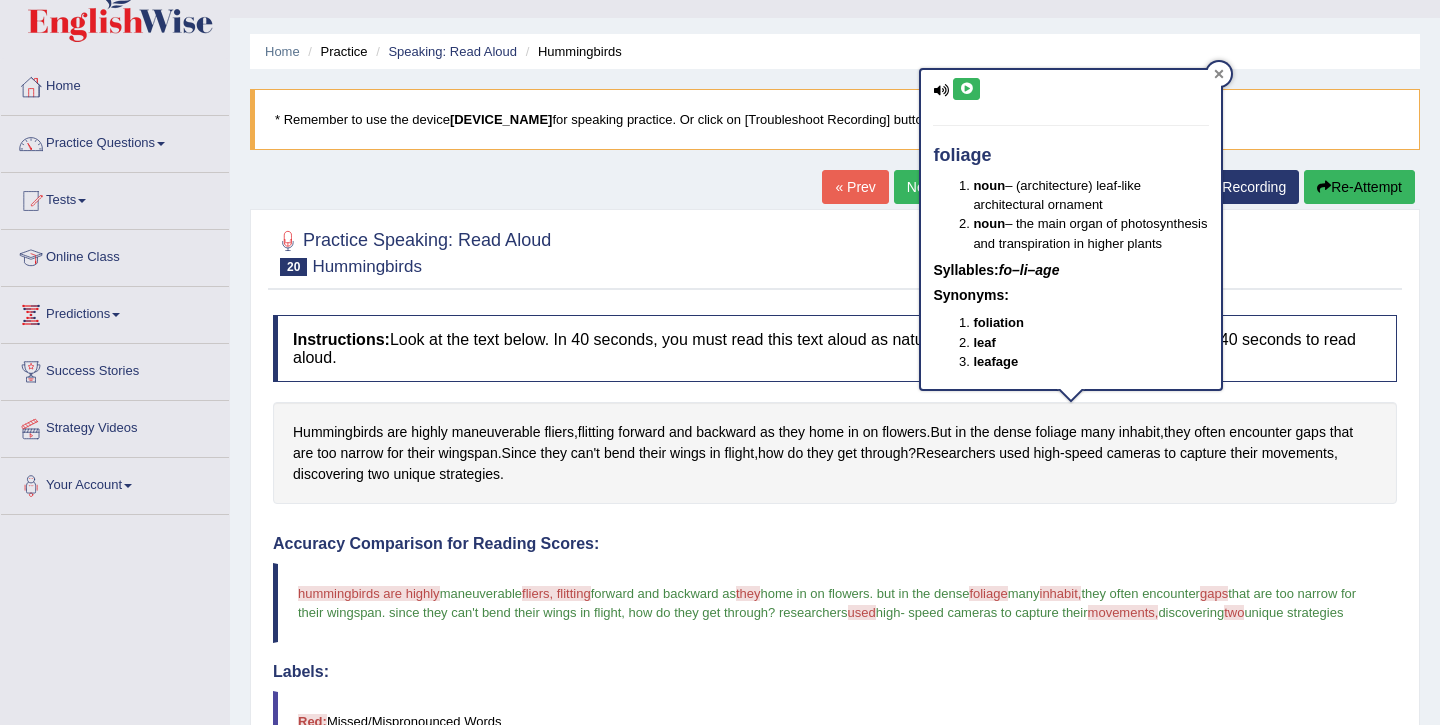 click at bounding box center [1219, 74] 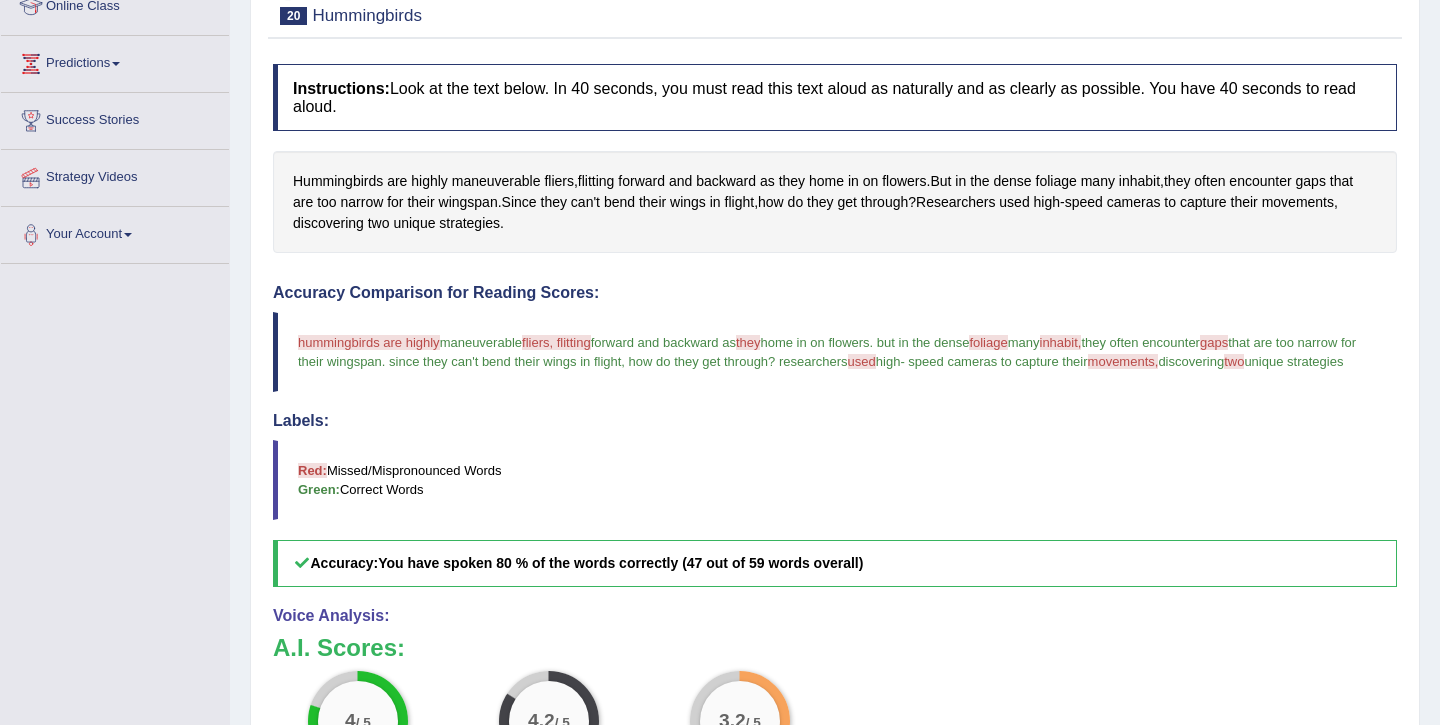 scroll, scrollTop: 52, scrollLeft: 0, axis: vertical 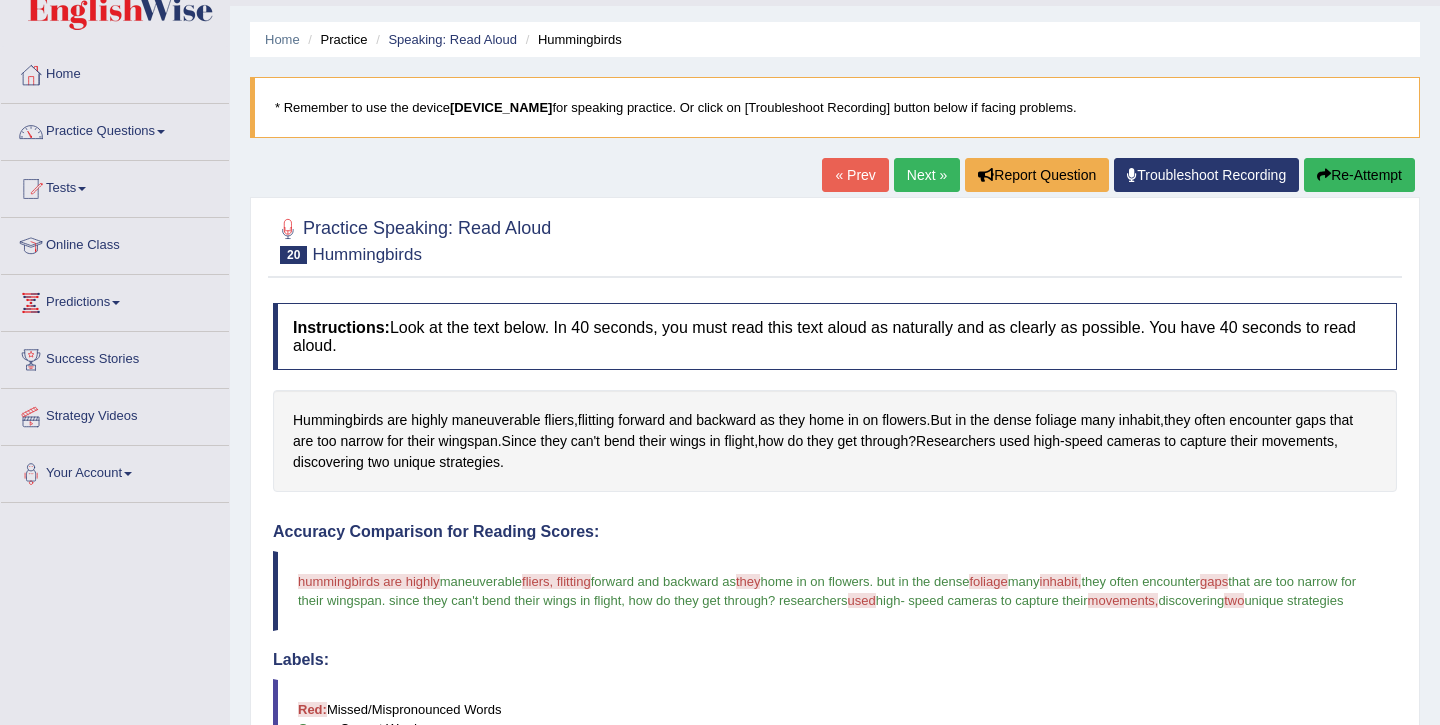 click on "Re-Attempt" at bounding box center (1359, 175) 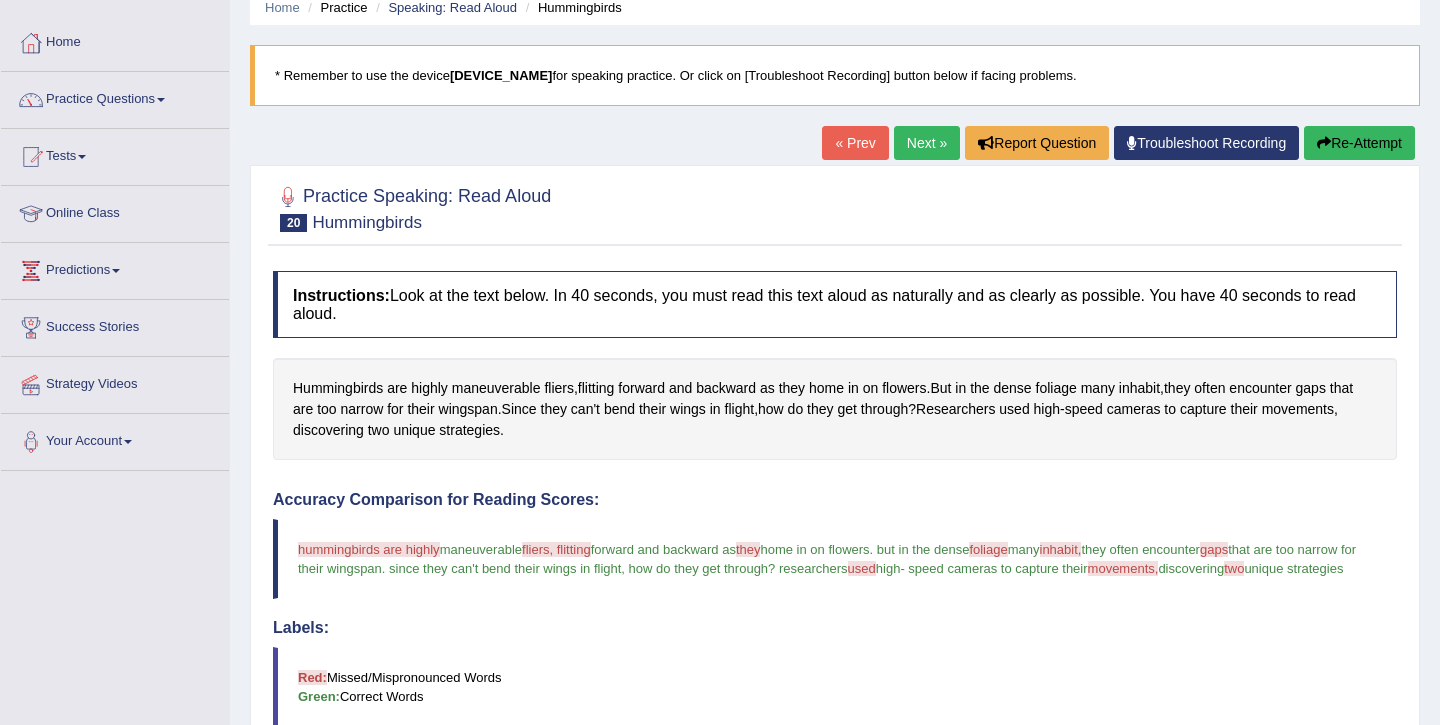 scroll, scrollTop: 93, scrollLeft: 0, axis: vertical 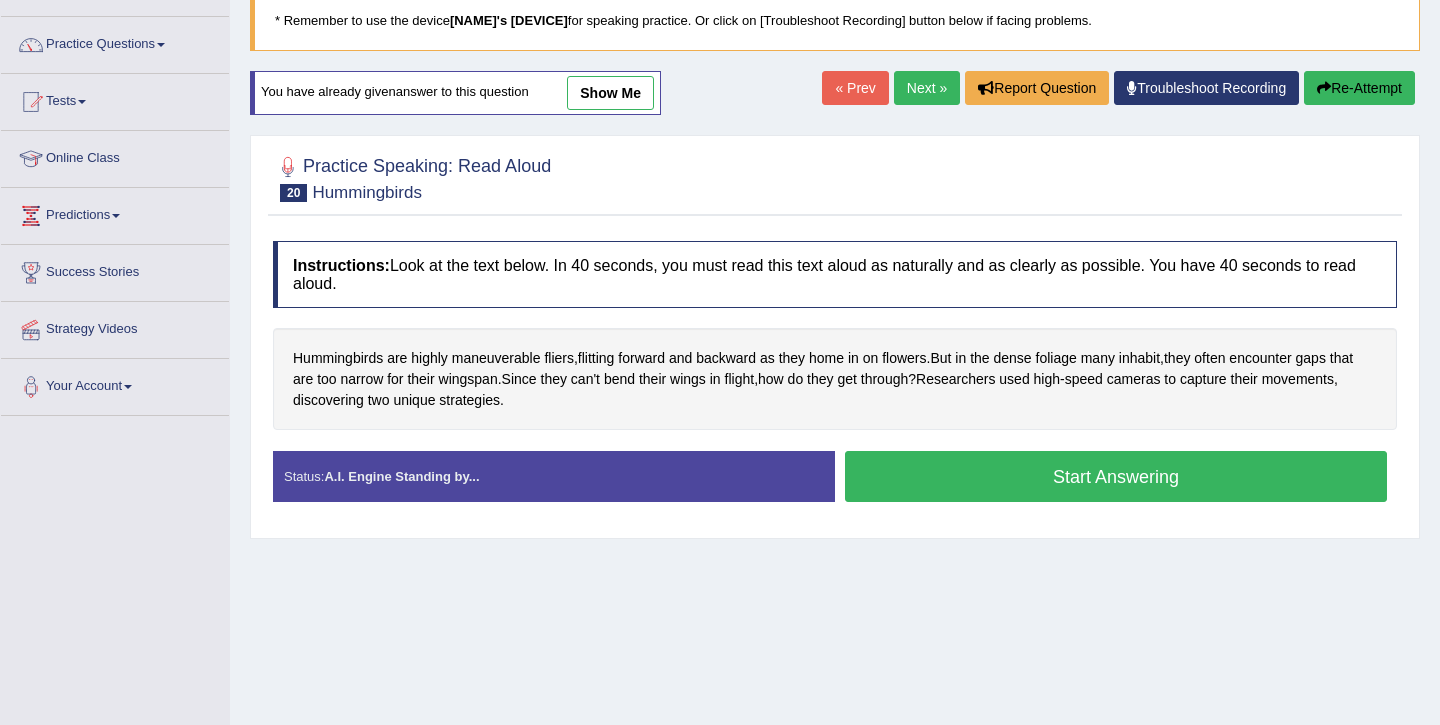 click on "Start Answering" at bounding box center (1116, 476) 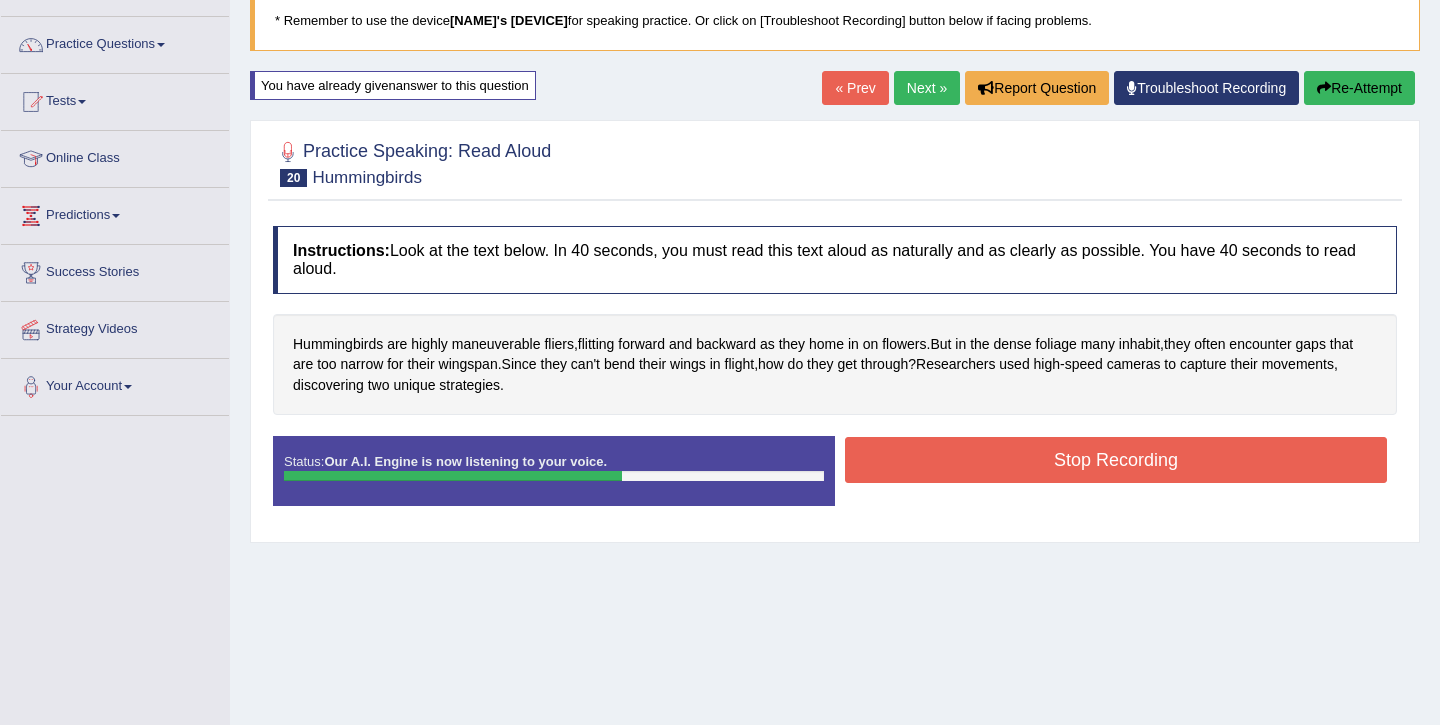 click on "Stop Recording" at bounding box center (1116, 460) 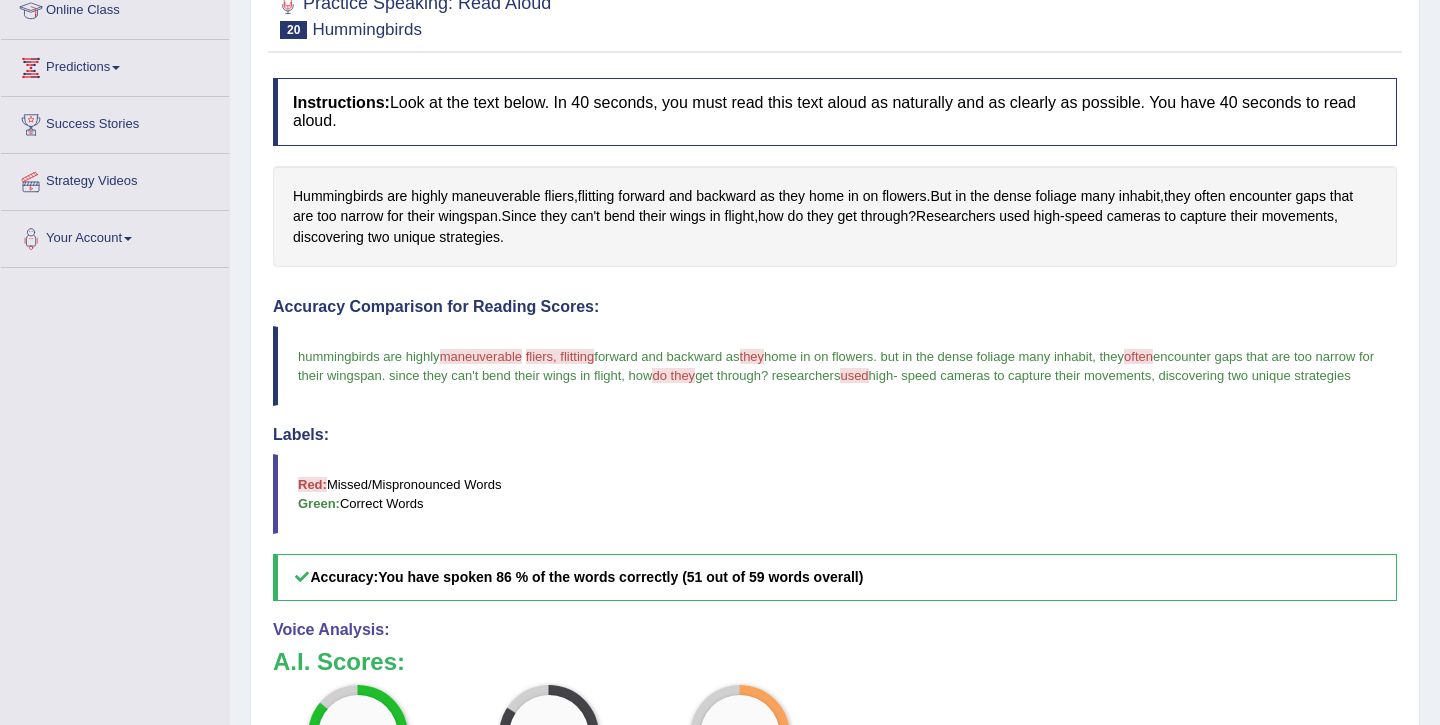 scroll, scrollTop: 240, scrollLeft: 0, axis: vertical 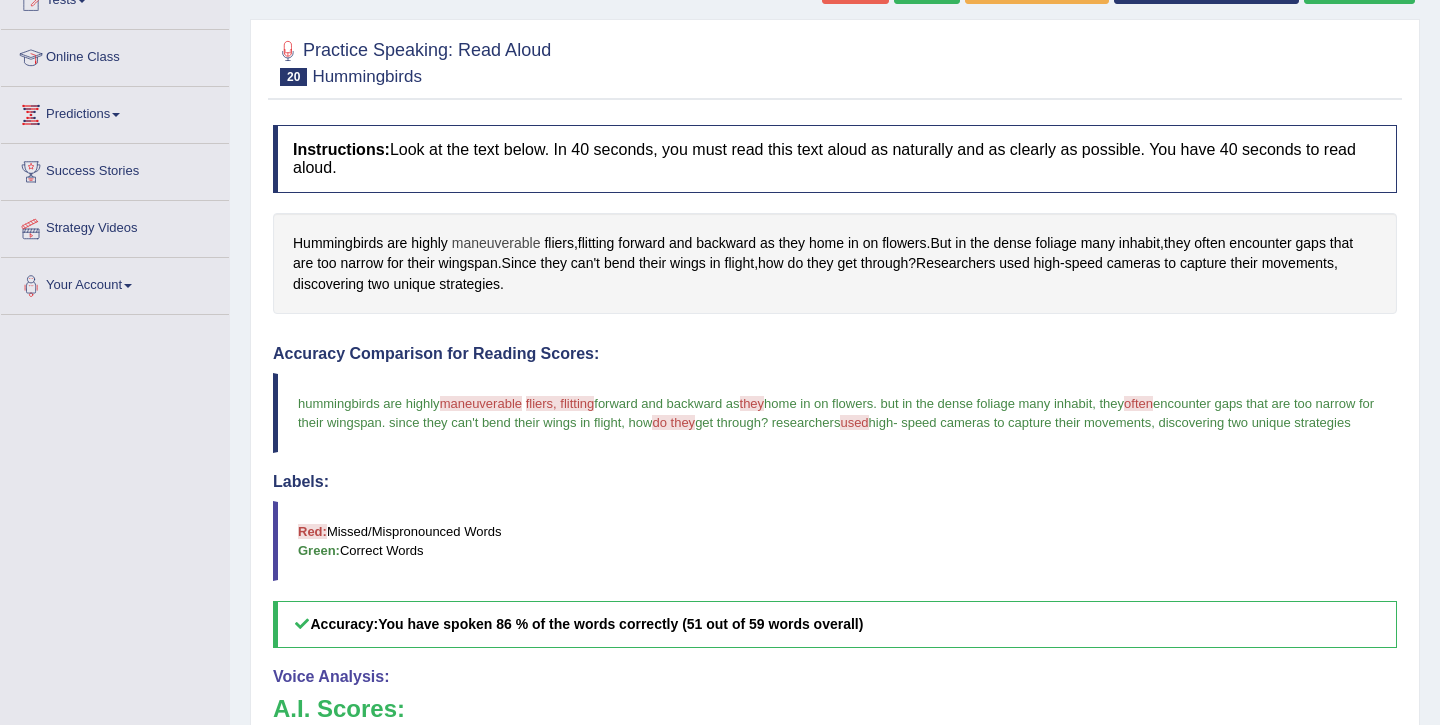 click on "maneuverable" at bounding box center (496, 243) 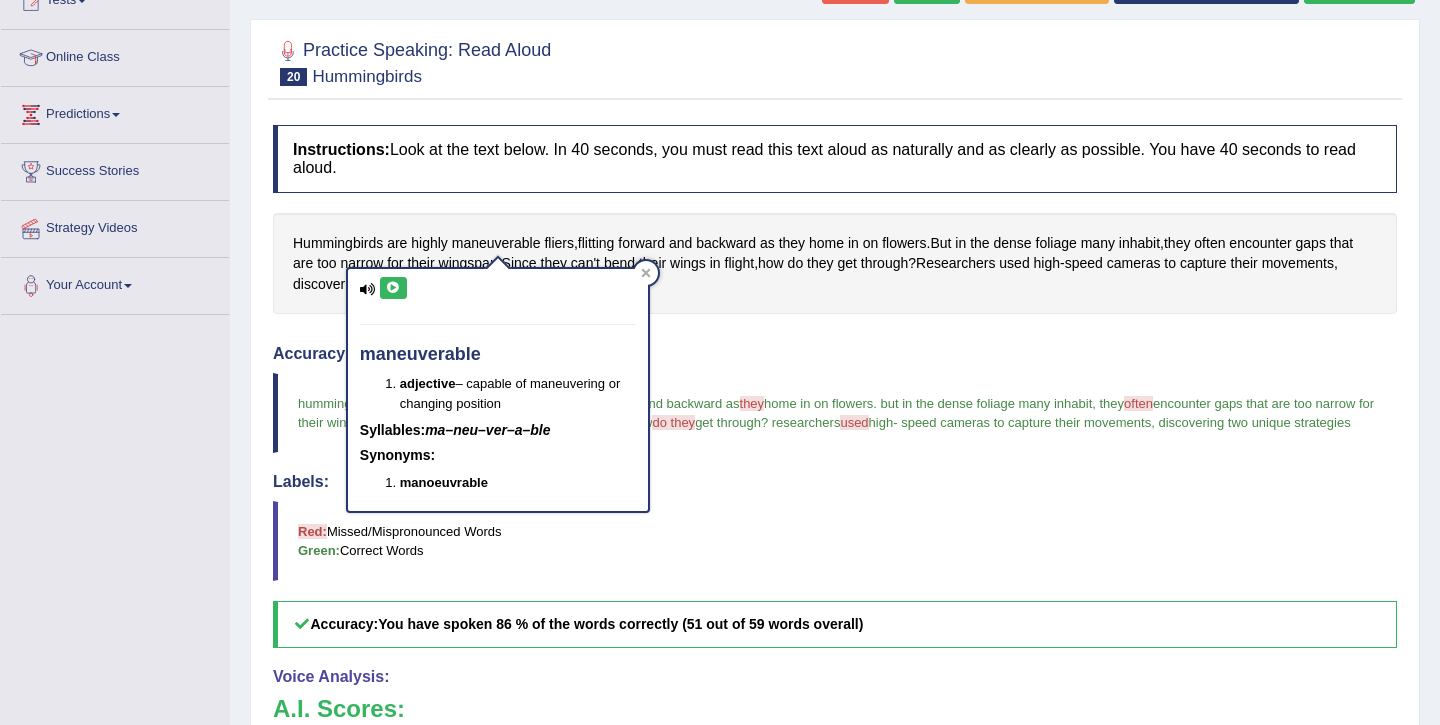 click at bounding box center (393, 288) 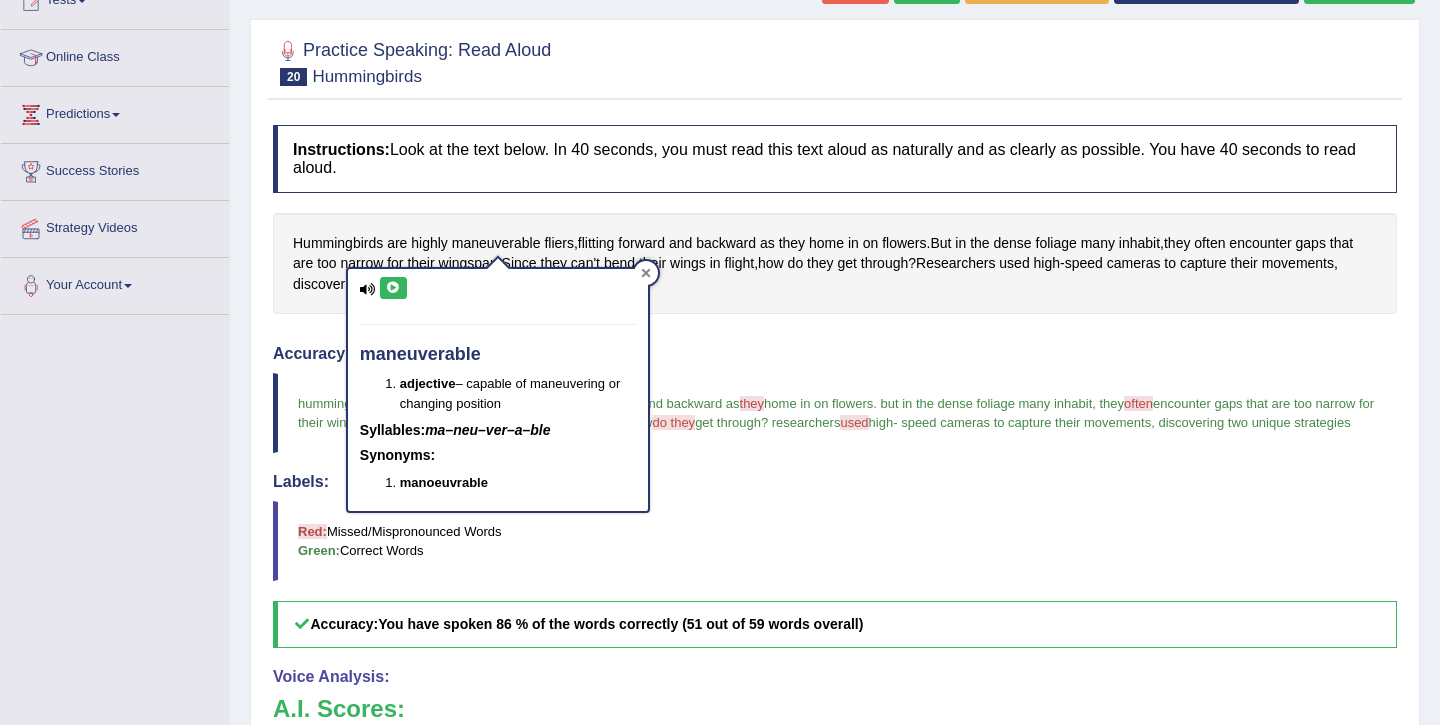 click 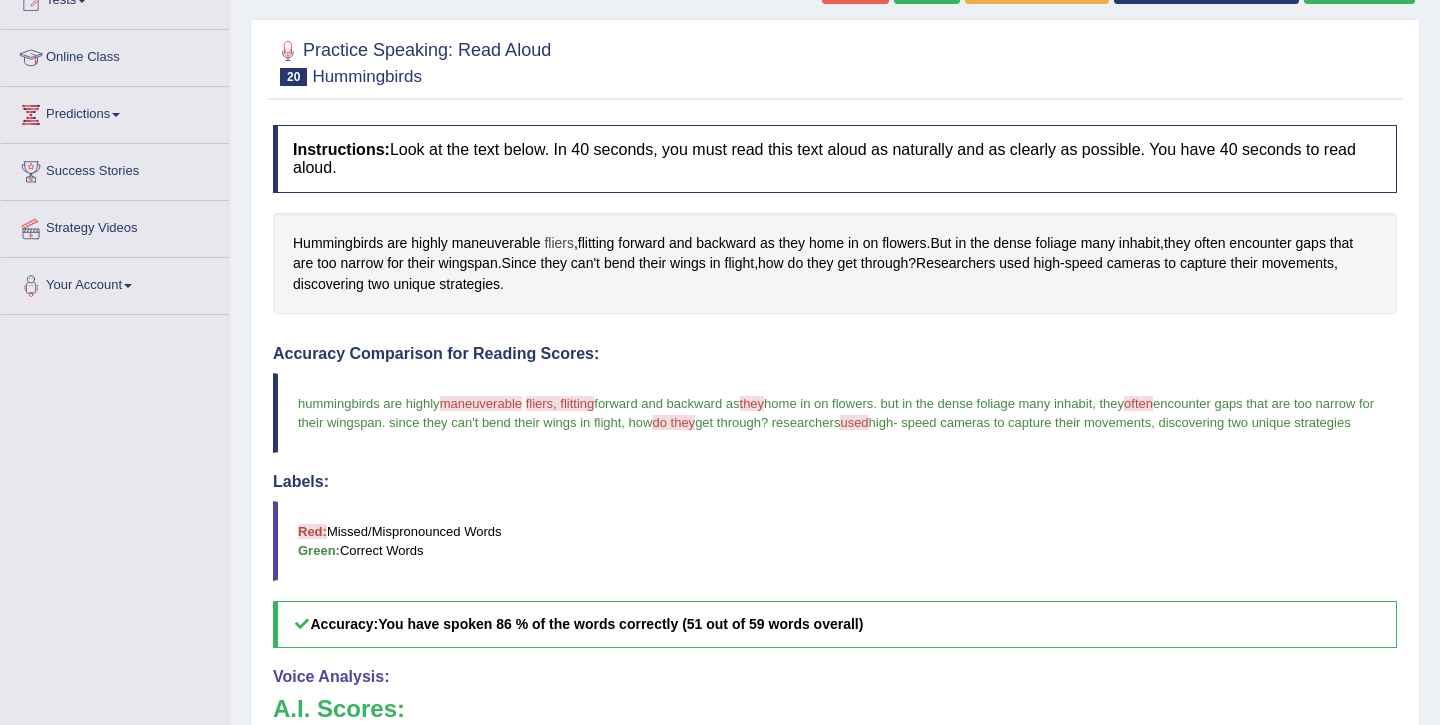 click on "fliers" at bounding box center (559, 243) 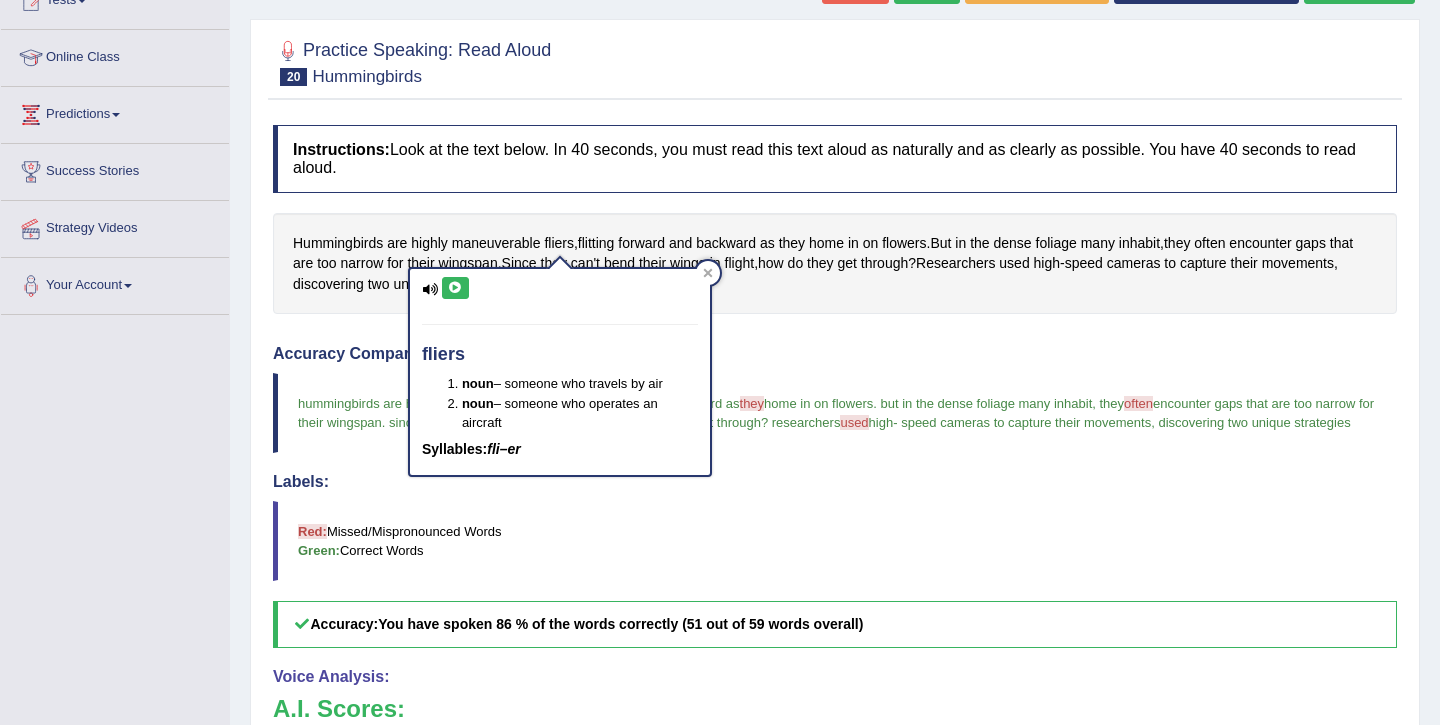 click on "fliers noun  – someone who travels by air noun  – someone who operates an aircraft Syllables:  fli–er" at bounding box center [560, 372] 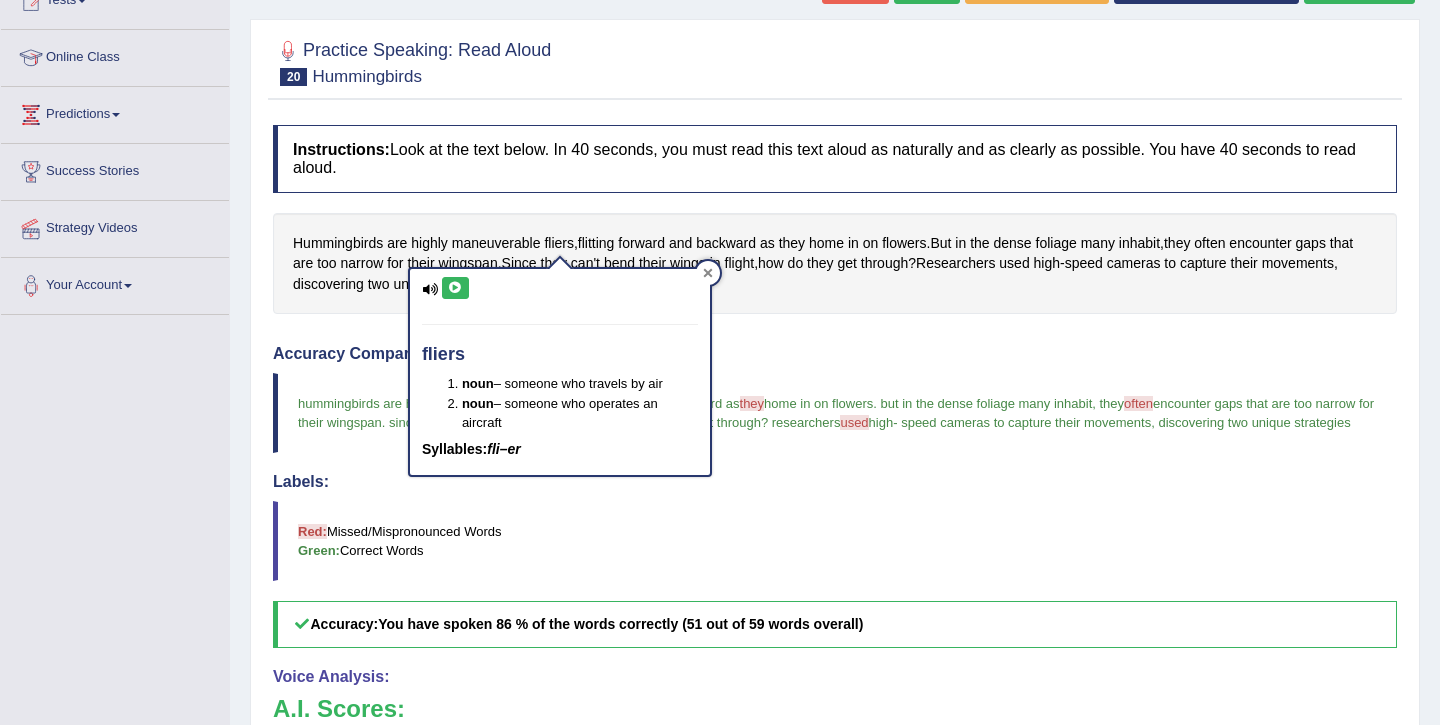 click at bounding box center (708, 273) 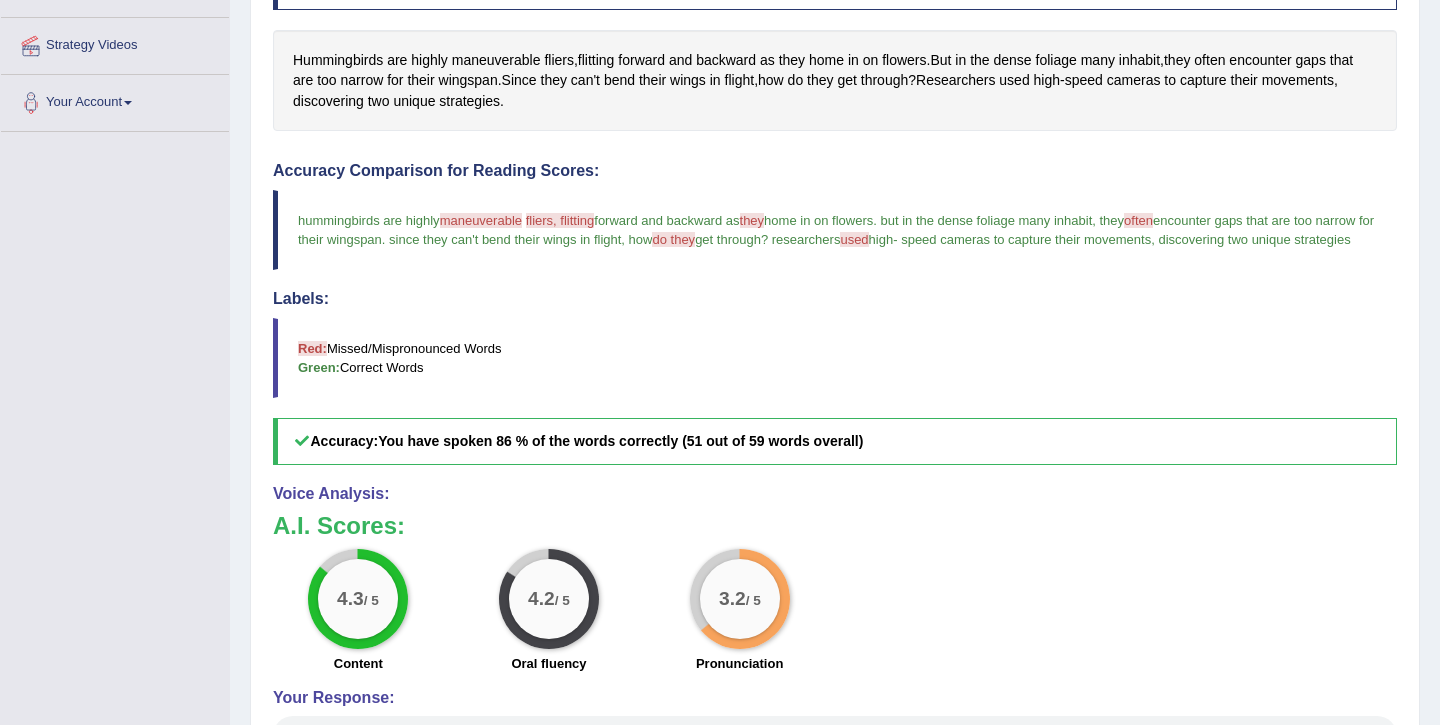 scroll, scrollTop: 474, scrollLeft: 0, axis: vertical 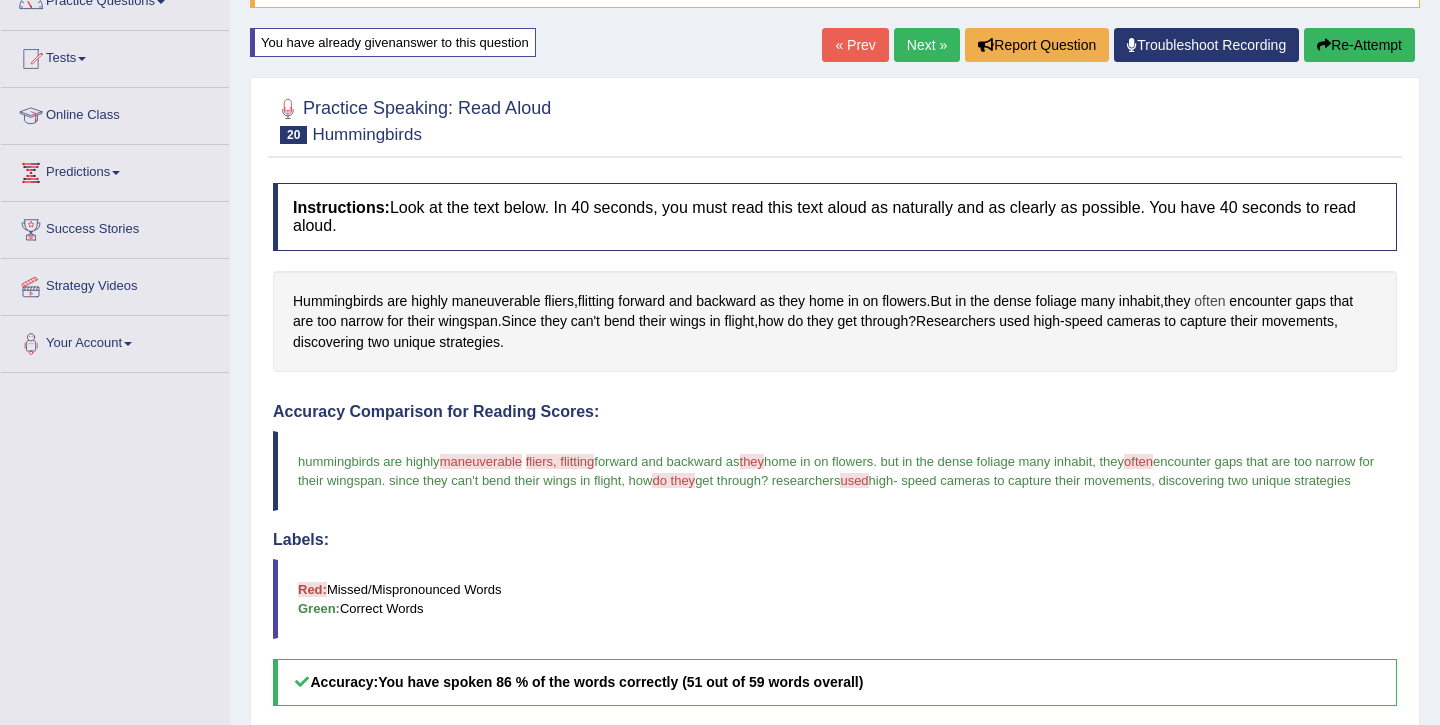 click on "often" at bounding box center (1209, 301) 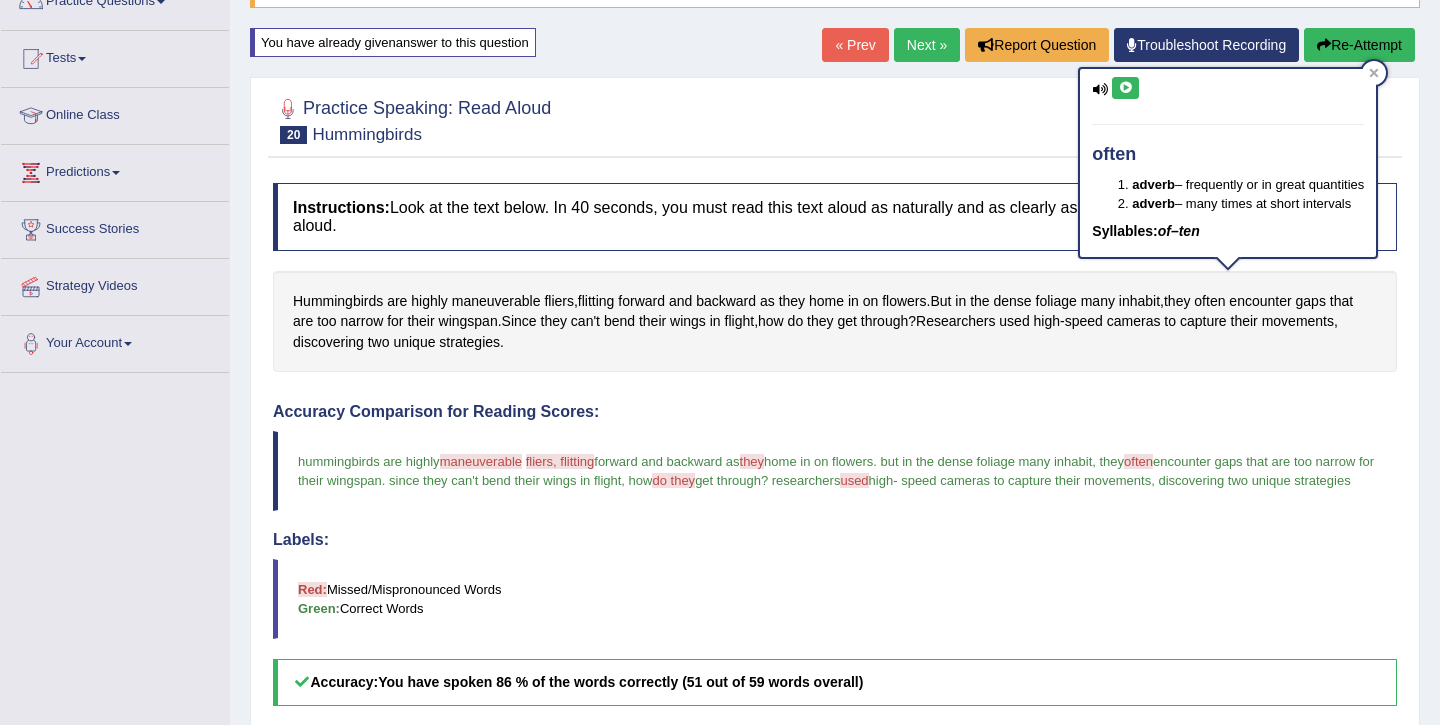 click at bounding box center [1125, 88] 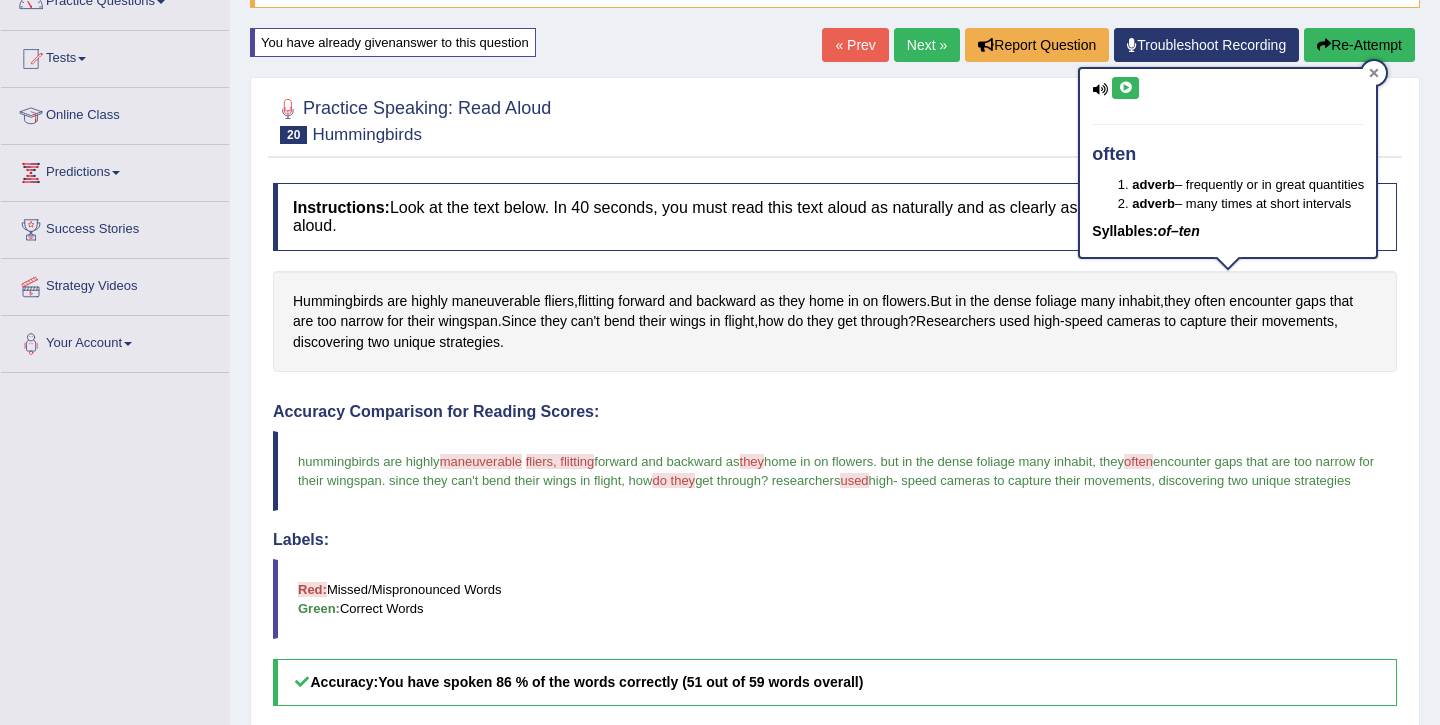 click 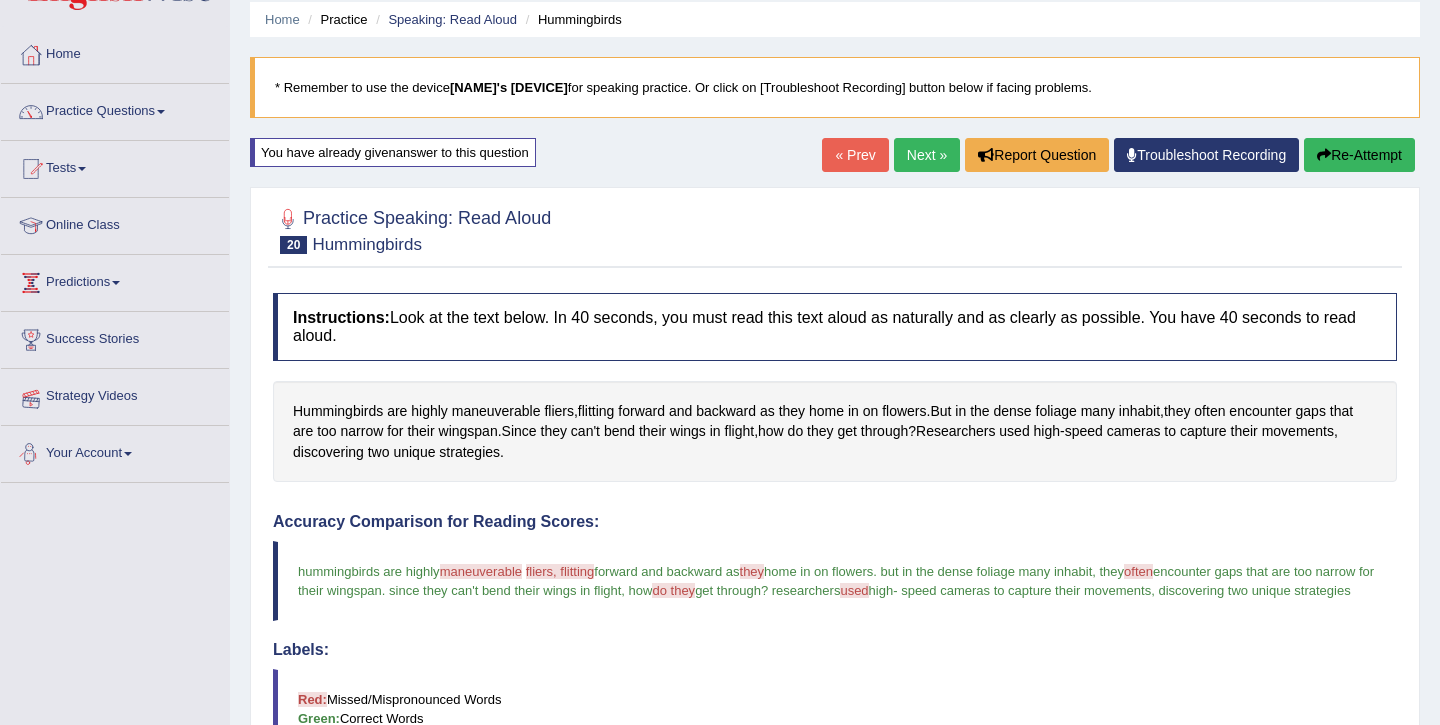 scroll, scrollTop: 0, scrollLeft: 0, axis: both 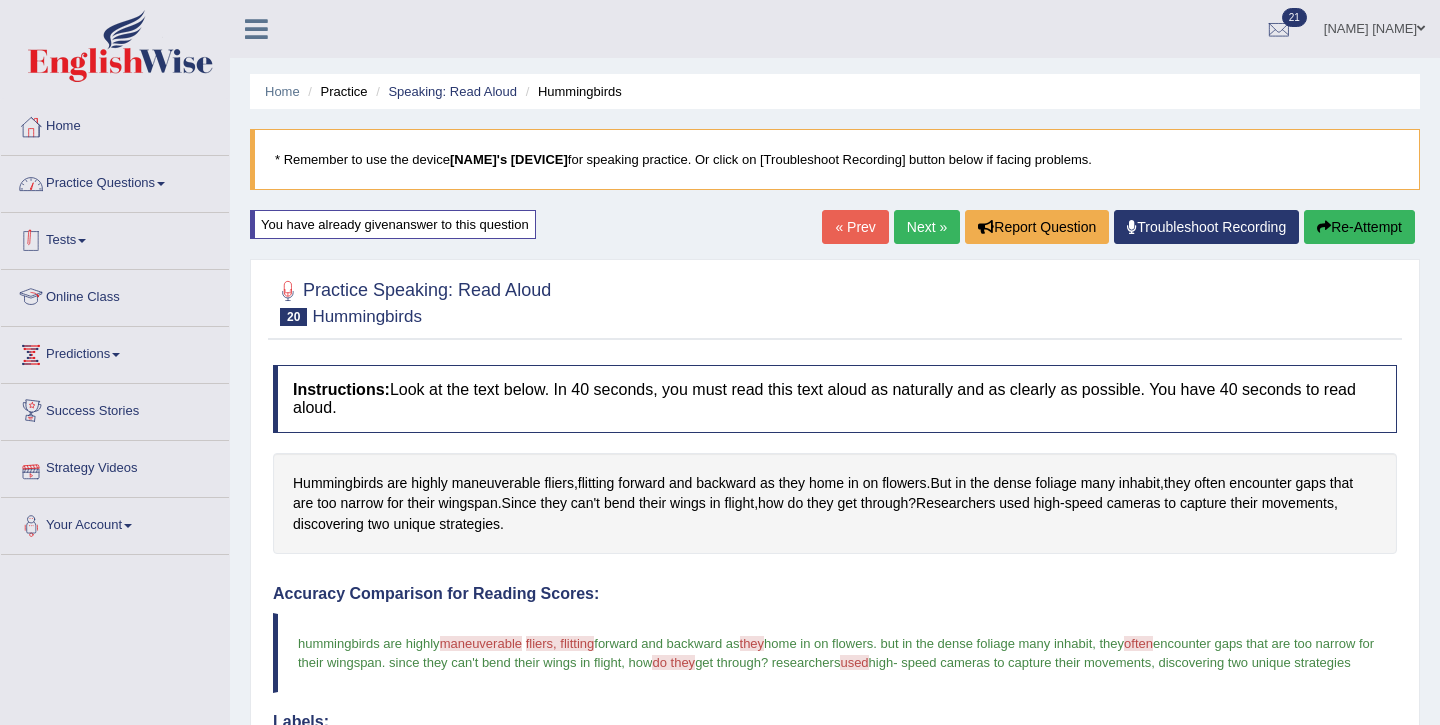 click on "Practice Questions" at bounding box center (115, 181) 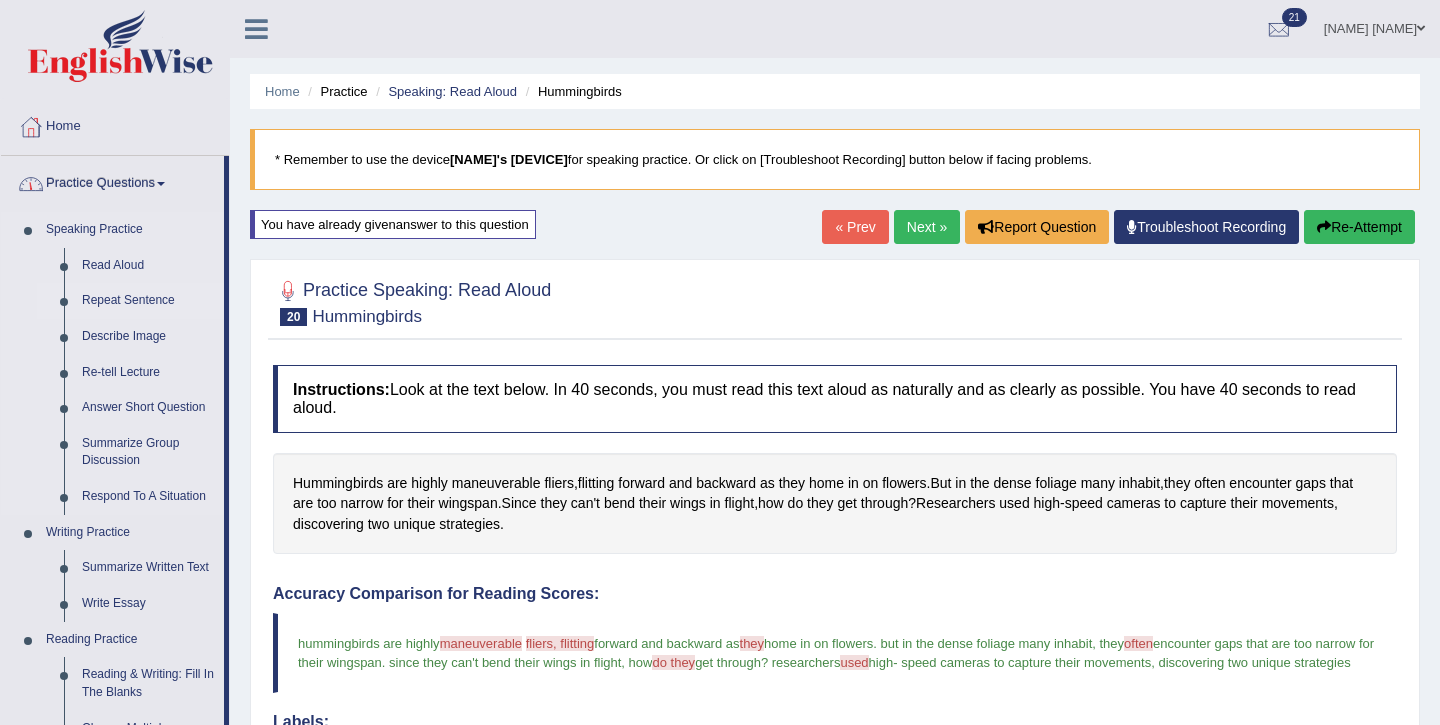 click on "Repeat Sentence" at bounding box center [148, 301] 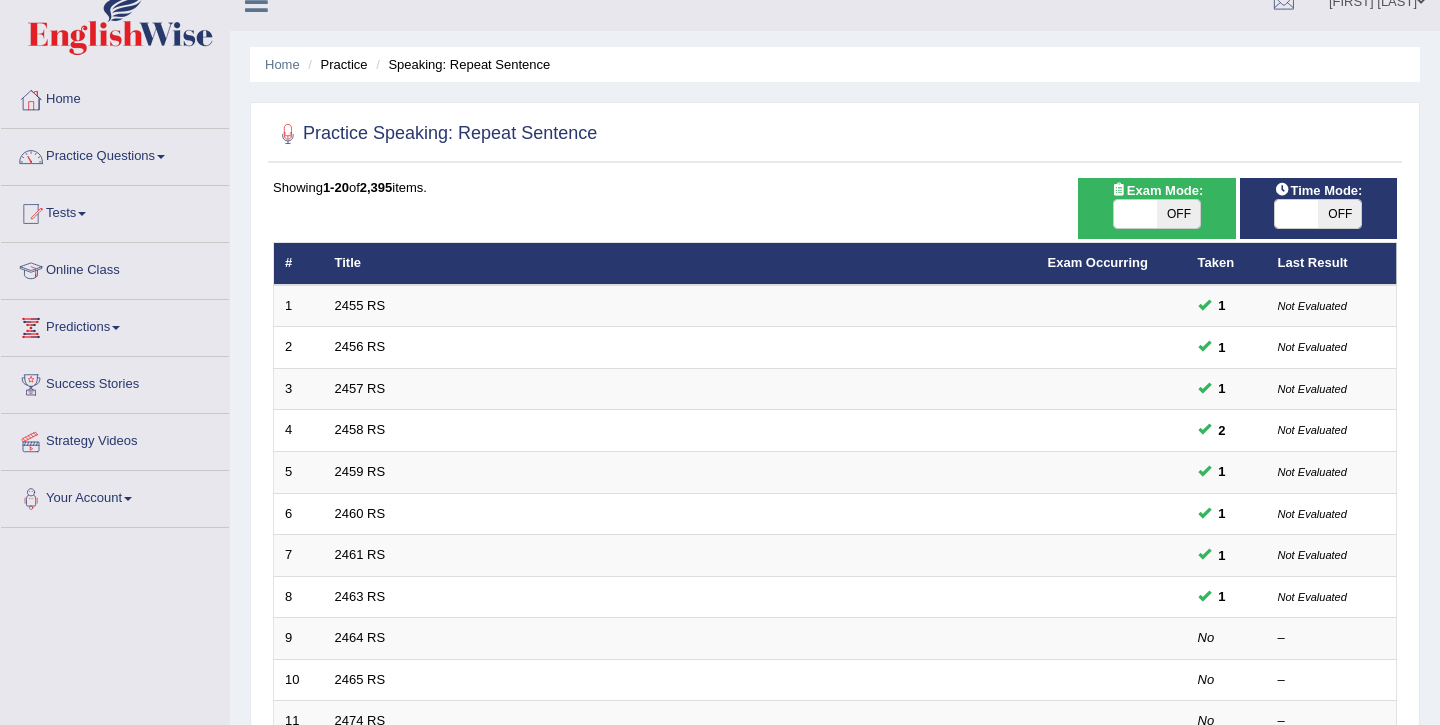 scroll, scrollTop: 36, scrollLeft: 0, axis: vertical 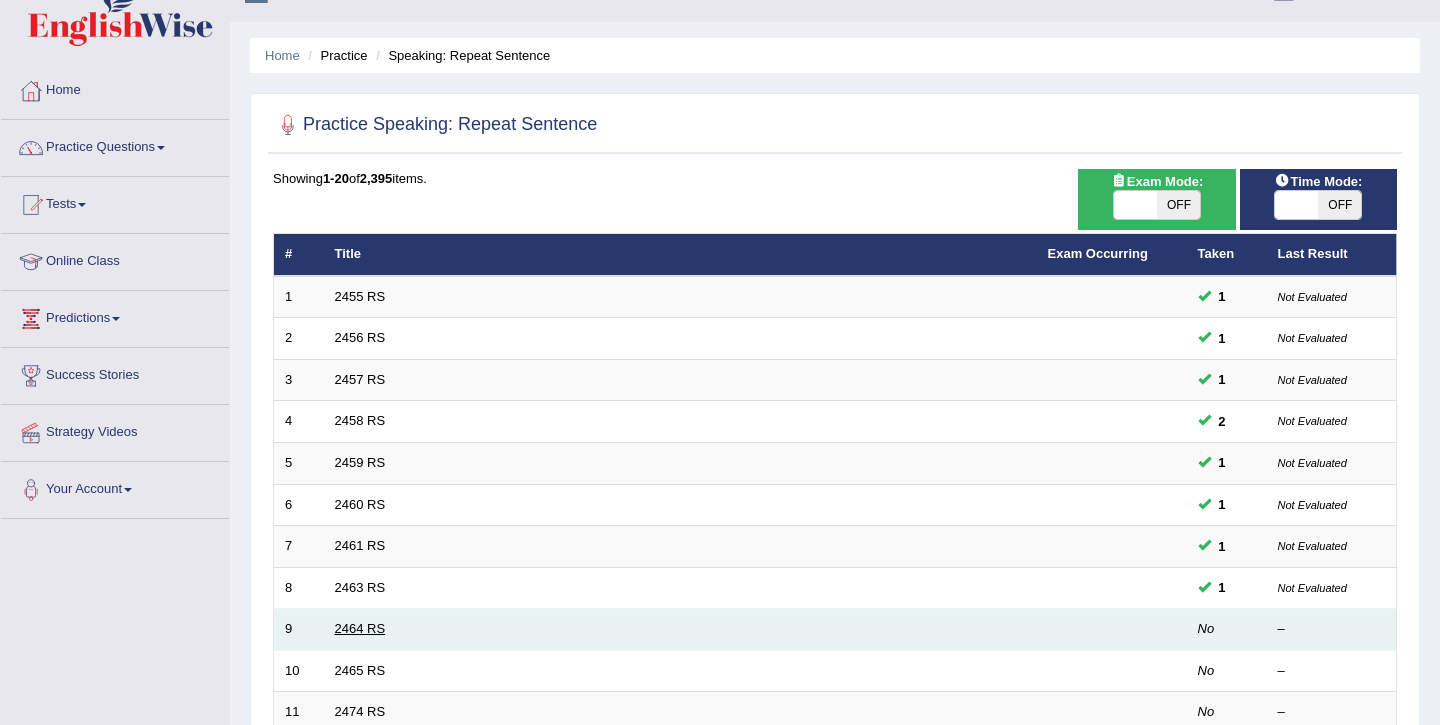 click on "2464 RS" at bounding box center [360, 628] 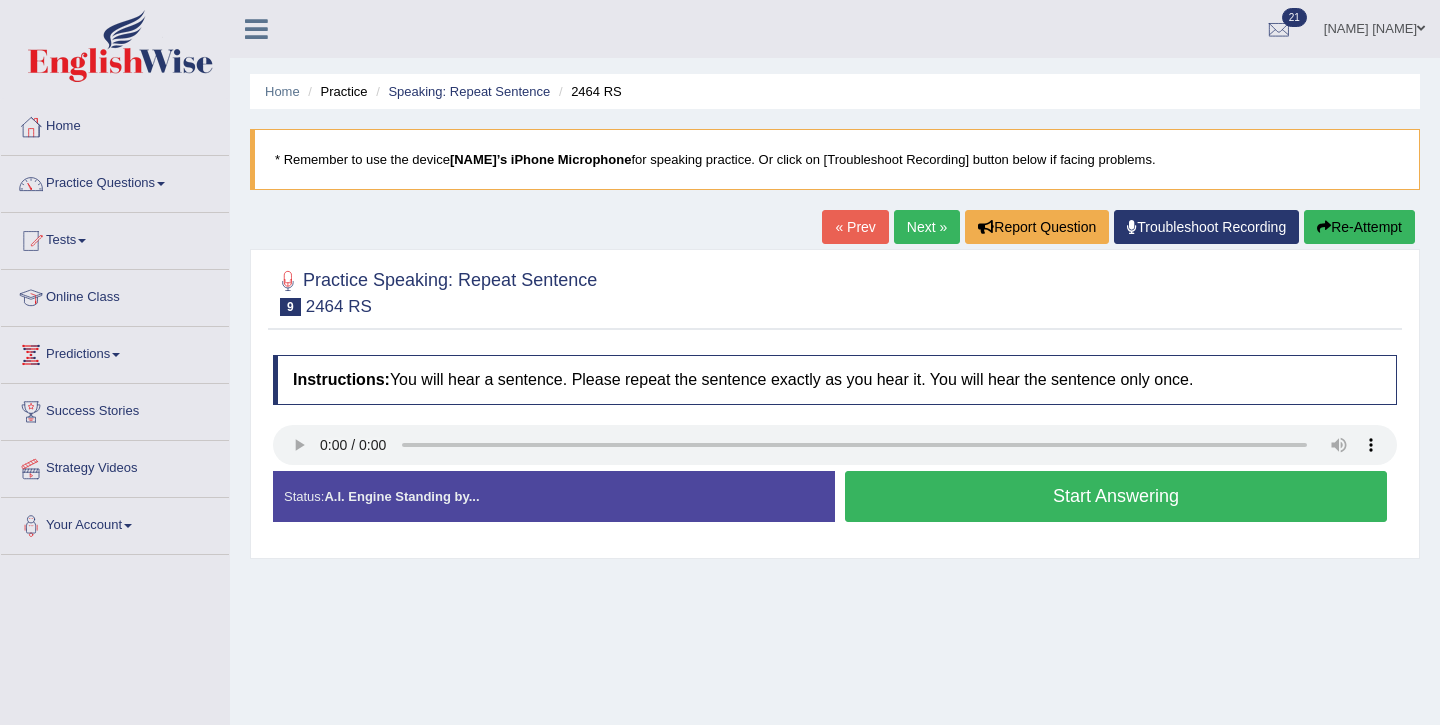 scroll, scrollTop: 0, scrollLeft: 0, axis: both 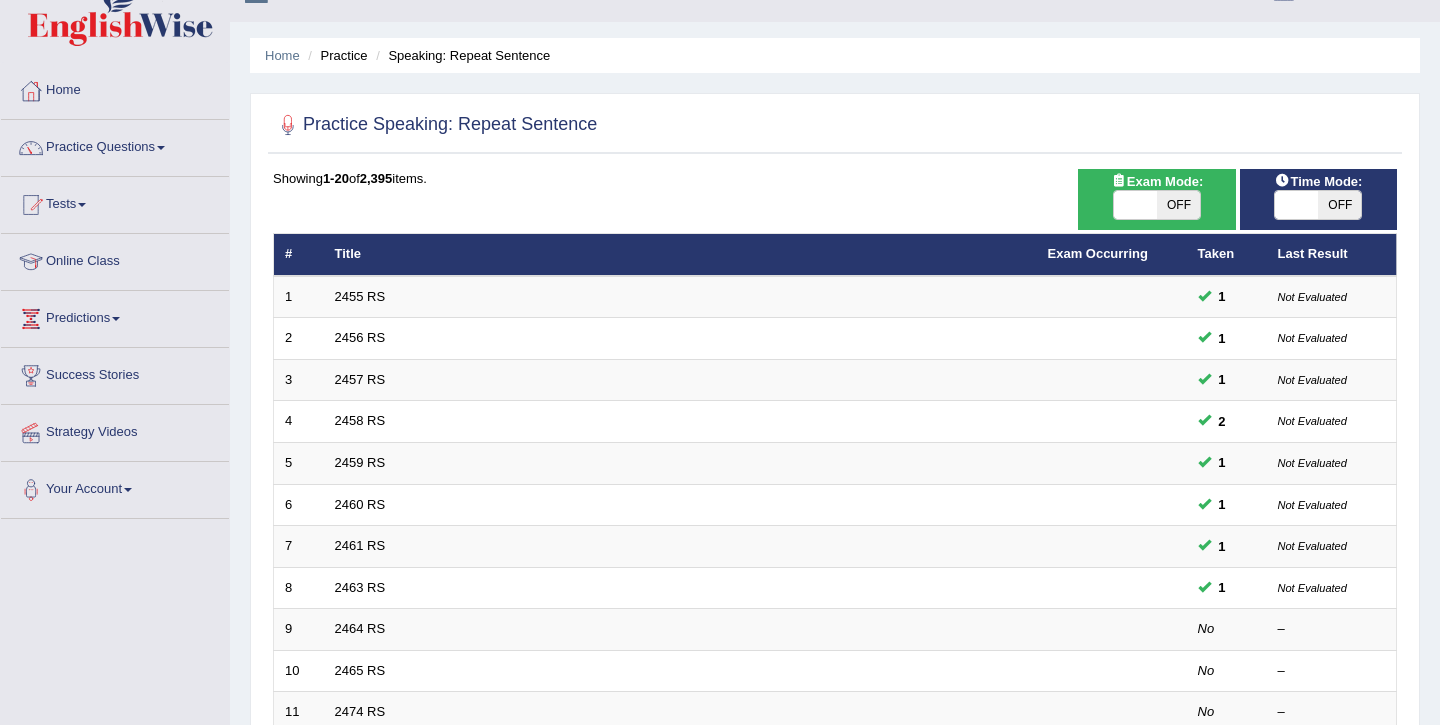 click on "OFF" at bounding box center (1178, 205) 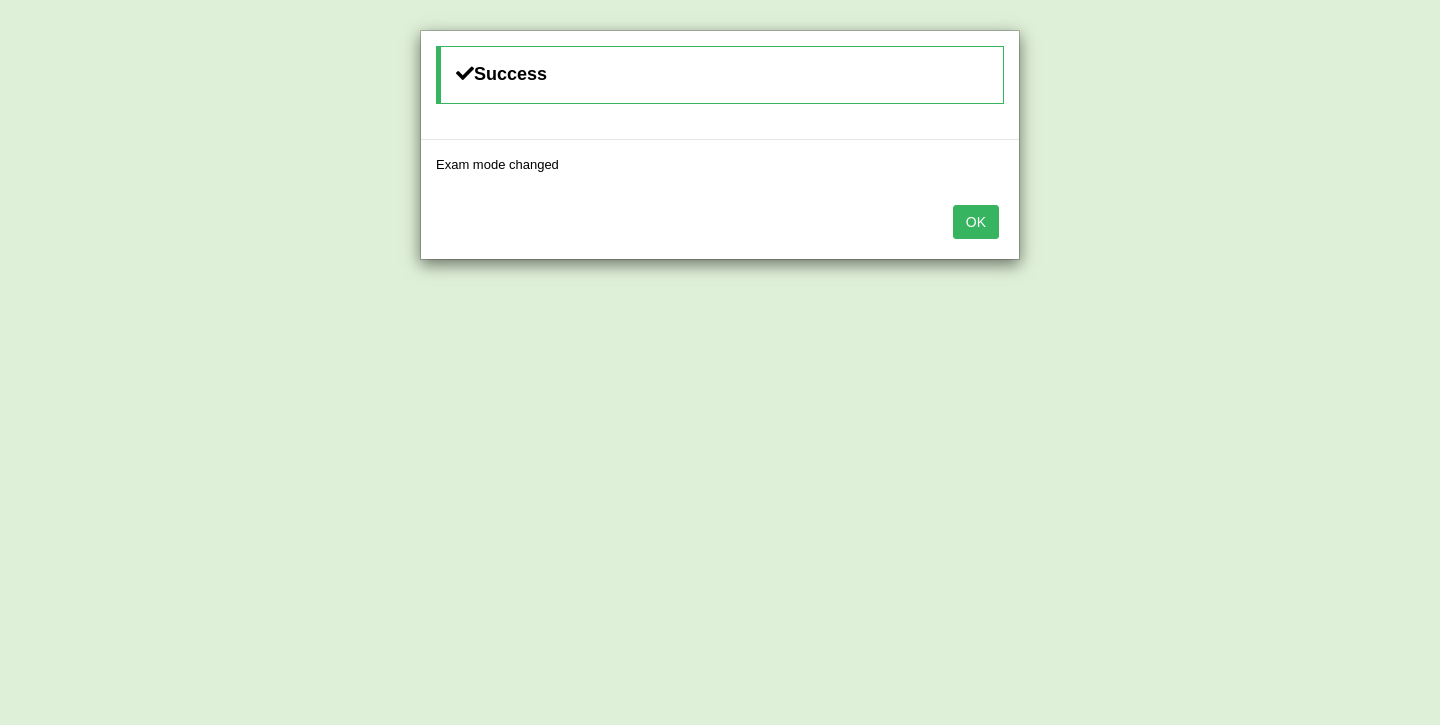 click on "OK" at bounding box center (976, 222) 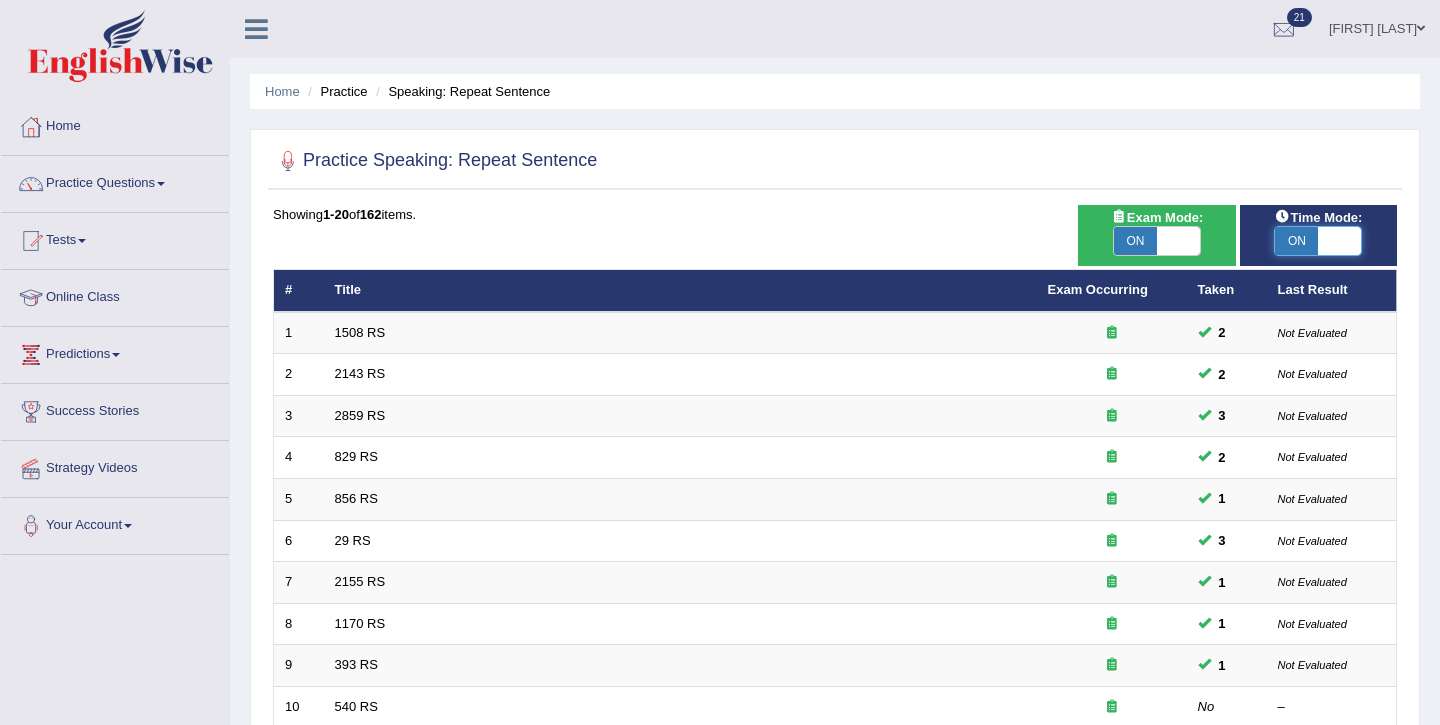 scroll, scrollTop: 36, scrollLeft: 0, axis: vertical 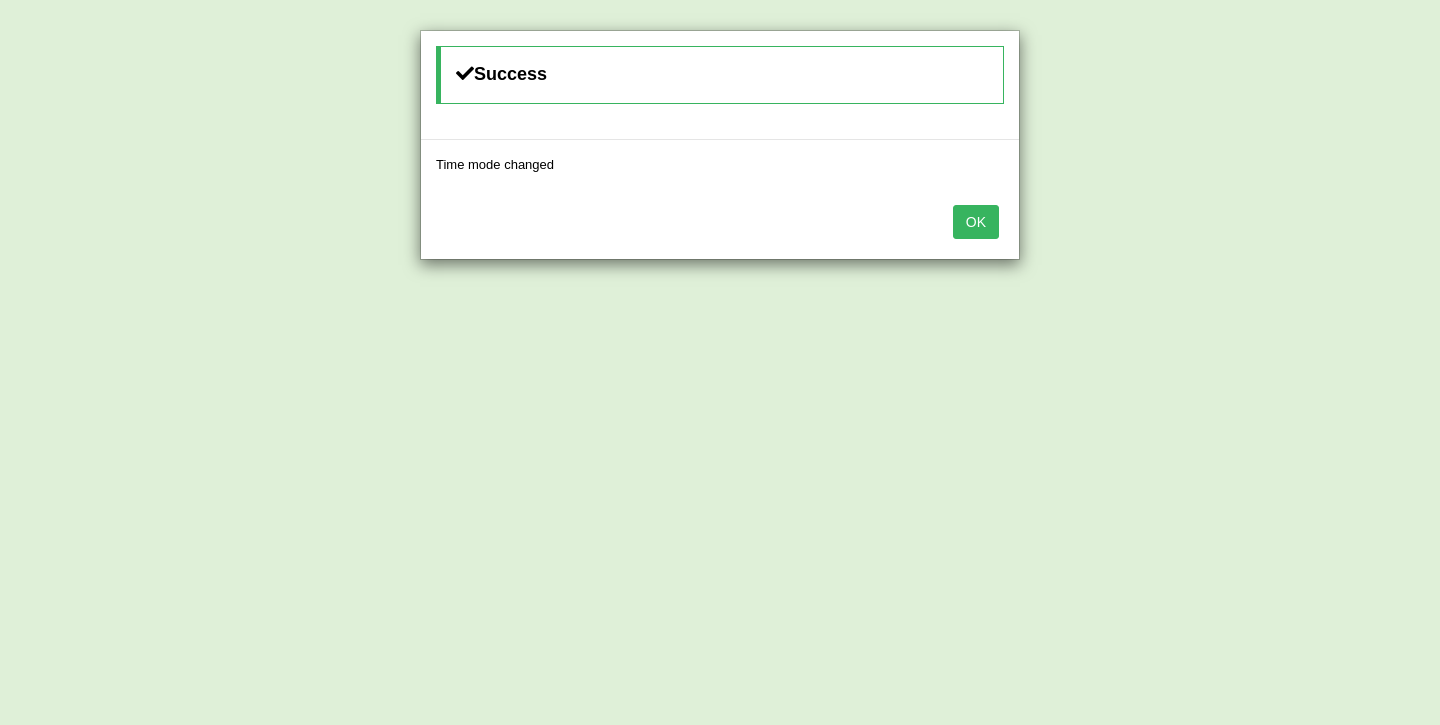 click on "OK" at bounding box center (976, 222) 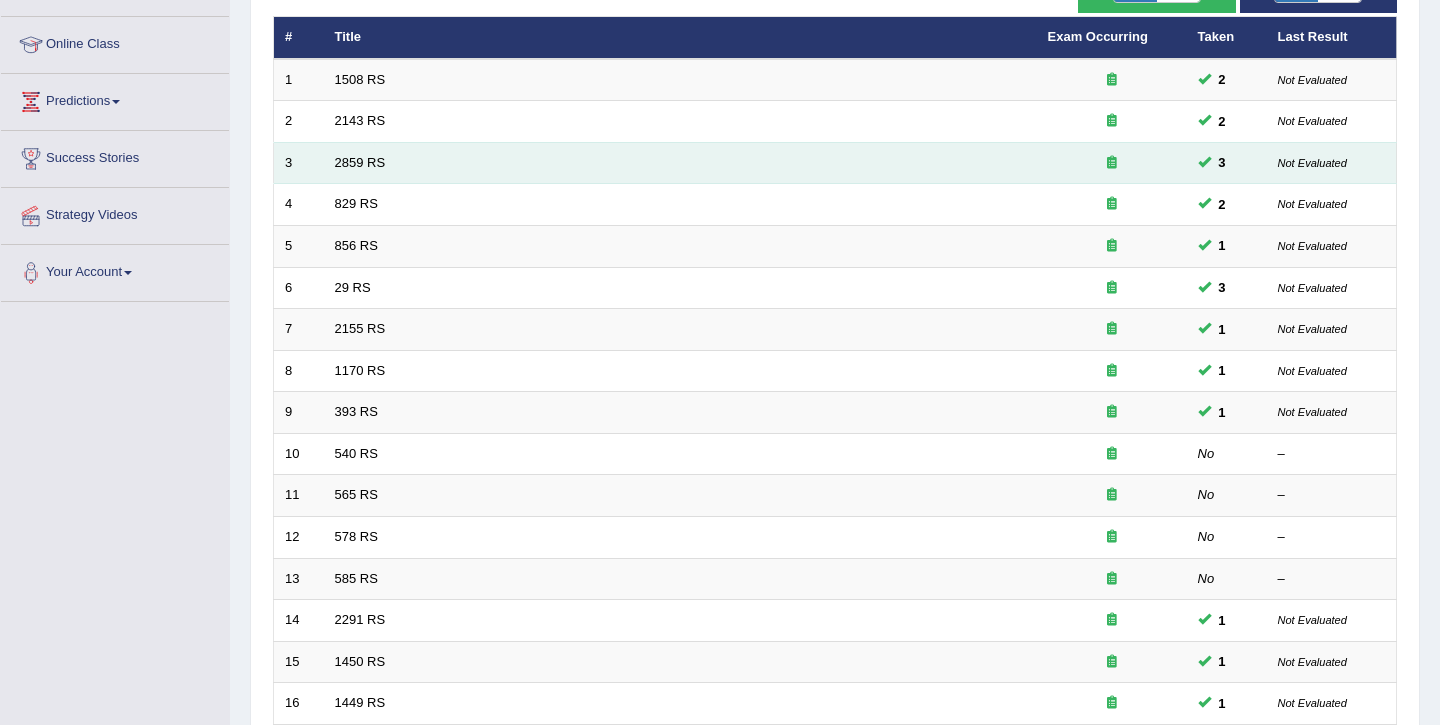 scroll, scrollTop: 273, scrollLeft: 0, axis: vertical 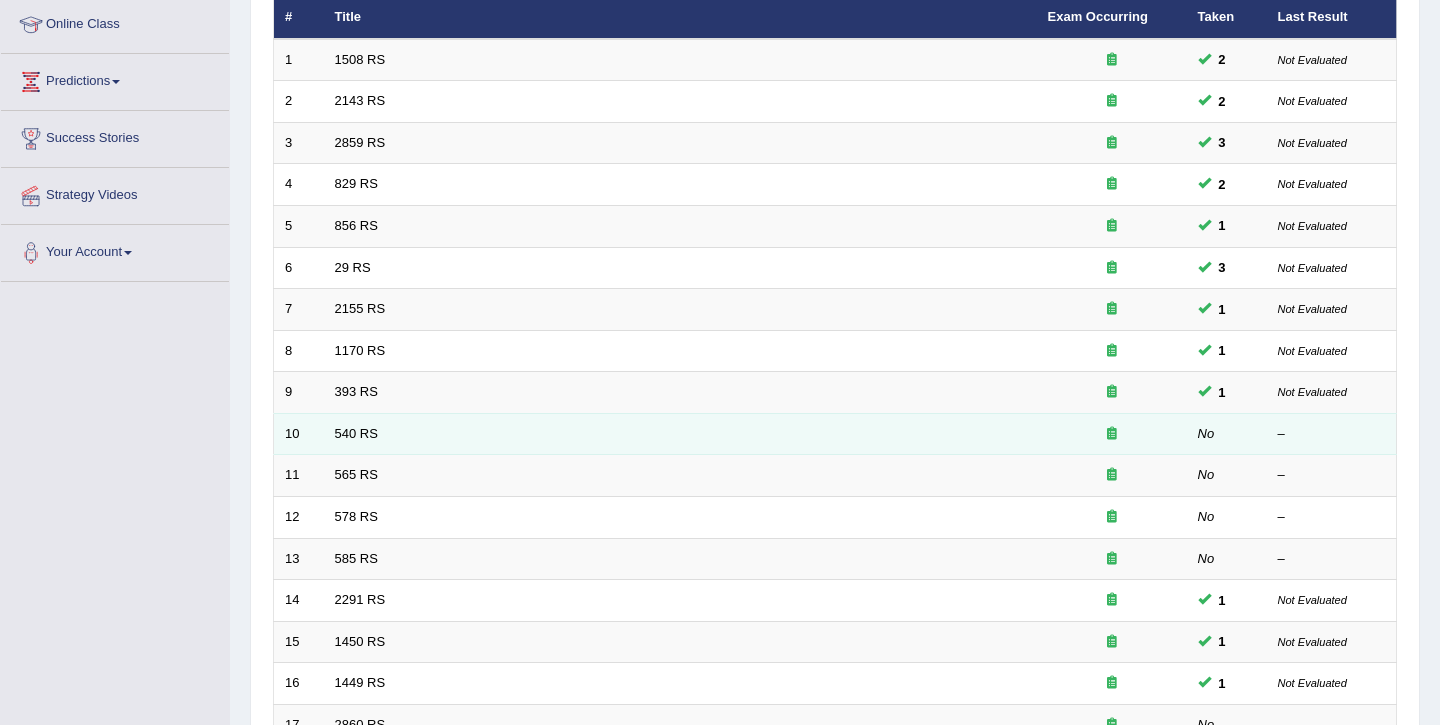 click on "540 RS" at bounding box center (680, 434) 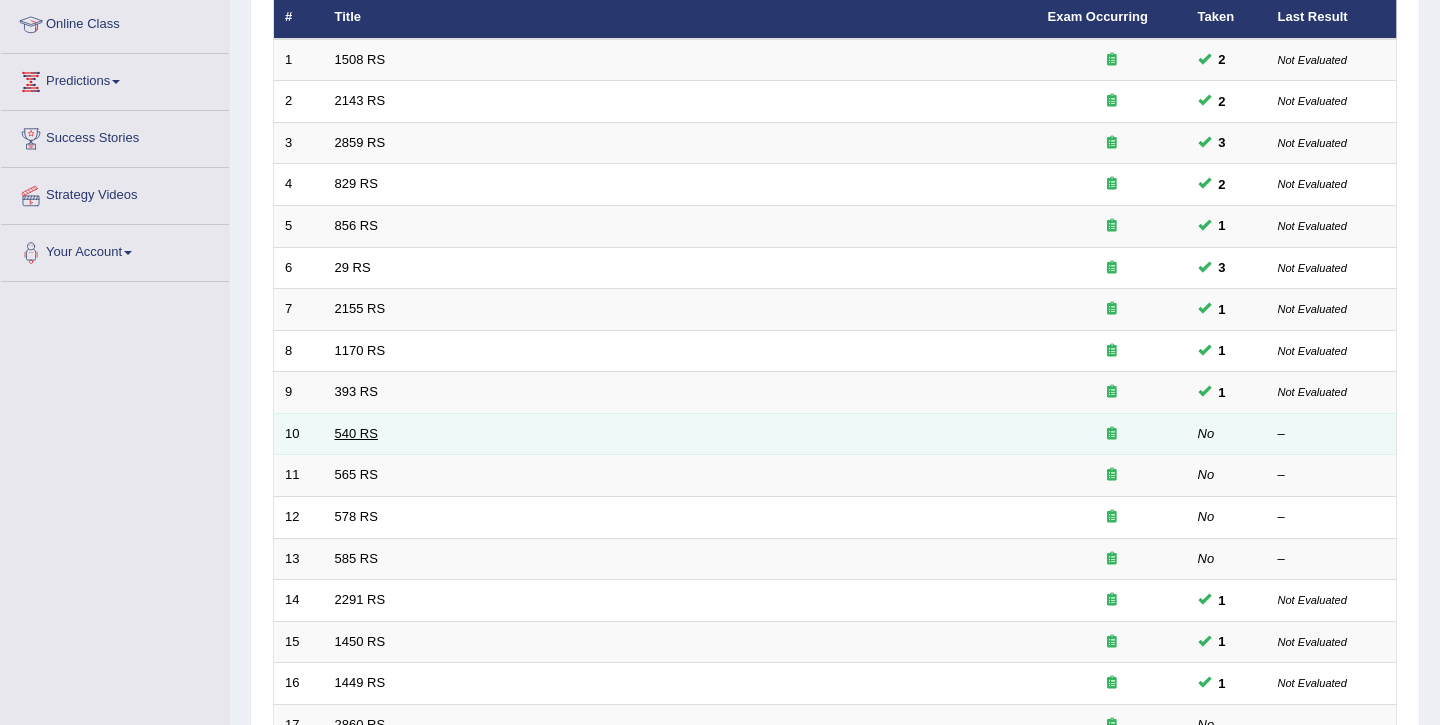click on "540 RS" at bounding box center [356, 433] 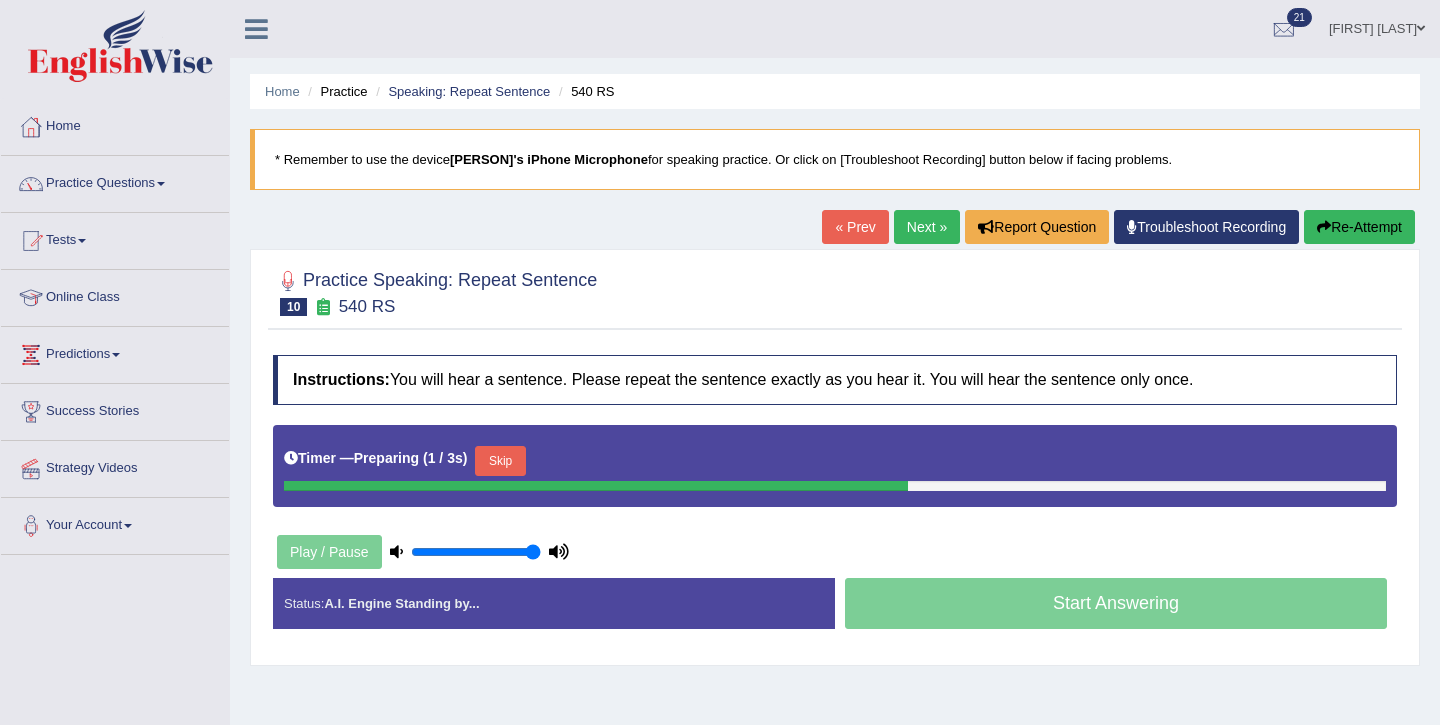 scroll, scrollTop: 30, scrollLeft: 0, axis: vertical 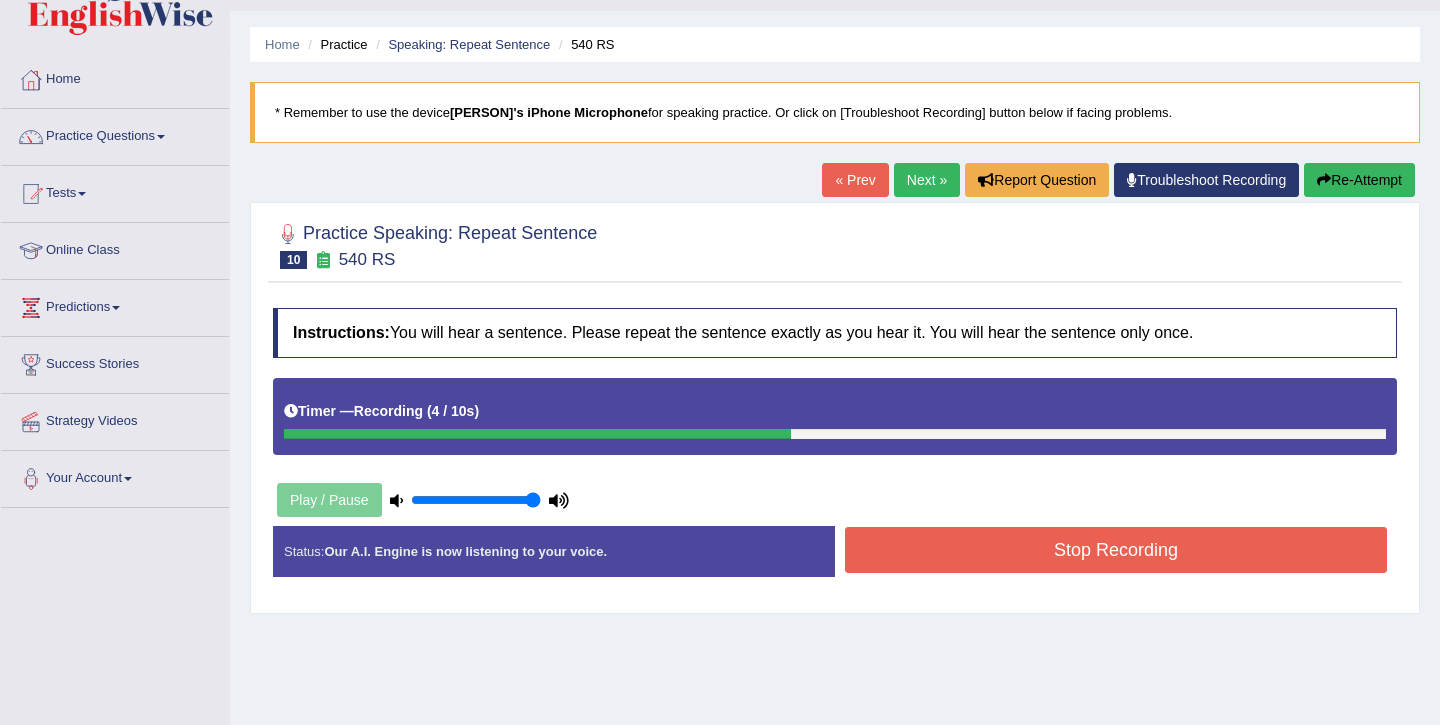 click on "Stop Recording" at bounding box center (1116, 550) 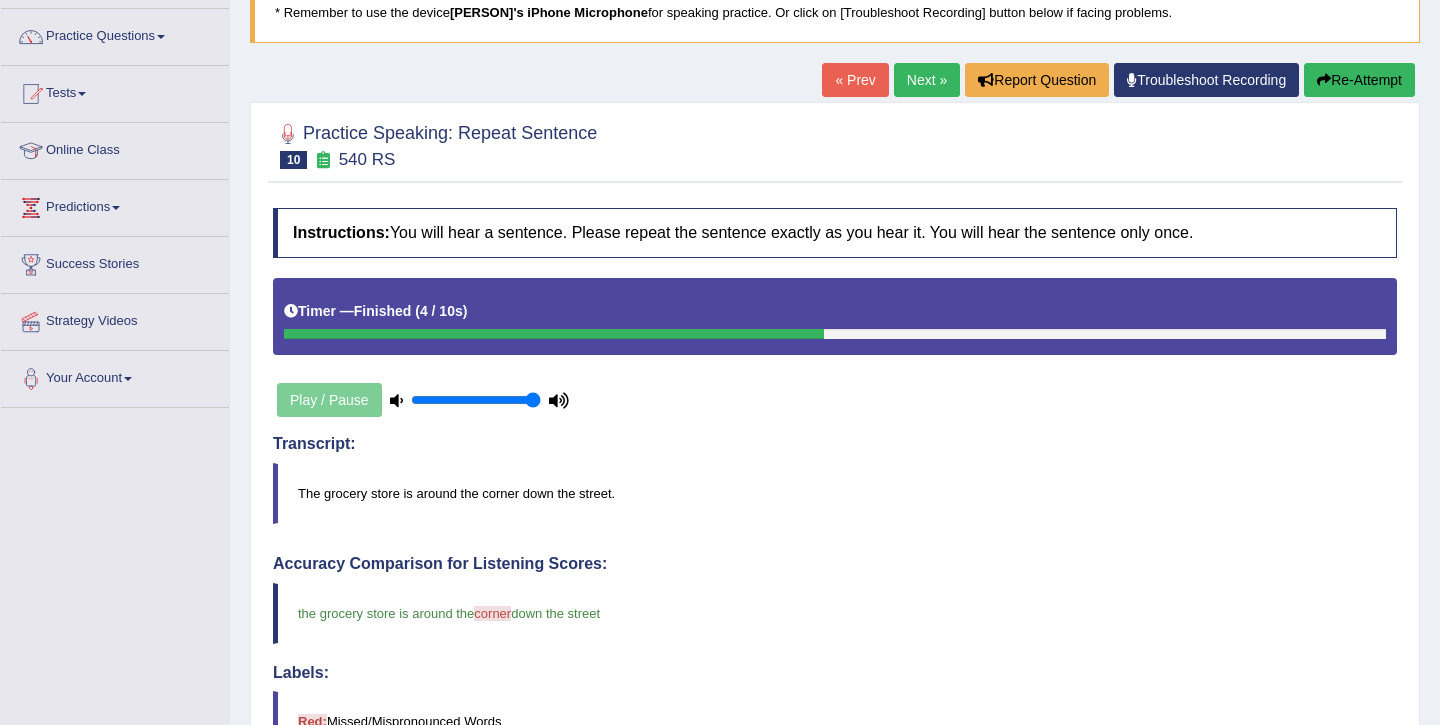 scroll, scrollTop: 114, scrollLeft: 0, axis: vertical 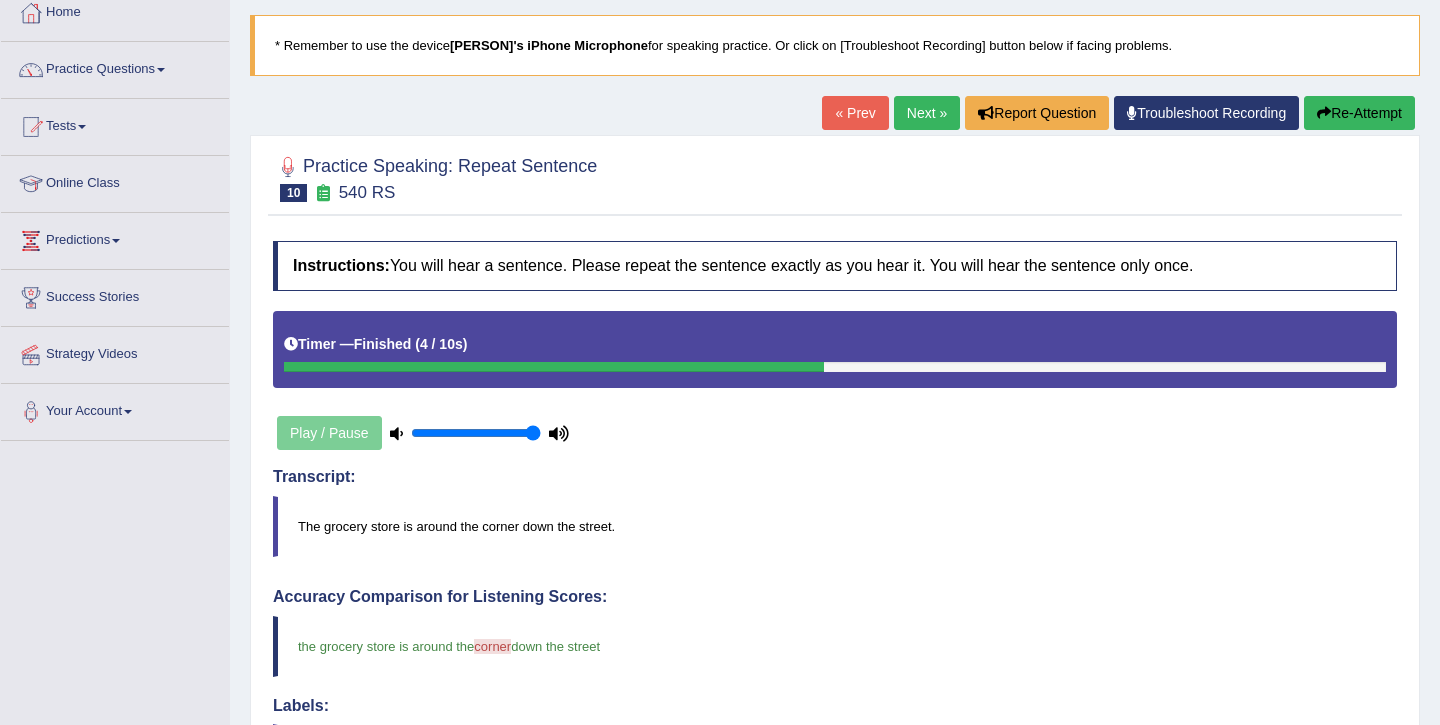 click on "Next »" at bounding box center (927, 113) 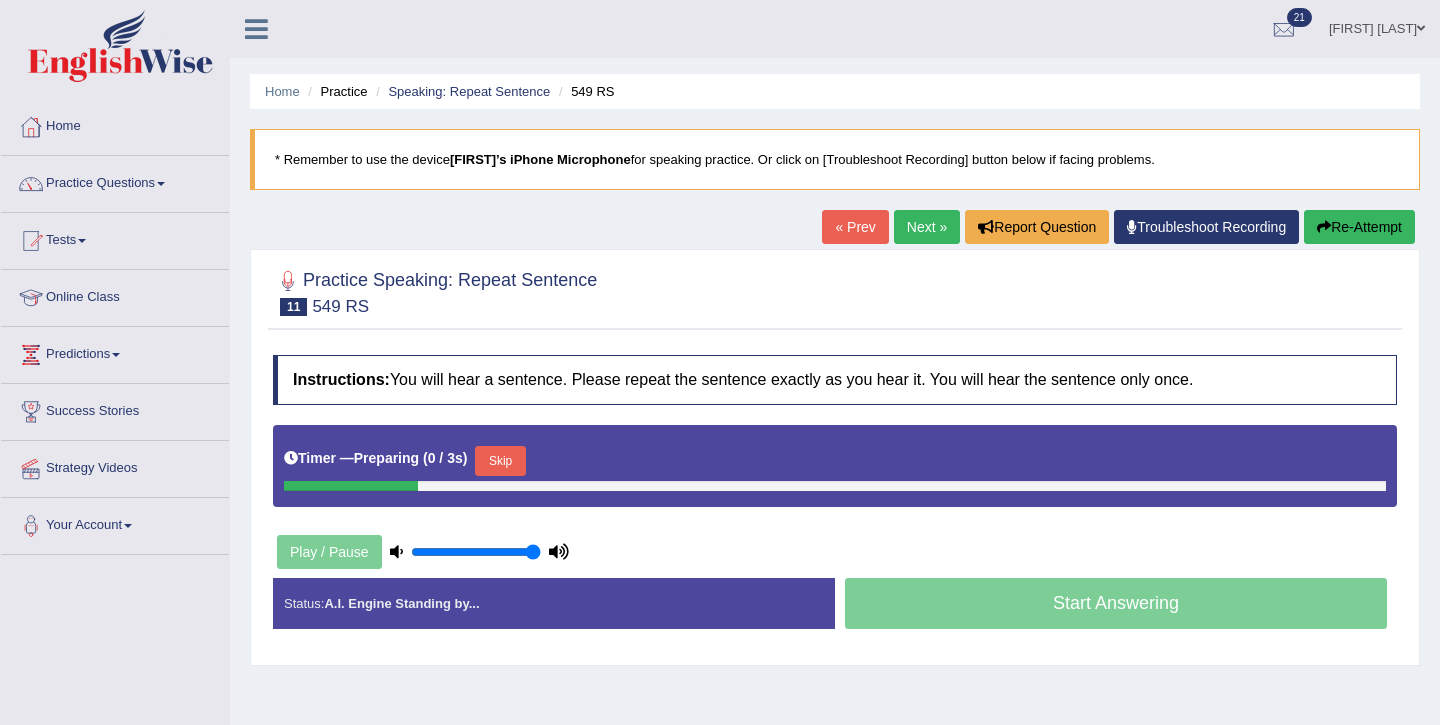 scroll, scrollTop: 0, scrollLeft: 0, axis: both 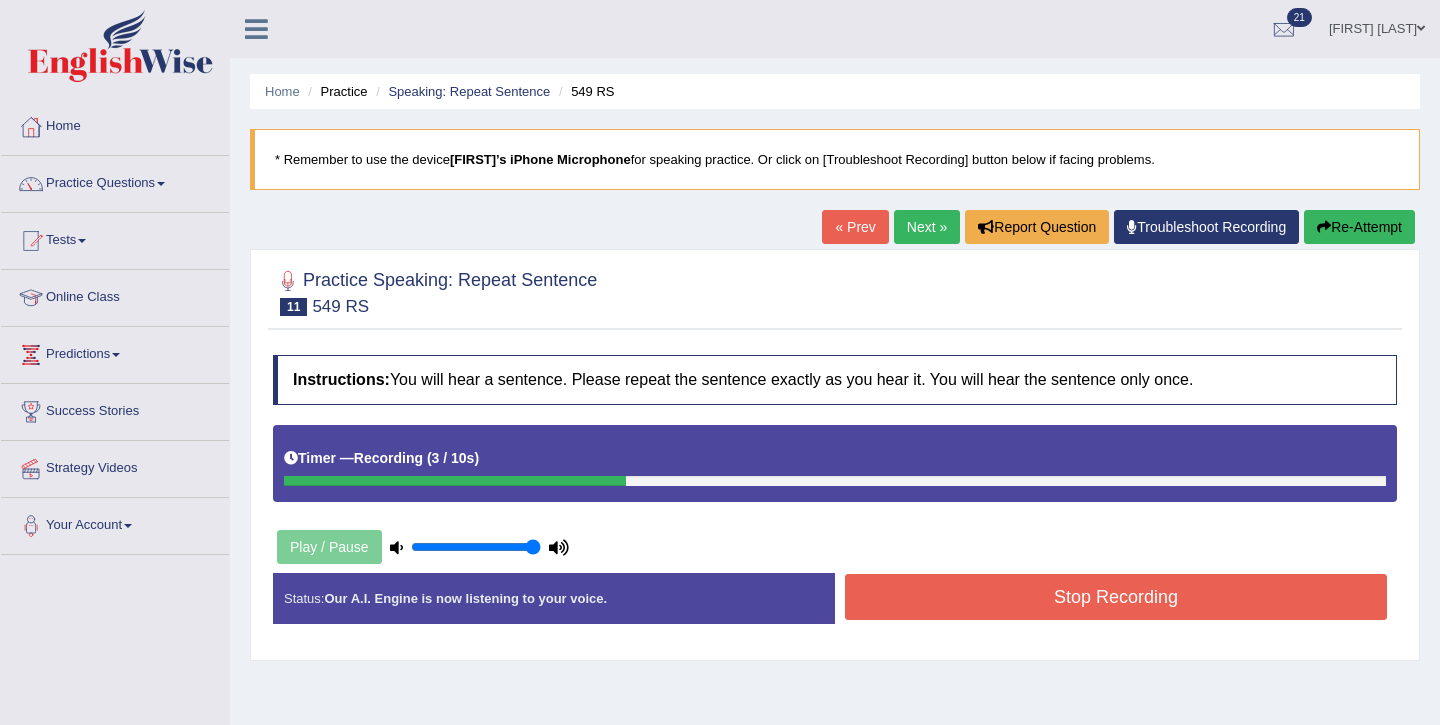 click on "Stop Recording" at bounding box center (1116, 597) 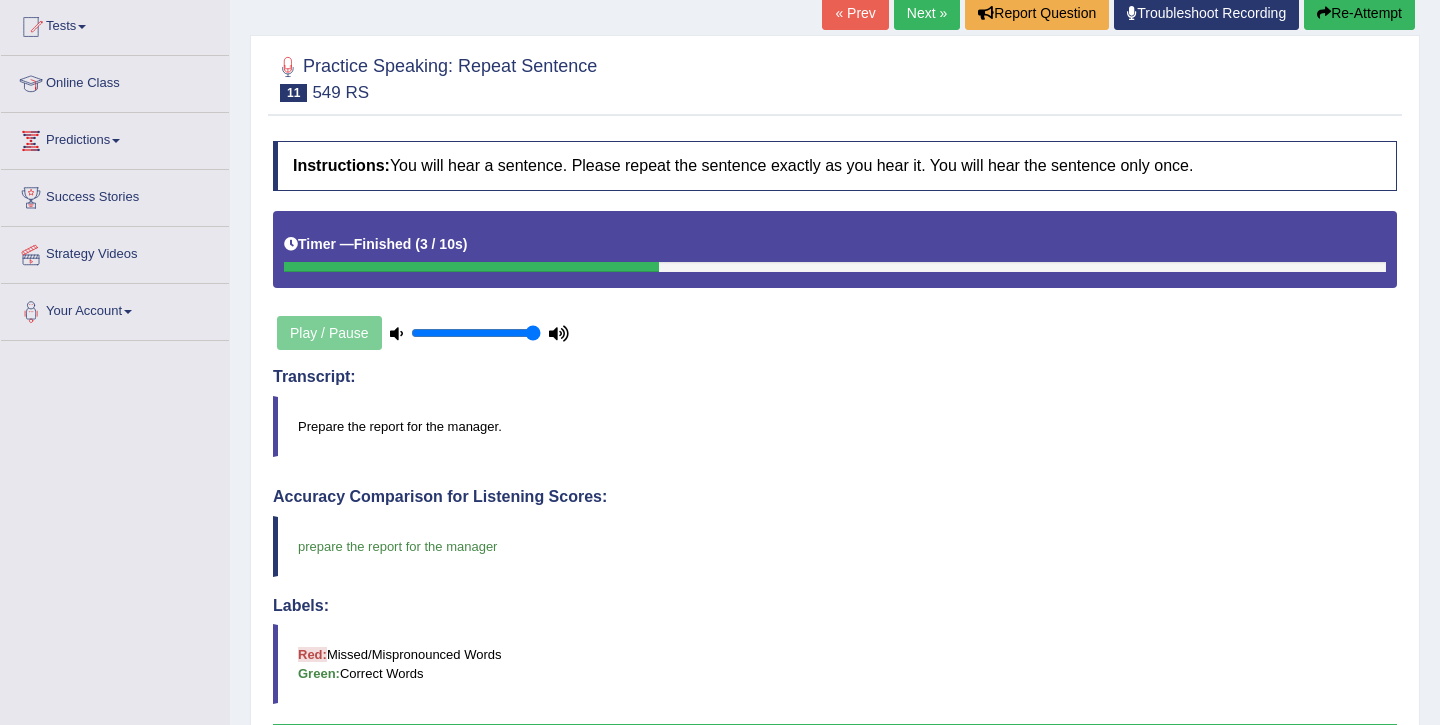 scroll, scrollTop: 175, scrollLeft: 0, axis: vertical 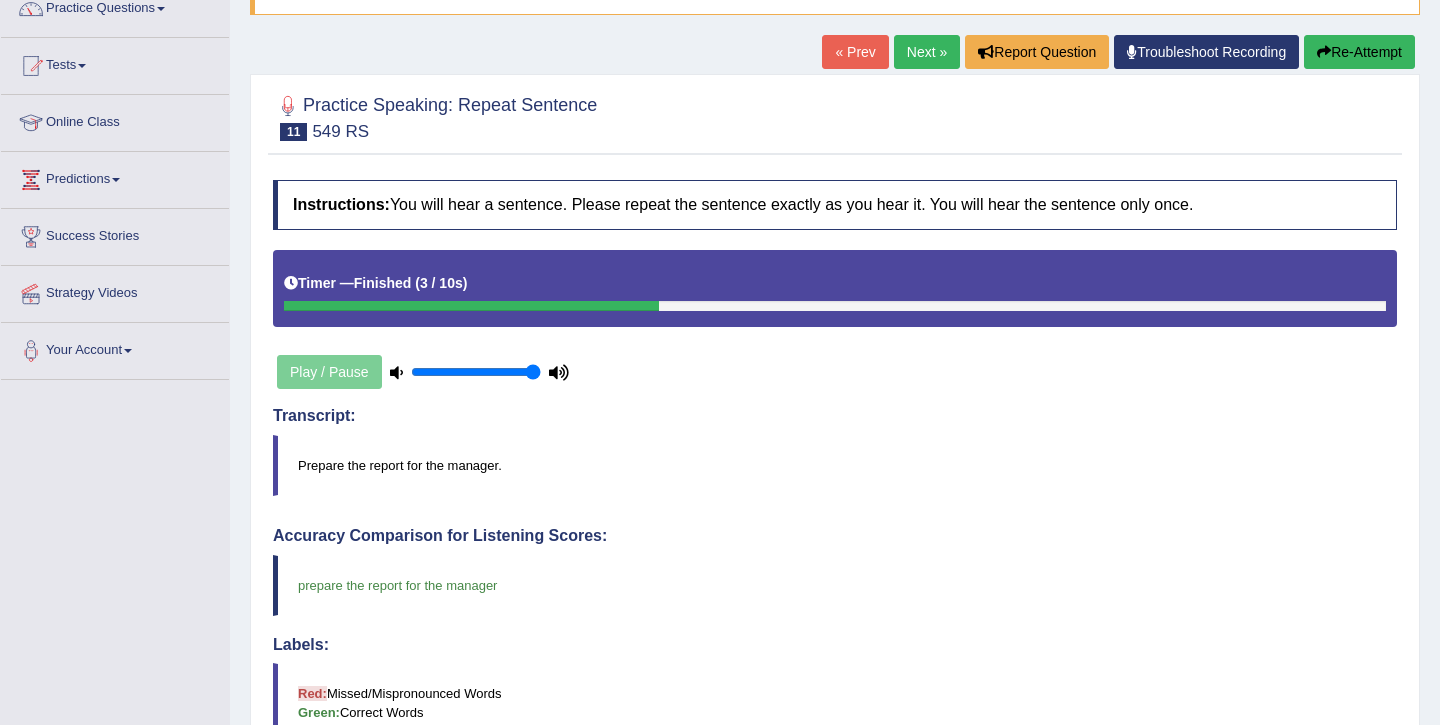 click on "Next »" at bounding box center (927, 52) 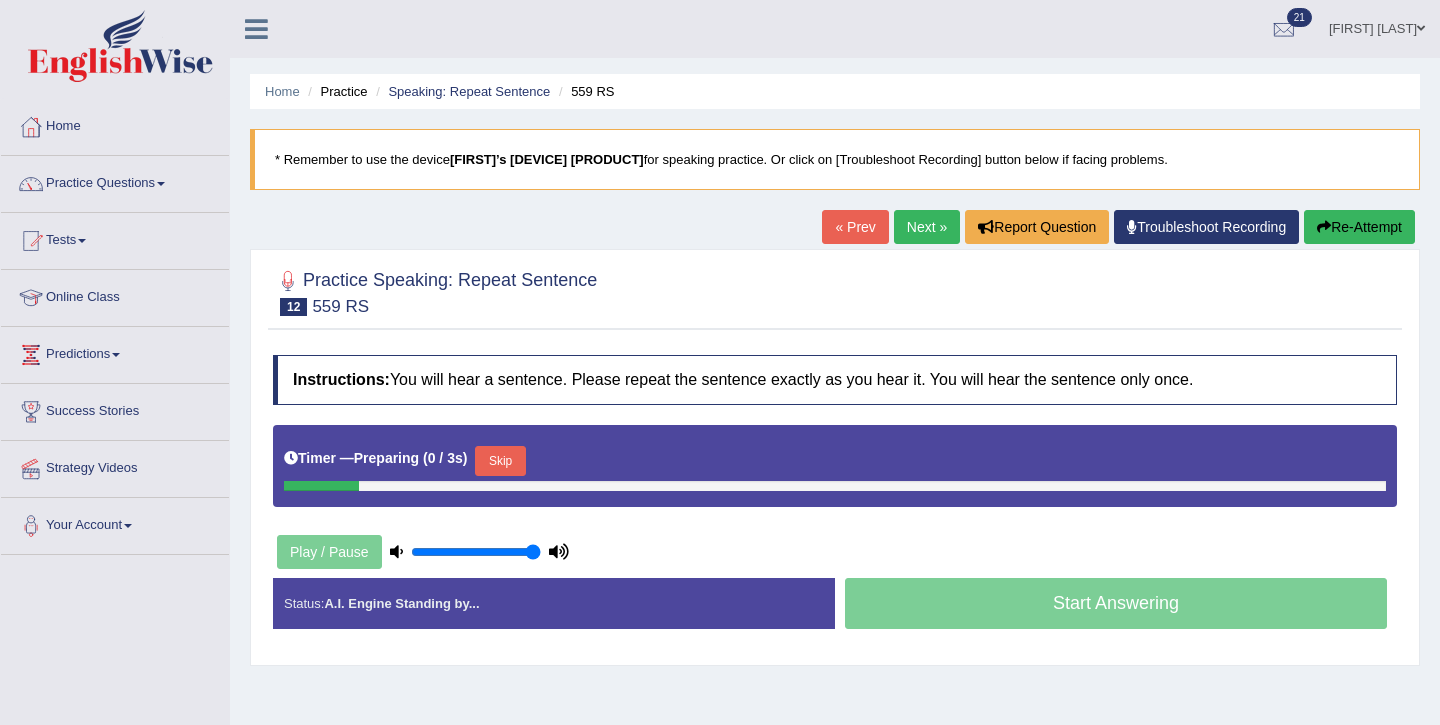 scroll, scrollTop: 0, scrollLeft: 0, axis: both 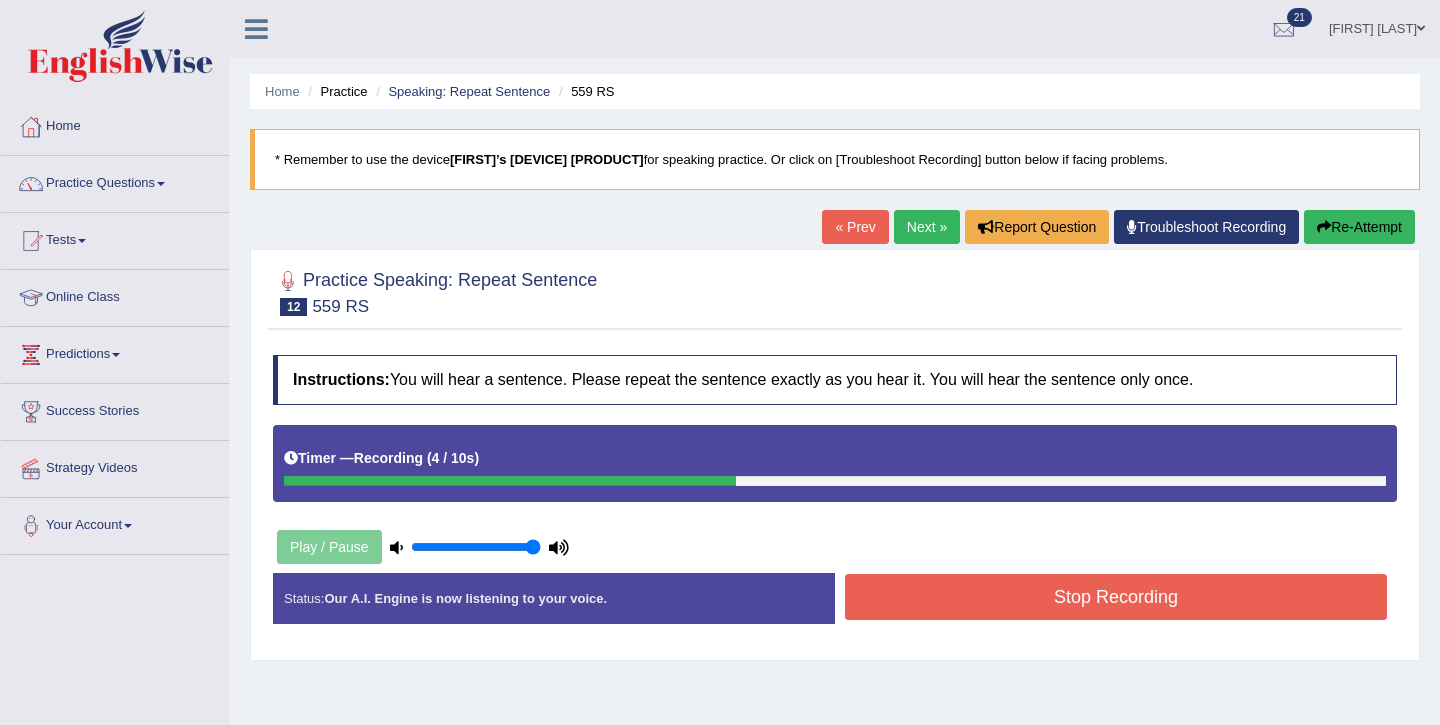 click on "Stop Recording" at bounding box center (1116, 597) 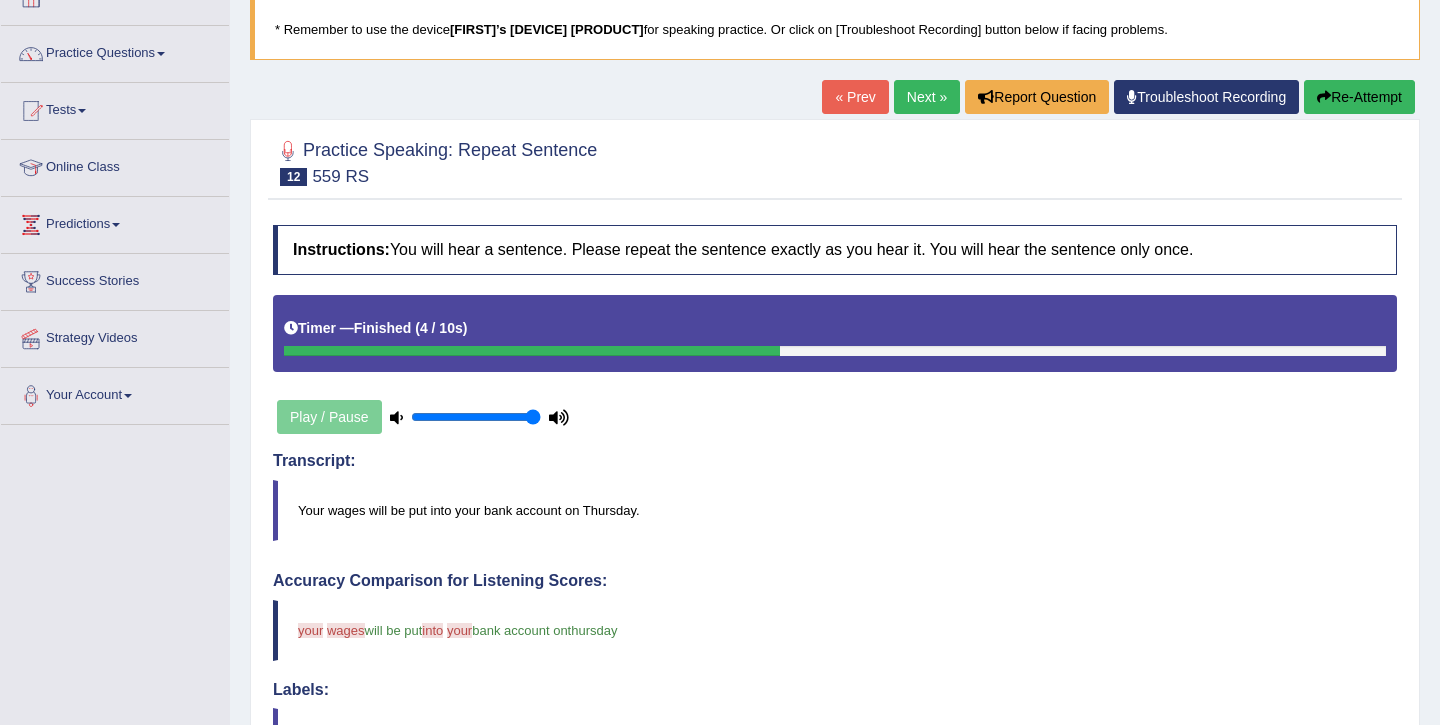 scroll, scrollTop: 0, scrollLeft: 0, axis: both 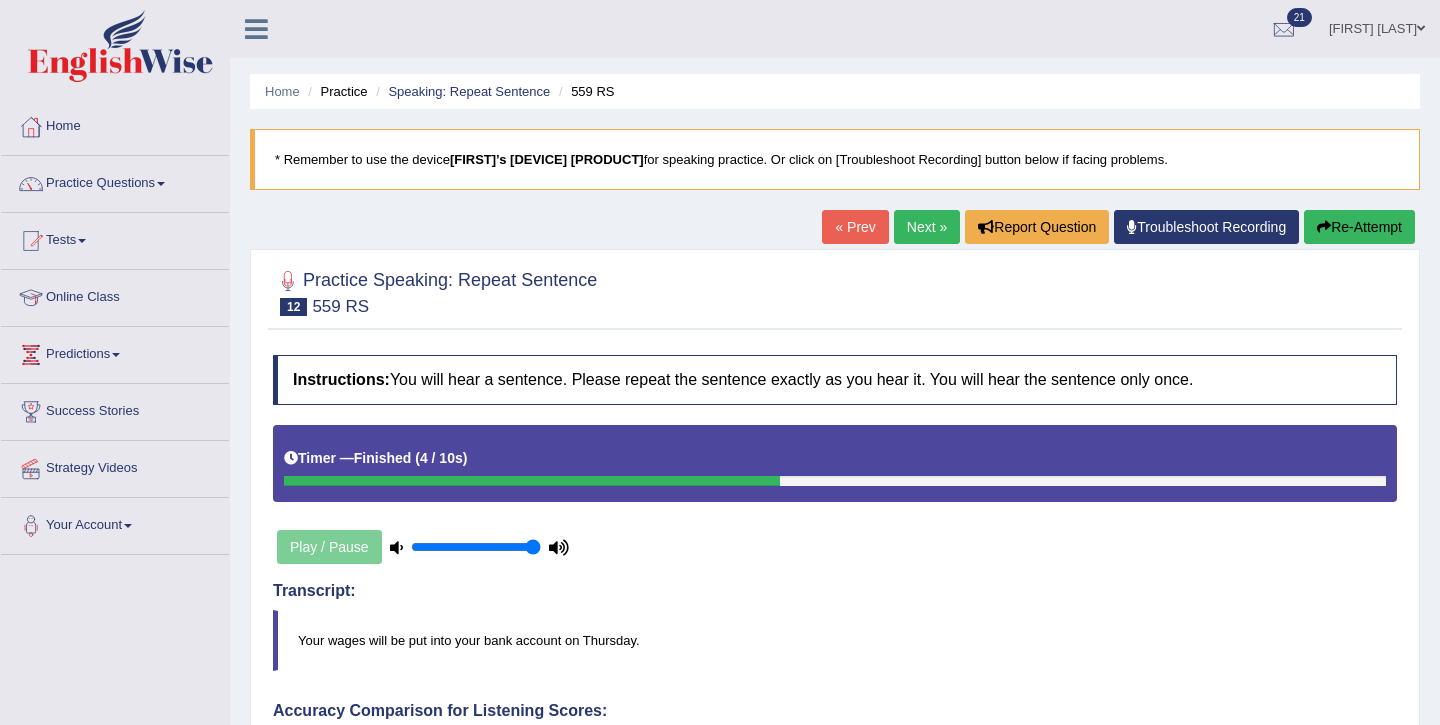 click on "Next »" at bounding box center (927, 227) 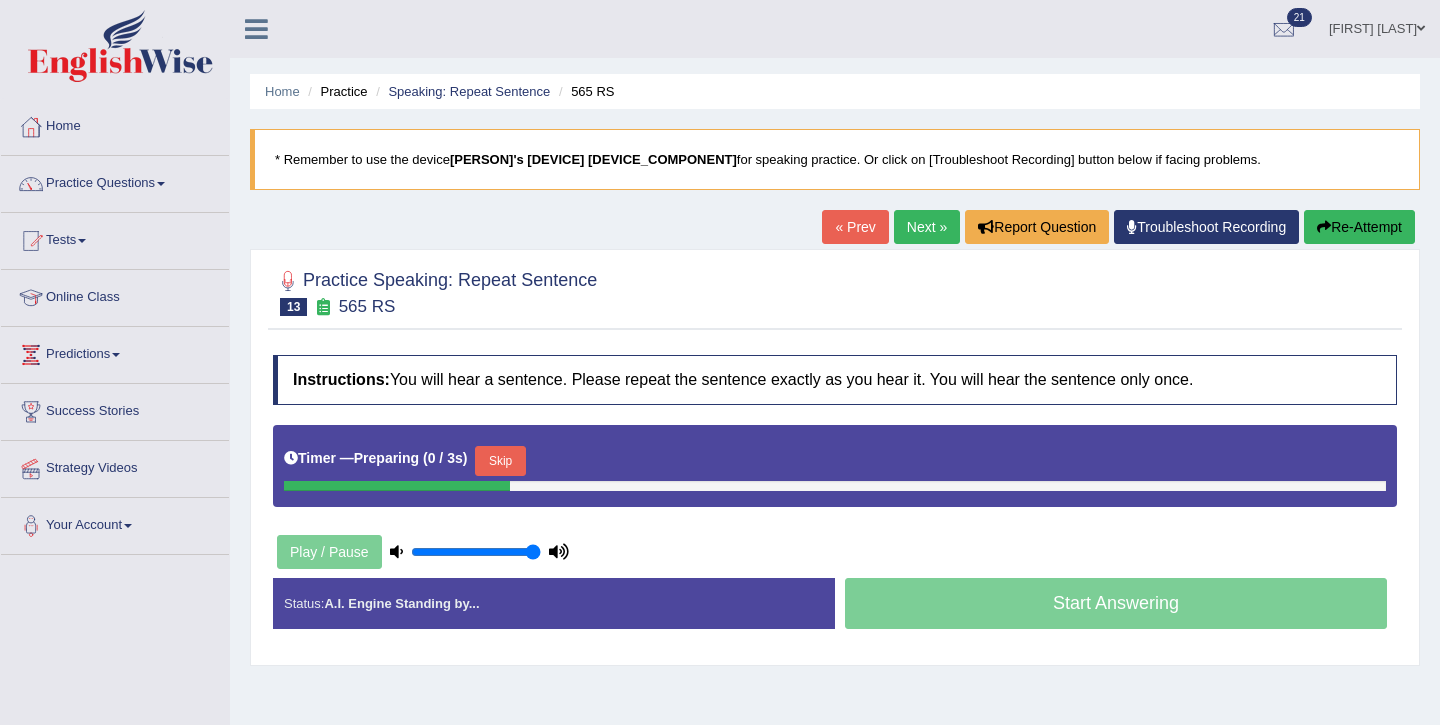 scroll, scrollTop: 7, scrollLeft: 0, axis: vertical 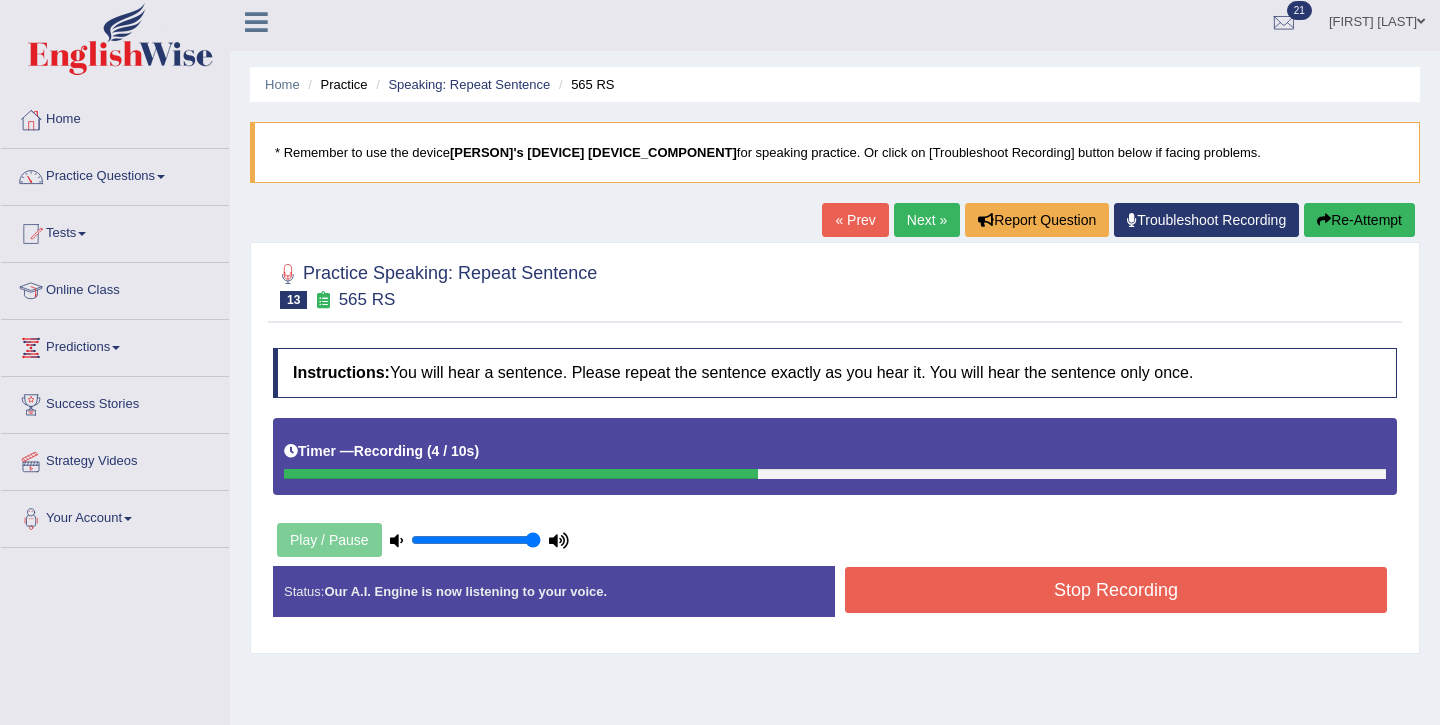 click on "Stop Recording" at bounding box center (1116, 590) 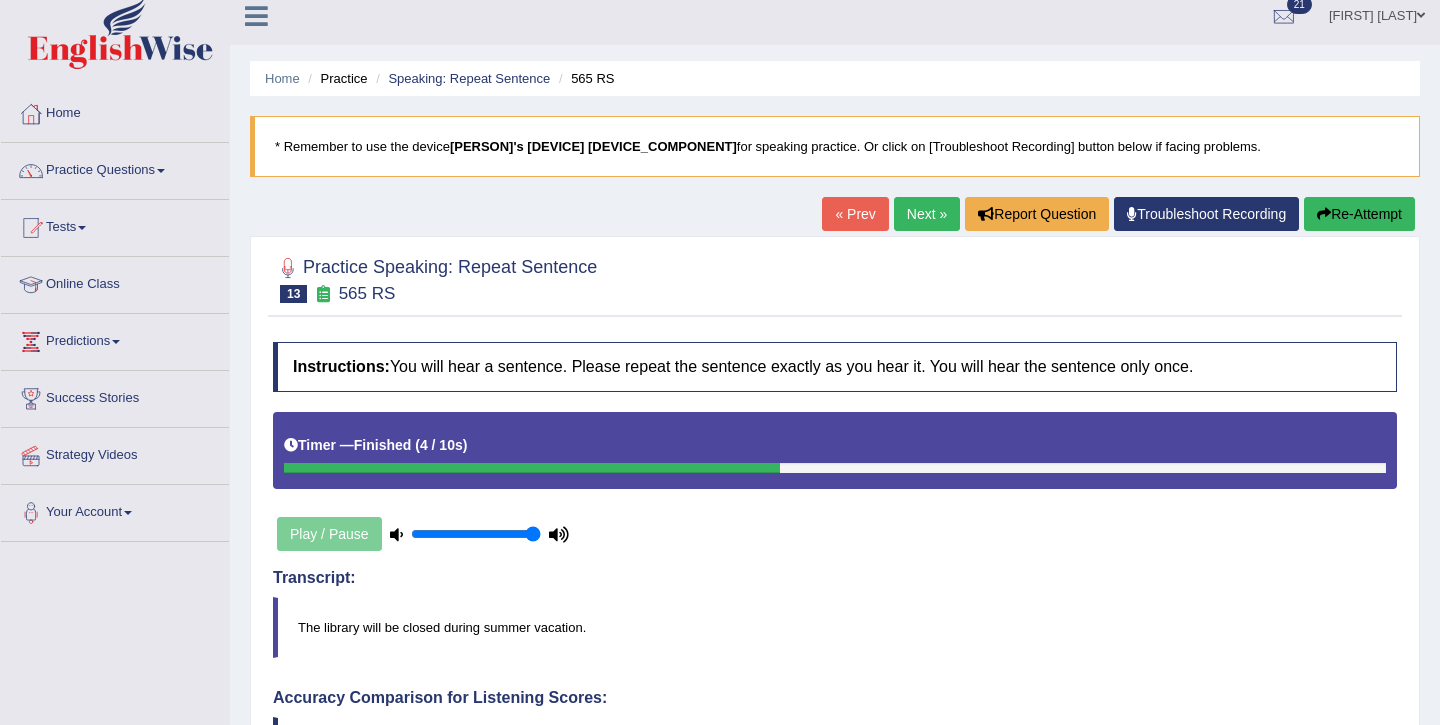 scroll, scrollTop: 18, scrollLeft: 0, axis: vertical 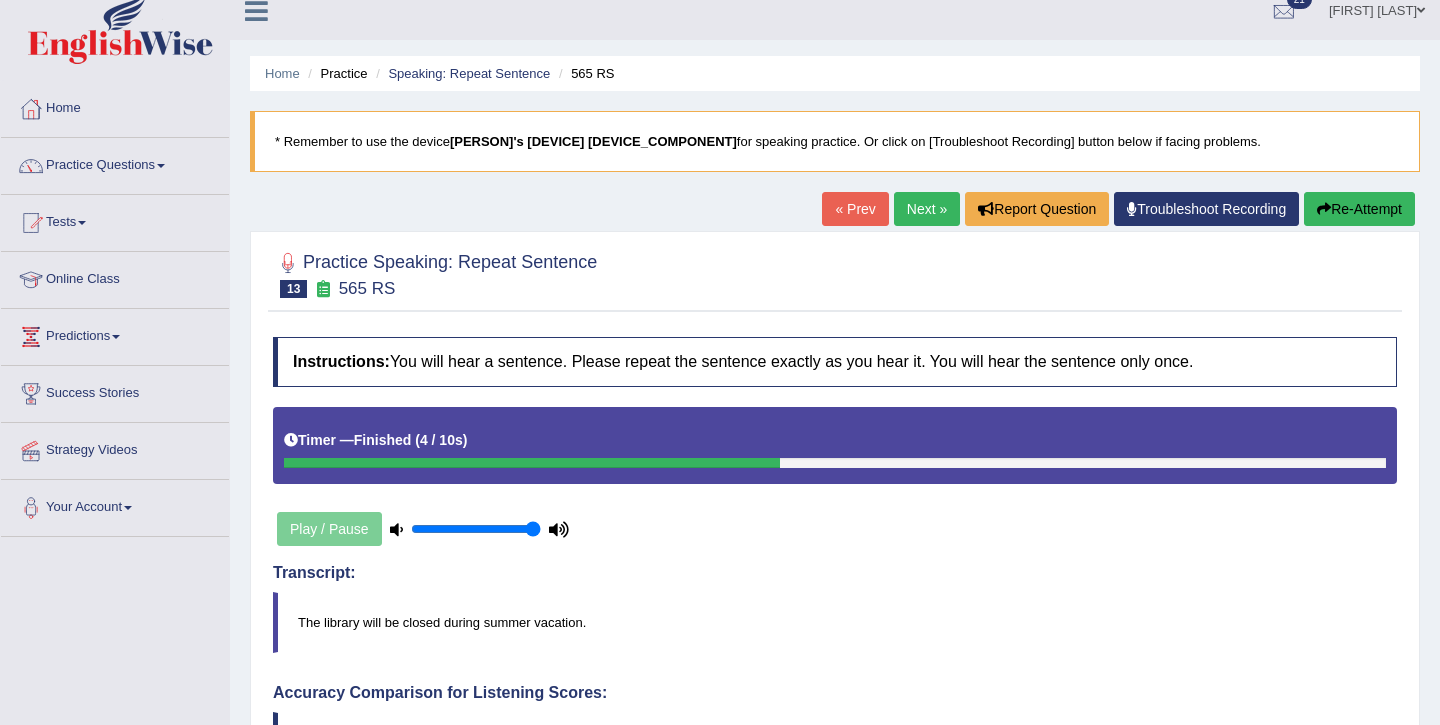 click on "Next »" at bounding box center [927, 209] 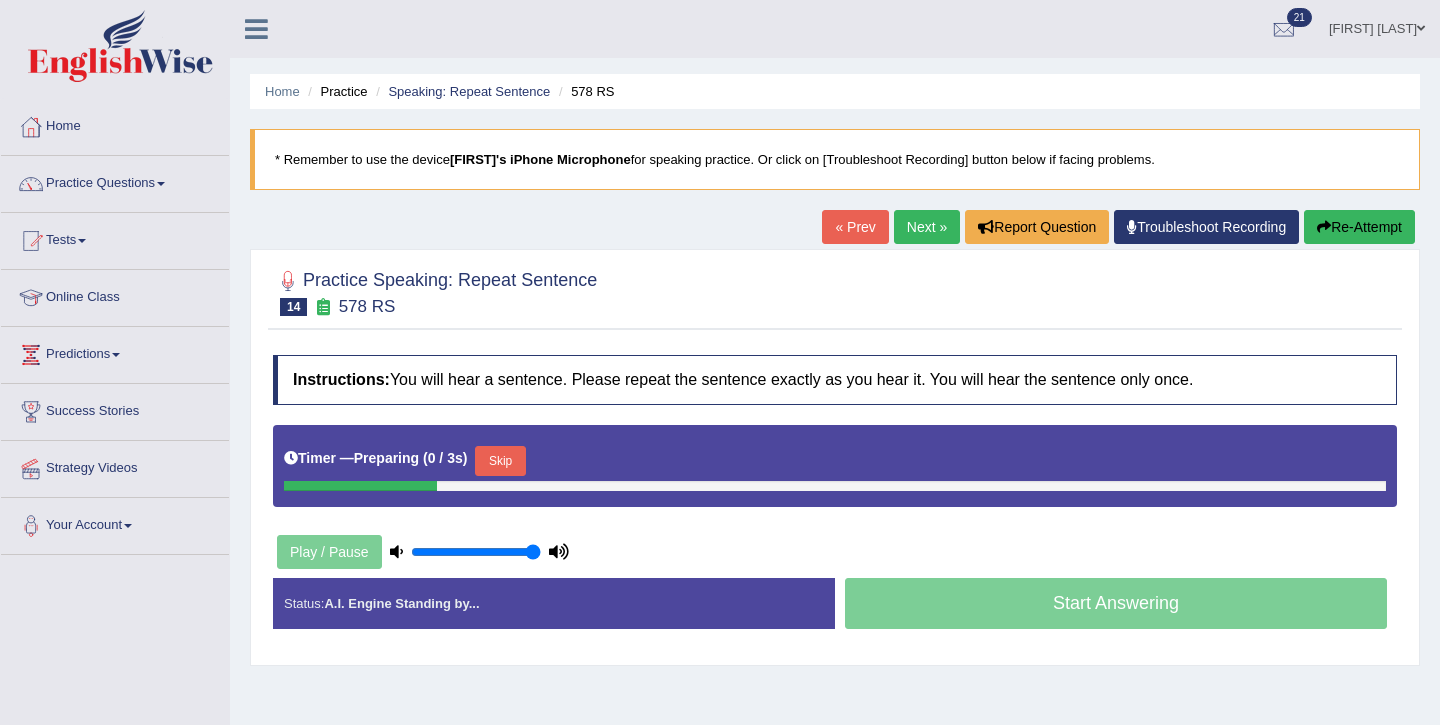 scroll, scrollTop: 193, scrollLeft: 0, axis: vertical 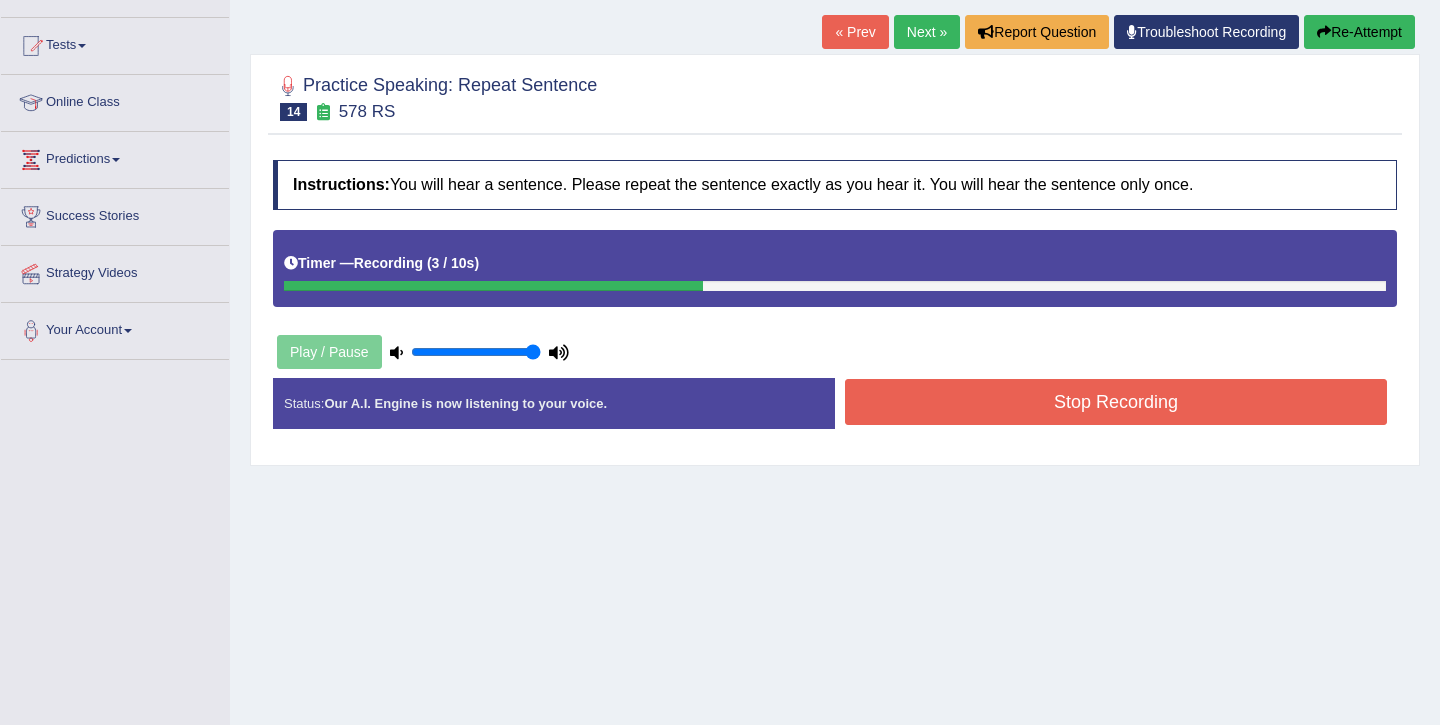 click on "Stop Recording" at bounding box center (1116, 402) 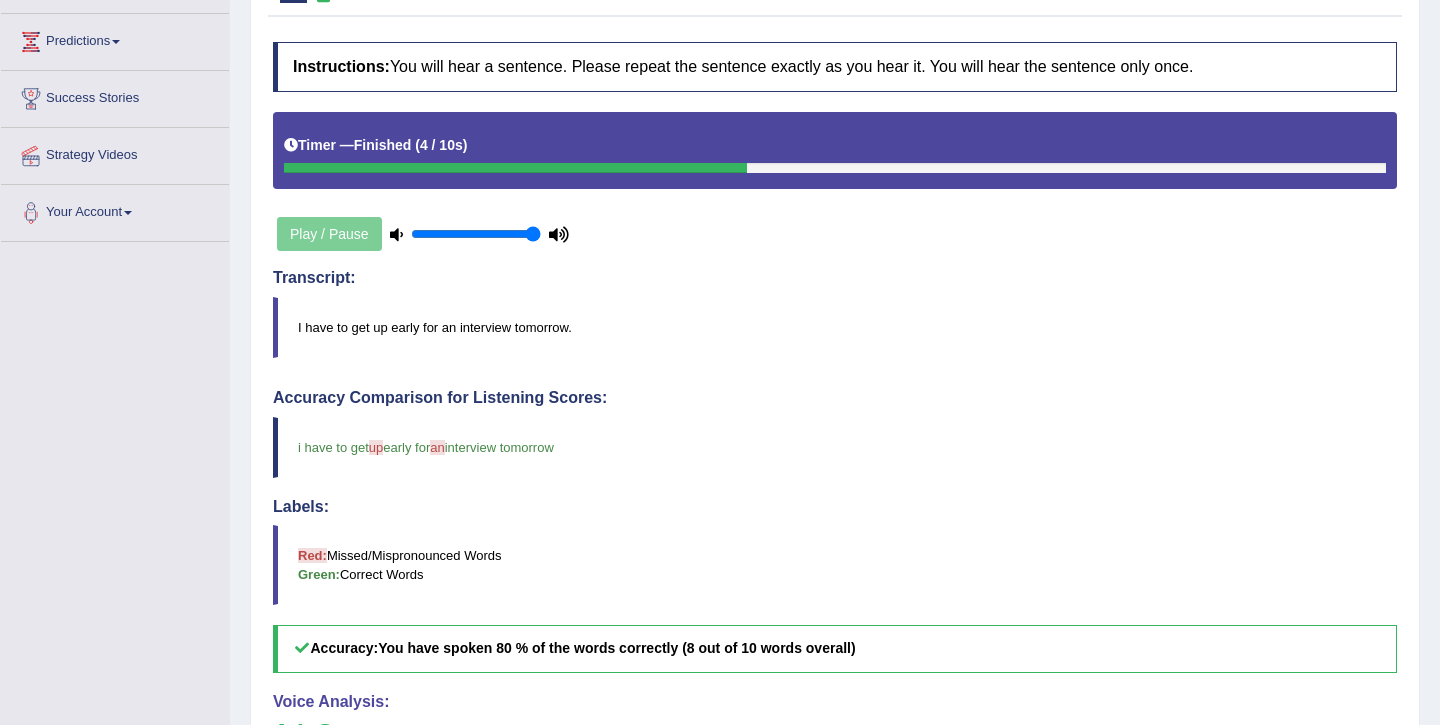 scroll, scrollTop: 0, scrollLeft: 0, axis: both 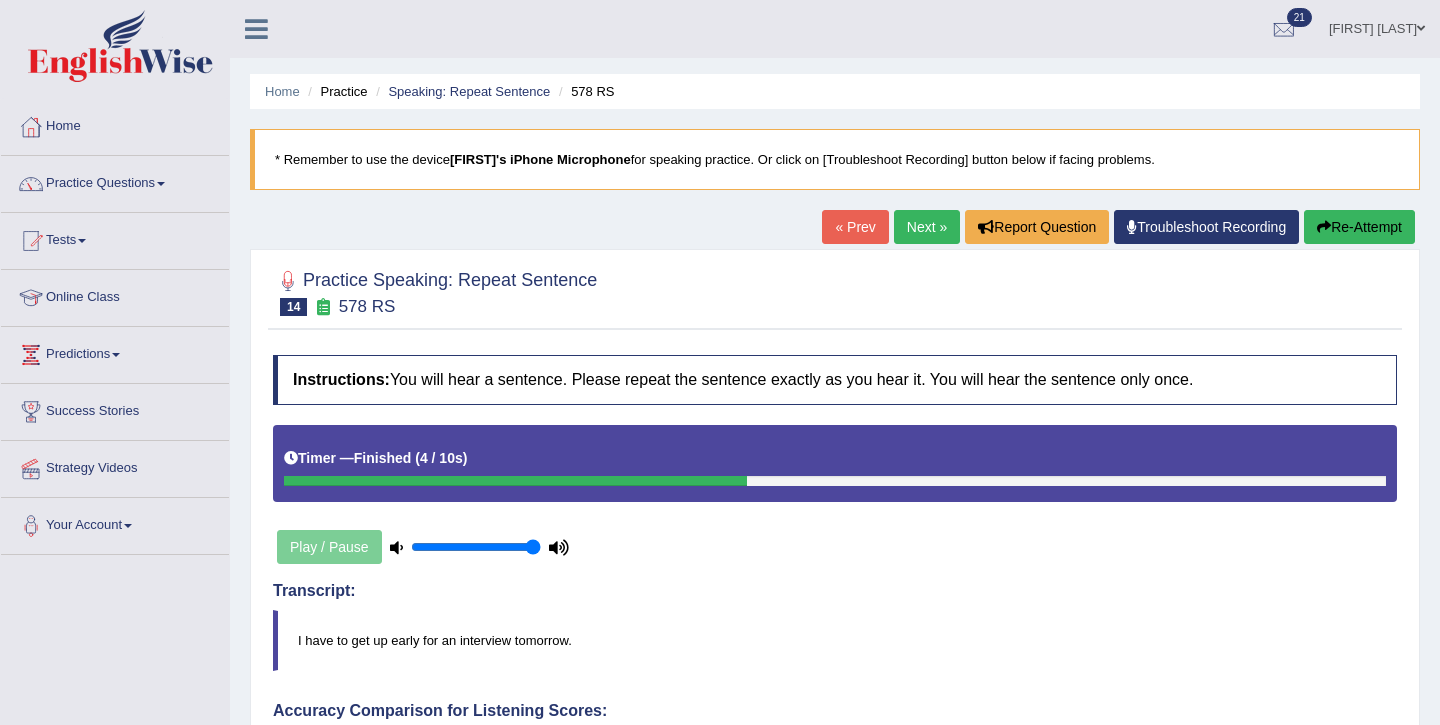 click on "Next »" at bounding box center (927, 227) 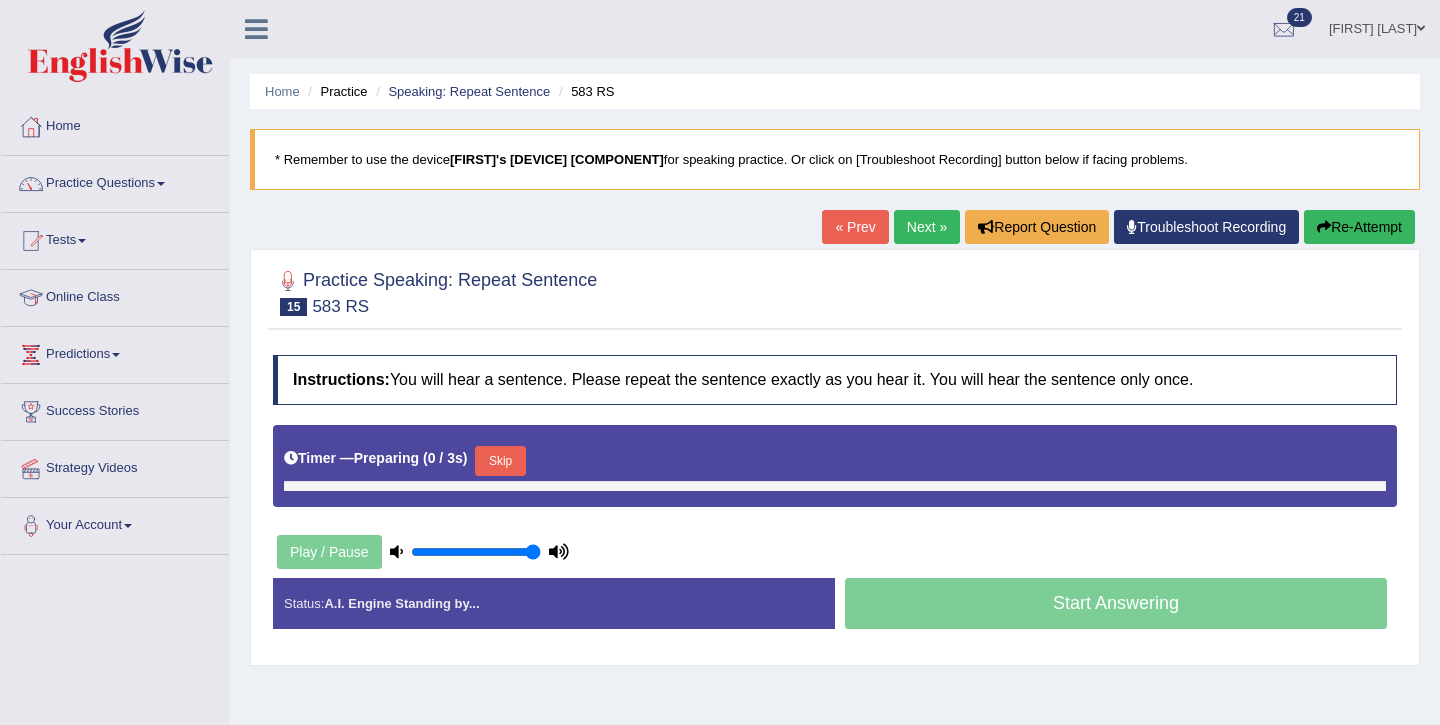 scroll, scrollTop: 0, scrollLeft: 0, axis: both 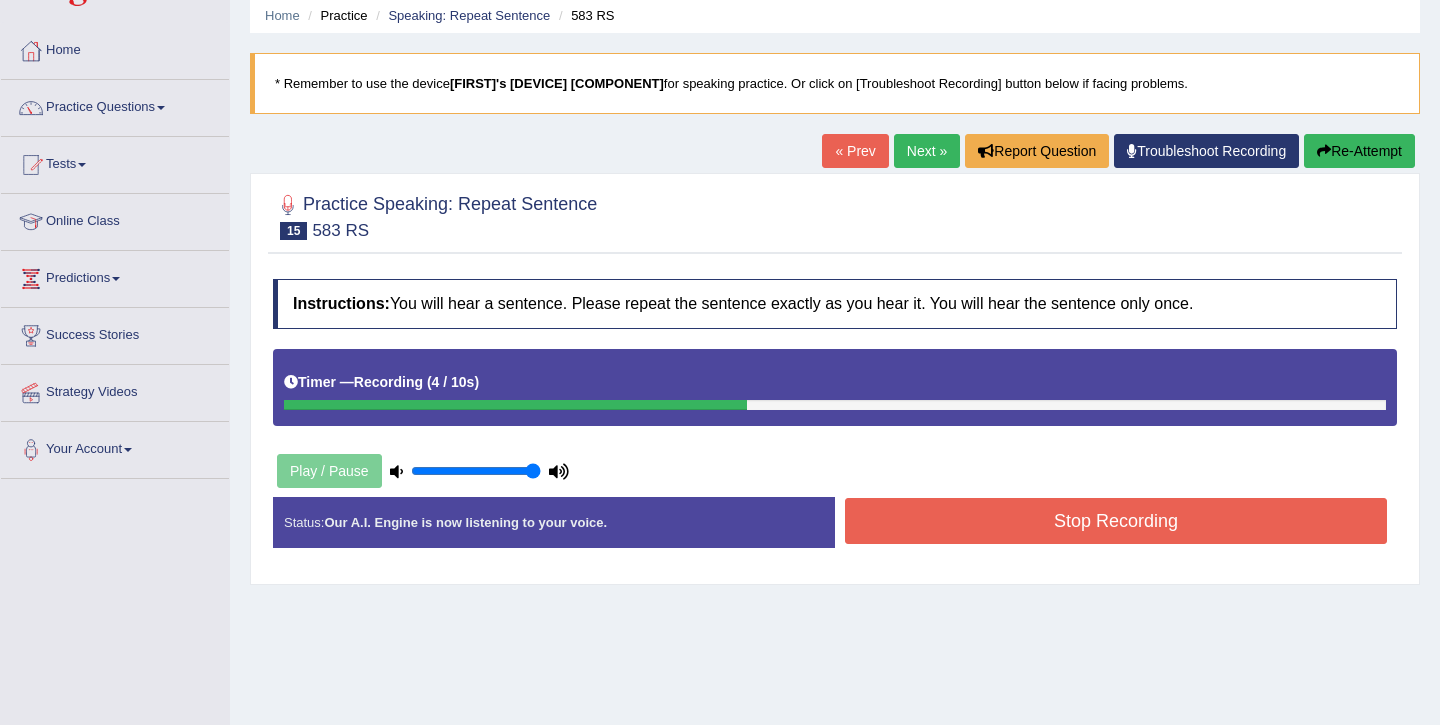 click on "Stop Recording" at bounding box center (1116, 521) 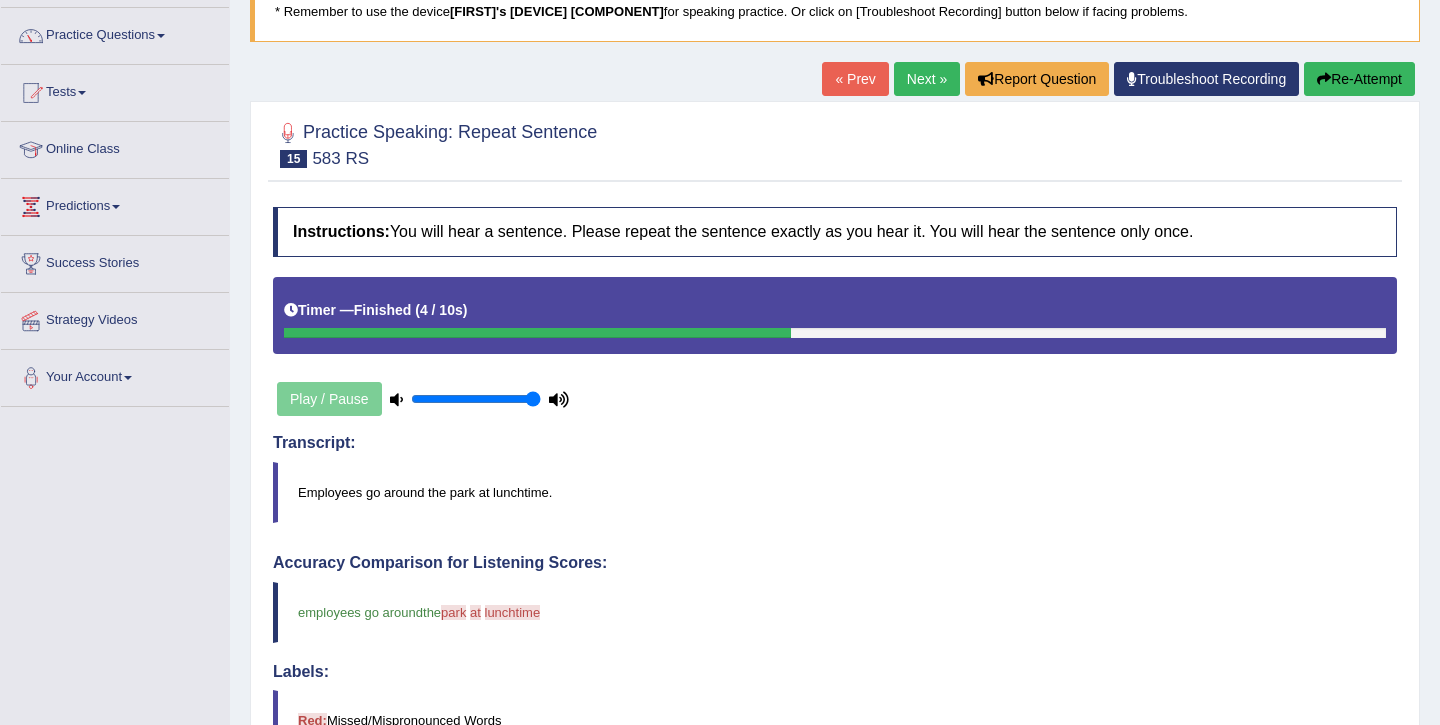 scroll, scrollTop: 134, scrollLeft: 0, axis: vertical 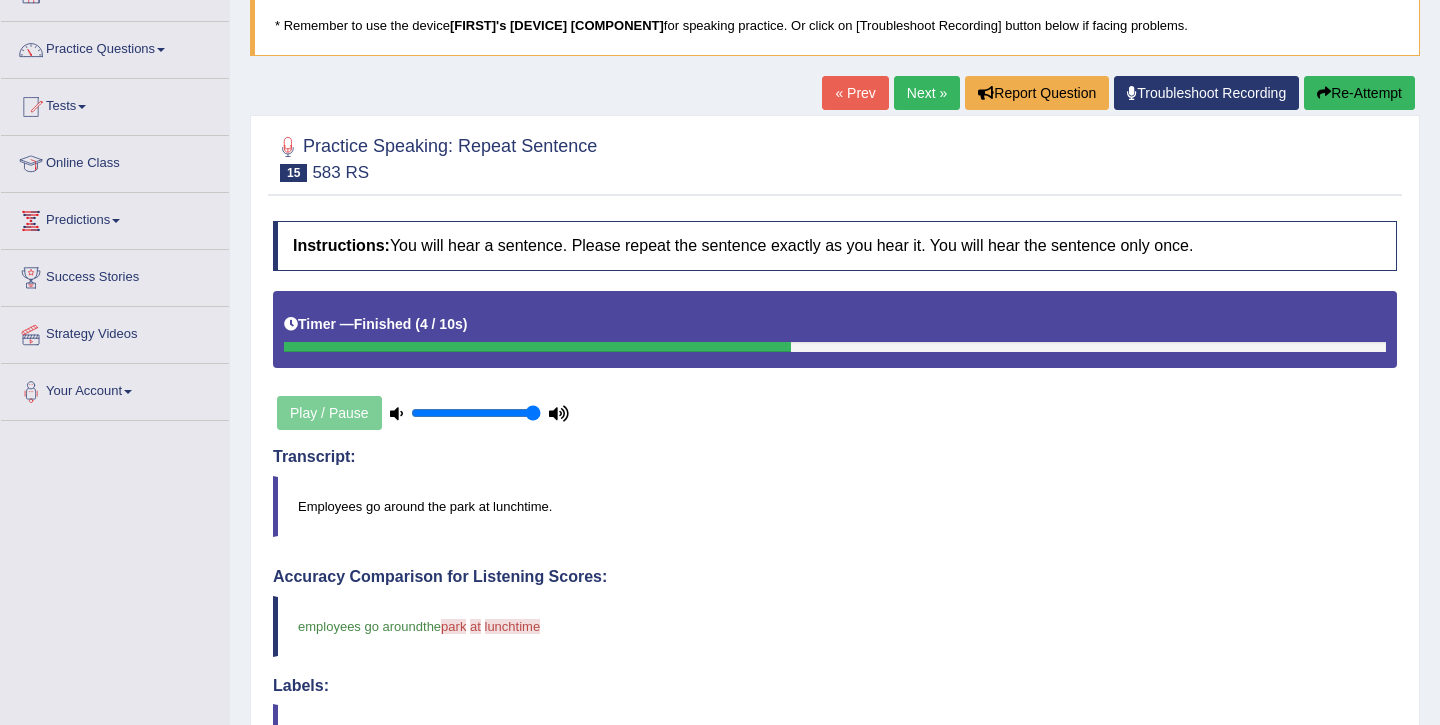 click on "Next »" at bounding box center (927, 93) 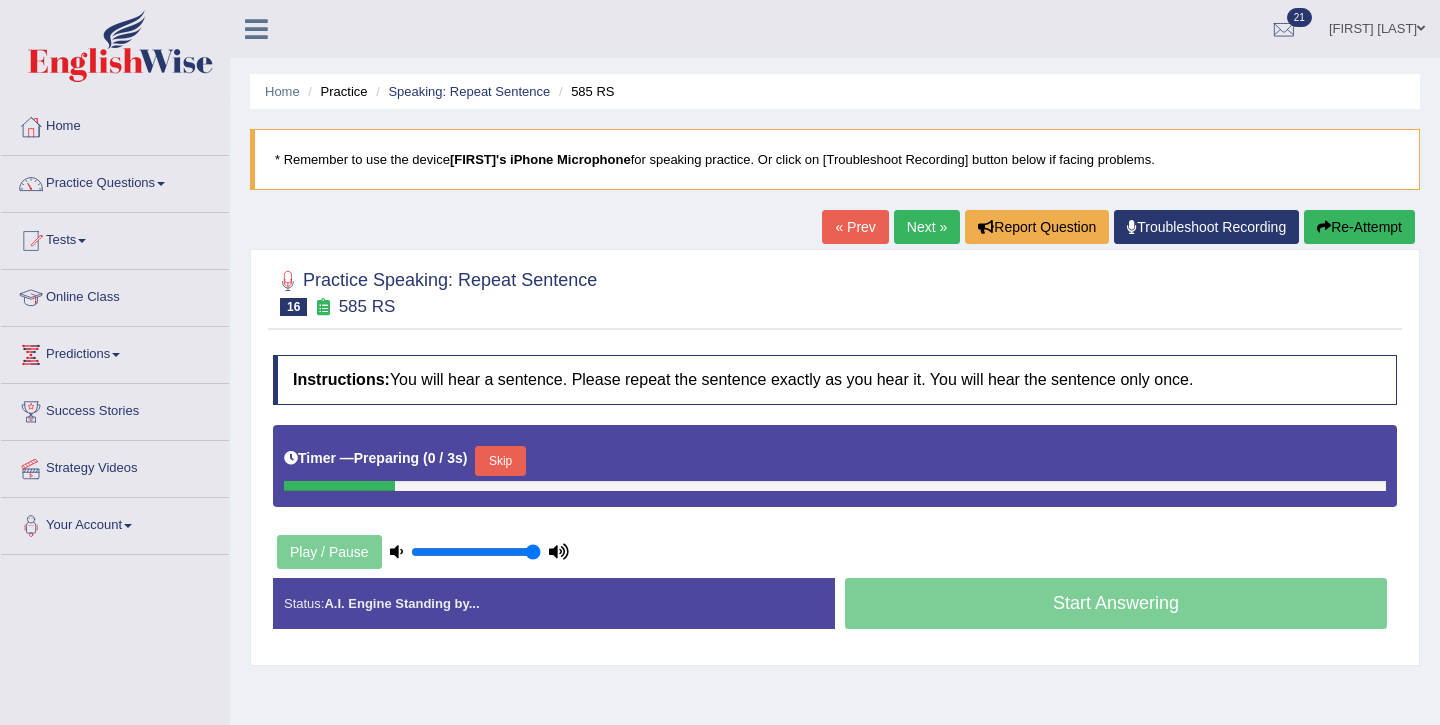 scroll, scrollTop: 0, scrollLeft: 0, axis: both 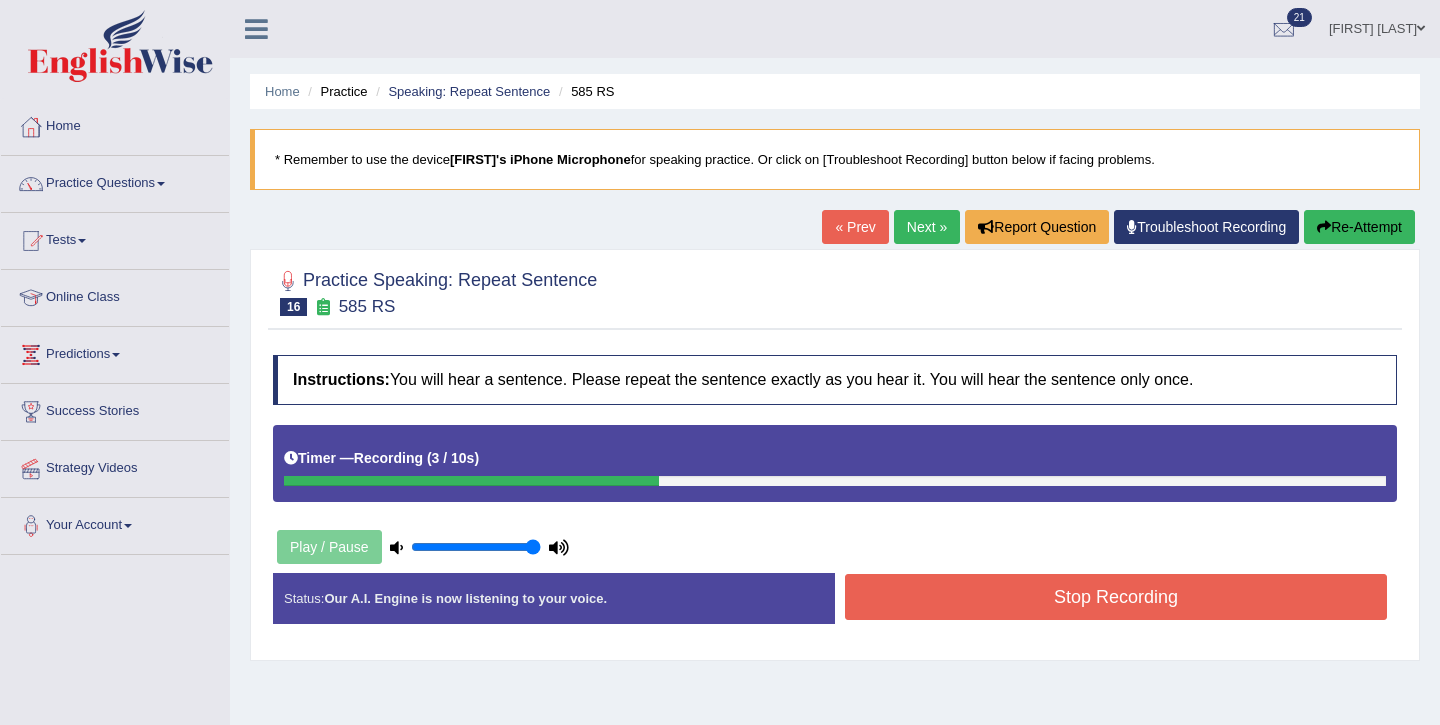 click on "Stop Recording" at bounding box center [1116, 597] 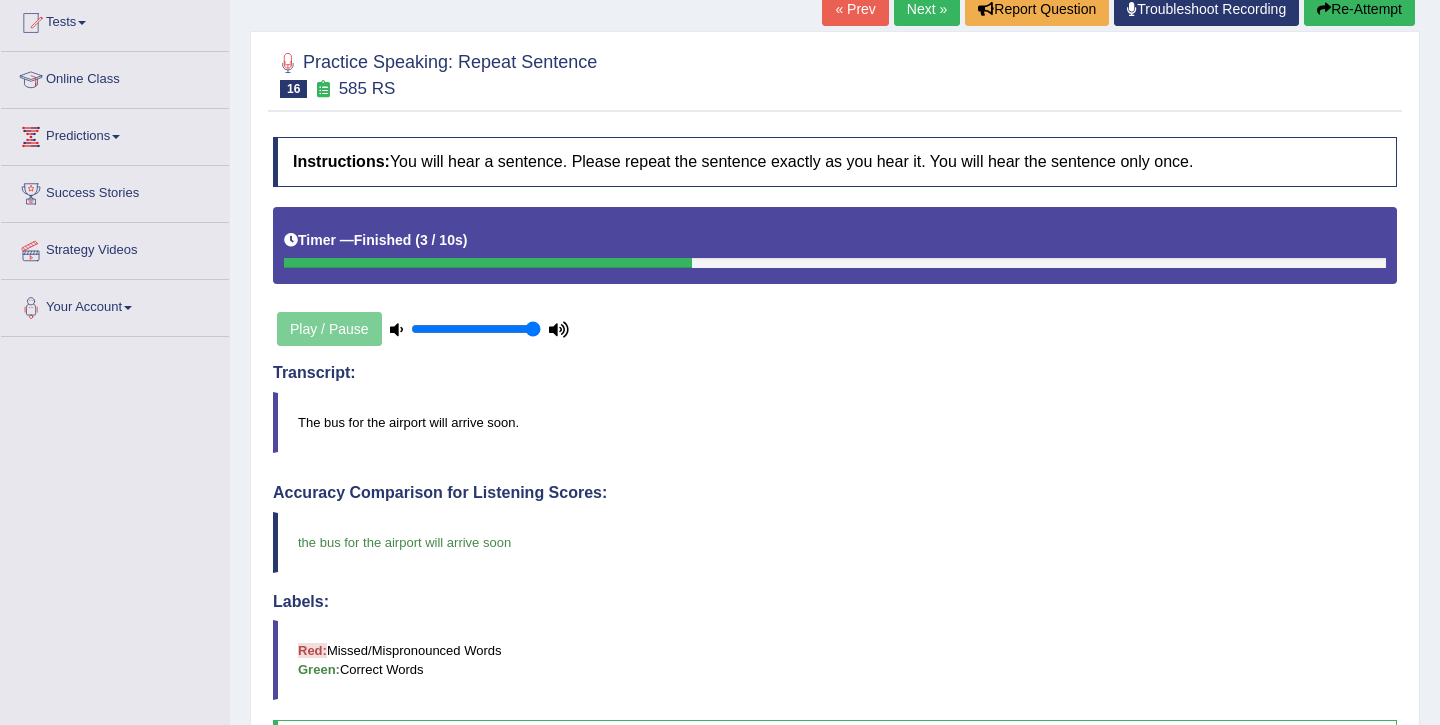 scroll, scrollTop: 0, scrollLeft: 0, axis: both 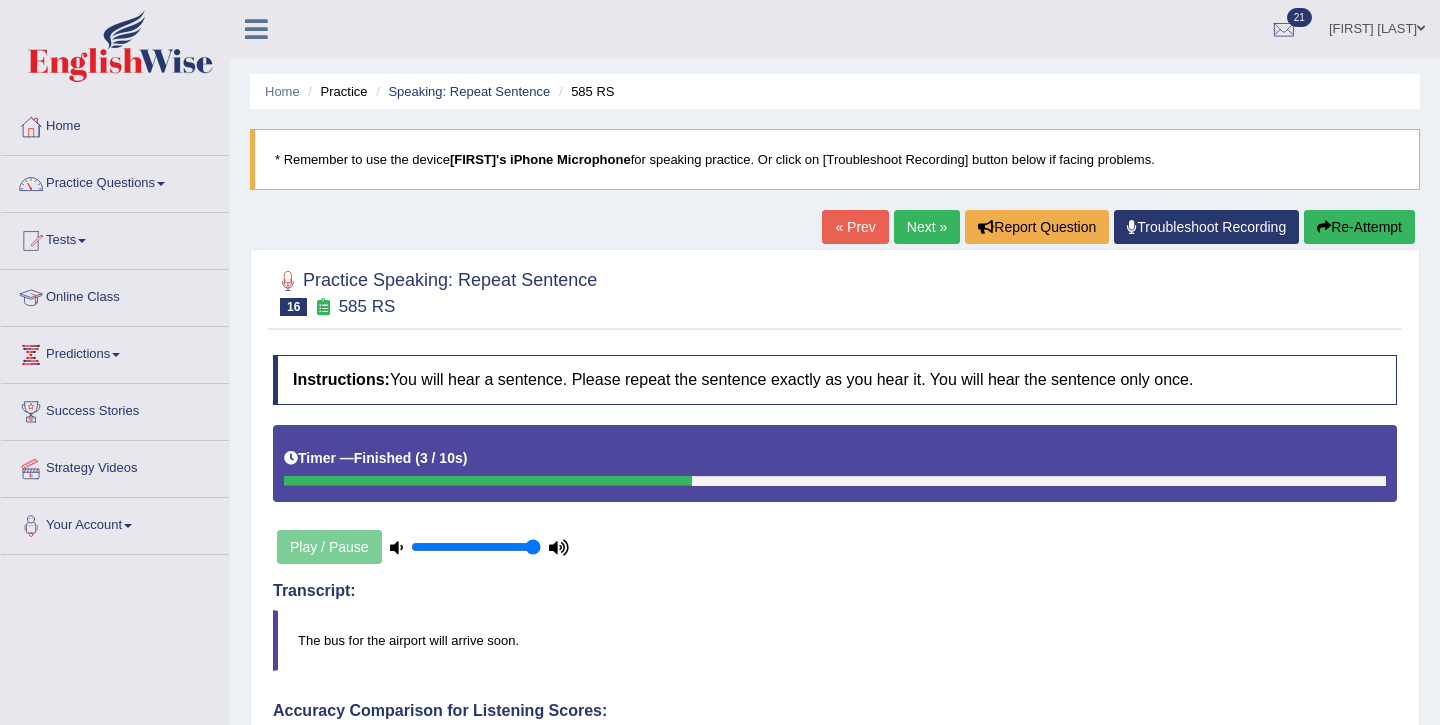click on "Next »" at bounding box center (927, 227) 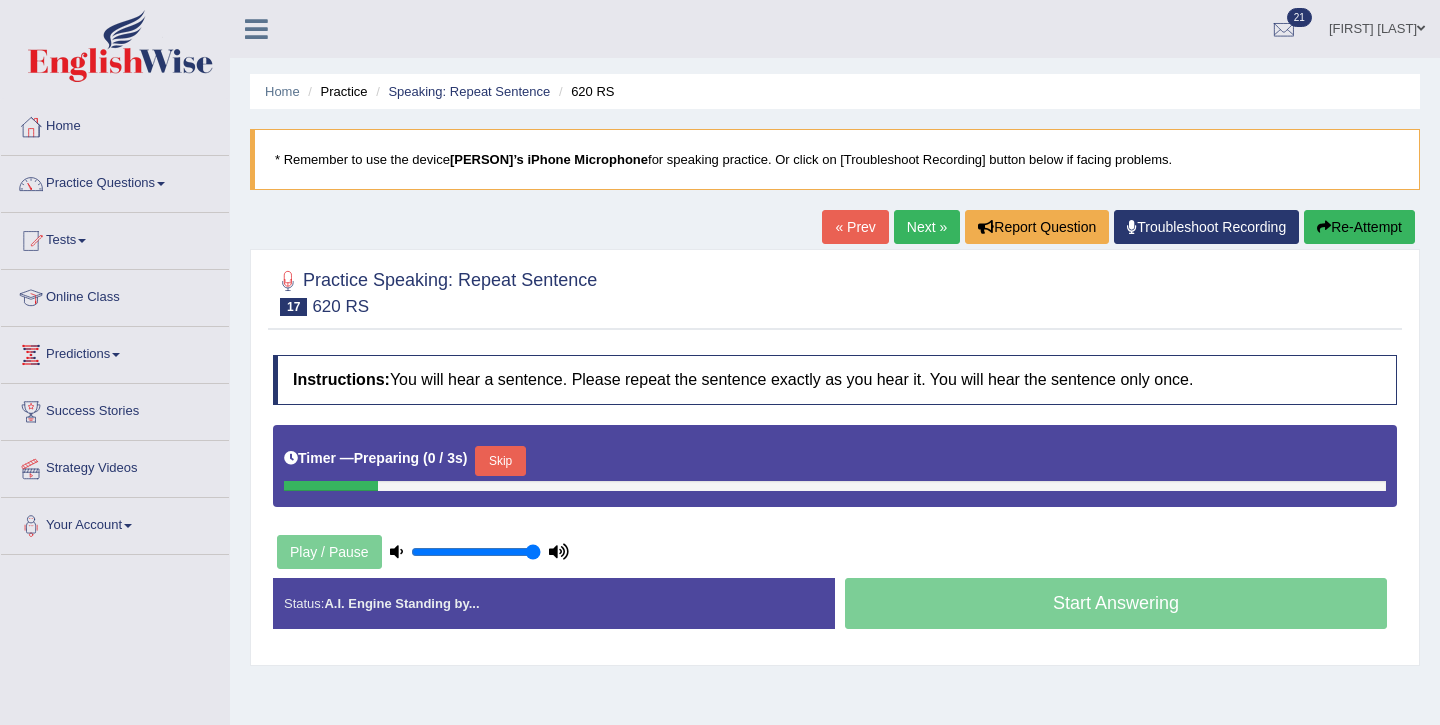 scroll, scrollTop: 0, scrollLeft: 0, axis: both 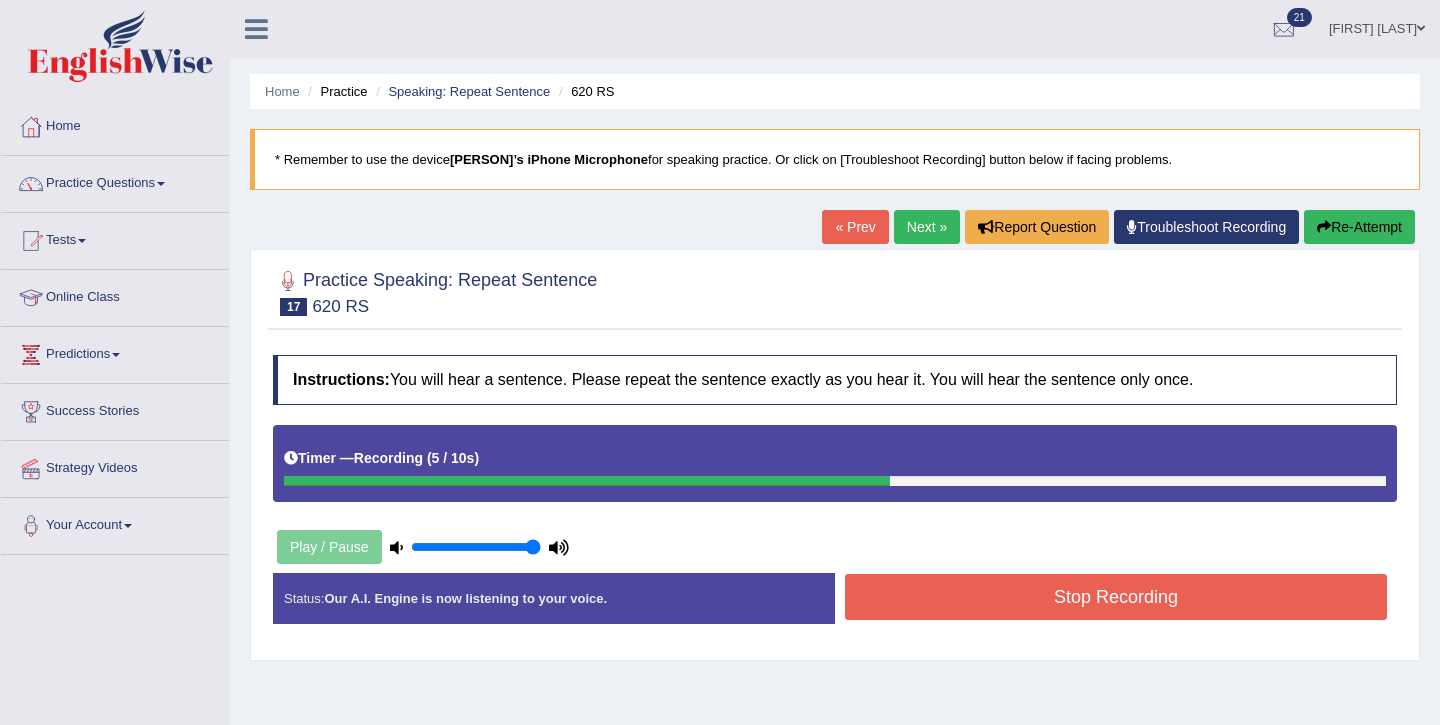 click on "Stop Recording" at bounding box center (1116, 597) 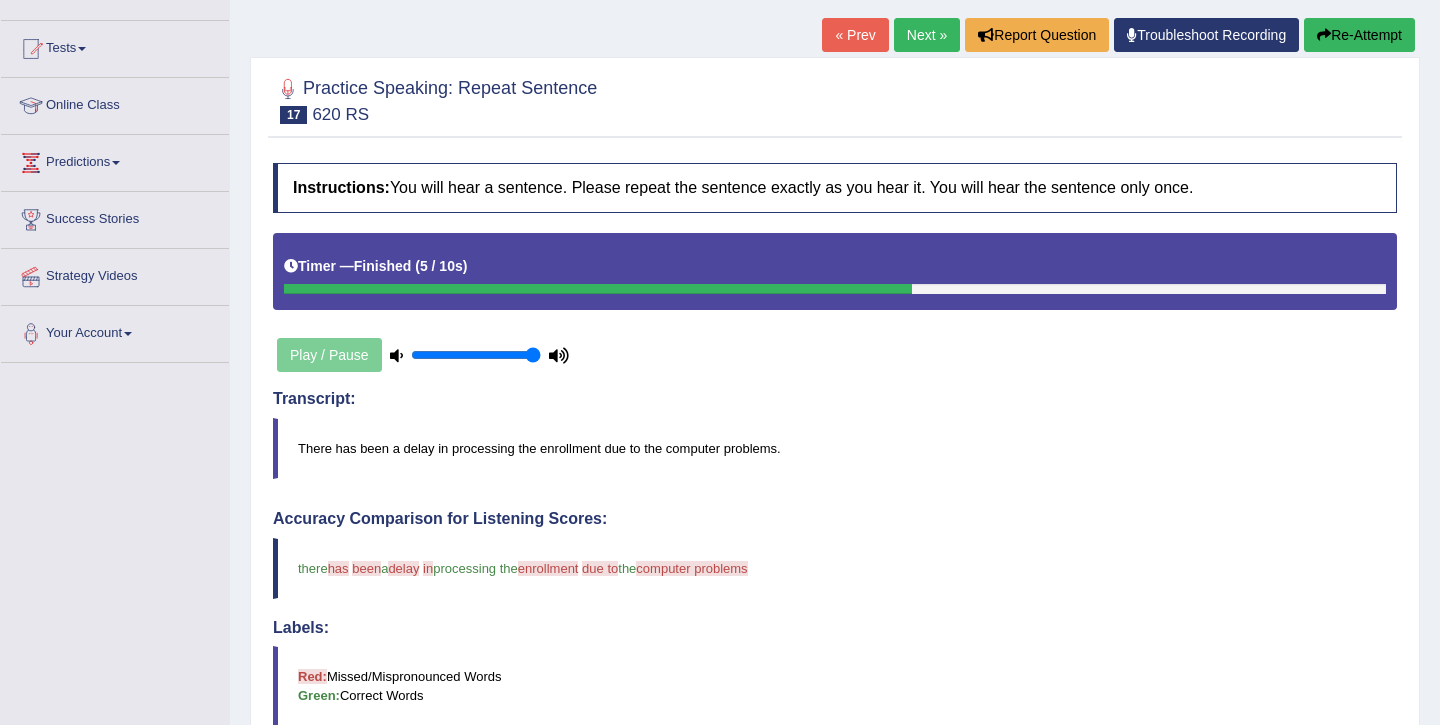 scroll, scrollTop: 59, scrollLeft: 0, axis: vertical 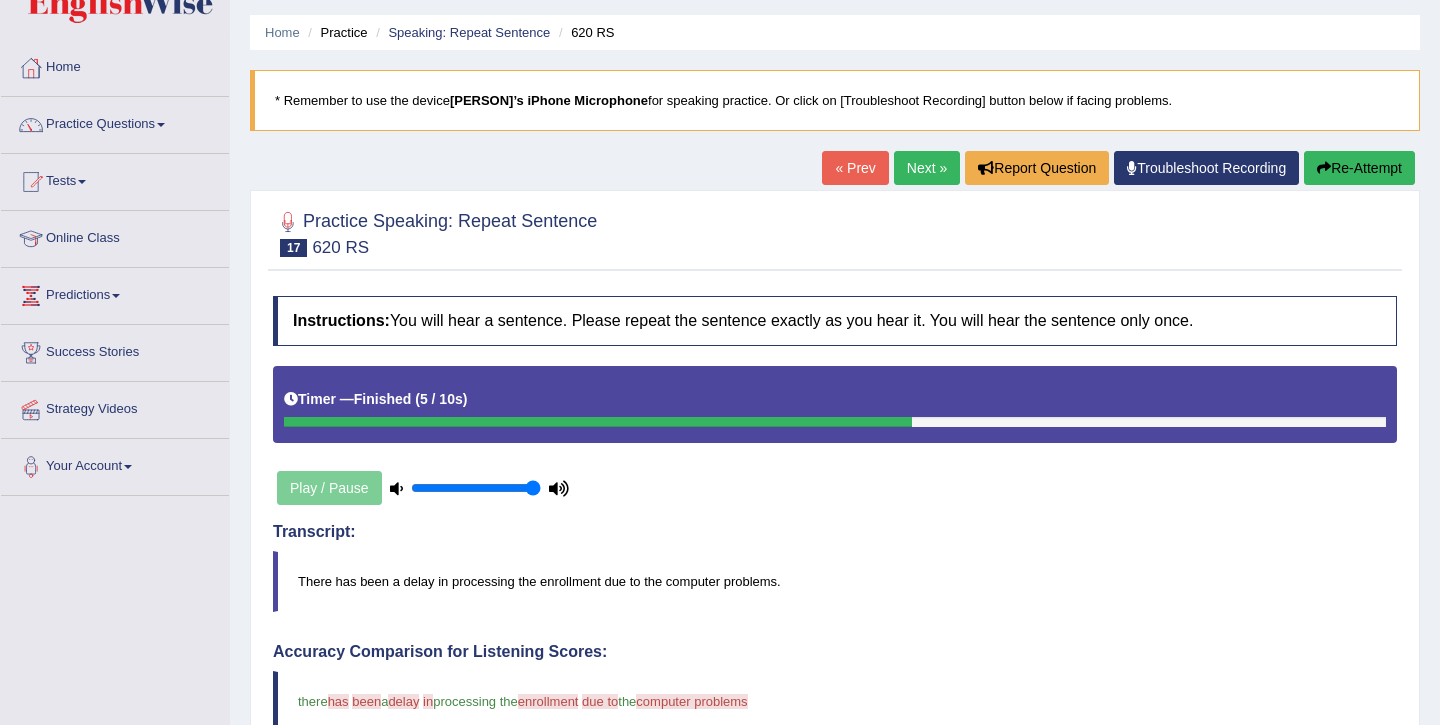 click on "Re-Attempt" at bounding box center [1359, 168] 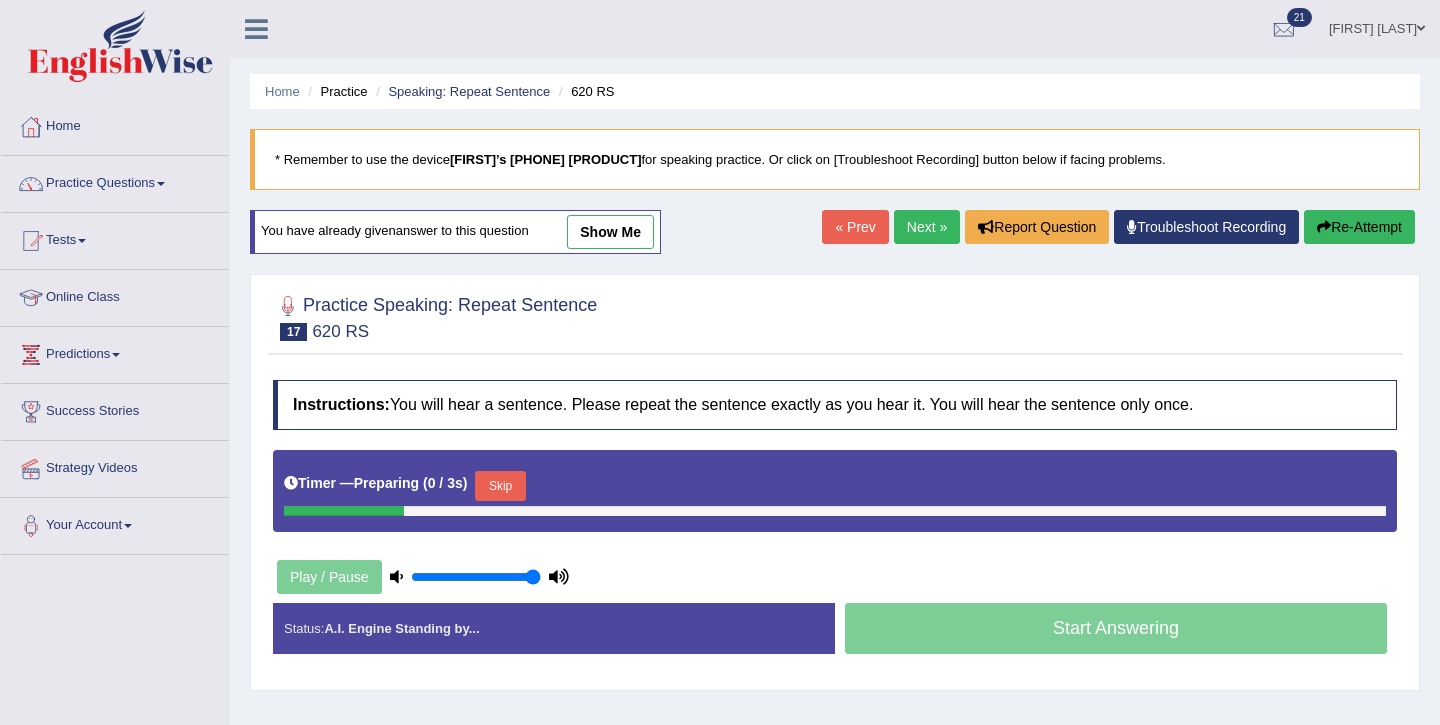 scroll, scrollTop: 59, scrollLeft: 0, axis: vertical 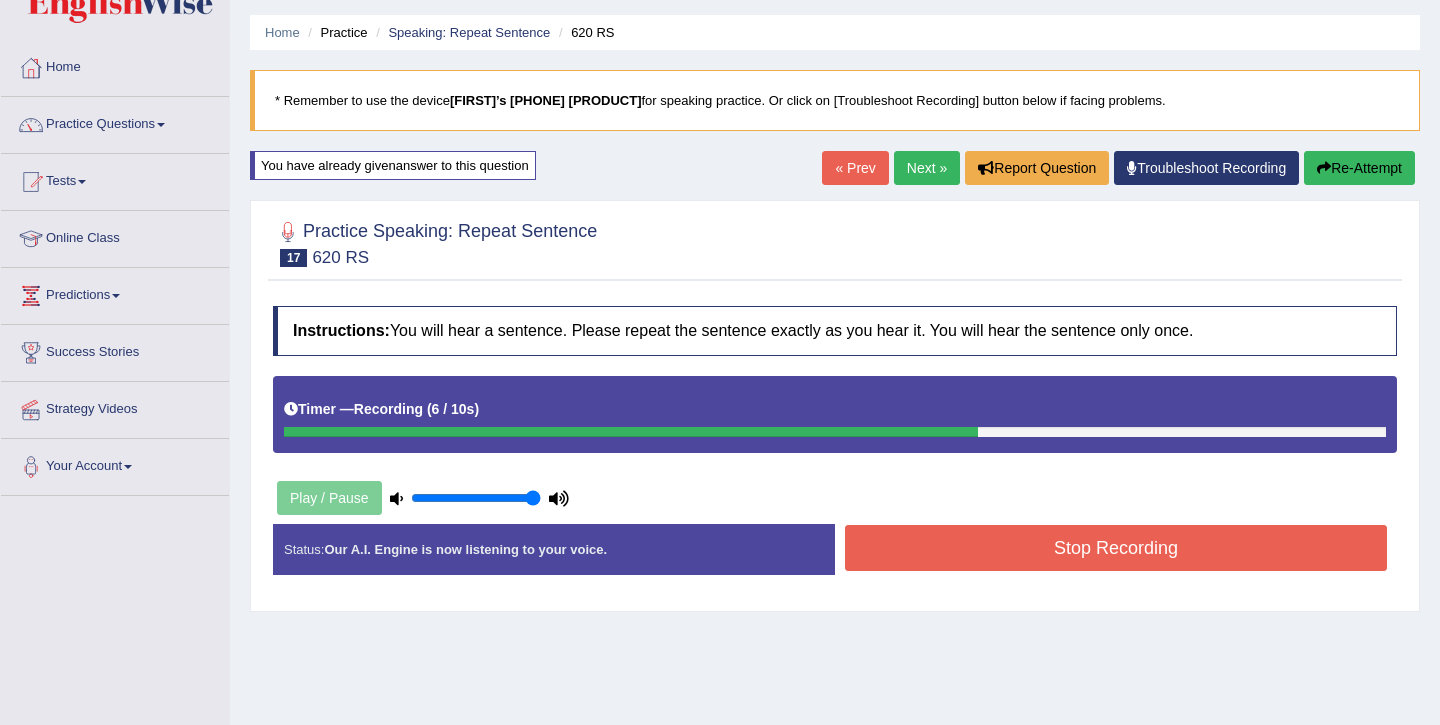 click on "Stop Recording" at bounding box center (1116, 548) 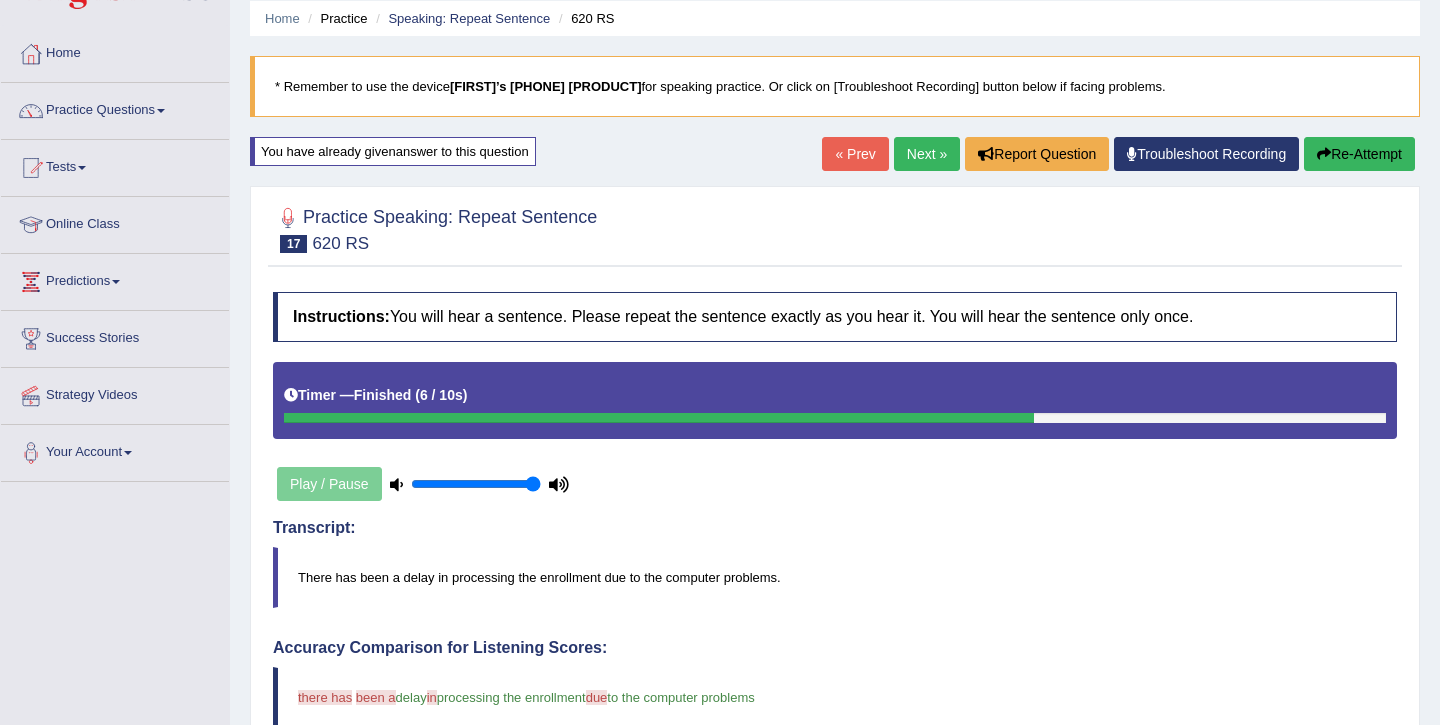 scroll, scrollTop: 0, scrollLeft: 0, axis: both 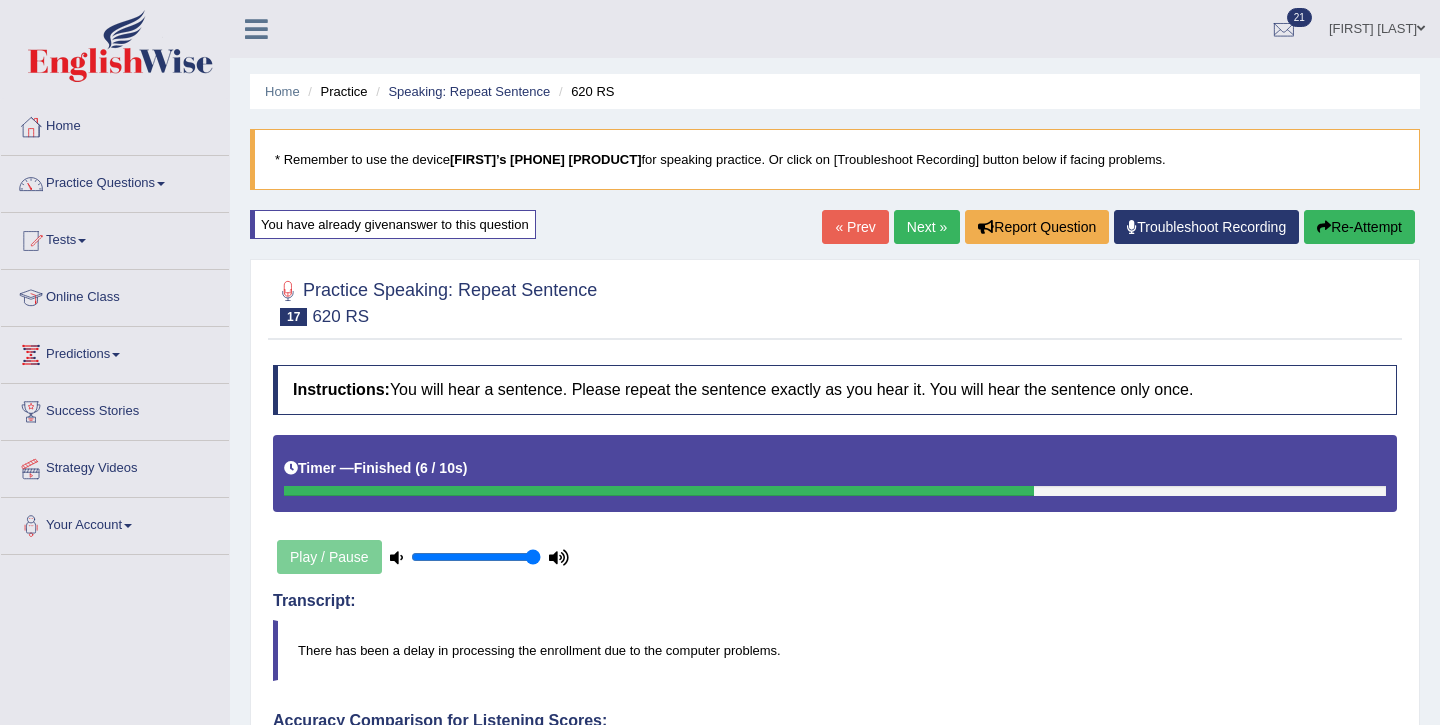 click on "Next »" at bounding box center [927, 227] 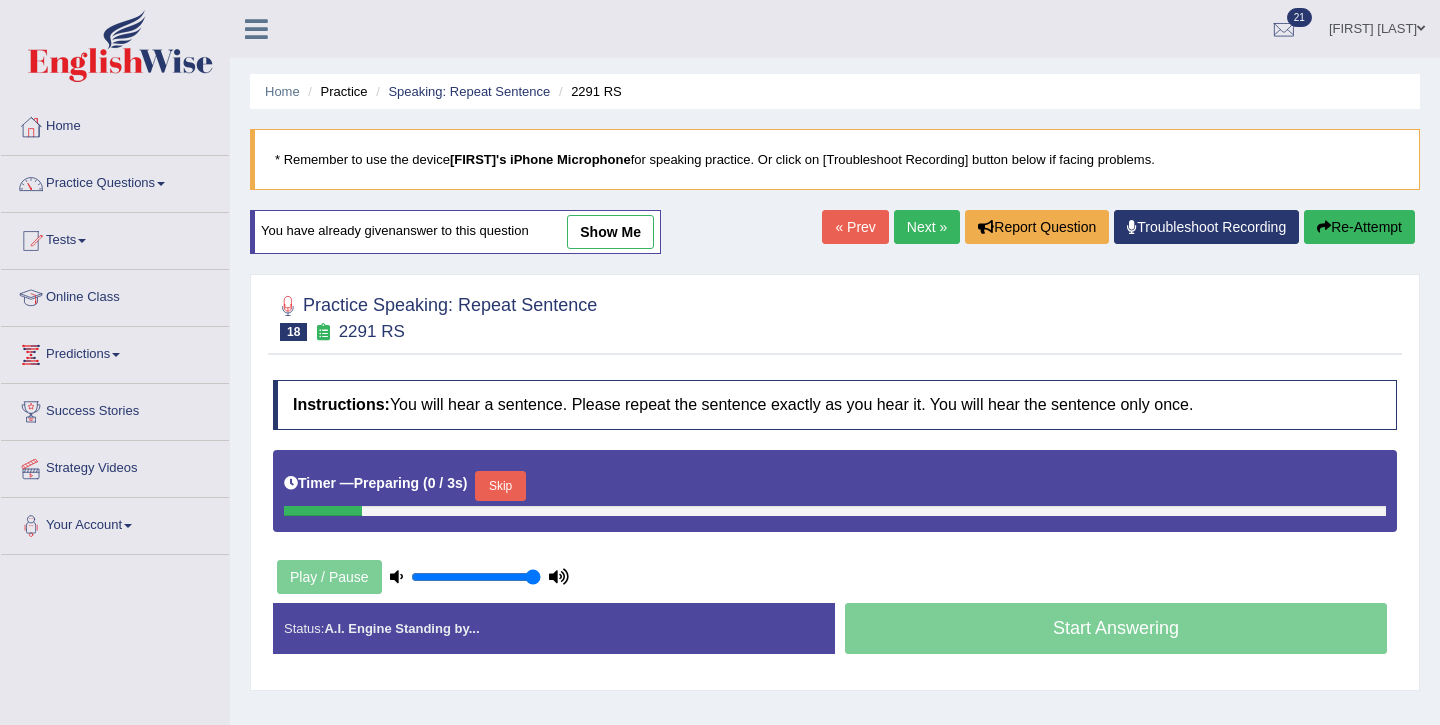 scroll, scrollTop: 0, scrollLeft: 0, axis: both 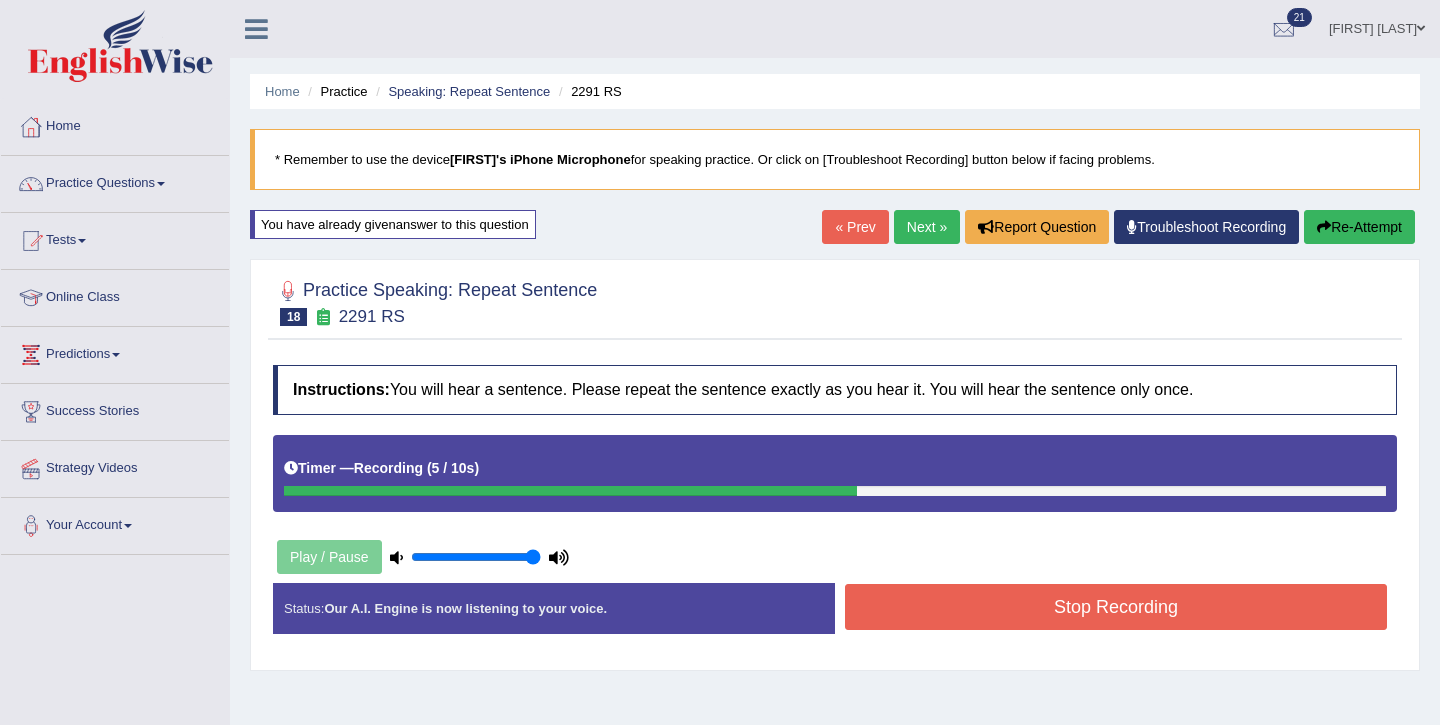 click on "Stop Recording" at bounding box center [1116, 607] 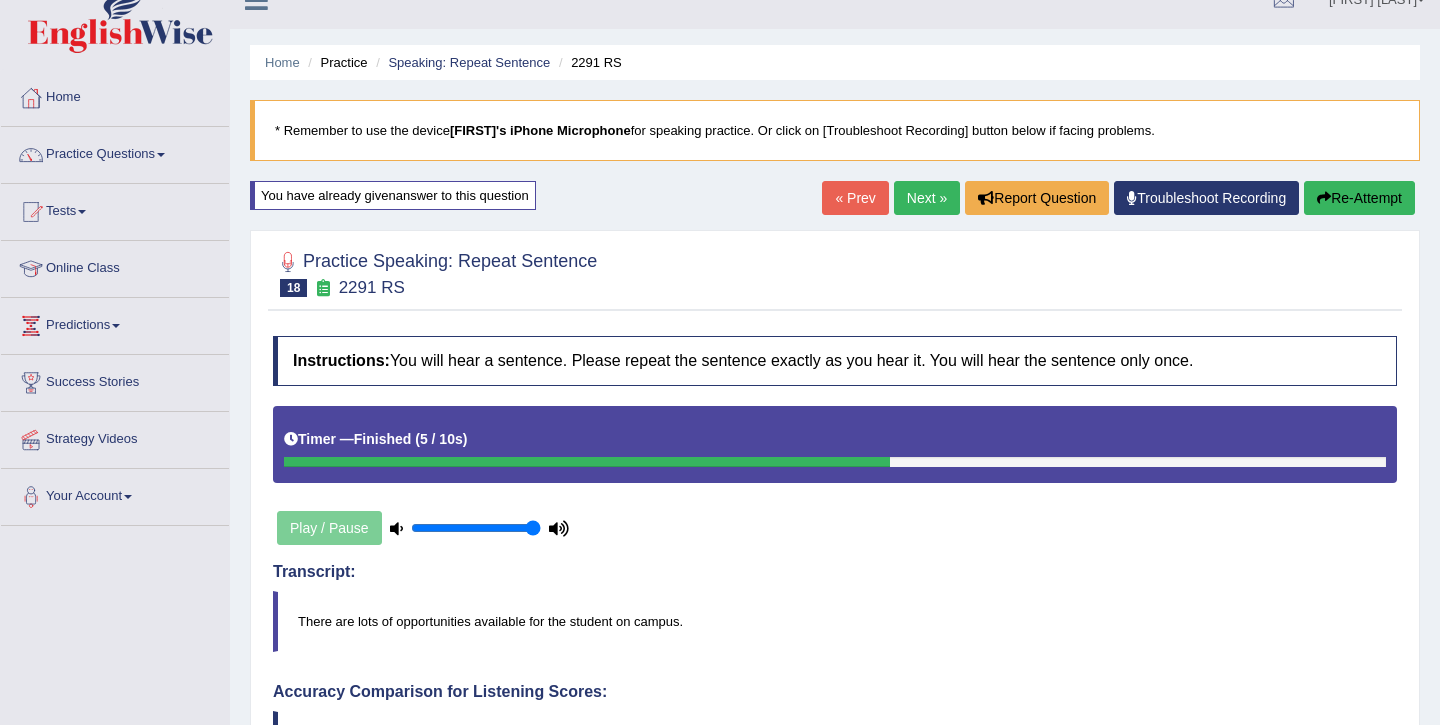 scroll, scrollTop: 0, scrollLeft: 0, axis: both 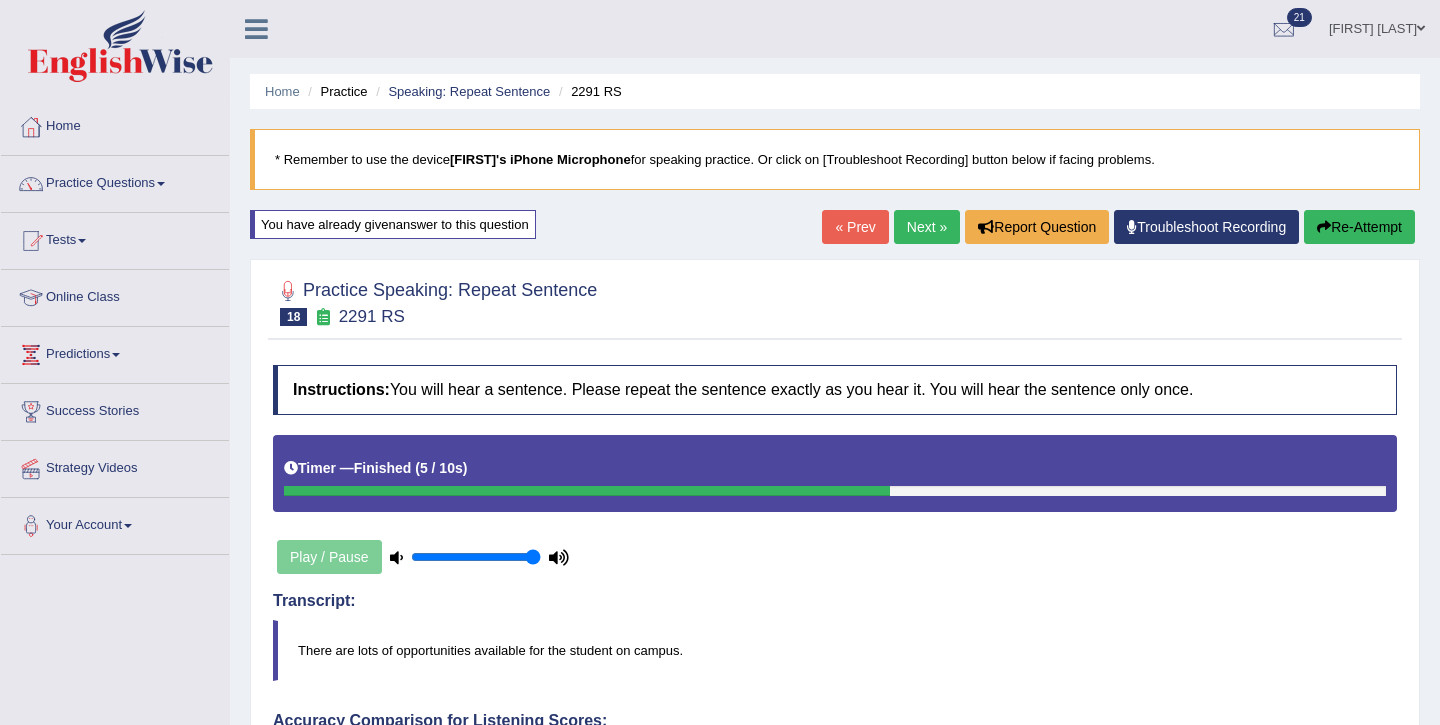 click on "Next »" at bounding box center [927, 227] 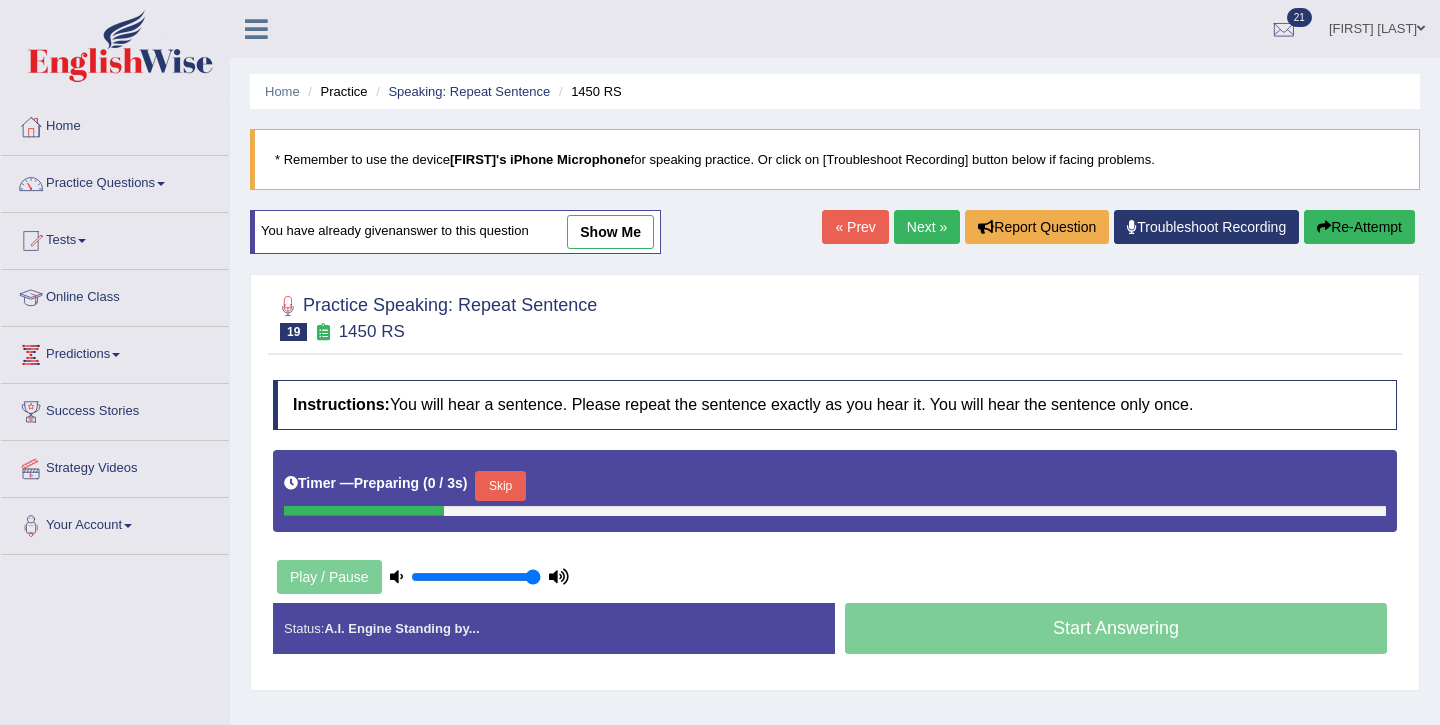 scroll, scrollTop: 0, scrollLeft: 0, axis: both 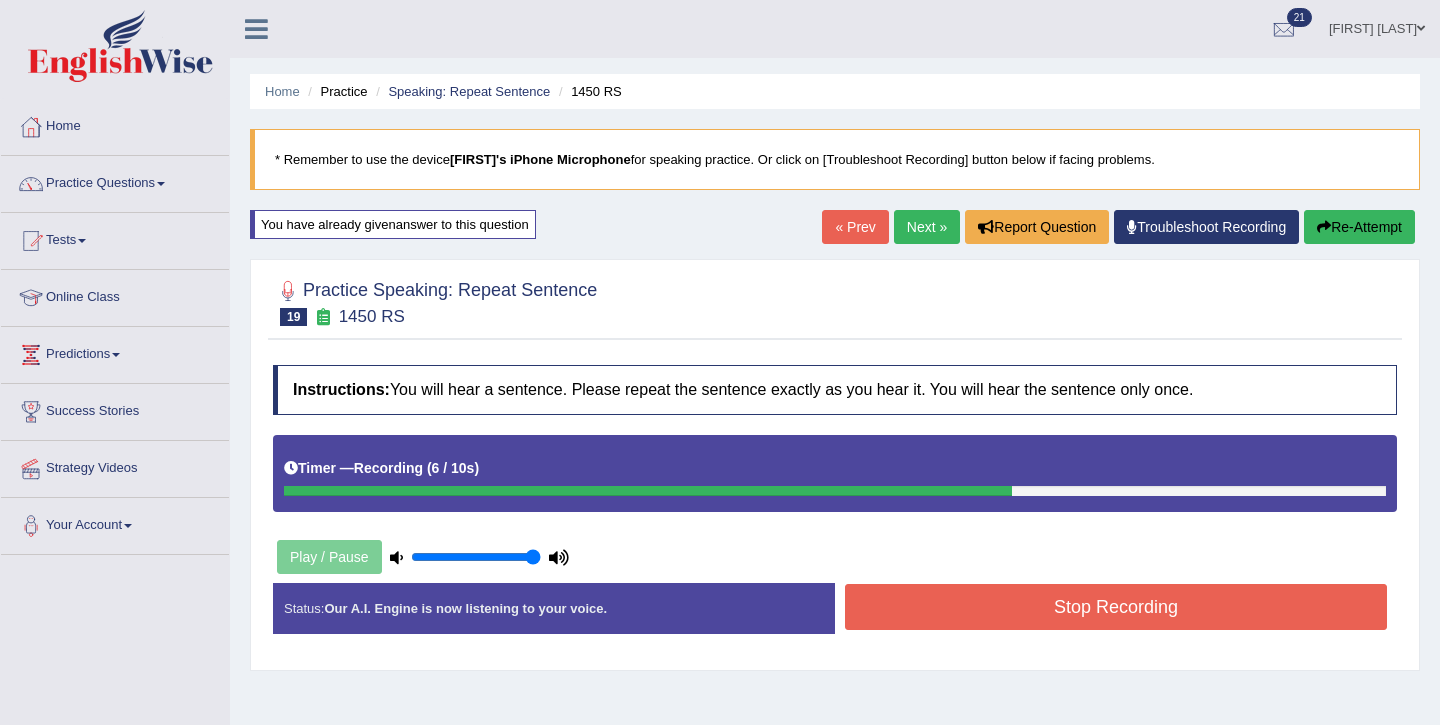 click on "Stop Recording" at bounding box center [1116, 607] 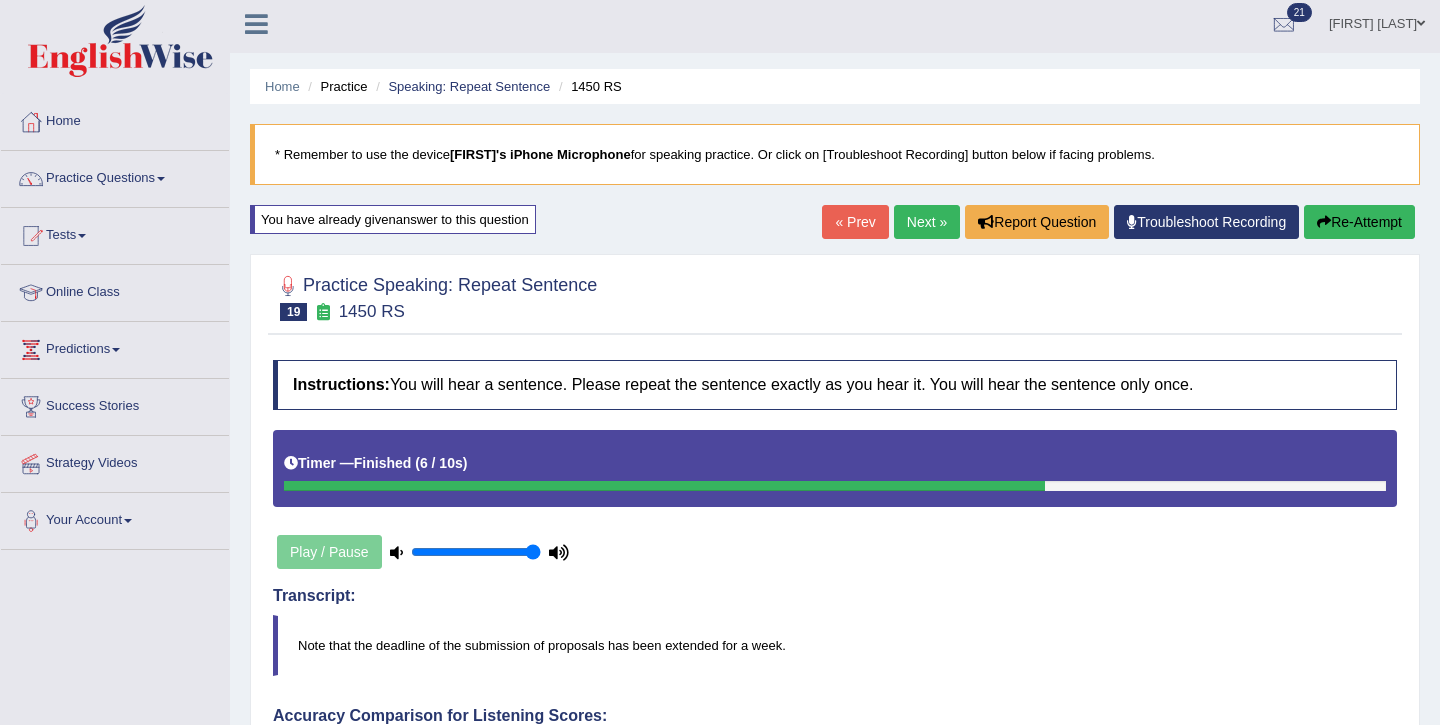 scroll, scrollTop: 2, scrollLeft: 0, axis: vertical 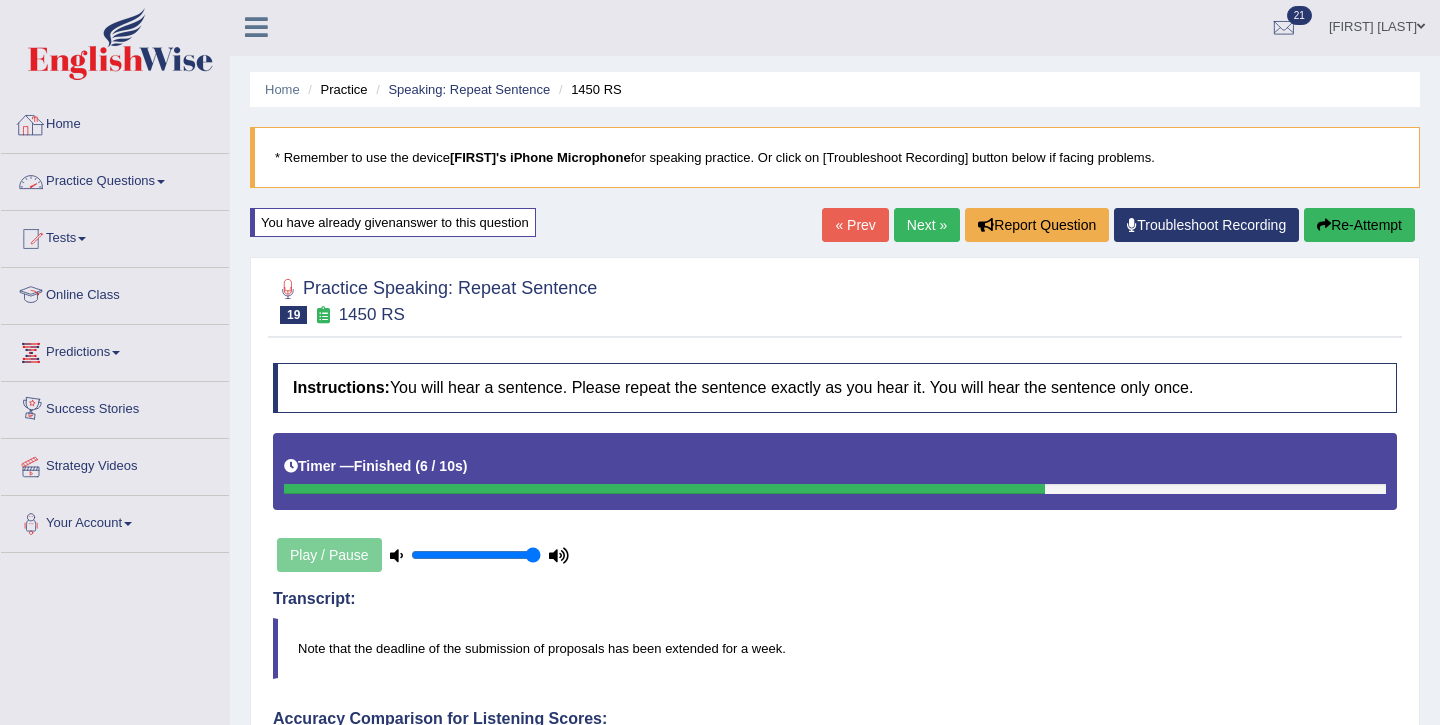 click on "Practice Questions" at bounding box center (115, 179) 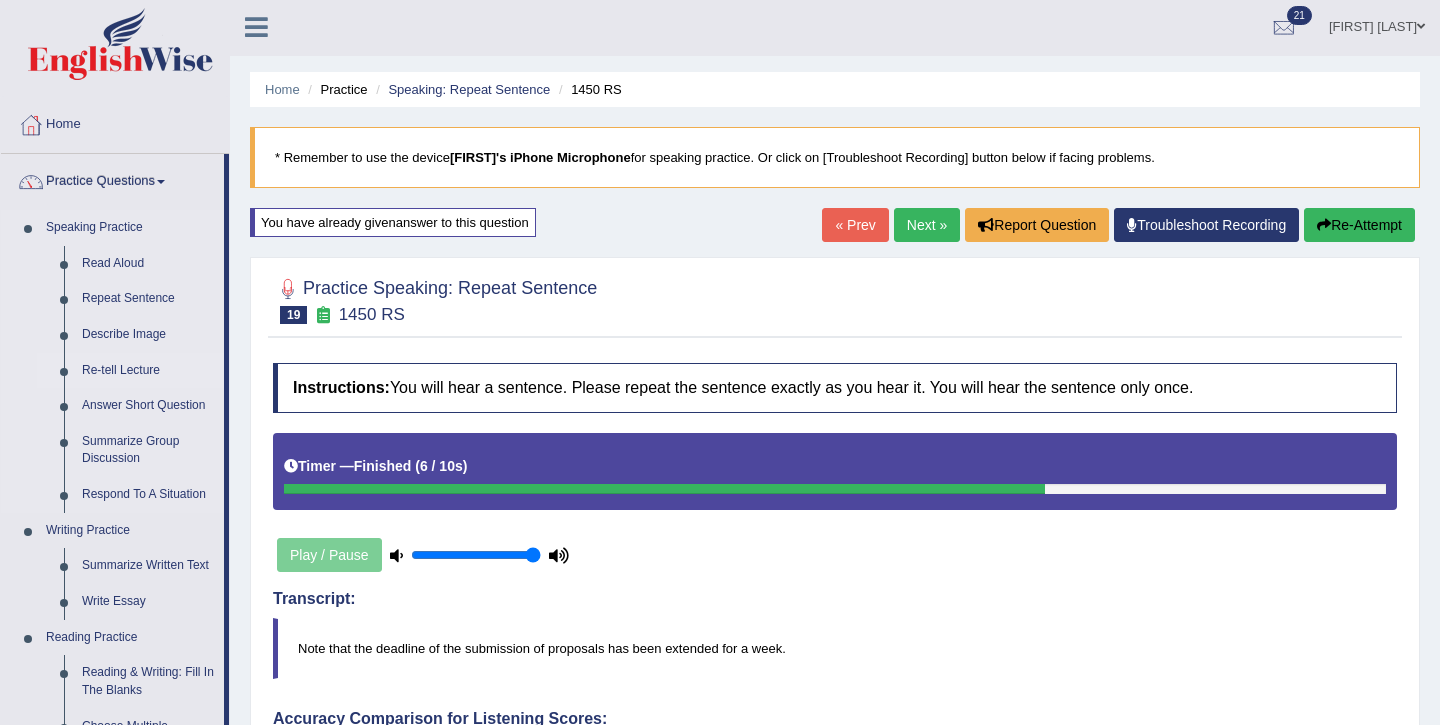 click on "Re-tell Lecture" at bounding box center [148, 371] 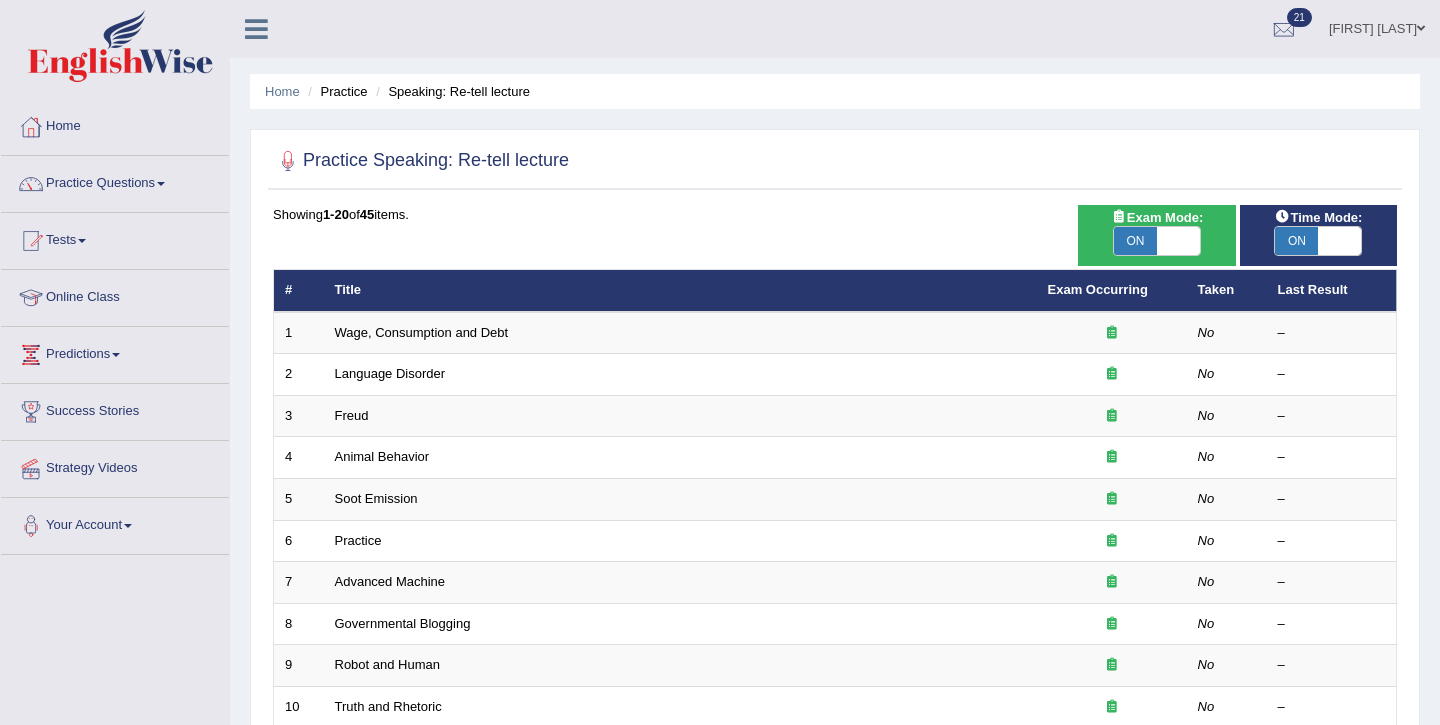 scroll, scrollTop: 0, scrollLeft: 0, axis: both 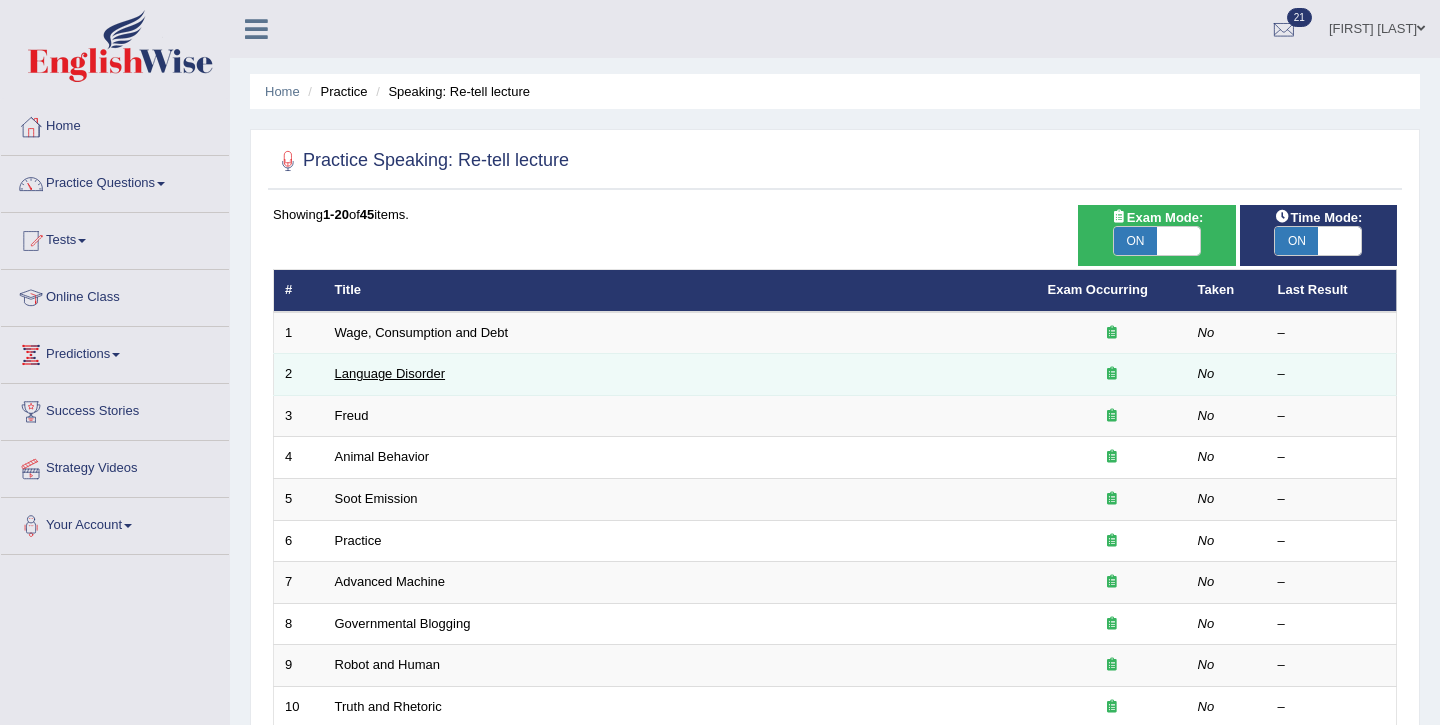 click on "Language Disorder" at bounding box center (390, 373) 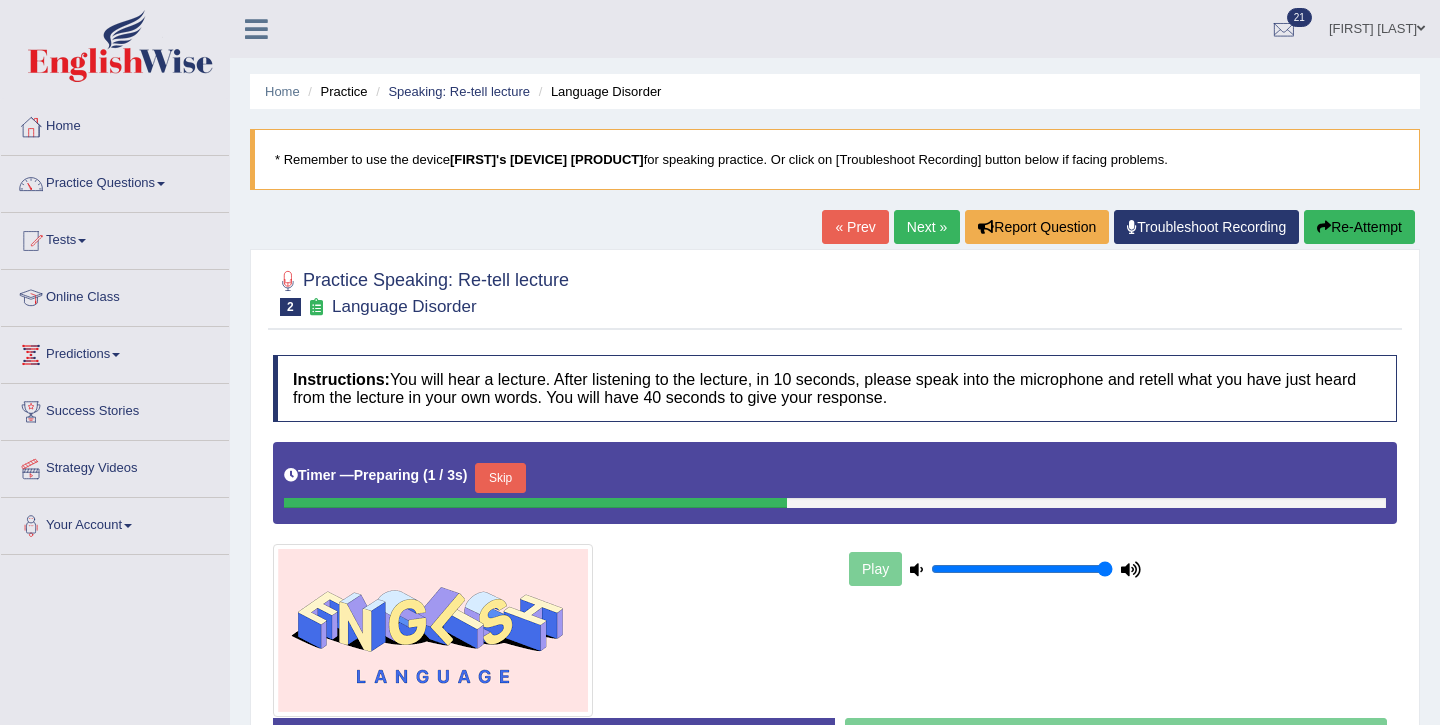 scroll, scrollTop: 0, scrollLeft: 0, axis: both 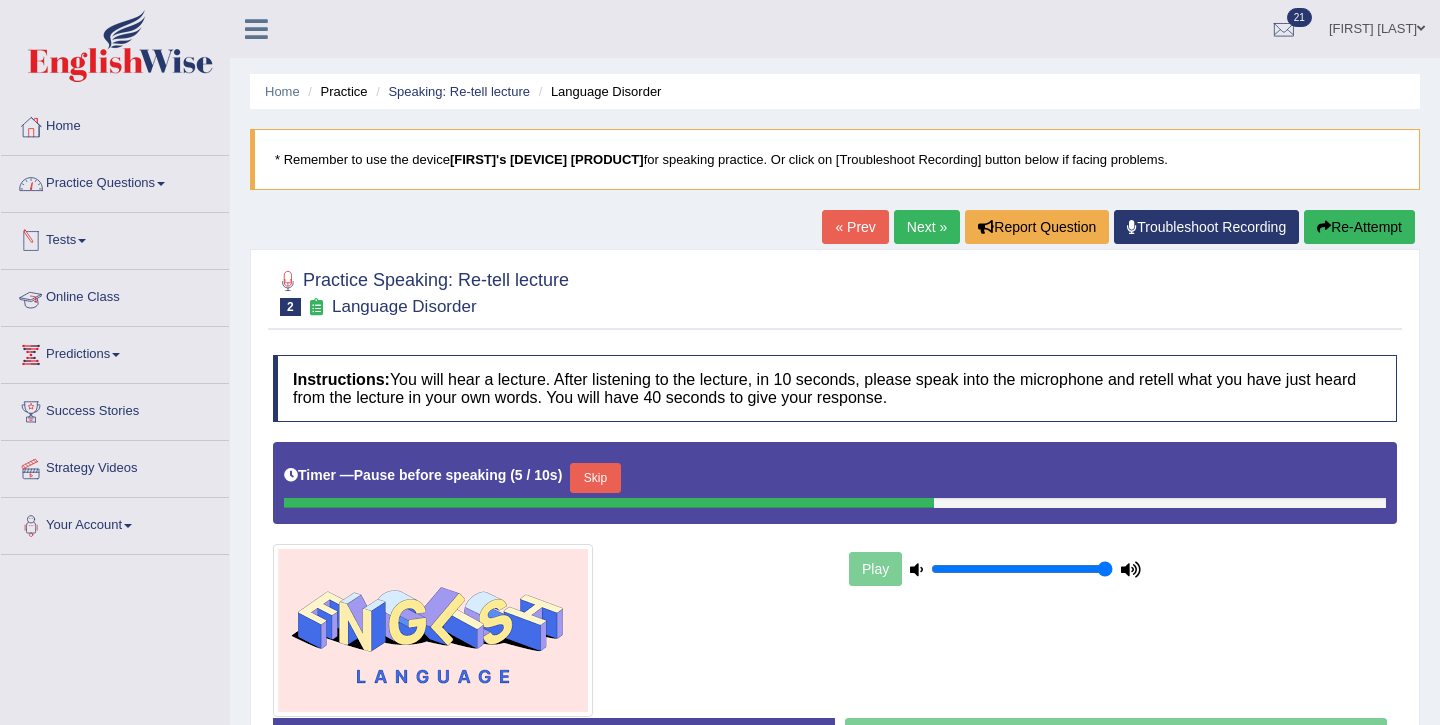 click on "Practice Questions" at bounding box center [115, 181] 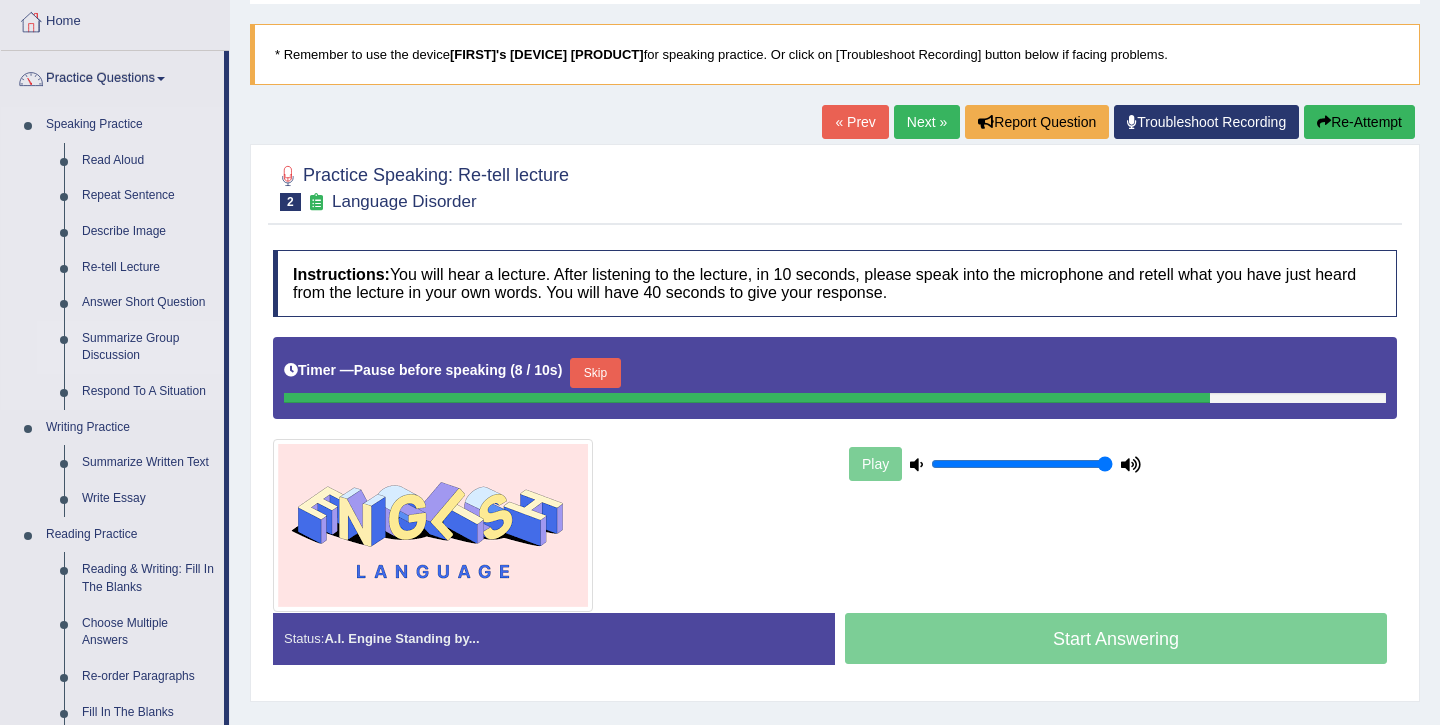 scroll, scrollTop: 121, scrollLeft: 0, axis: vertical 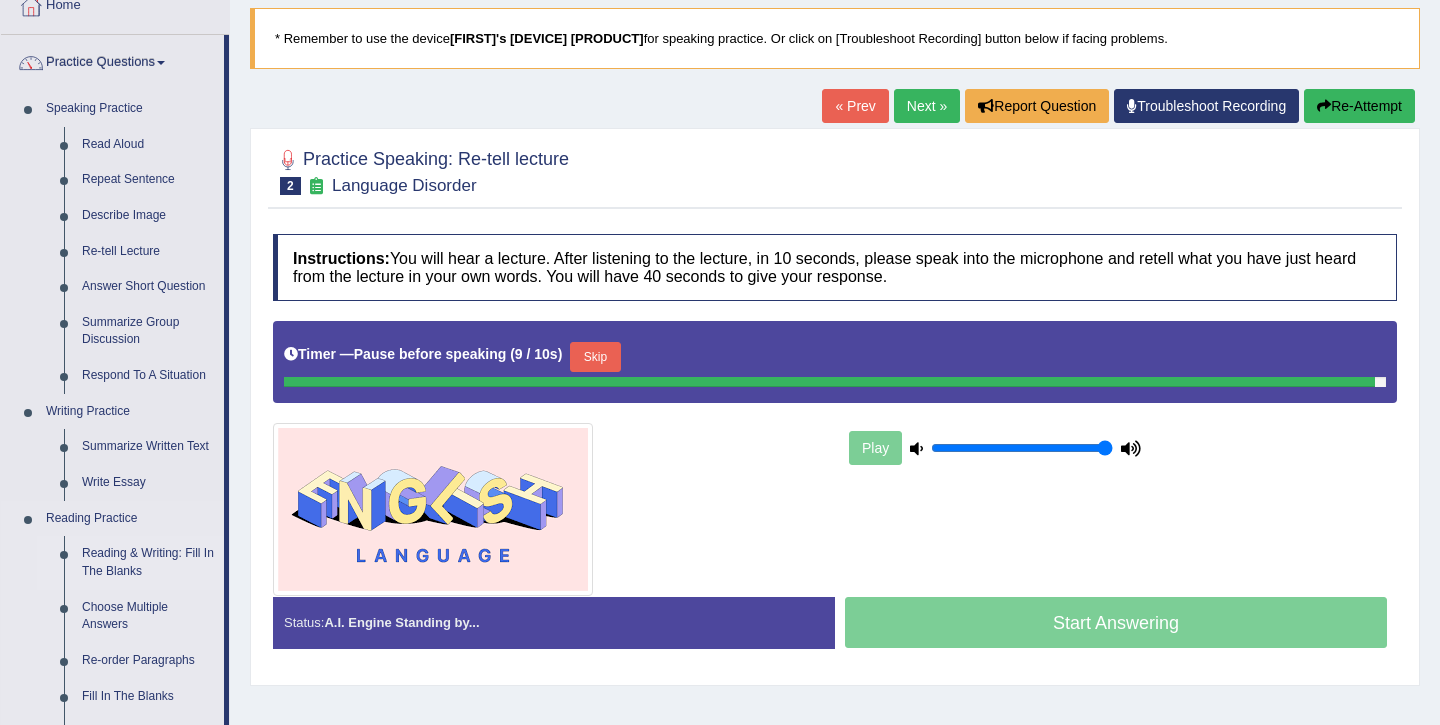 click on "Reading & Writing: Fill In The Blanks" at bounding box center (148, 562) 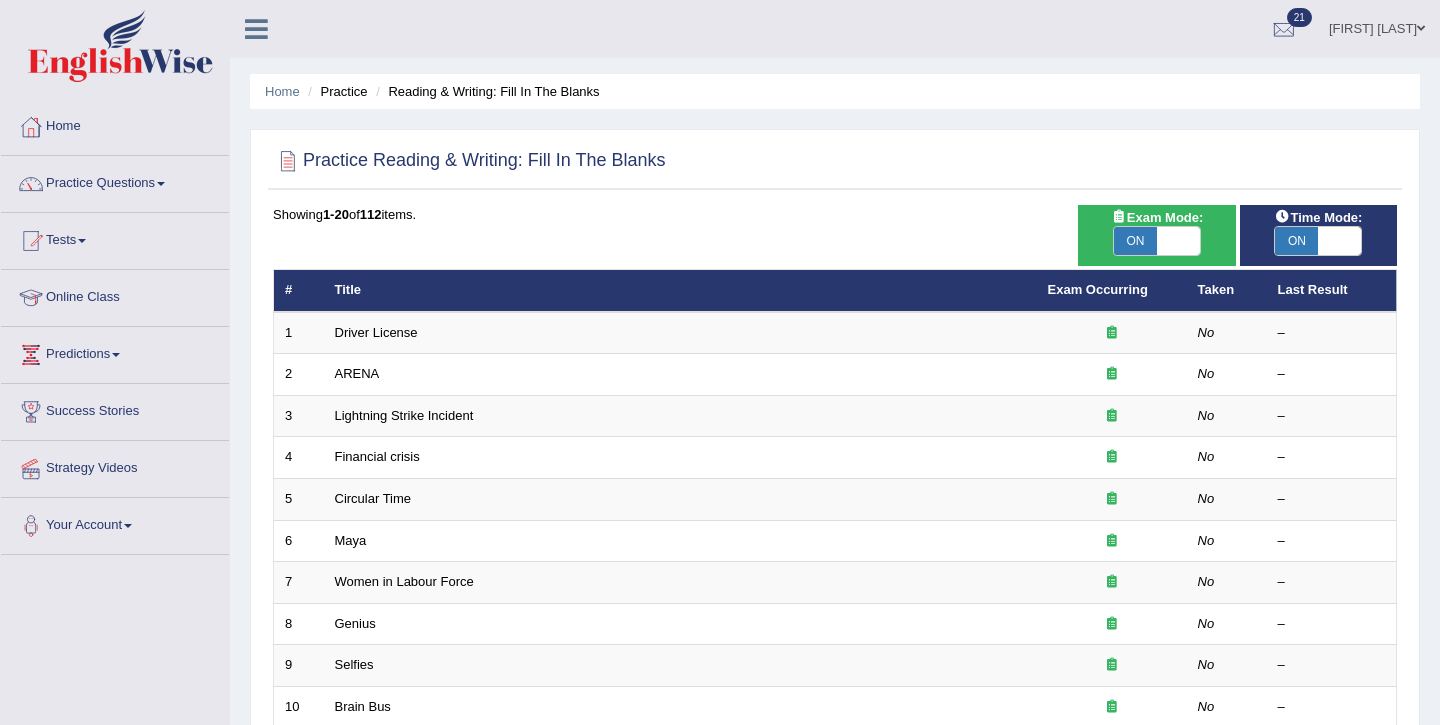scroll, scrollTop: 0, scrollLeft: 0, axis: both 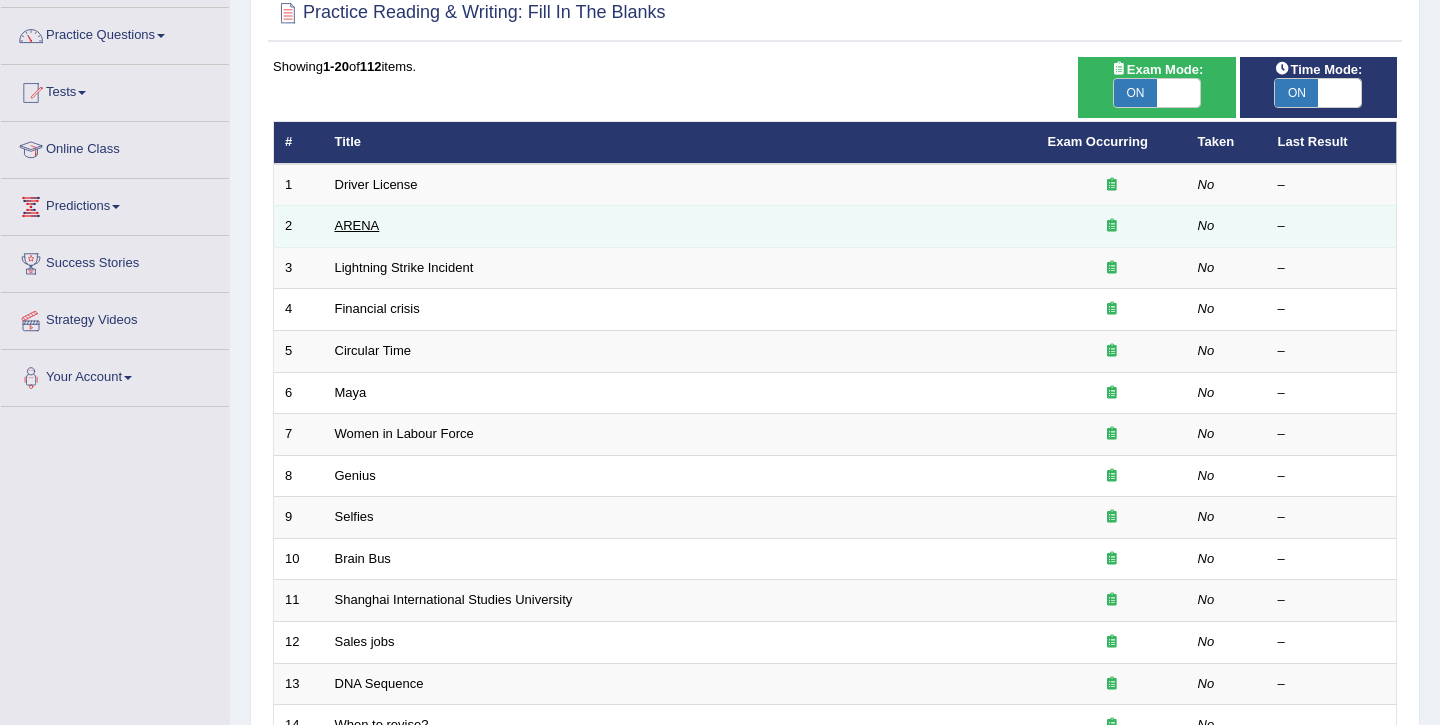 click on "ARENA" at bounding box center [357, 225] 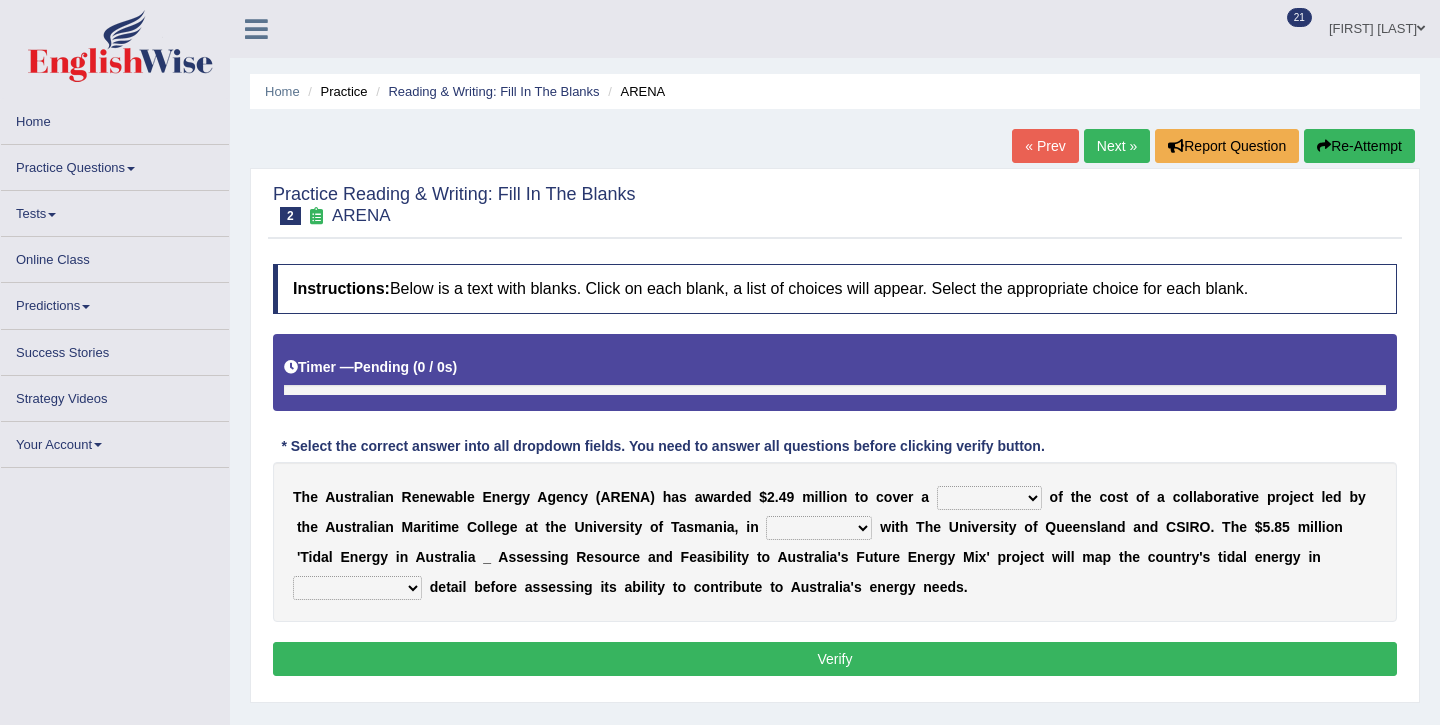 scroll, scrollTop: 0, scrollLeft: 0, axis: both 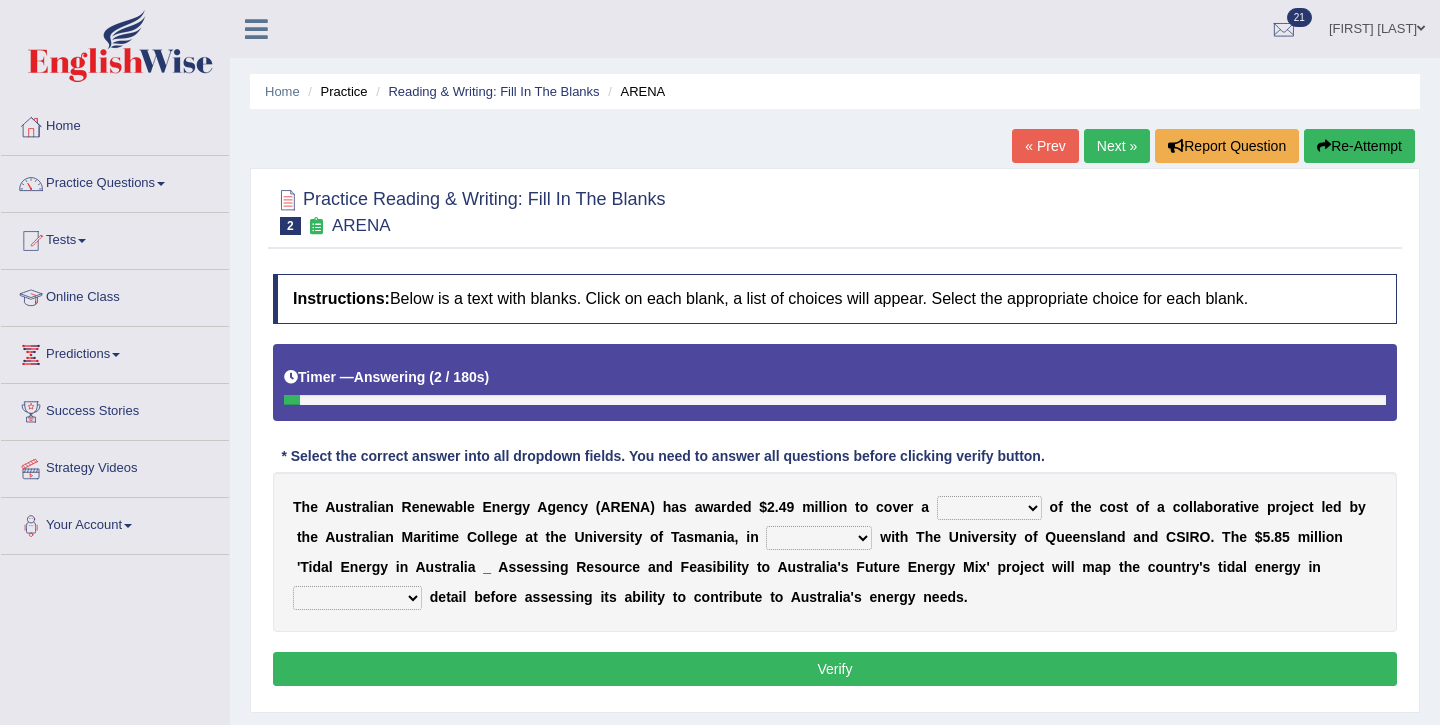click on "wholesome total portion worth" at bounding box center [989, 508] 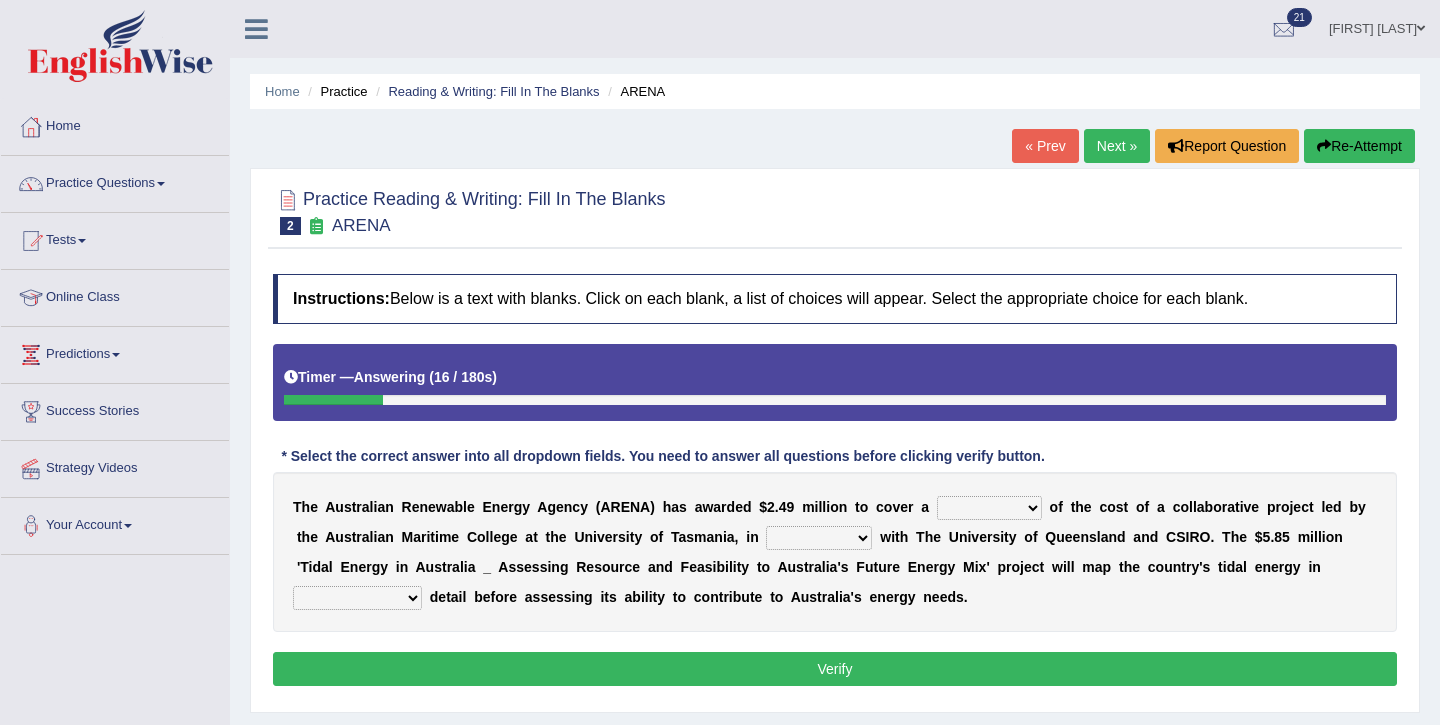 select on "total" 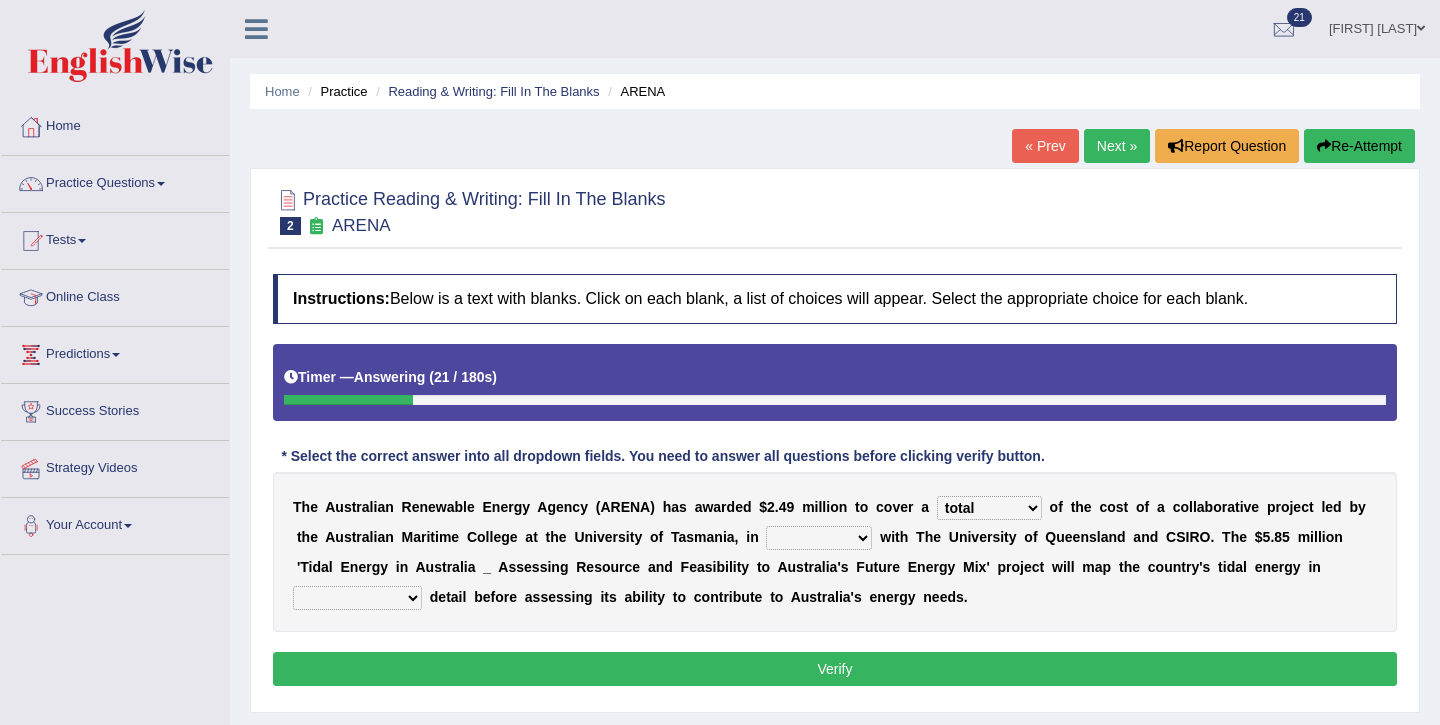 click on "disguise contrast partnership revenge" at bounding box center [819, 538] 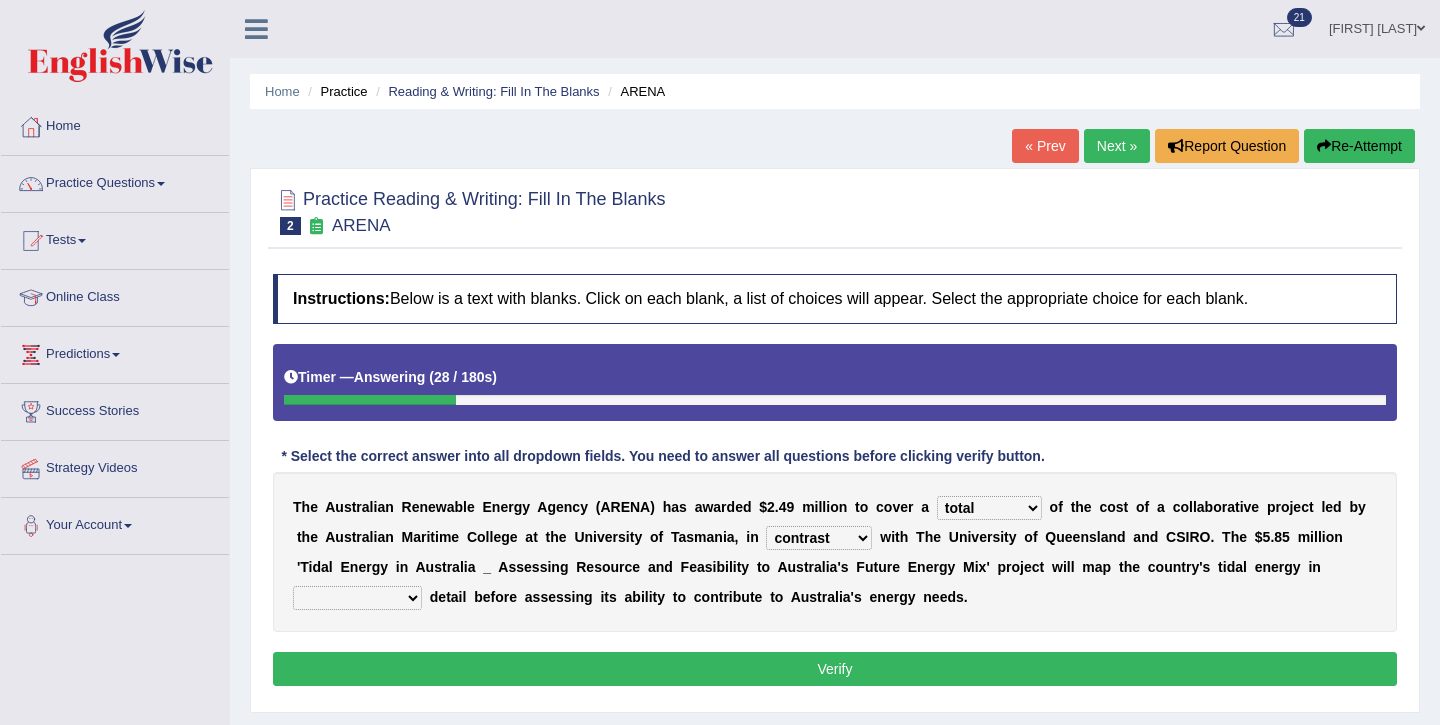 click on "disguise contrast partnership revenge" at bounding box center [819, 538] 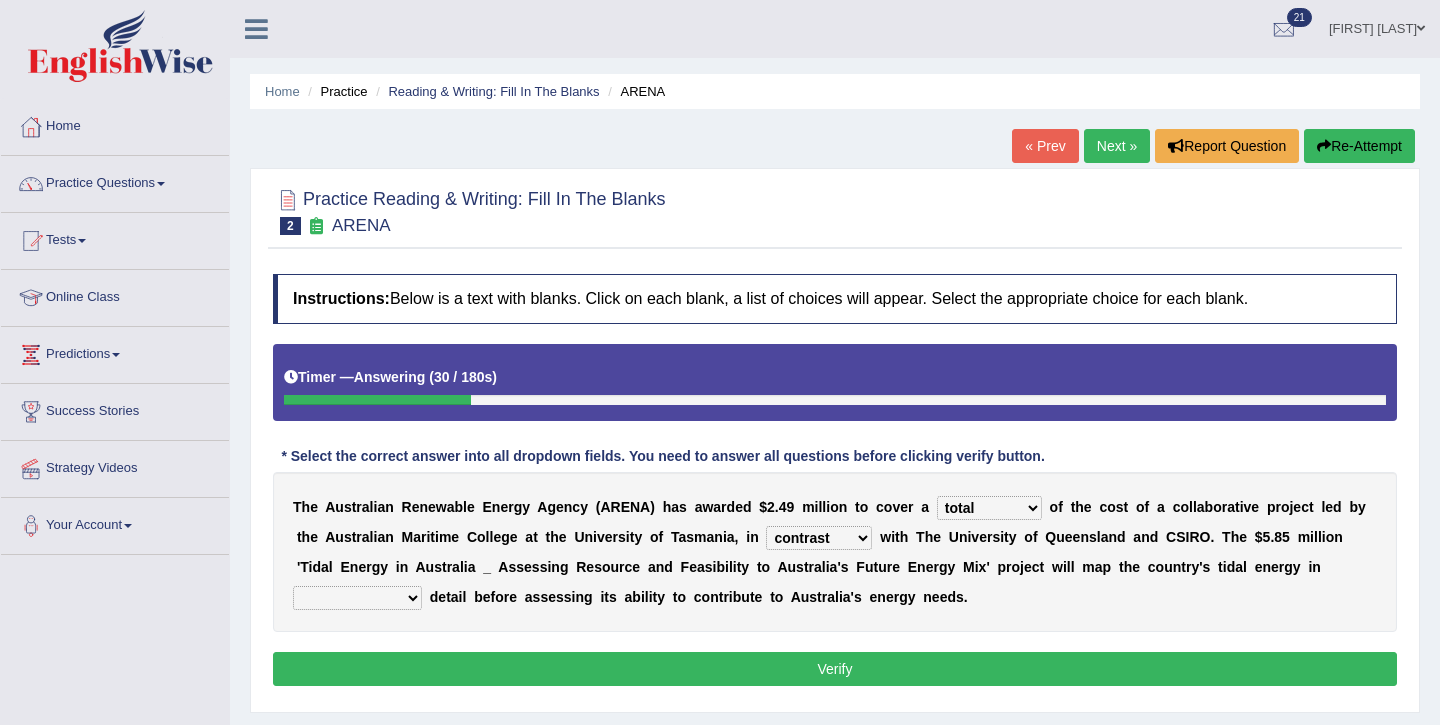 select on "partnership" 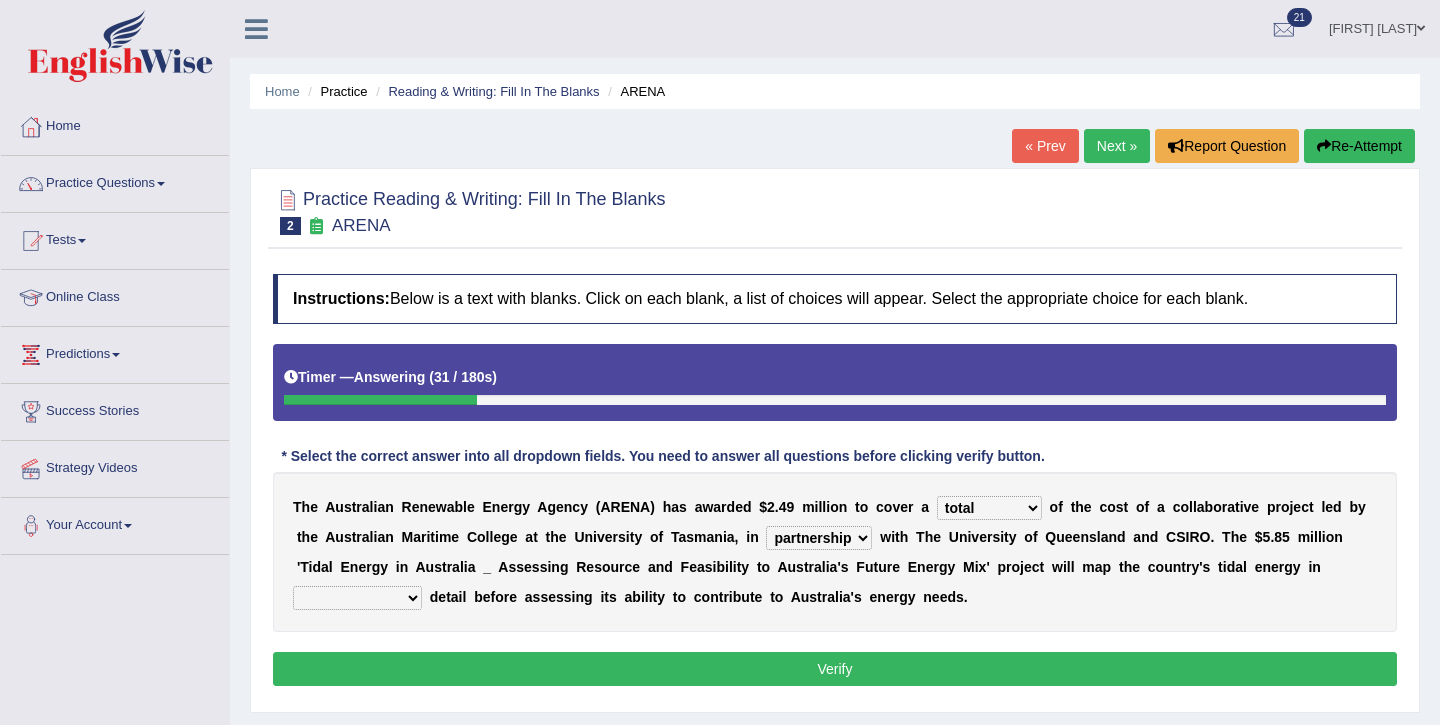 drag, startPoint x: 1133, startPoint y: 566, endPoint x: 897, endPoint y: 570, distance: 236.03389 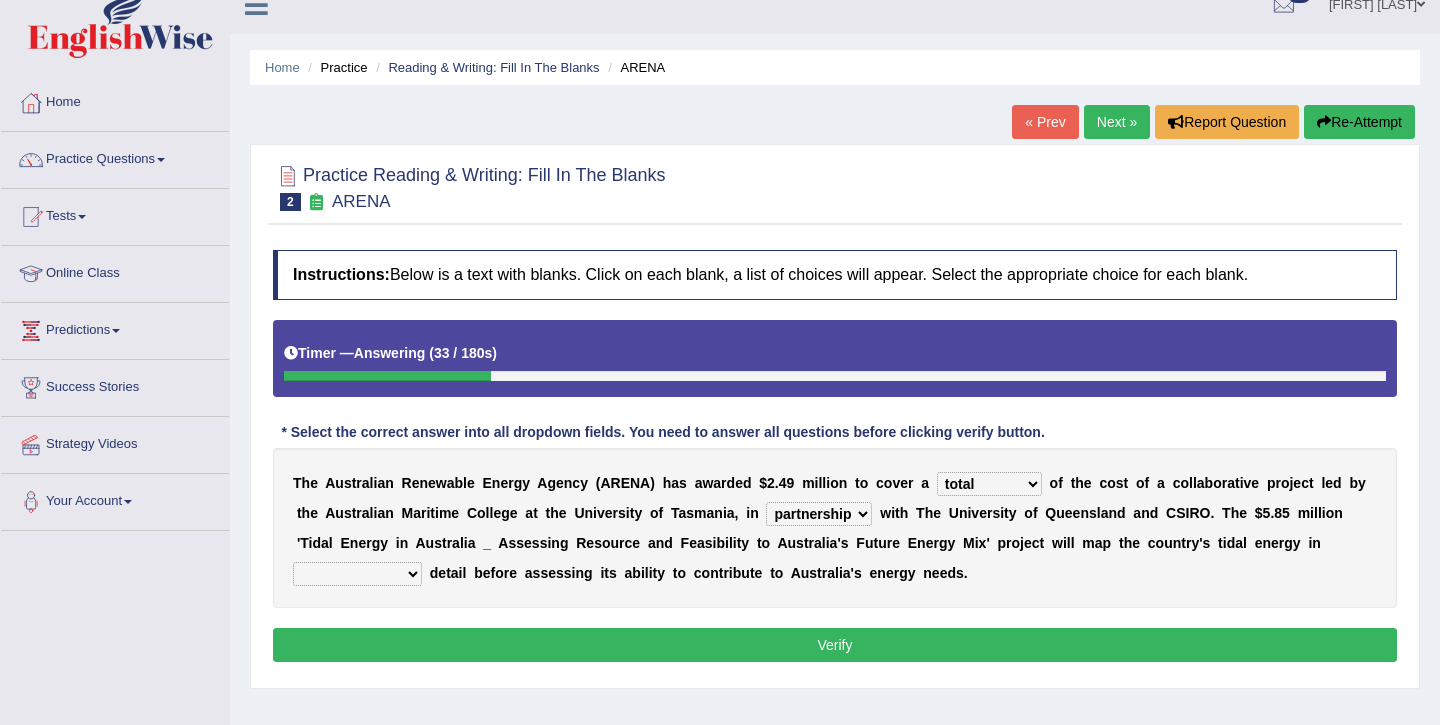 scroll, scrollTop: 27, scrollLeft: 0, axis: vertical 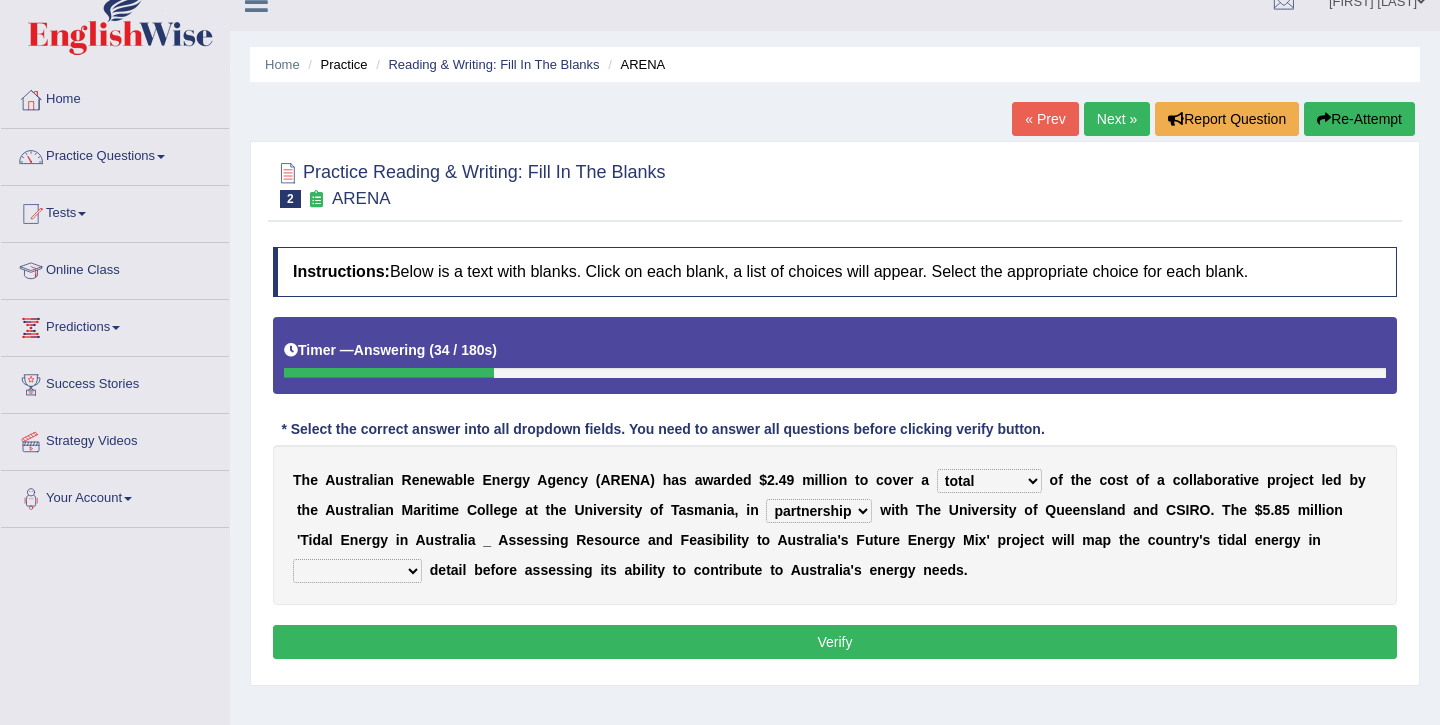 click on "unexpected unforgiven universal unprecedented" at bounding box center (357, 571) 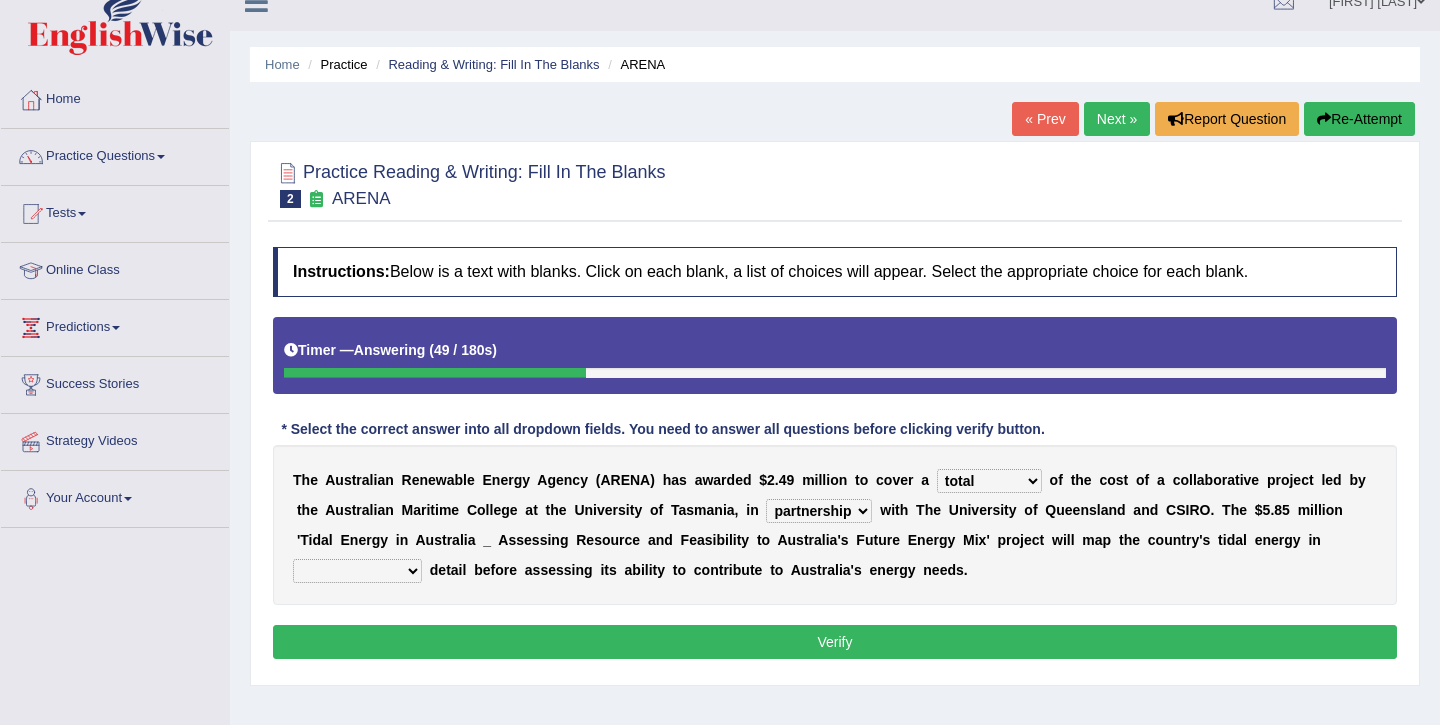 select on "universal" 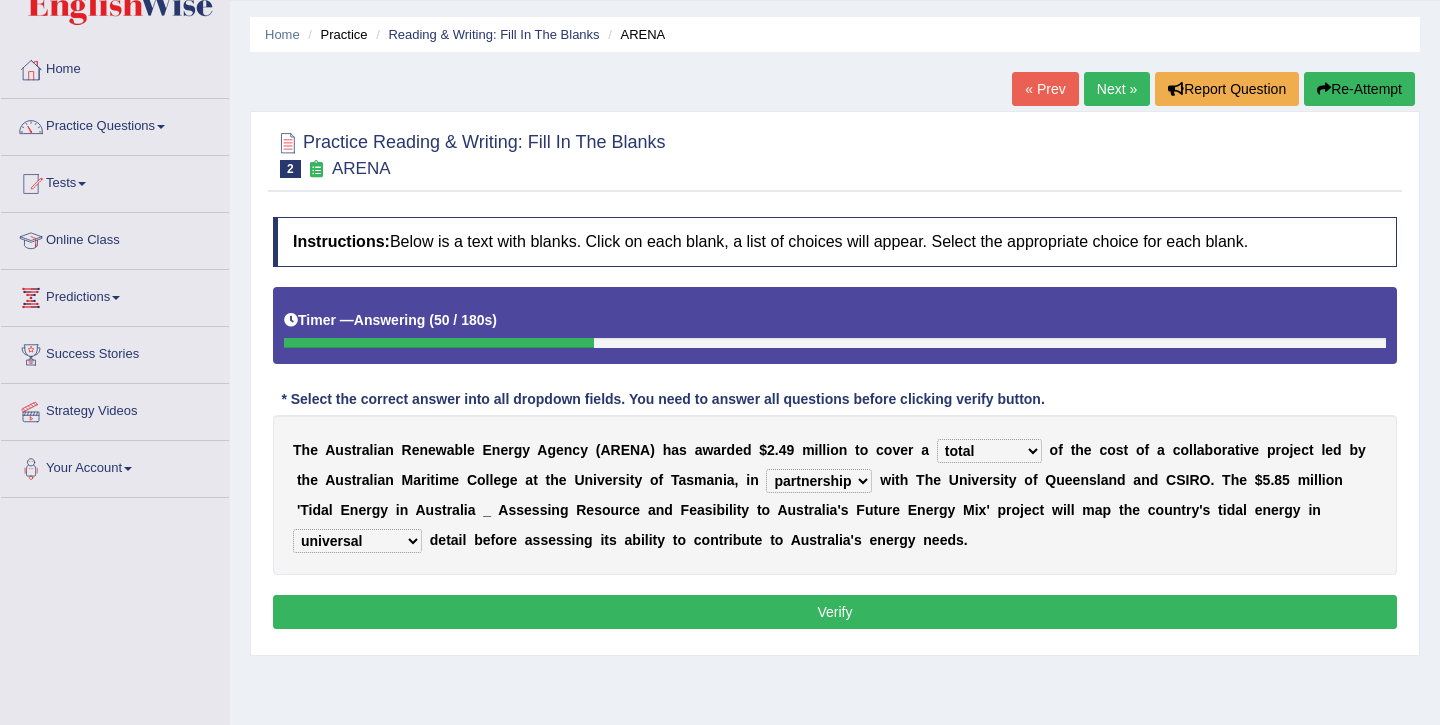 scroll, scrollTop: 61, scrollLeft: 0, axis: vertical 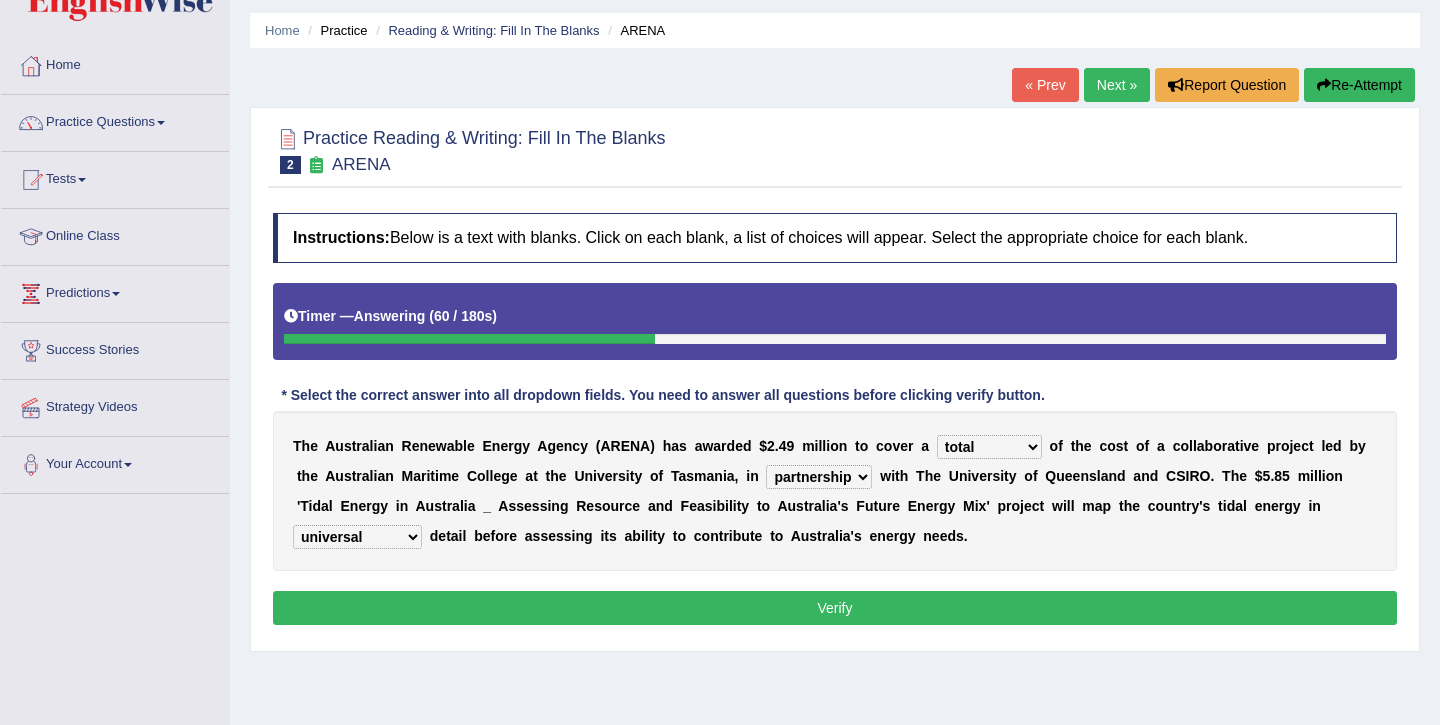 click on "Verify" at bounding box center [835, 608] 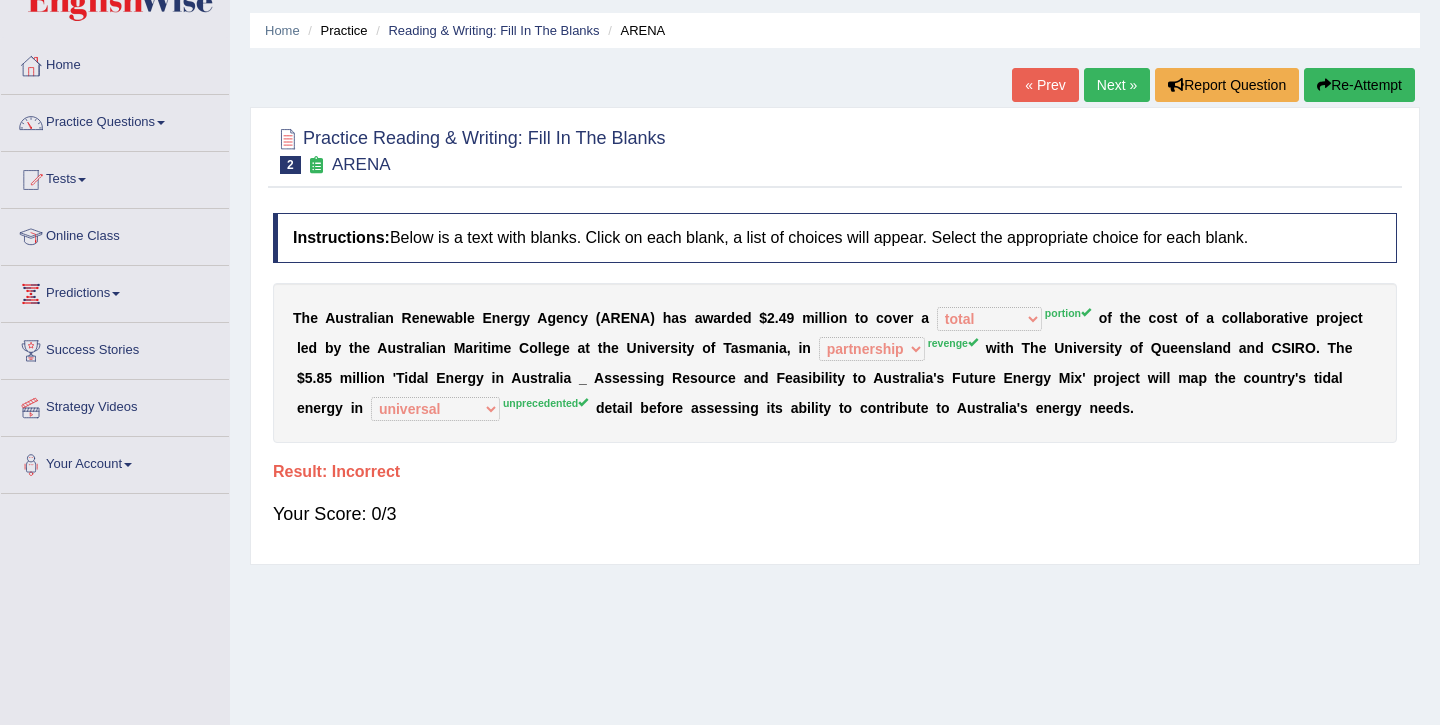 click on "Next »" at bounding box center [1117, 85] 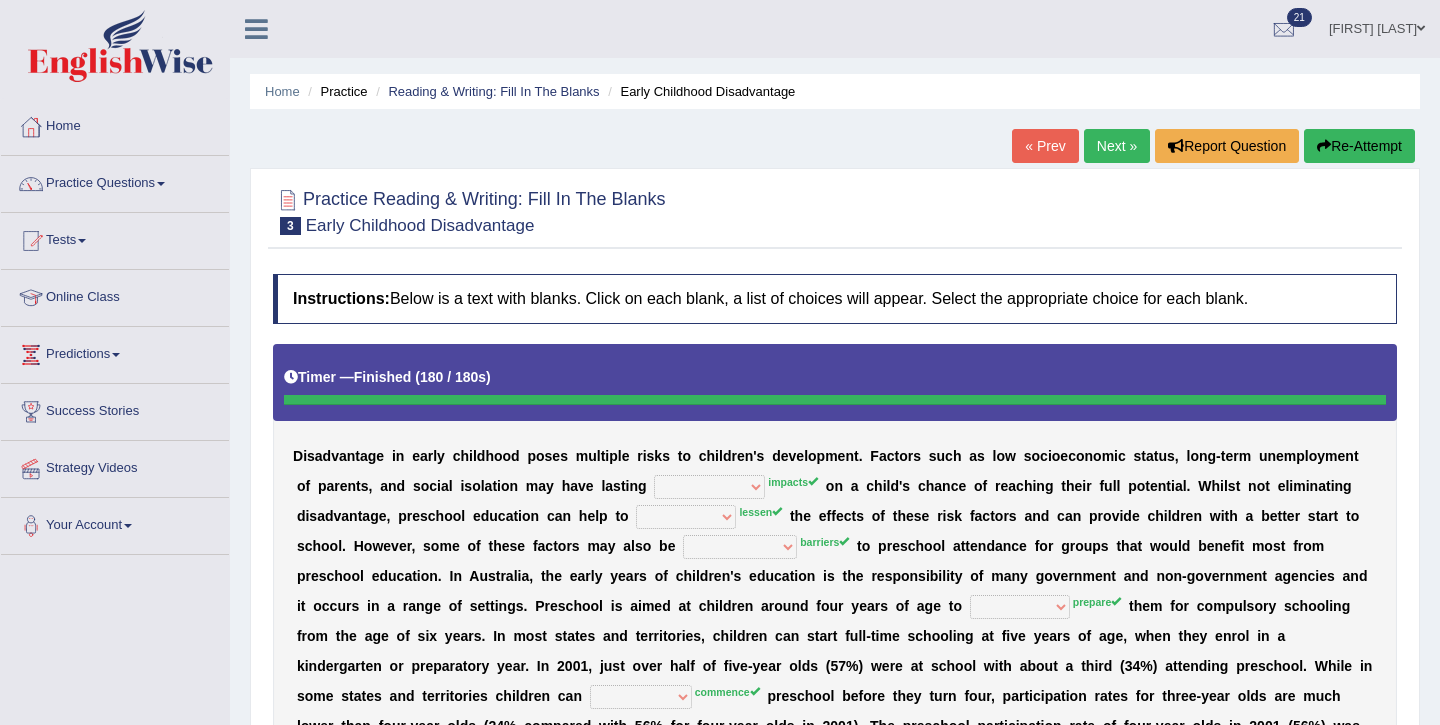 scroll, scrollTop: 0, scrollLeft: 0, axis: both 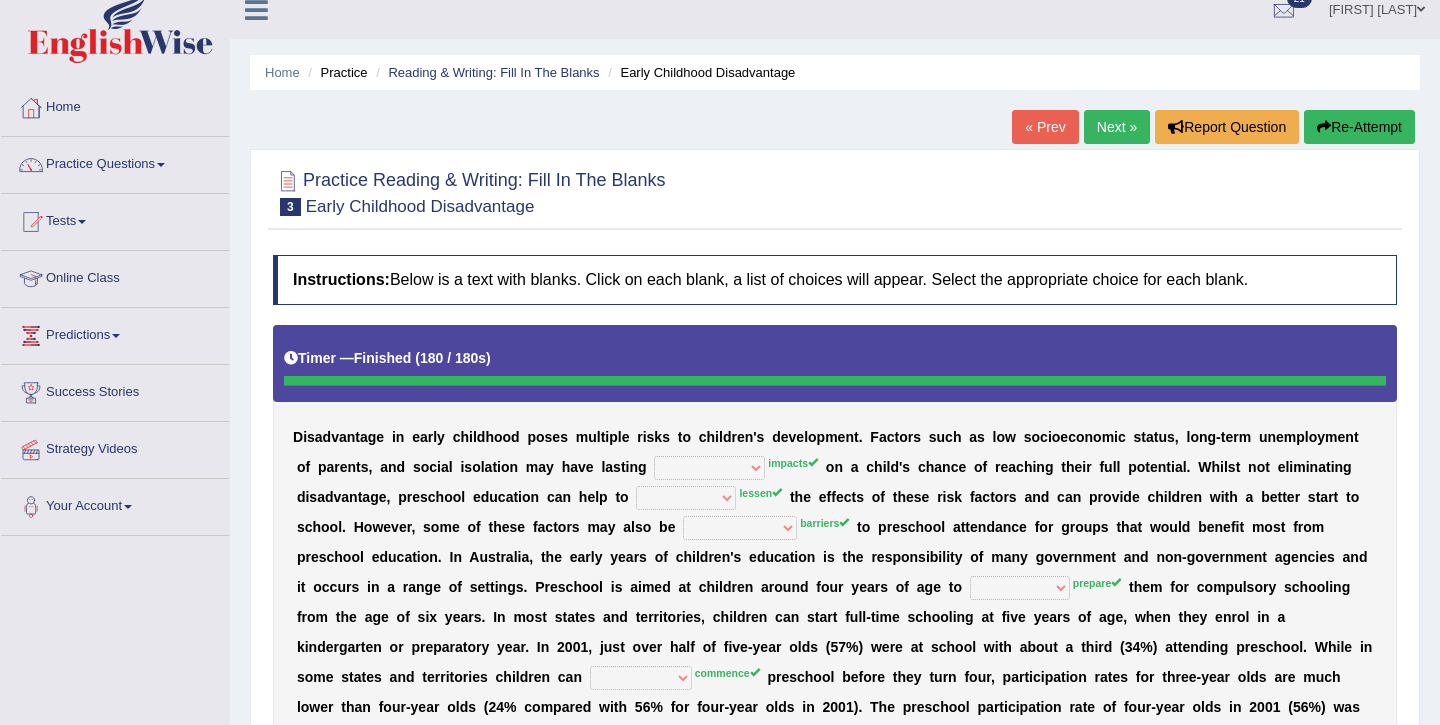 click on "Re-Attempt" at bounding box center [1359, 127] 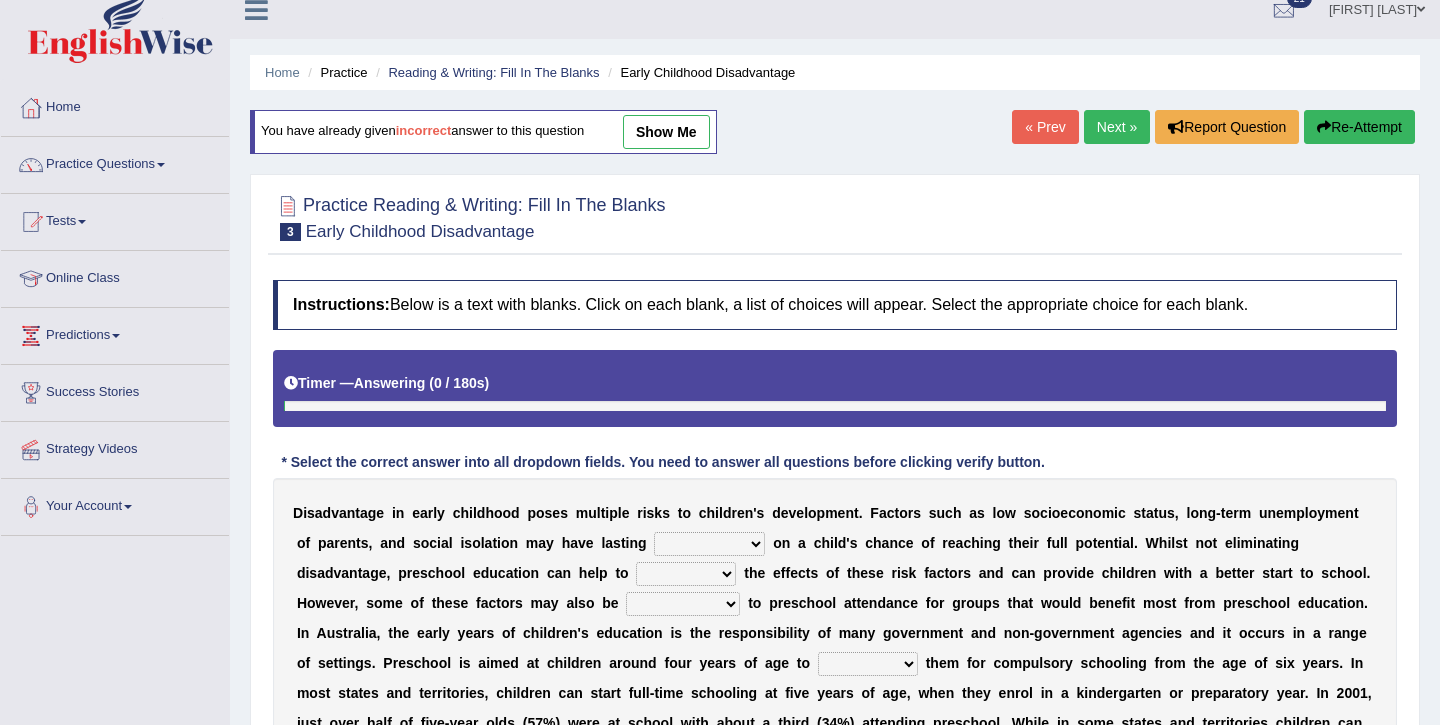 scroll, scrollTop: 0, scrollLeft: 0, axis: both 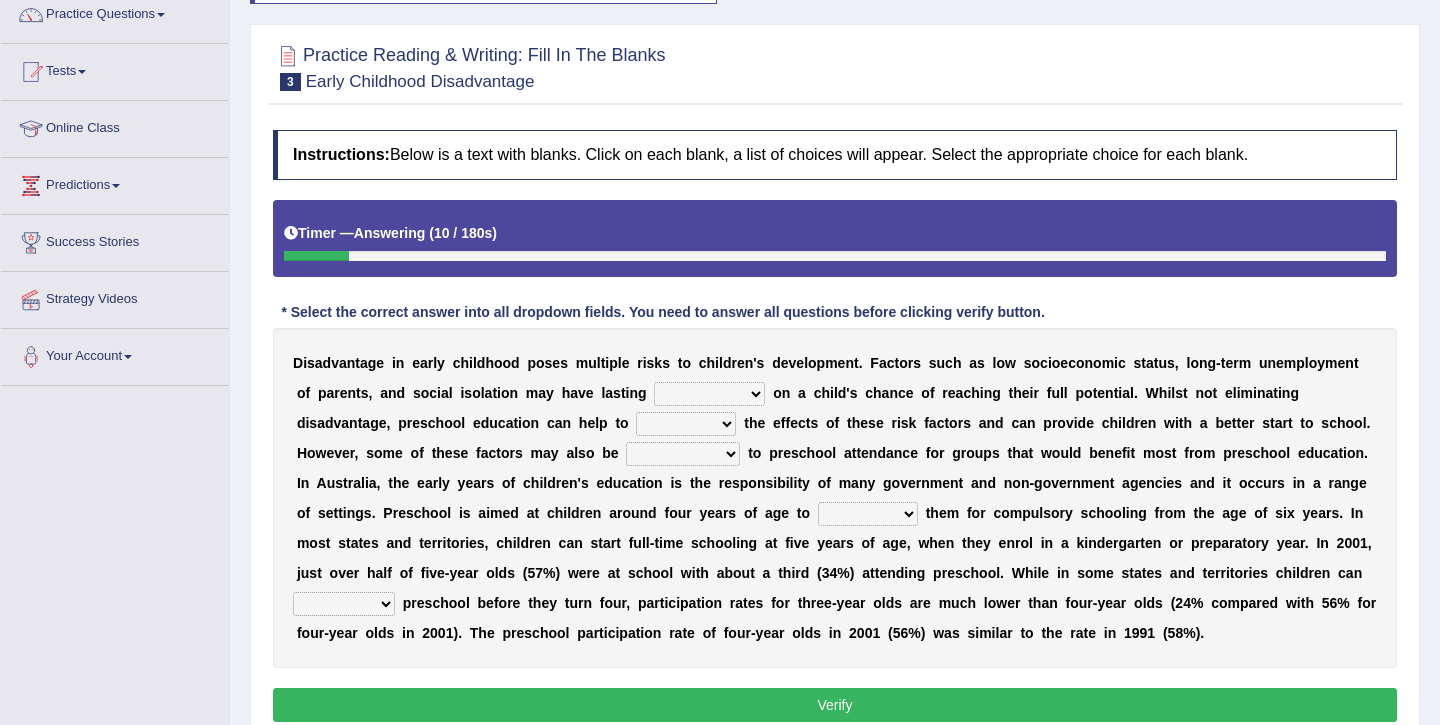 click on "impressions impacts effects variations" at bounding box center (709, 394) 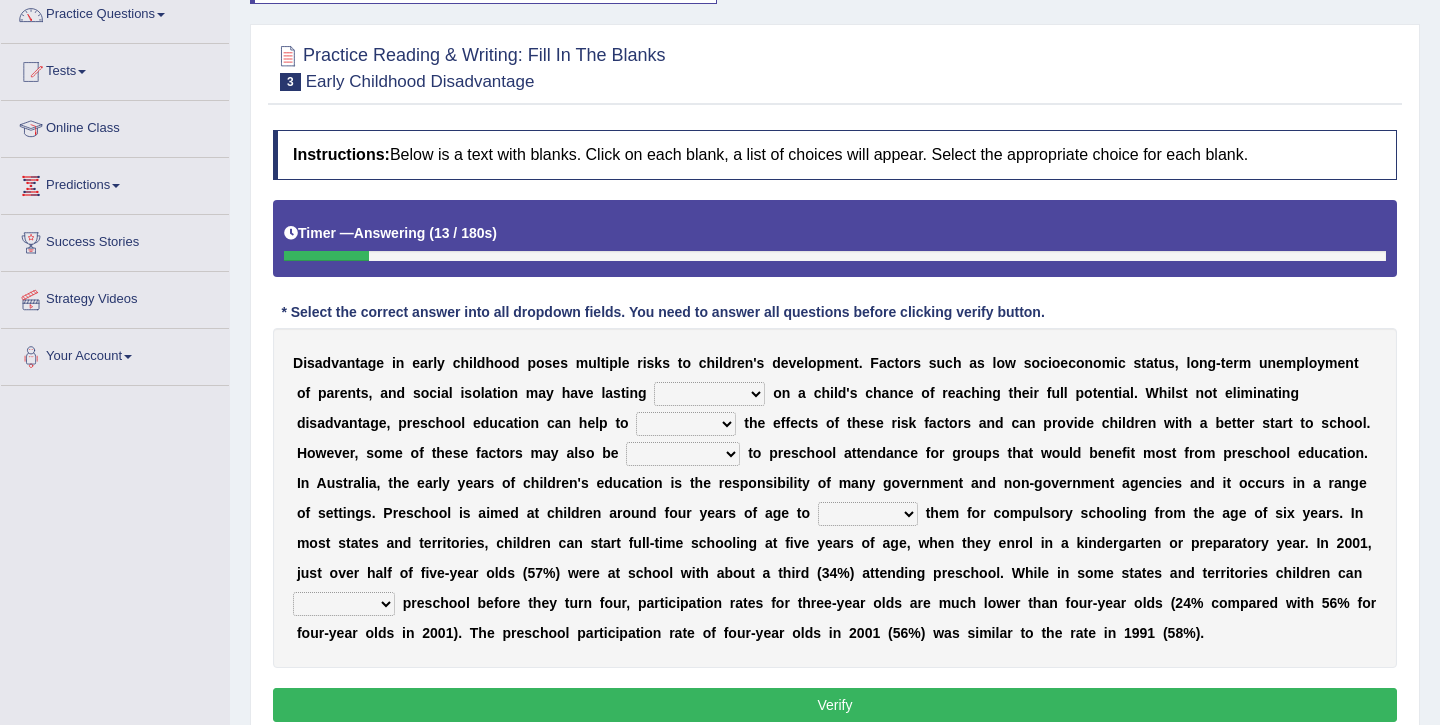 select on "impacts" 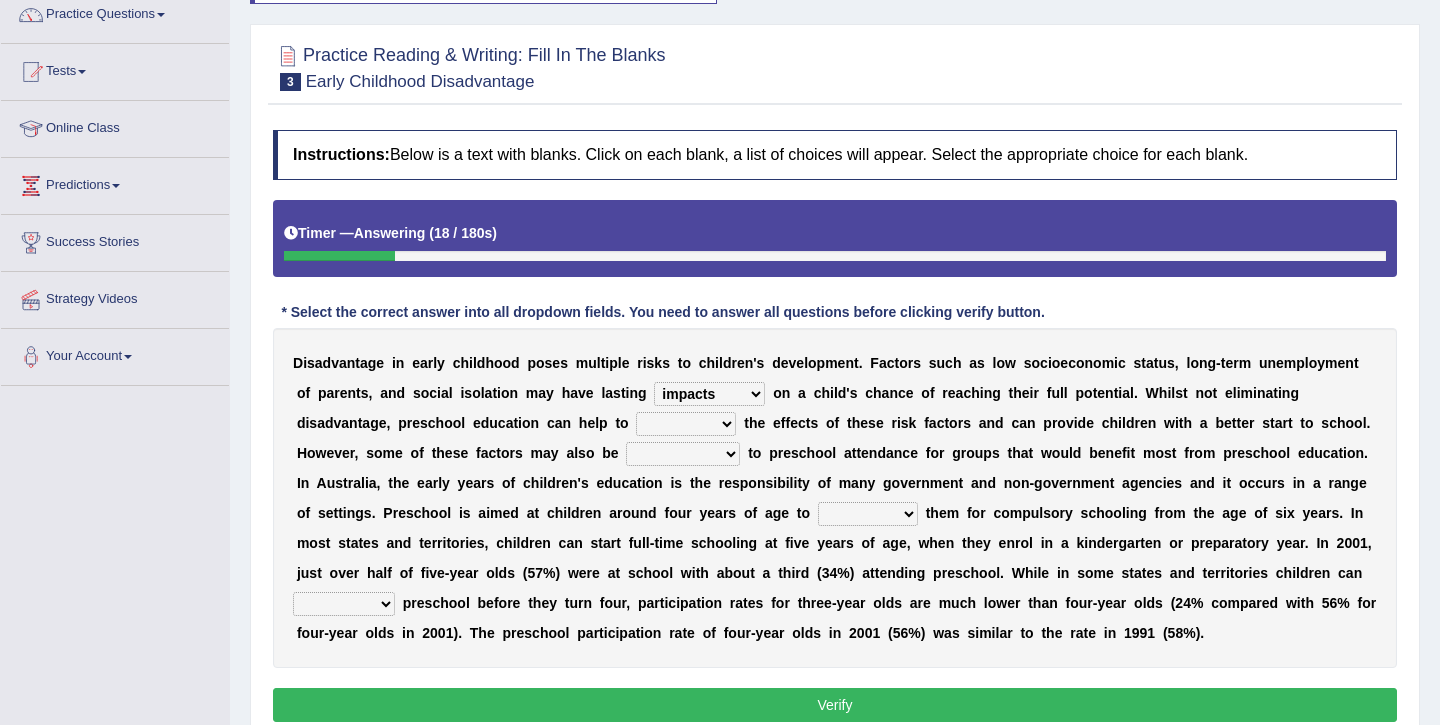 click on "lessen hold hoist promote" at bounding box center (686, 424) 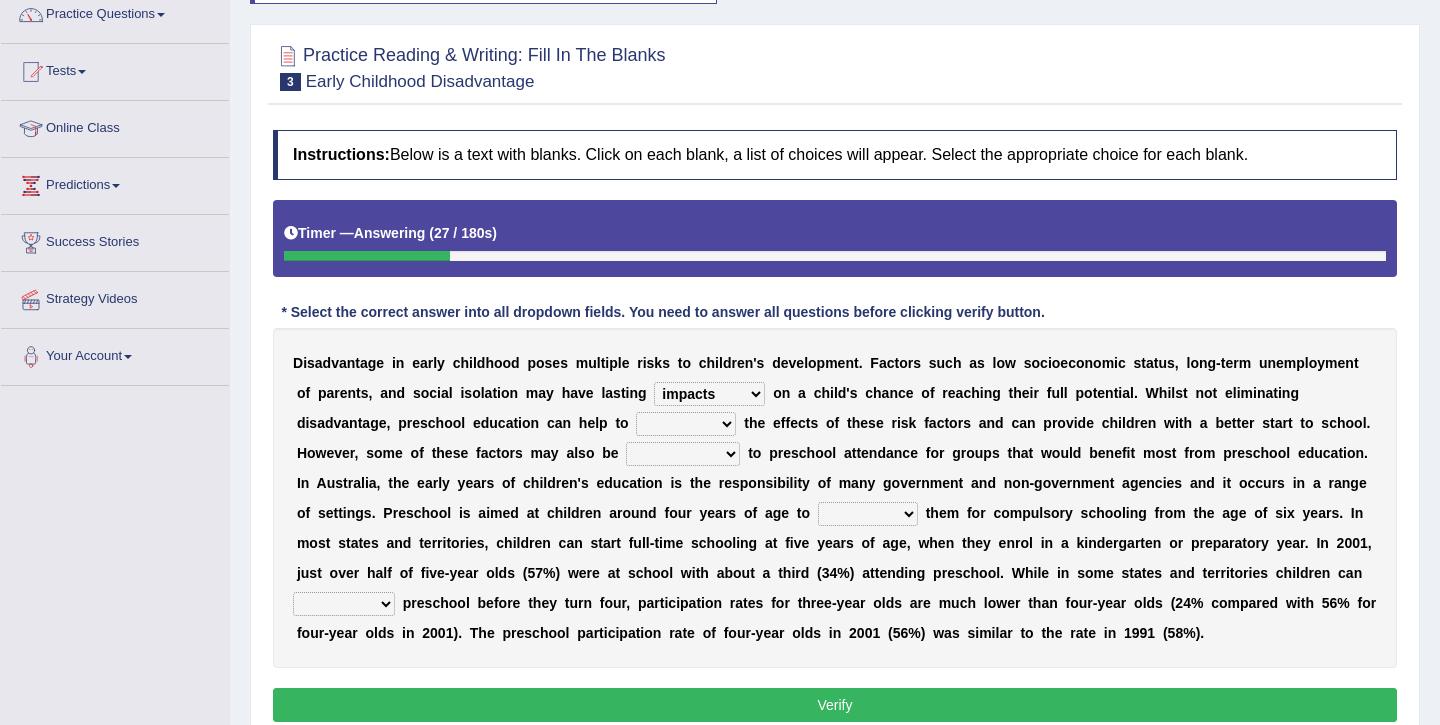 select on "lessen" 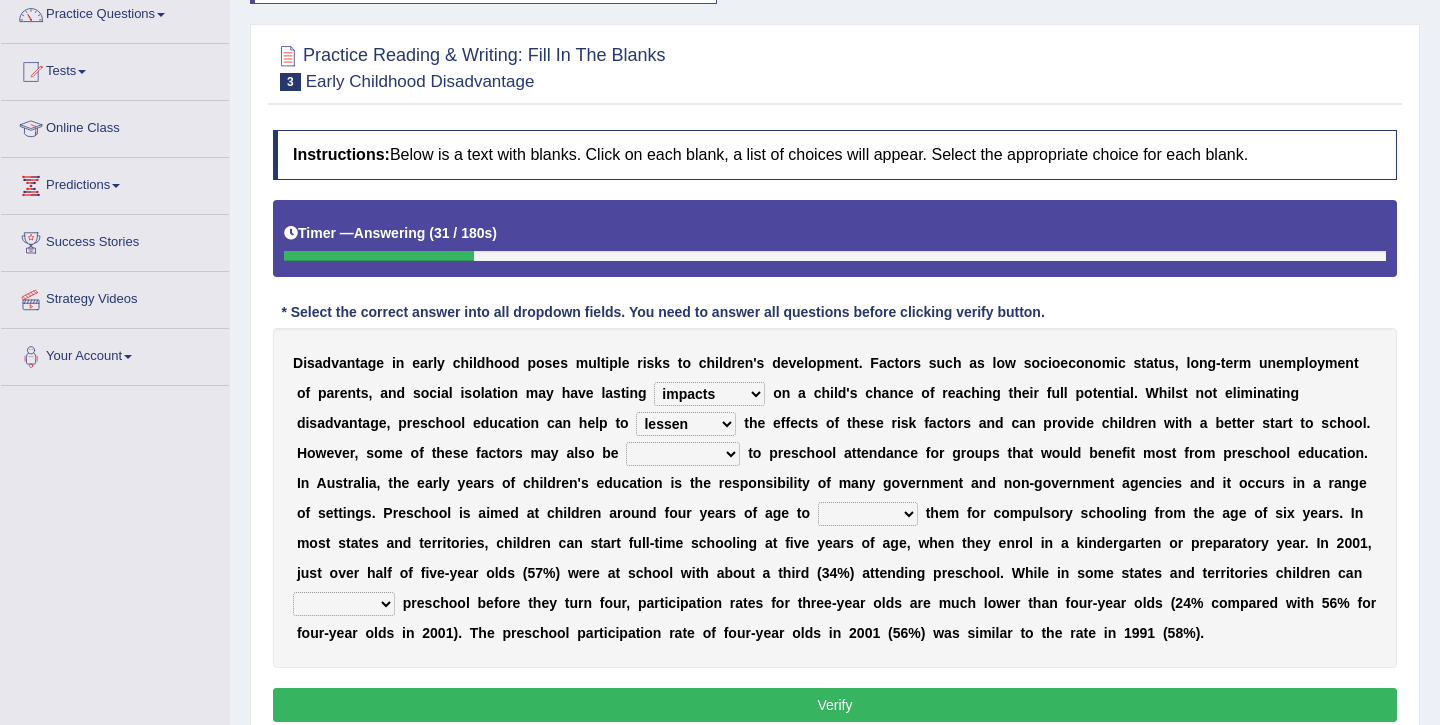 click on "barriers roundabouts accesses factors" at bounding box center (683, 454) 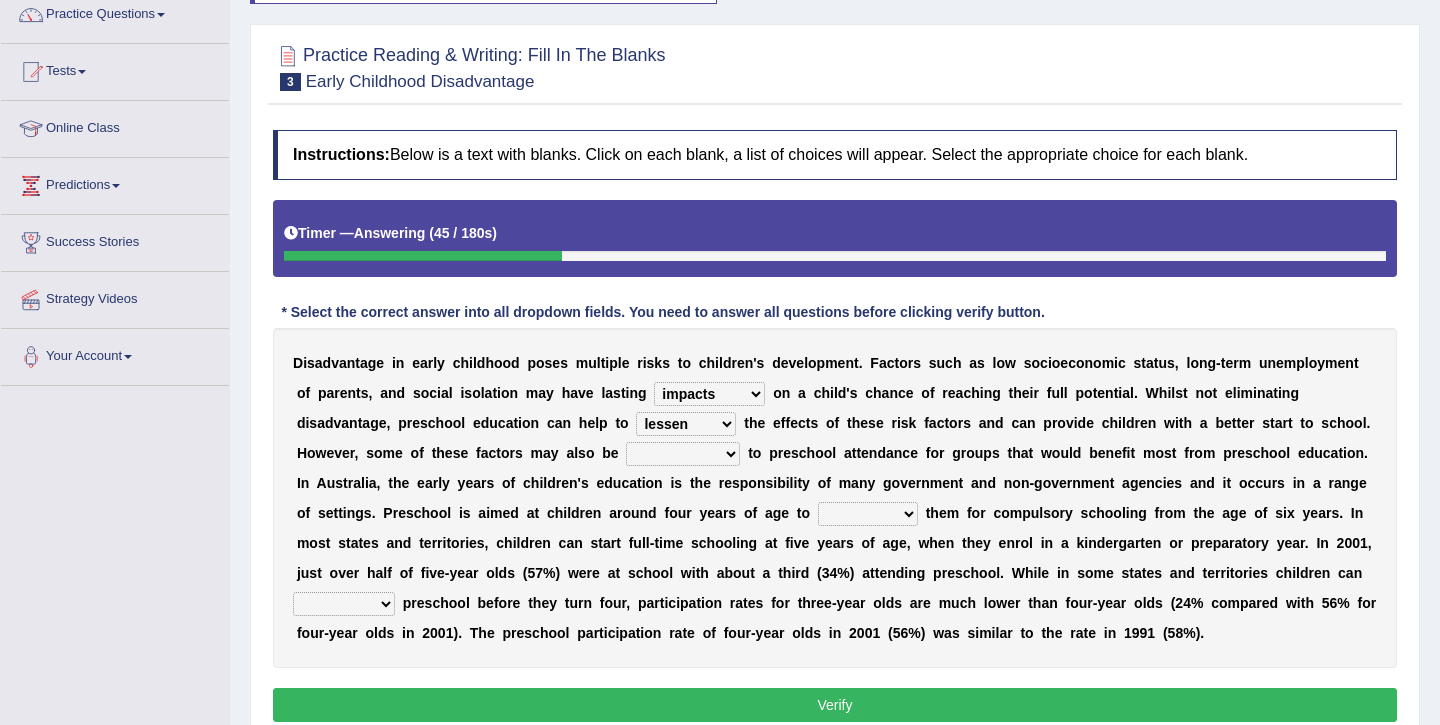 select on "accesses" 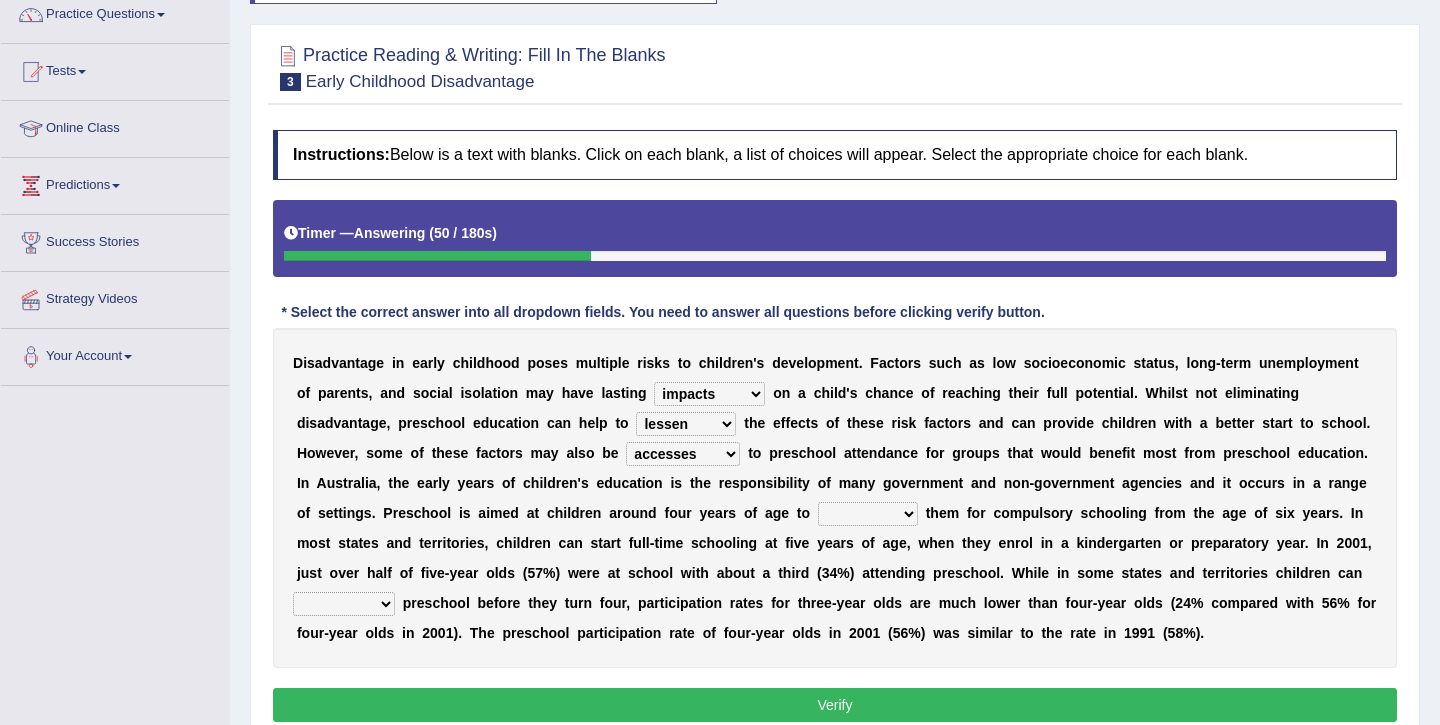 click on "undo fix tie prepare" at bounding box center (868, 514) 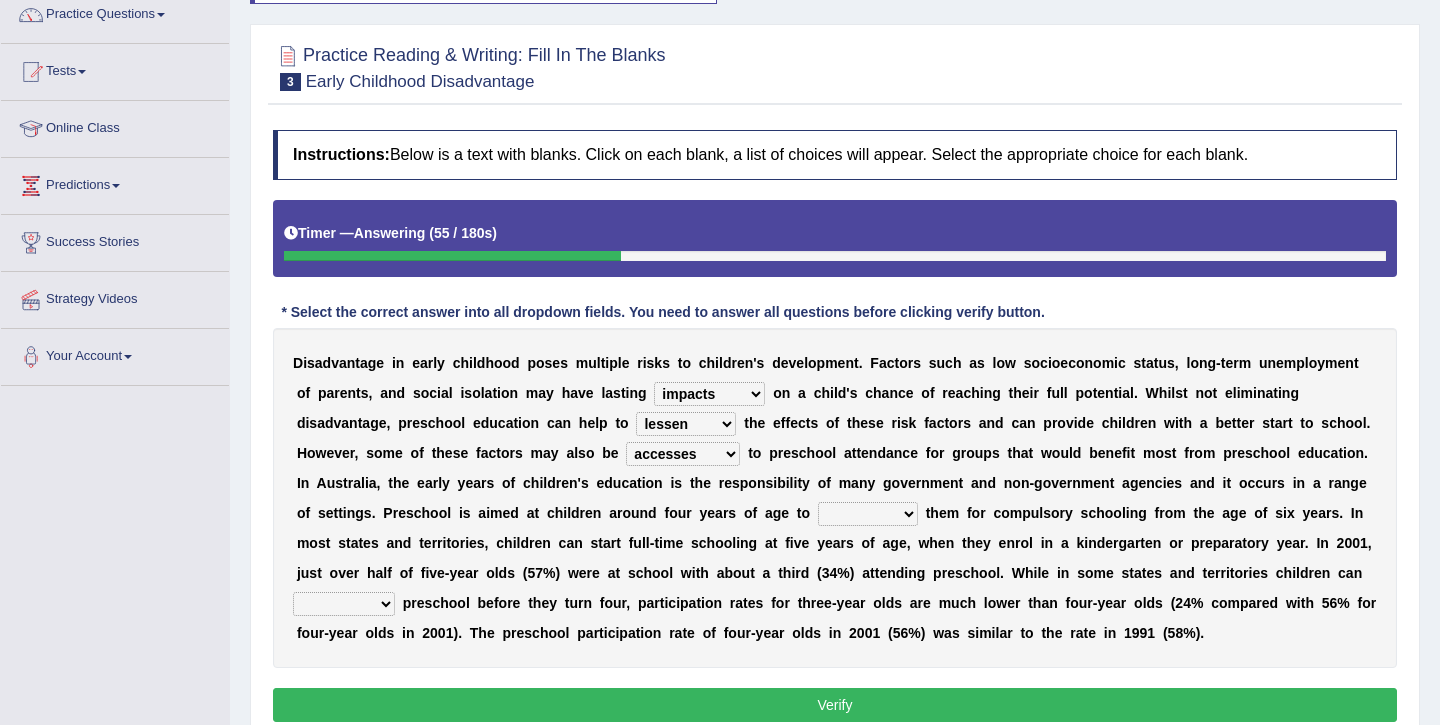 select on "prepare" 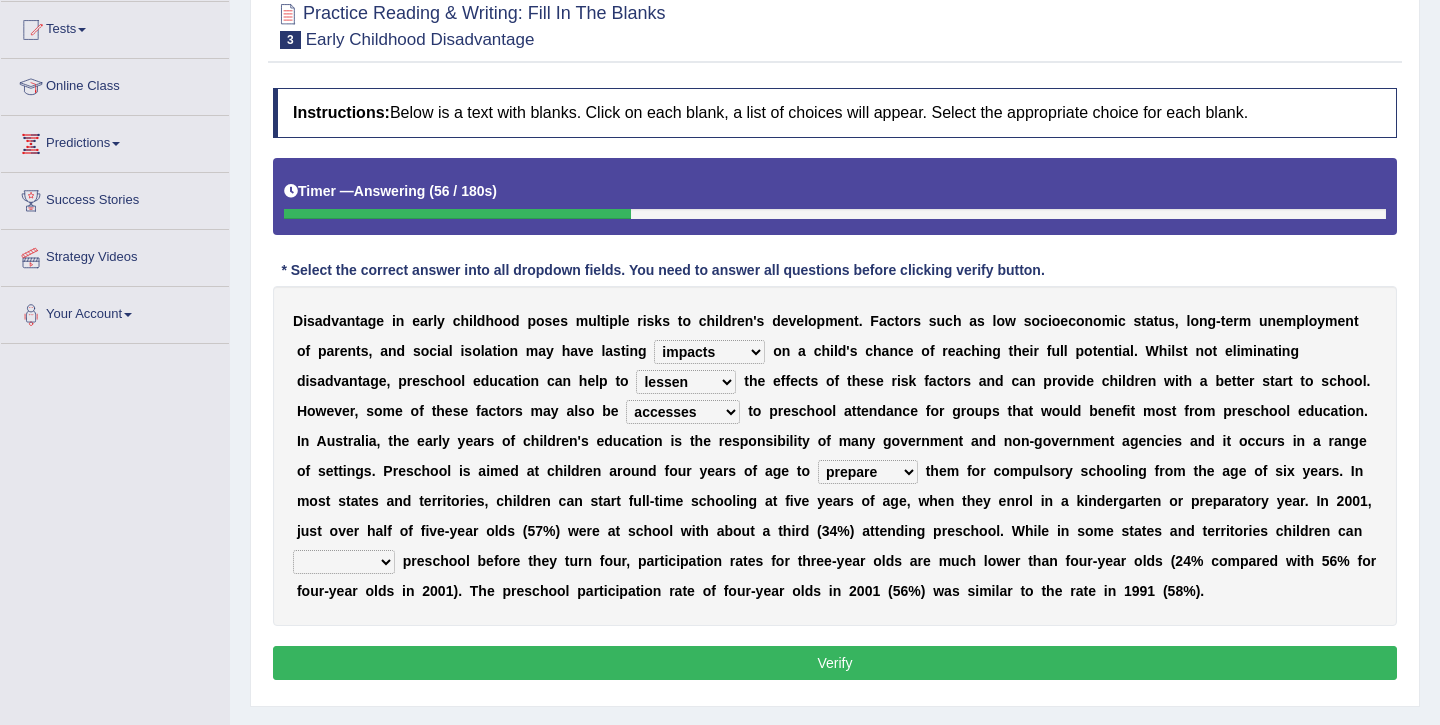 scroll, scrollTop: 212, scrollLeft: 0, axis: vertical 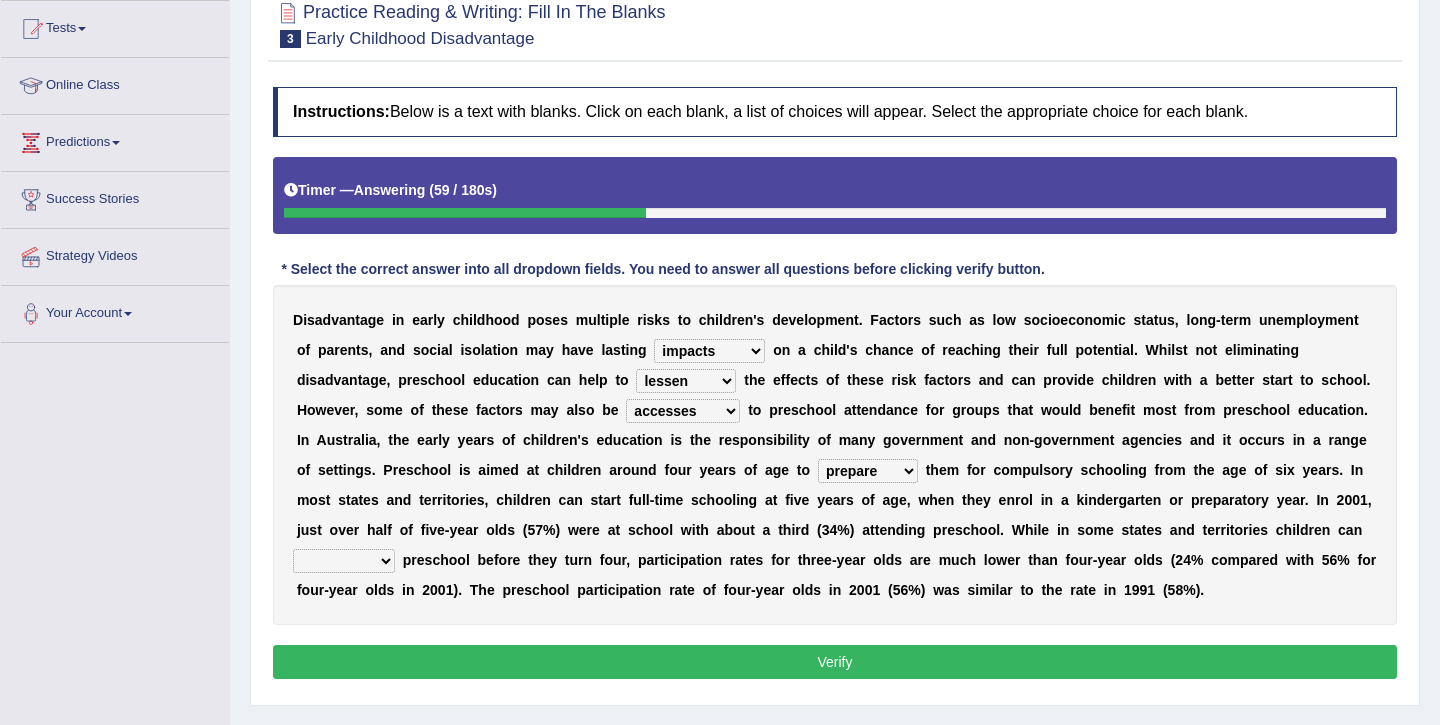 click on "commence alter delay escape" at bounding box center [344, 561] 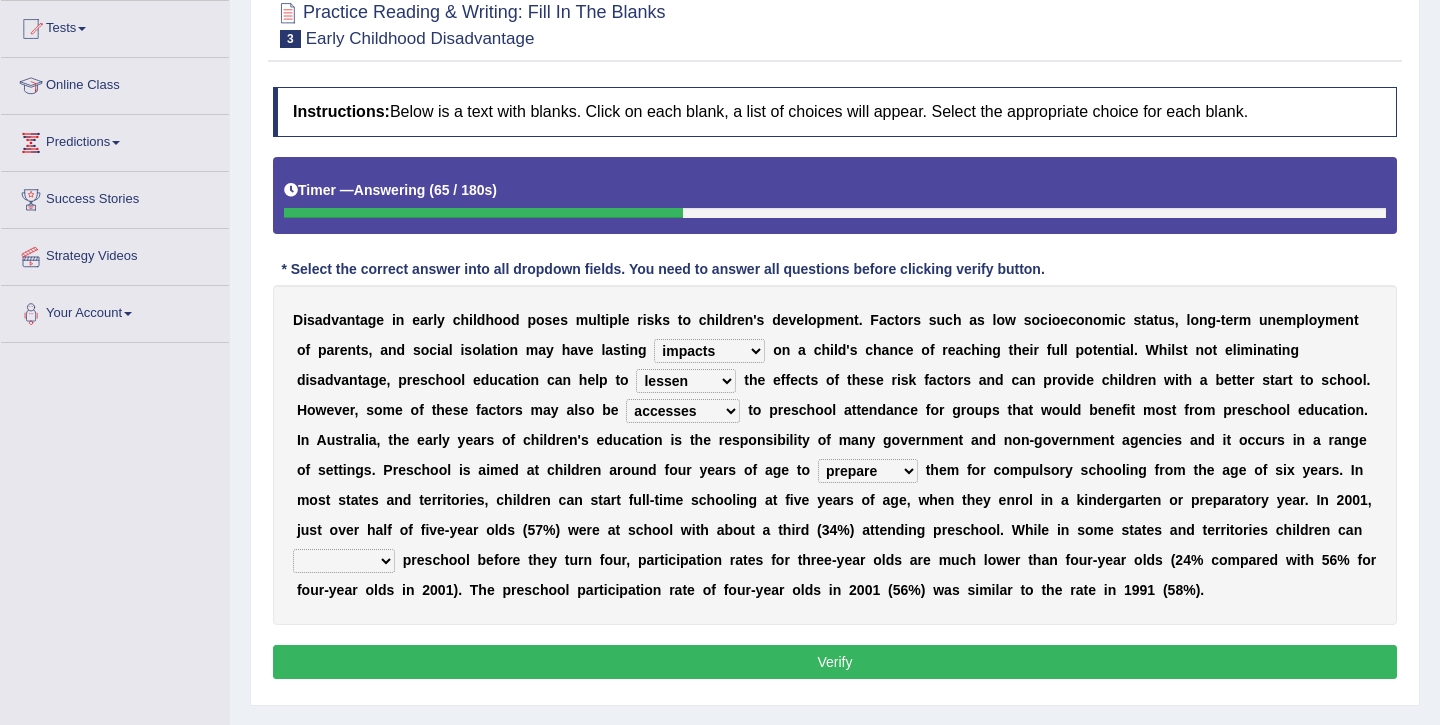 select on "commence" 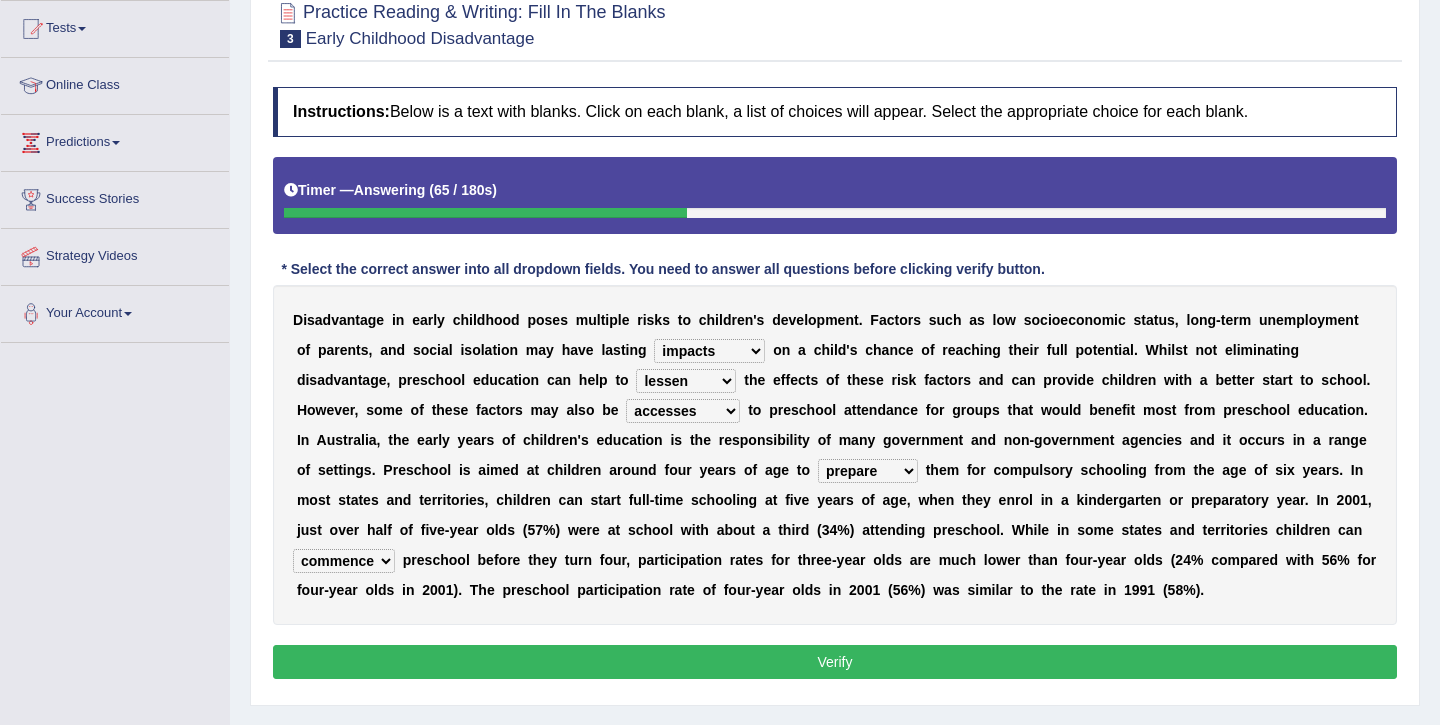 click on "Verify" at bounding box center (835, 662) 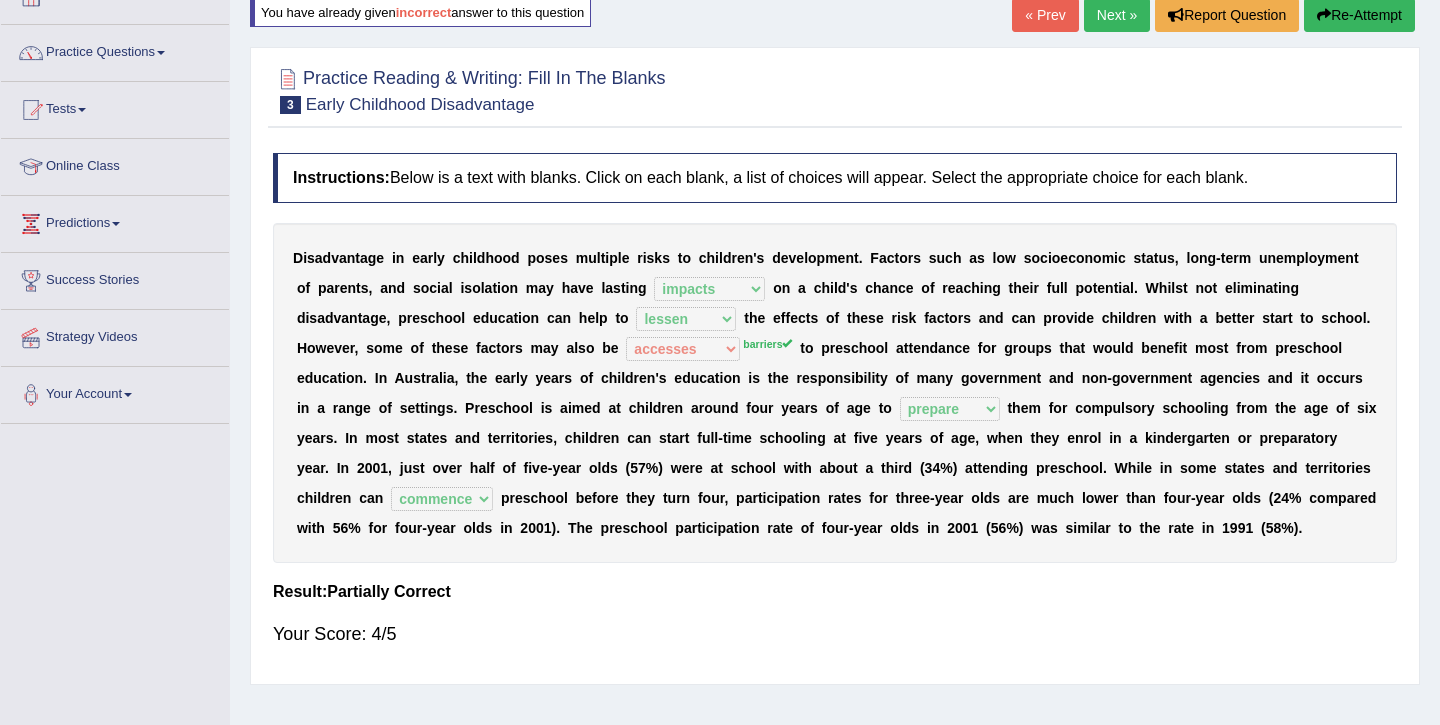 scroll, scrollTop: 0, scrollLeft: 0, axis: both 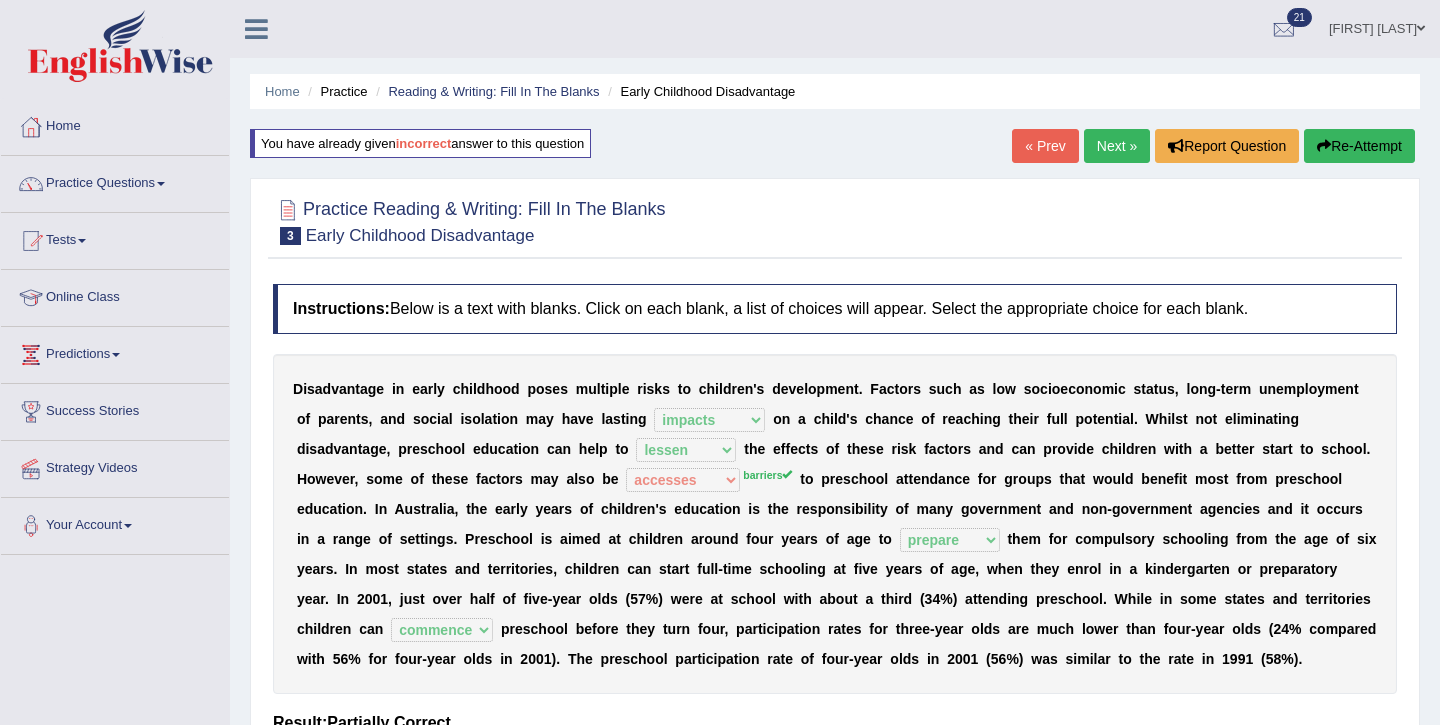 click on "Next »" at bounding box center [1117, 146] 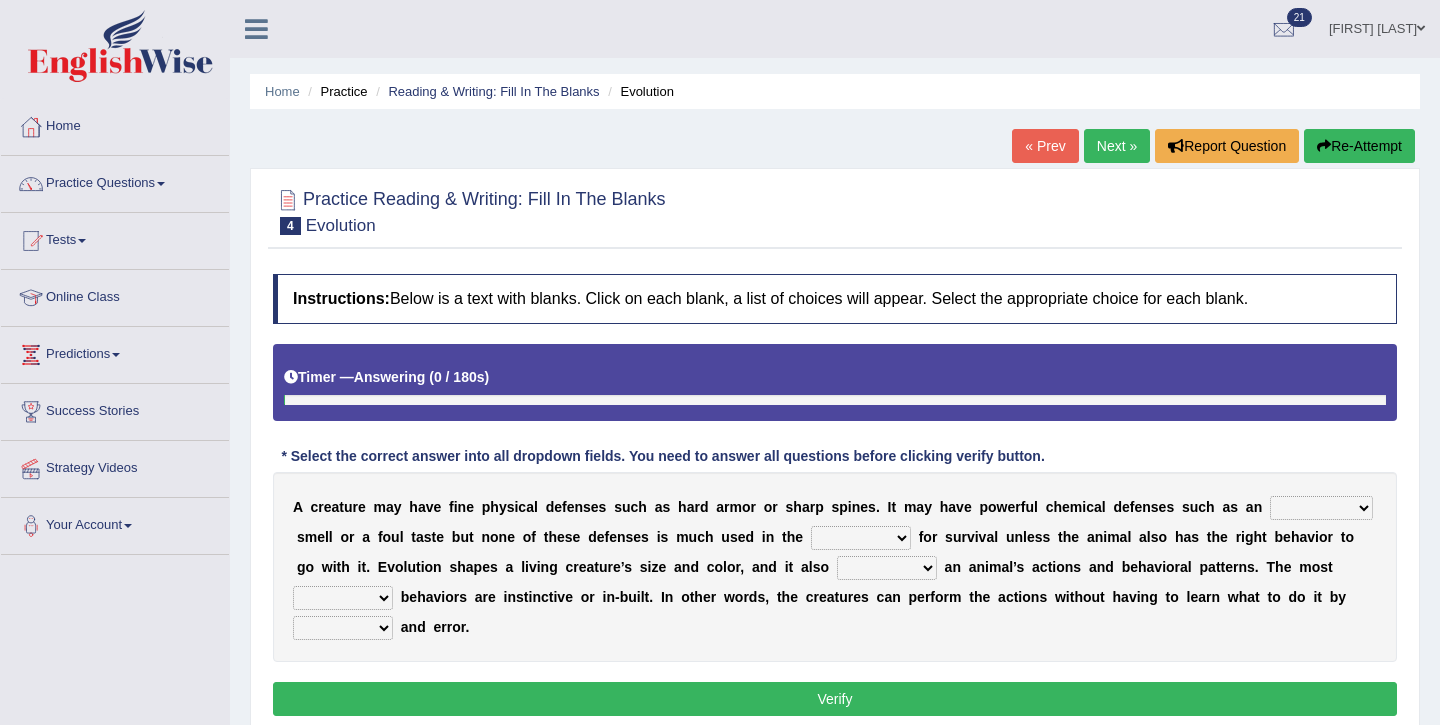 scroll, scrollTop: 0, scrollLeft: 0, axis: both 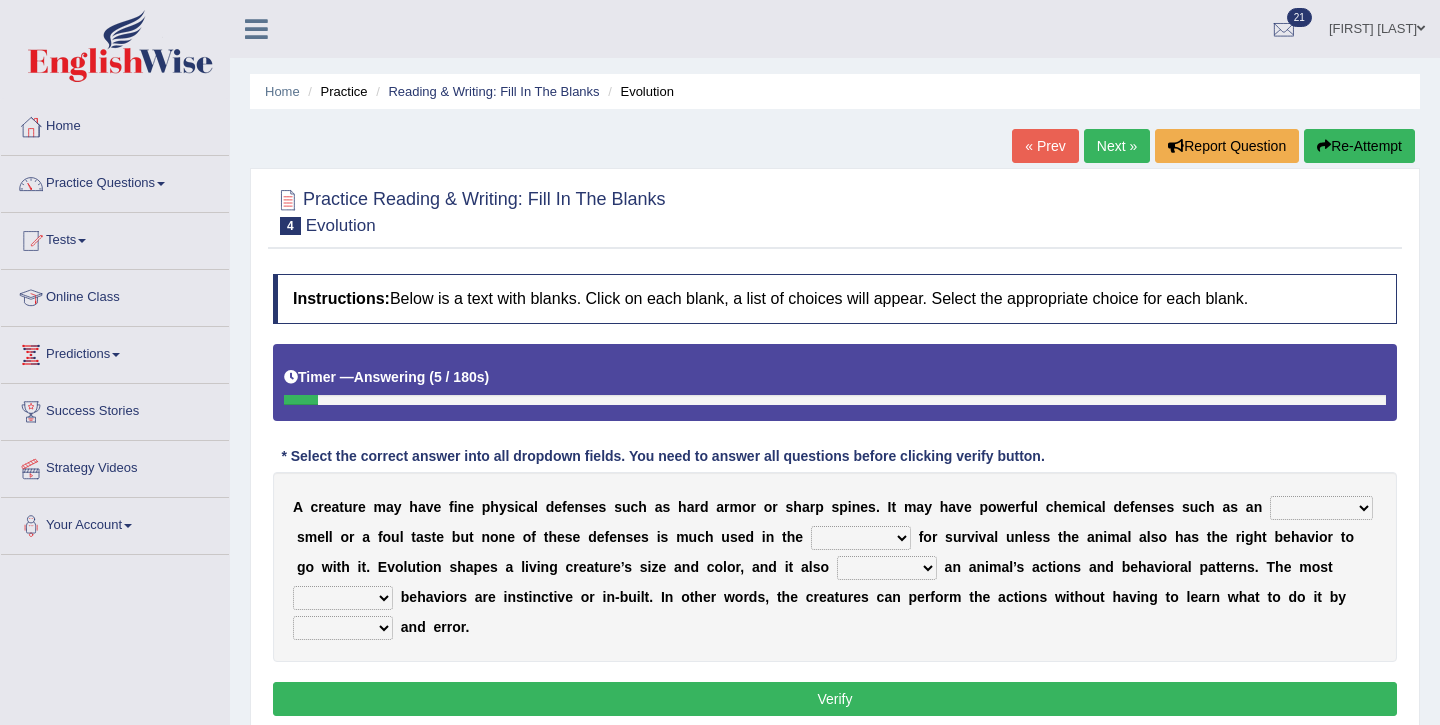 click on "agreeable enchanting ordinary apalling" at bounding box center [1321, 508] 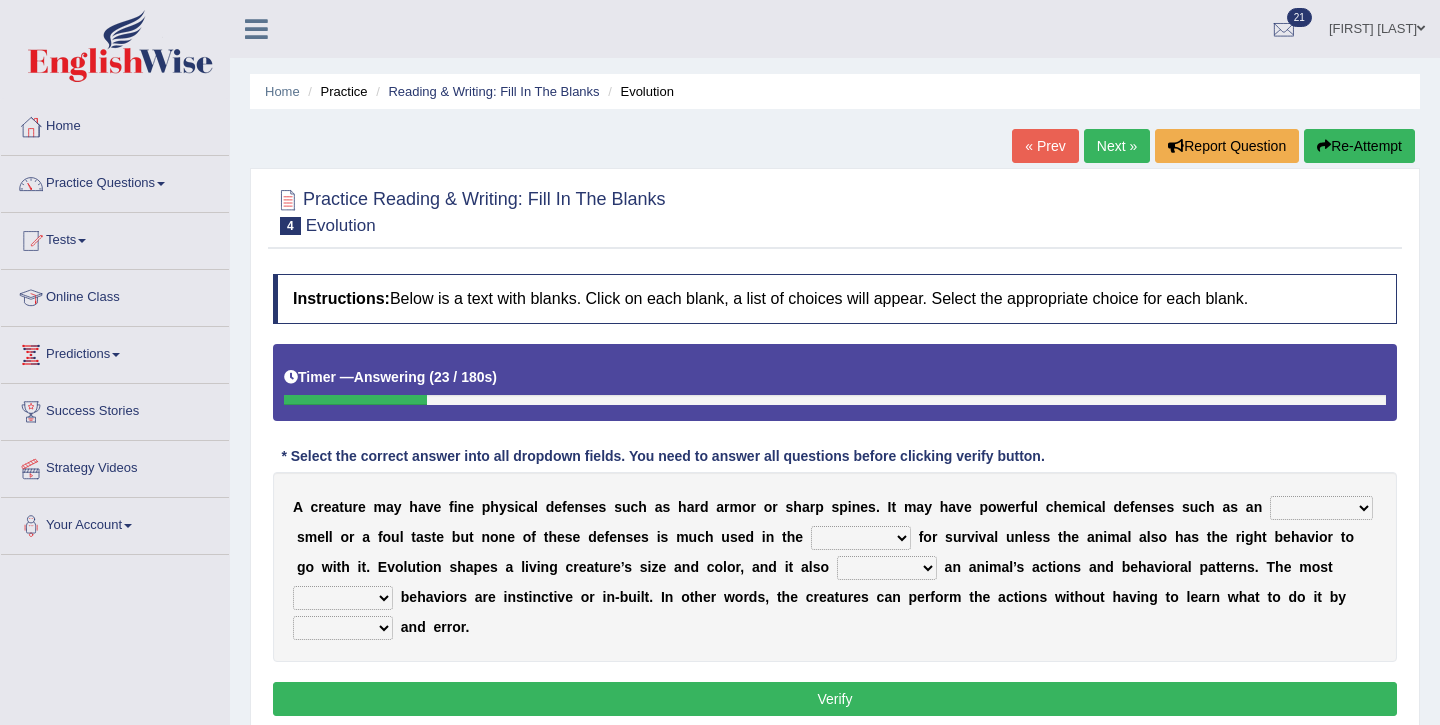 select on "ordinary" 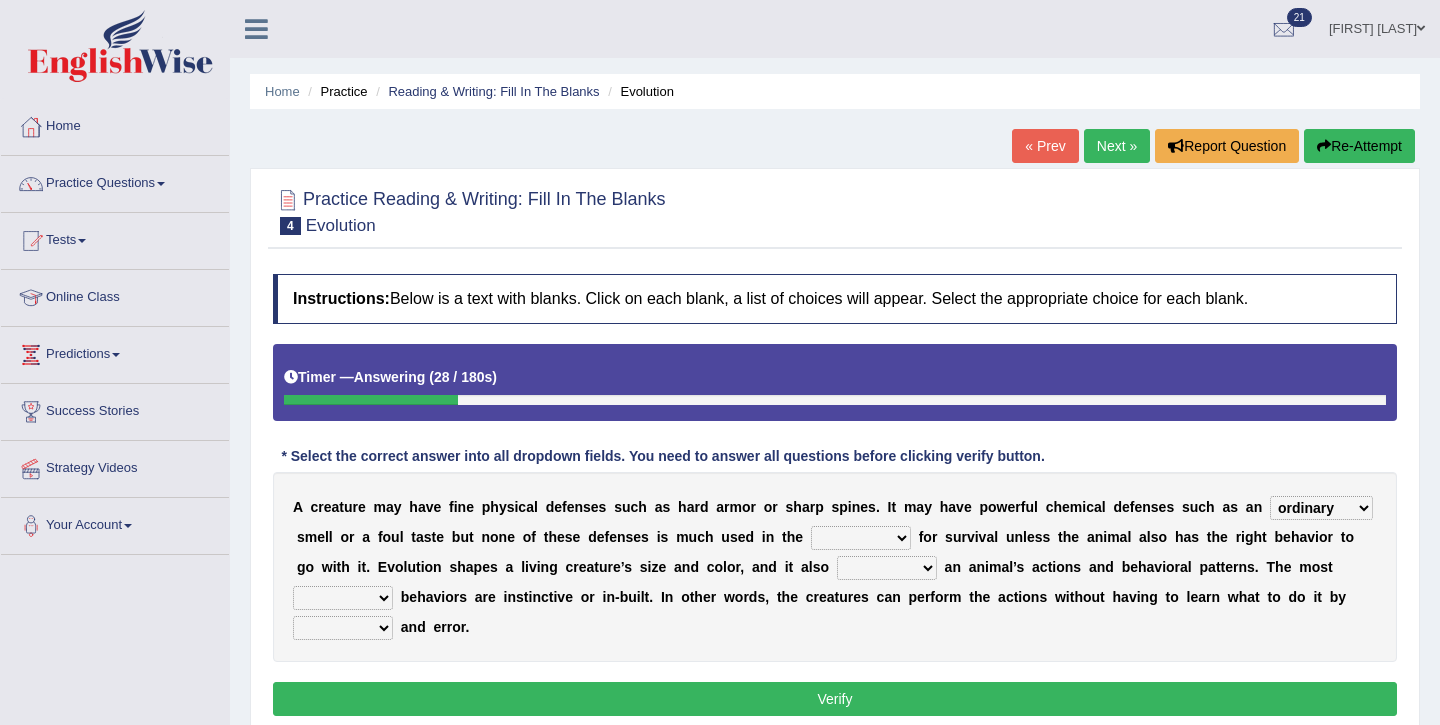 click on "struggle march game campaign" at bounding box center (861, 538) 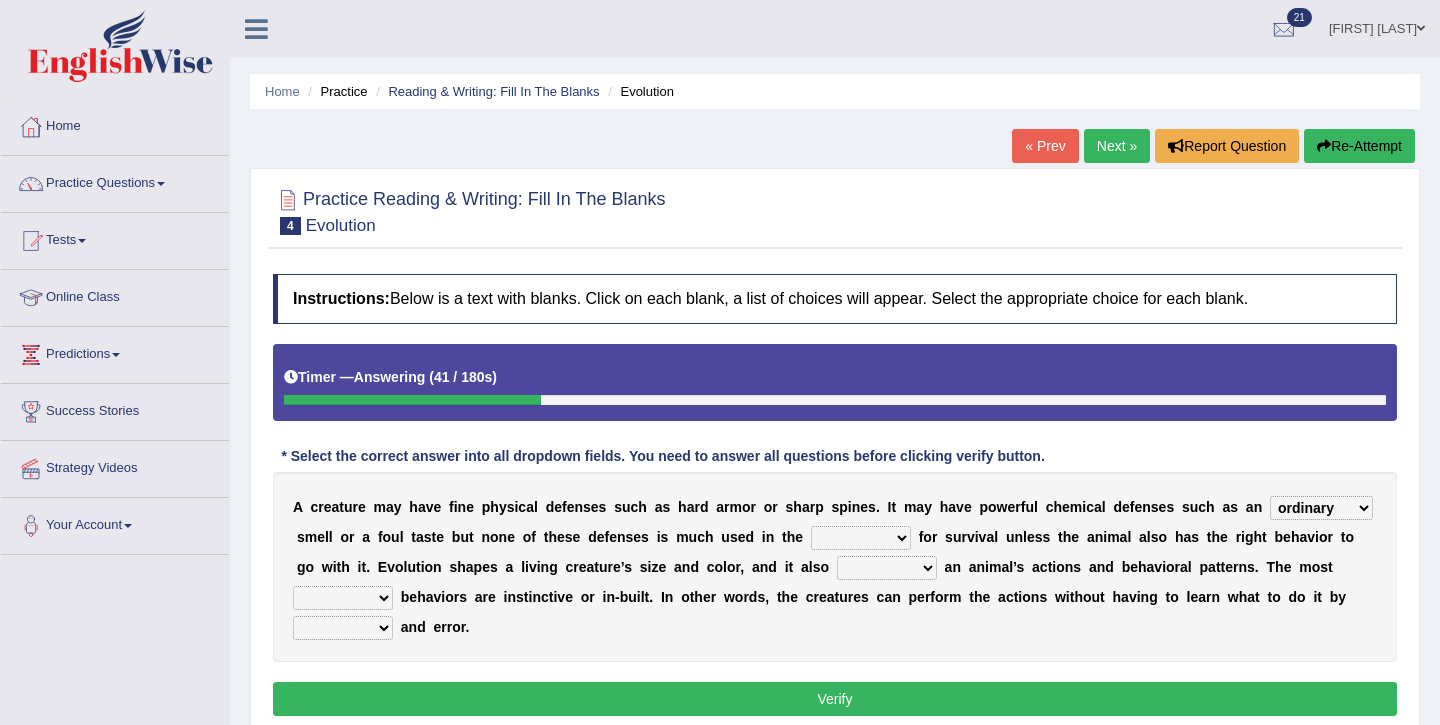 select on "struggle" 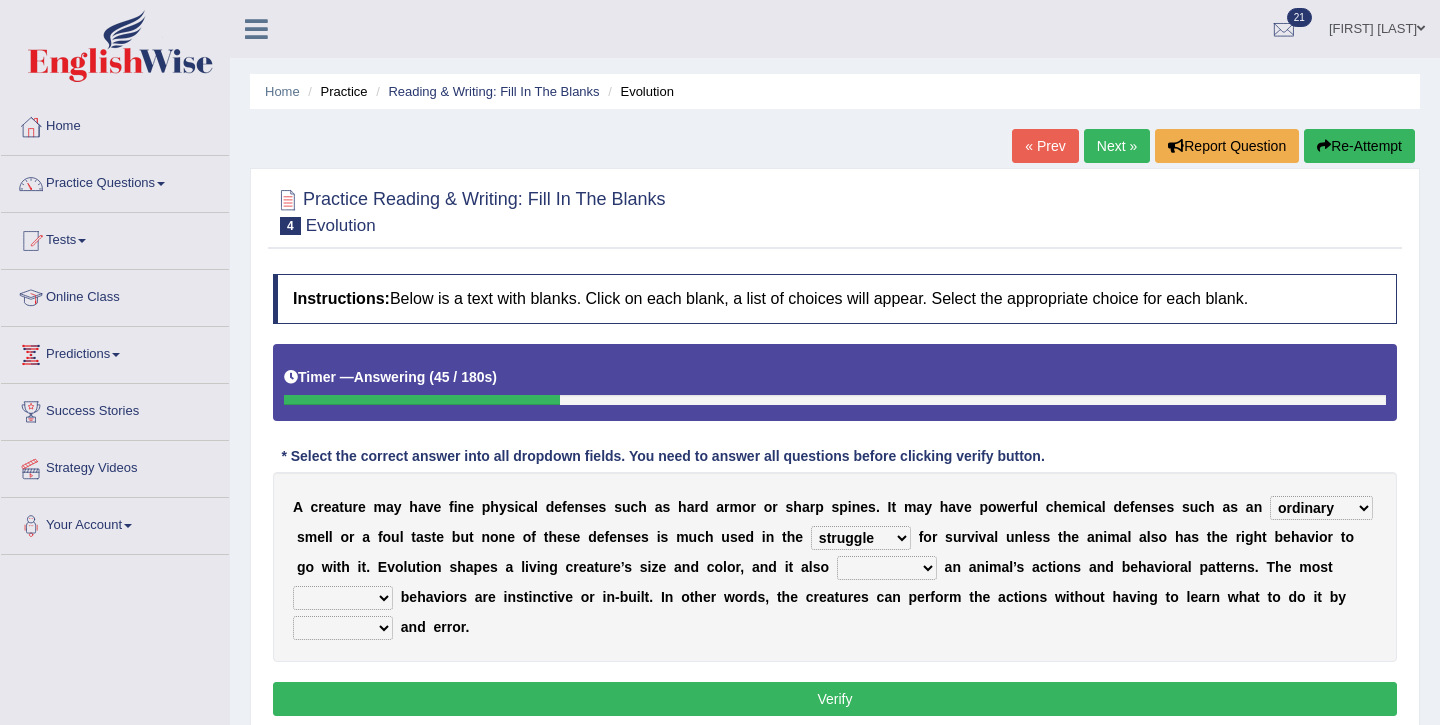 click on "shapes pieces features aspects" at bounding box center (887, 568) 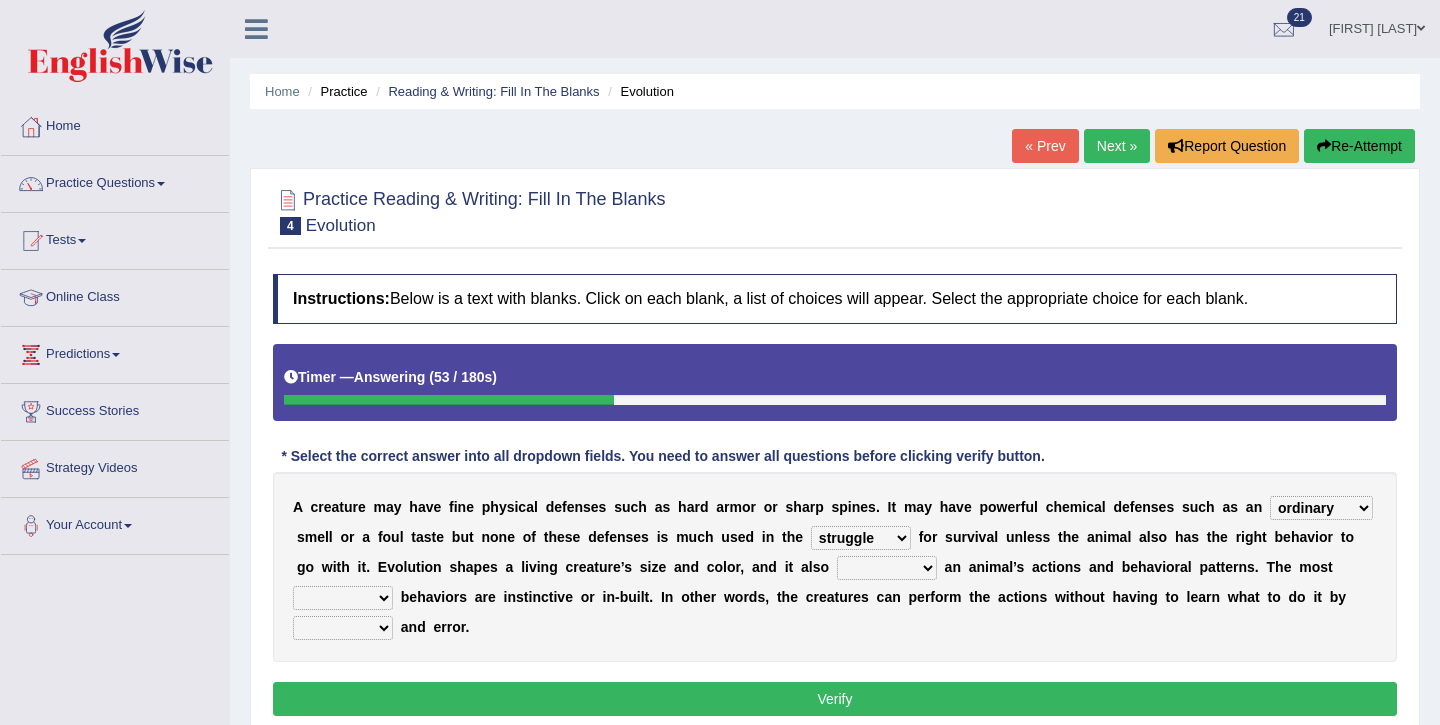 click on "shapes pieces features aspects" at bounding box center [887, 568] 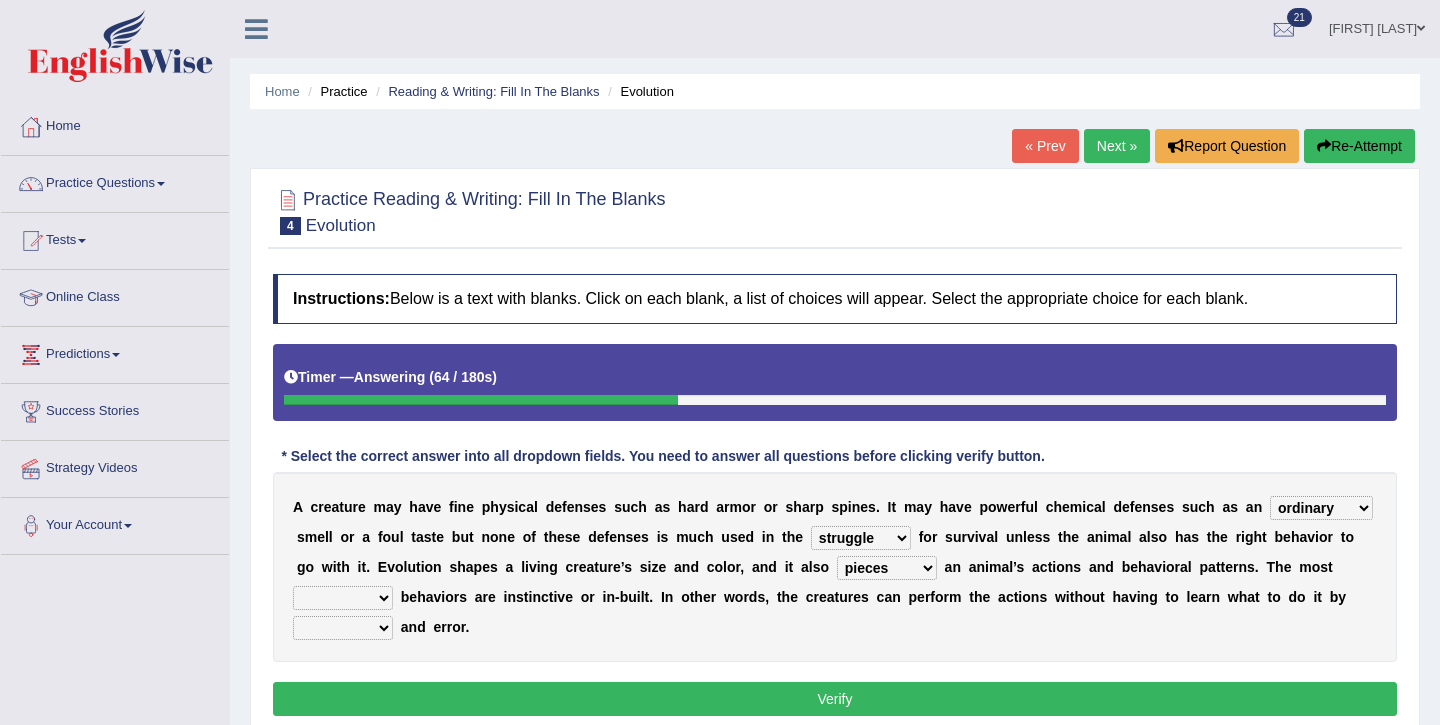 click on "shapes pieces features aspects" at bounding box center [887, 568] 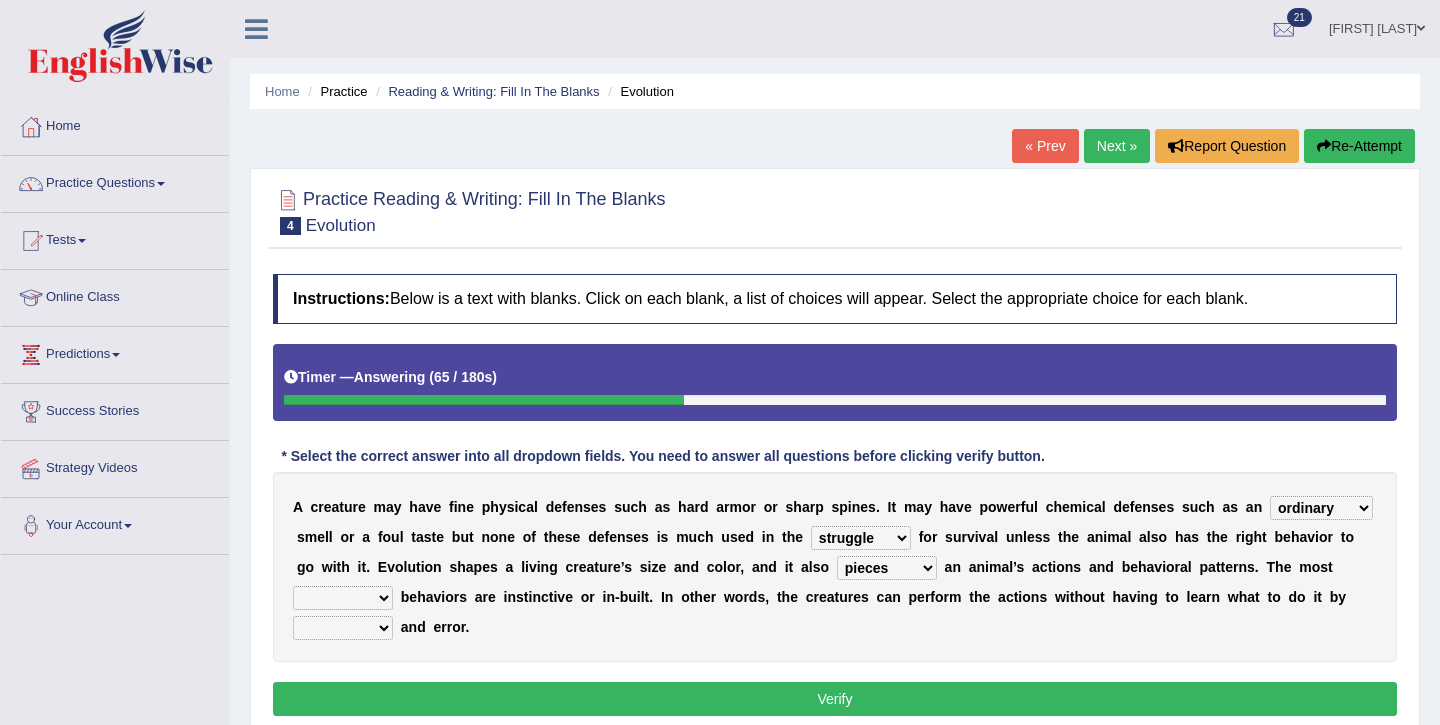 select on "features" 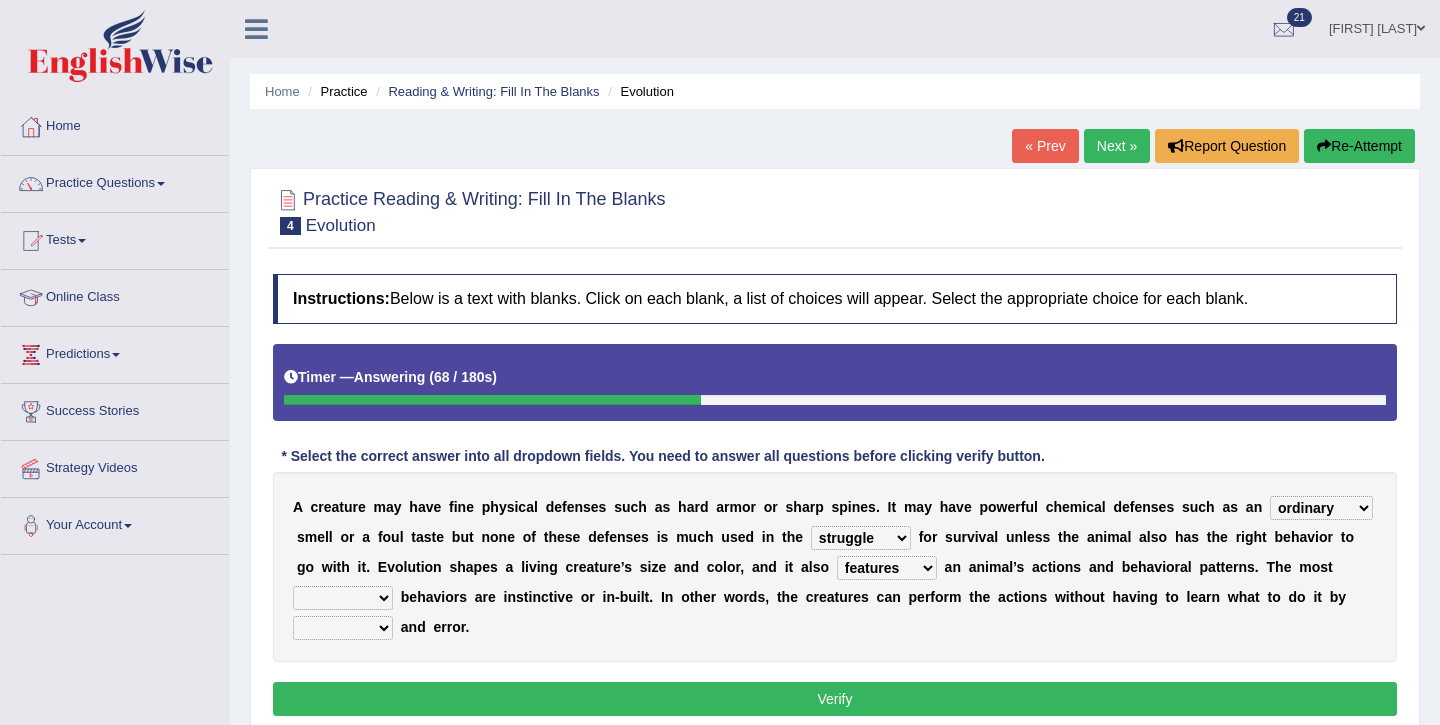 click on "important automatic difficult ascetic" at bounding box center (343, 598) 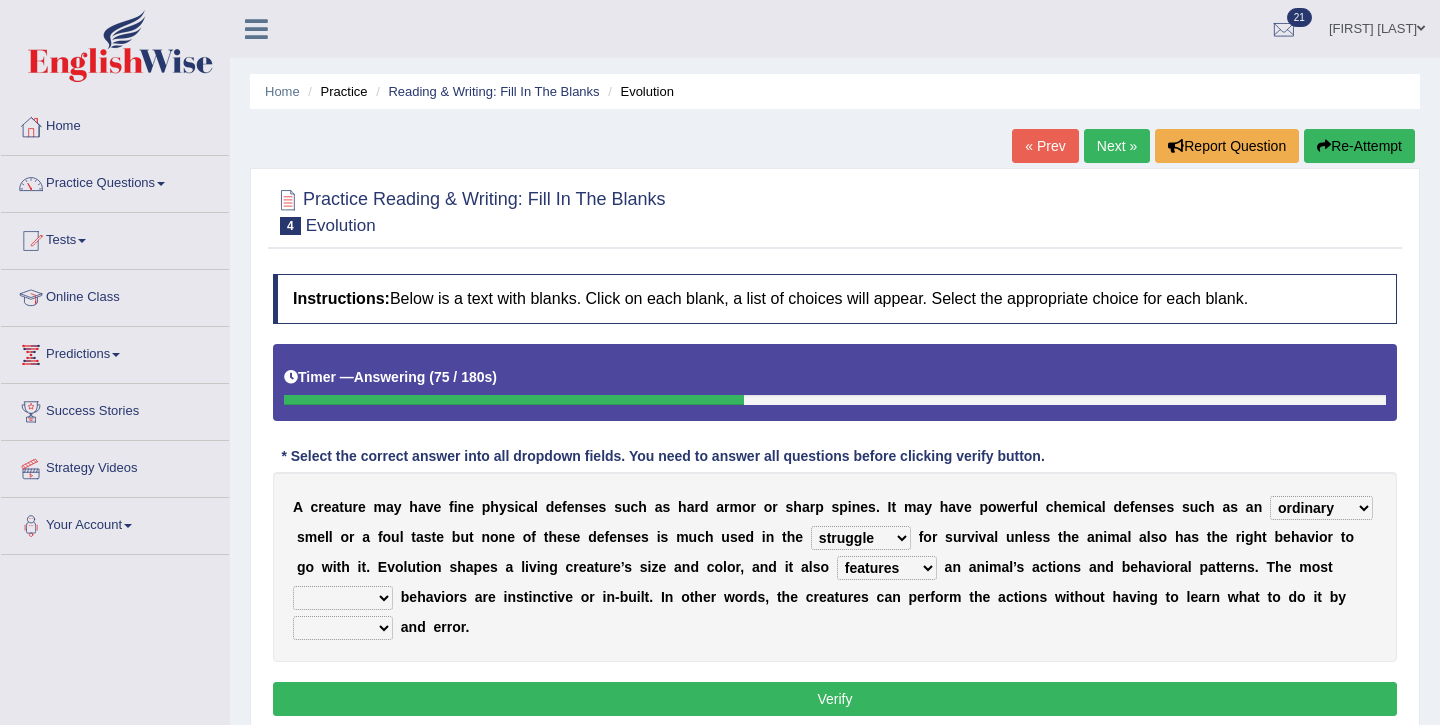 select on "difficult" 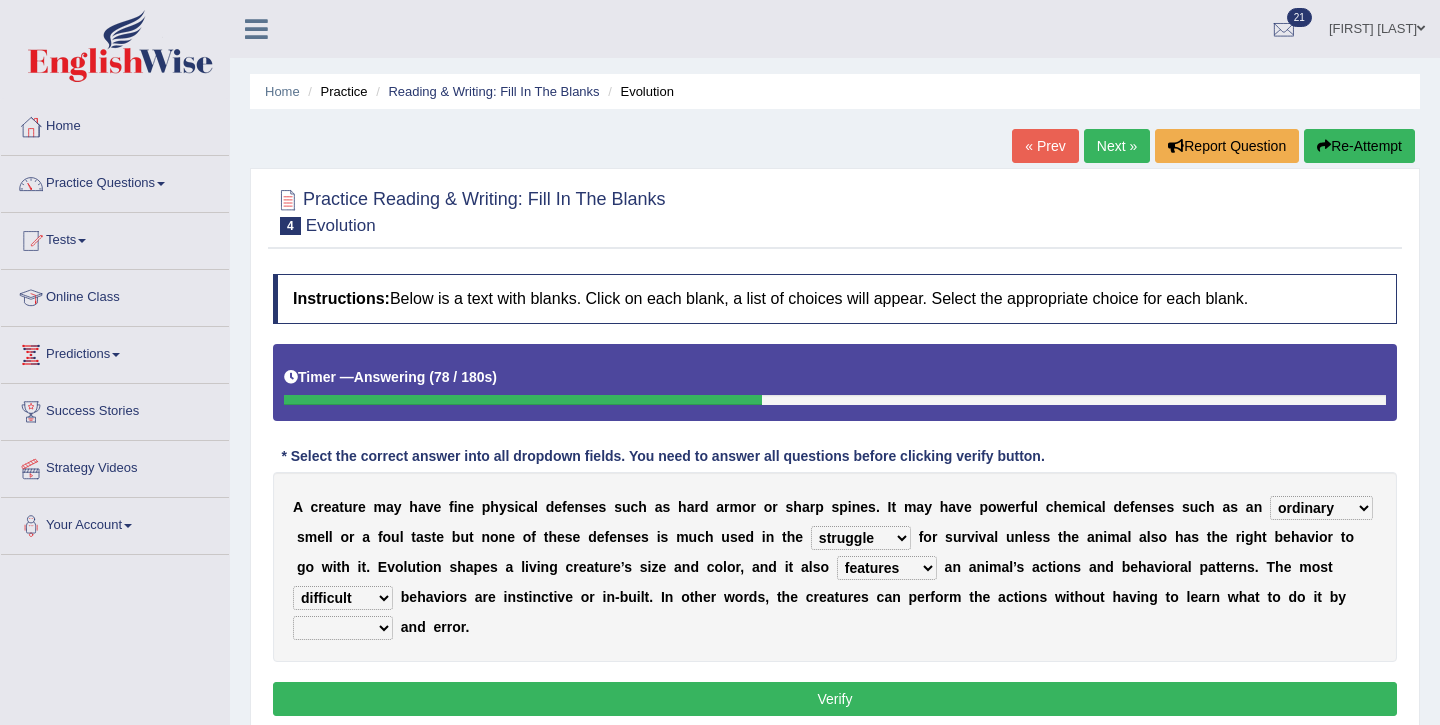 click on "attempt doing trial testing" at bounding box center (343, 628) 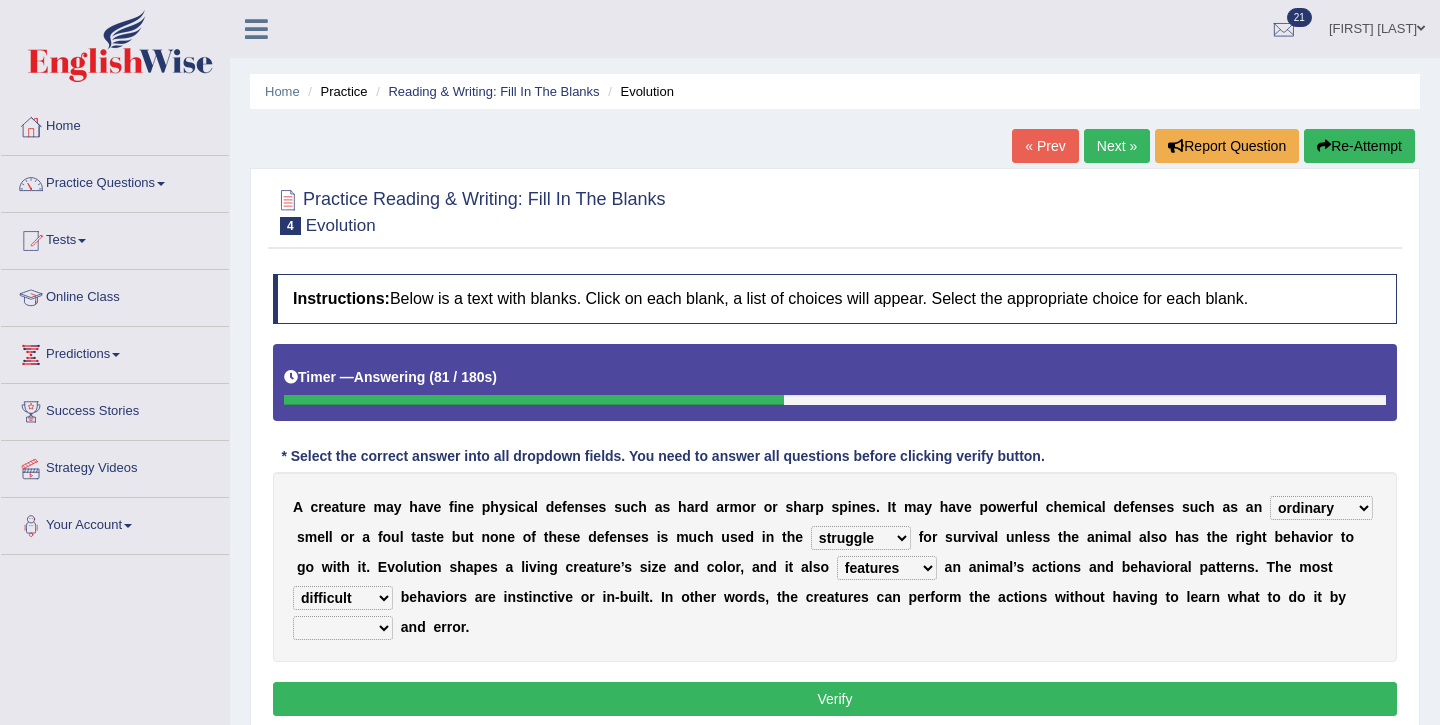 select on "trial" 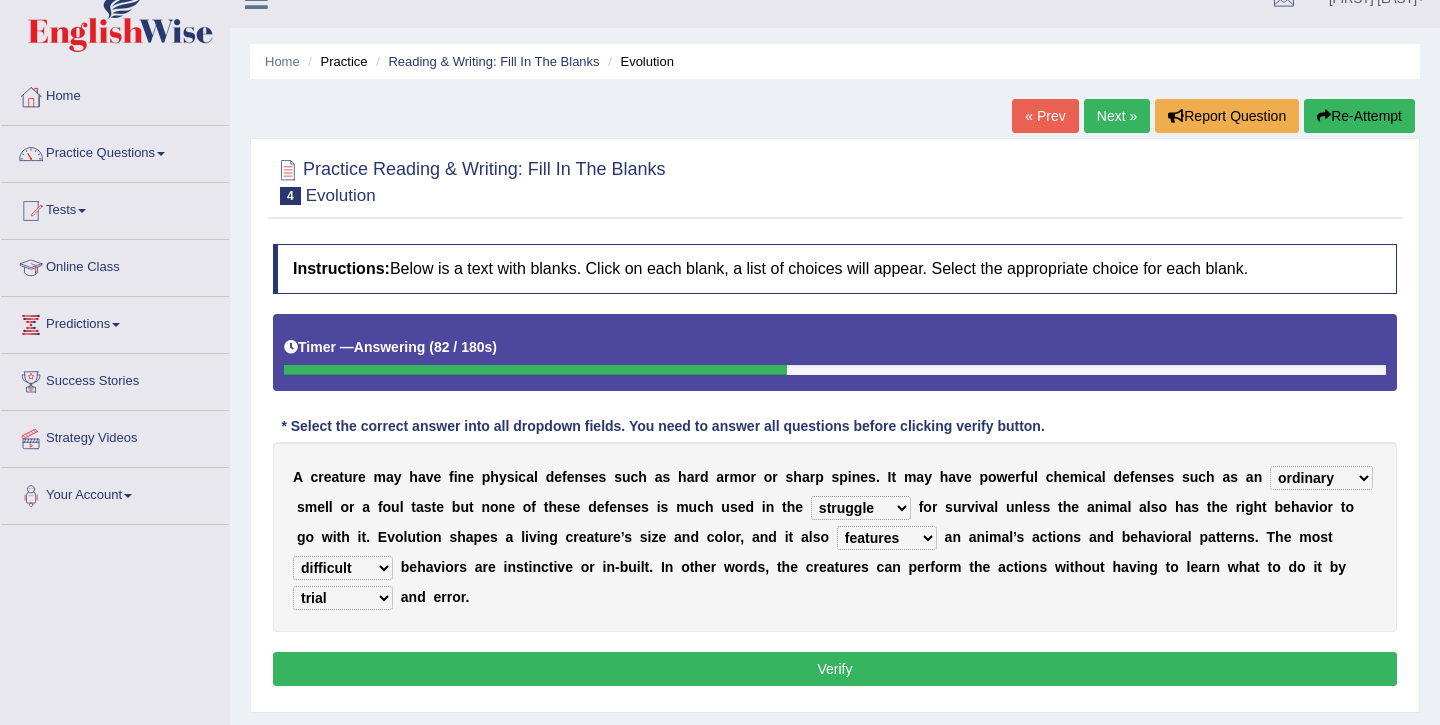 scroll, scrollTop: 33, scrollLeft: 0, axis: vertical 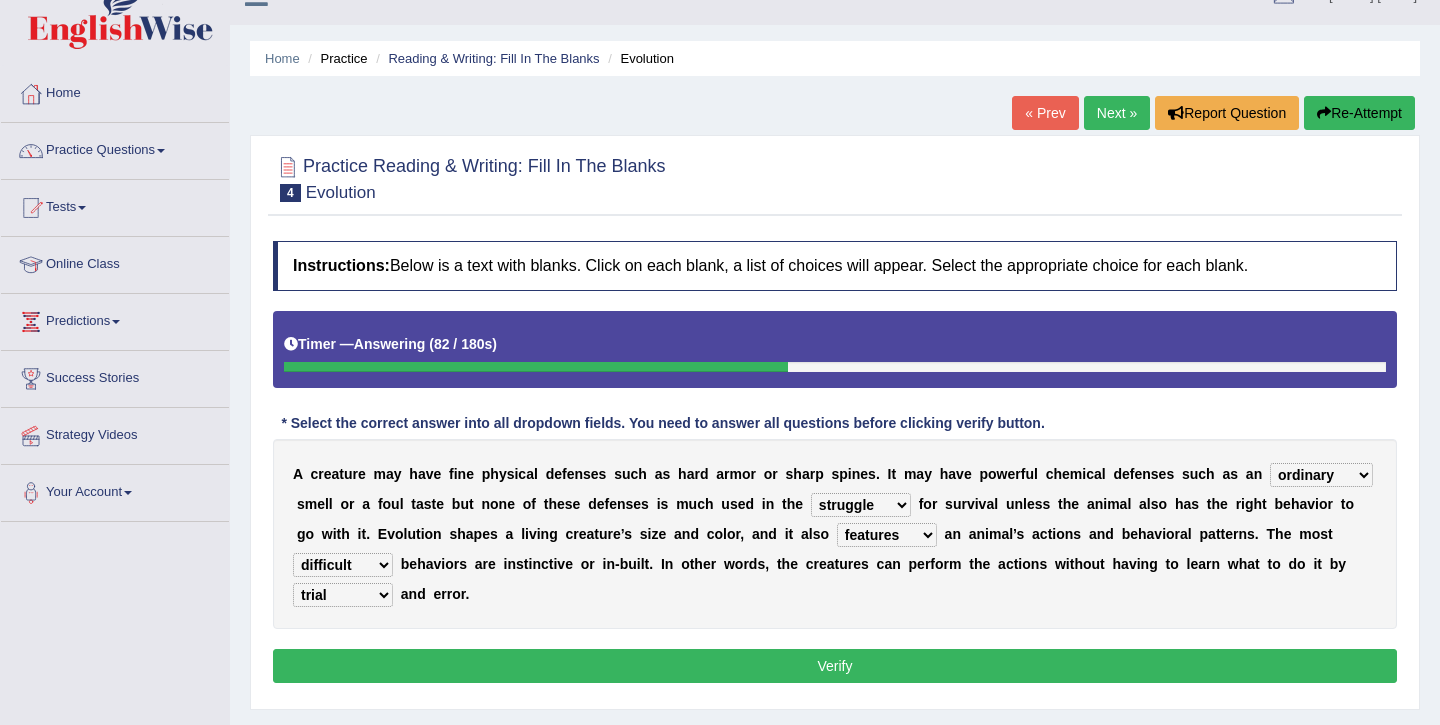 click on "Verify" at bounding box center [835, 666] 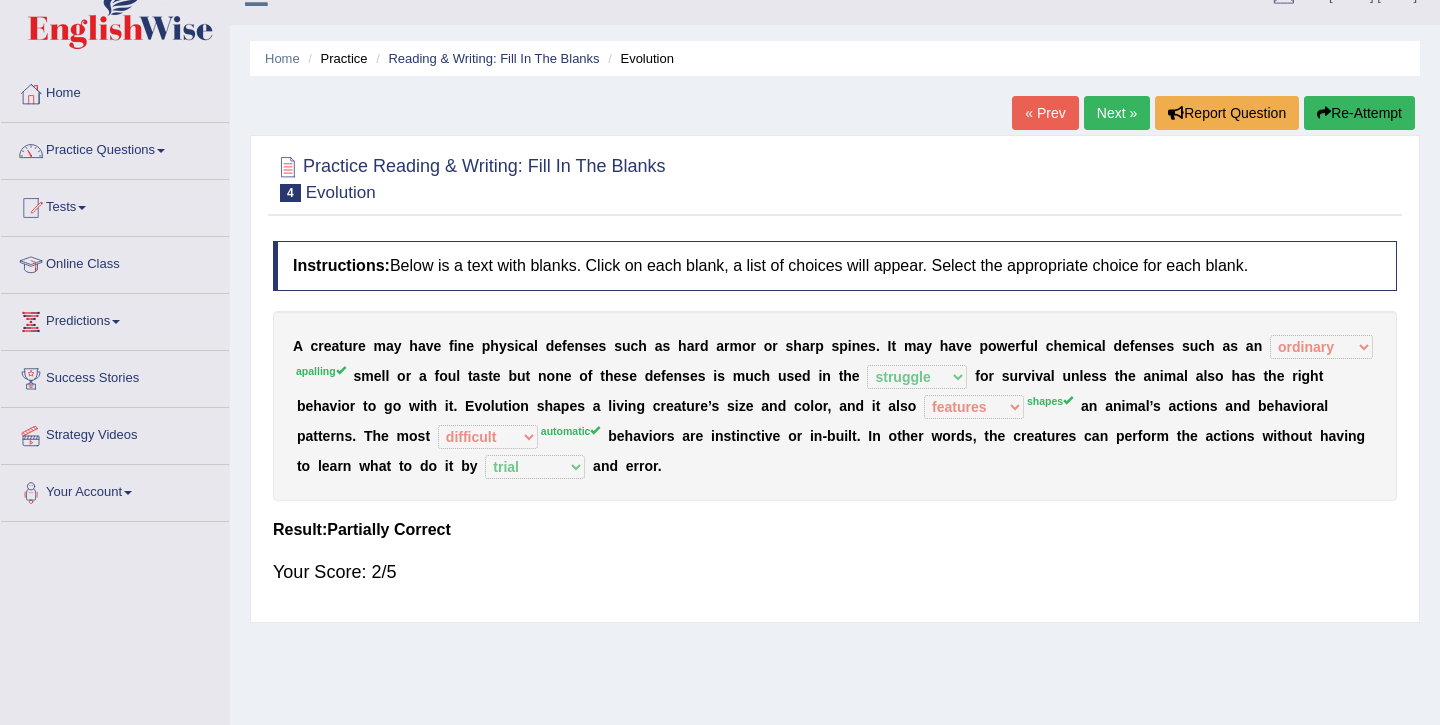 click on "Next »" at bounding box center [1117, 113] 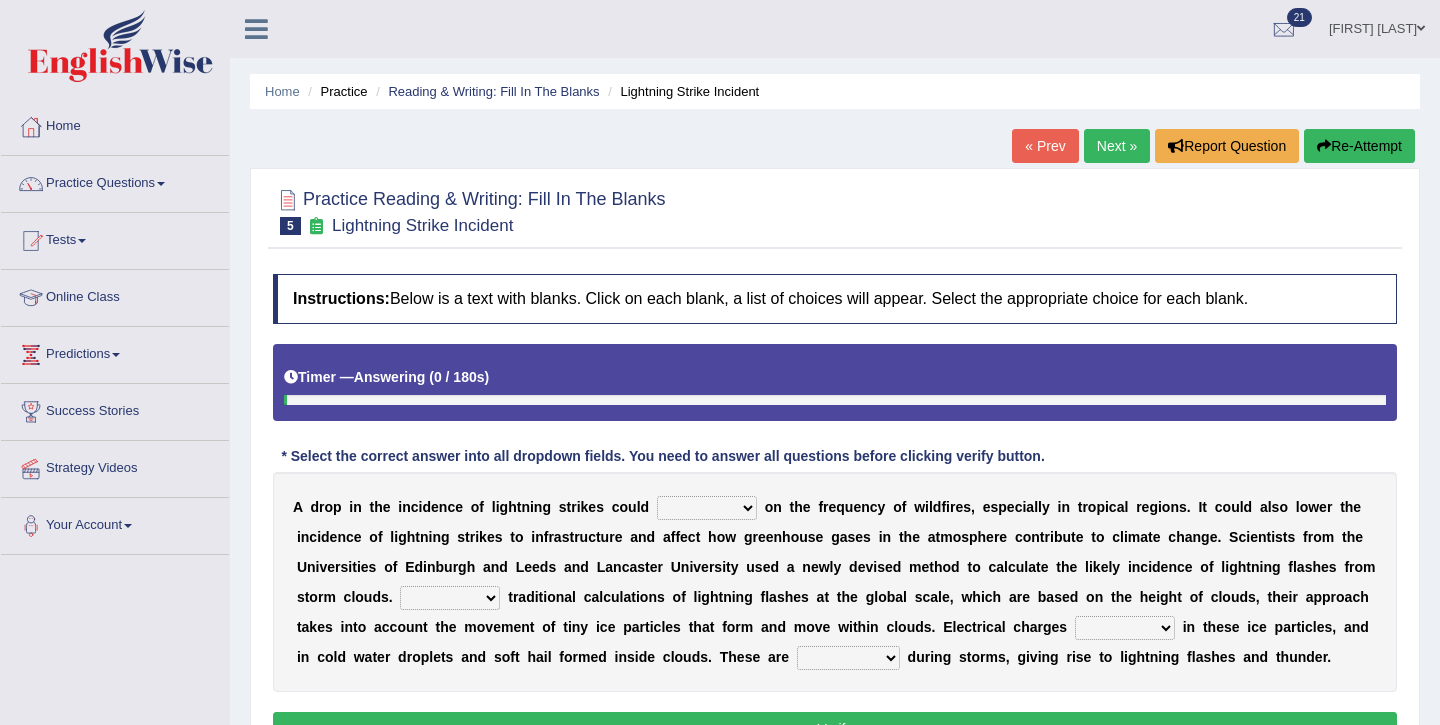 scroll, scrollTop: 0, scrollLeft: 0, axis: both 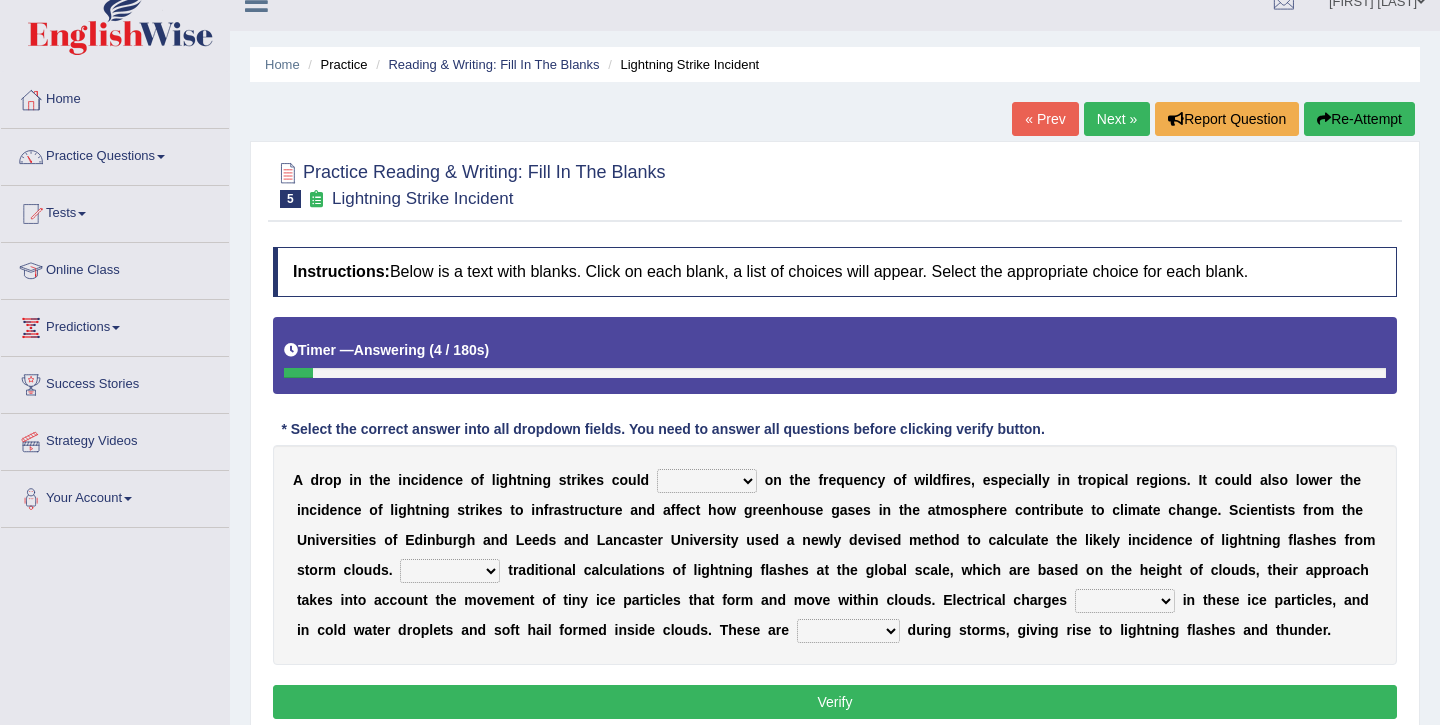 click on "dwell focus impact depend" at bounding box center (707, 481) 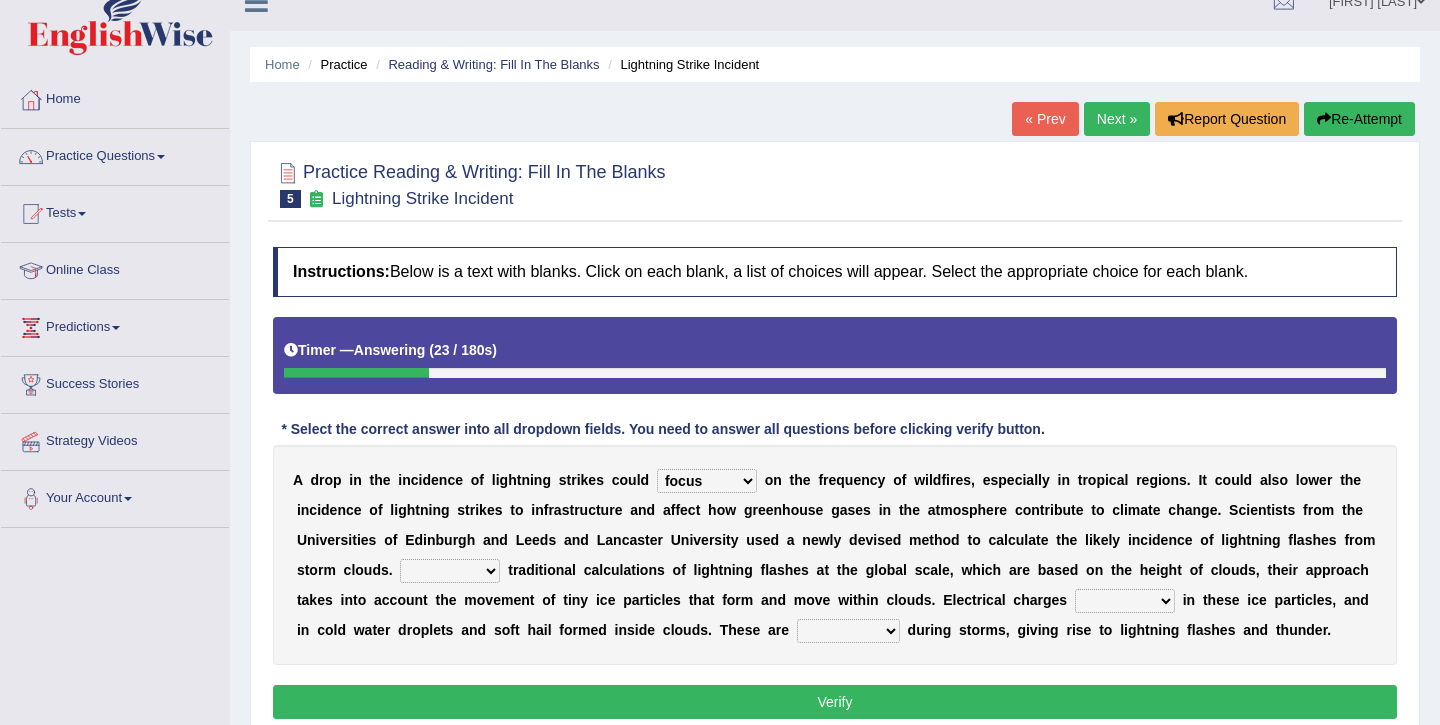 click on "dwell focus impact depend" at bounding box center [707, 481] 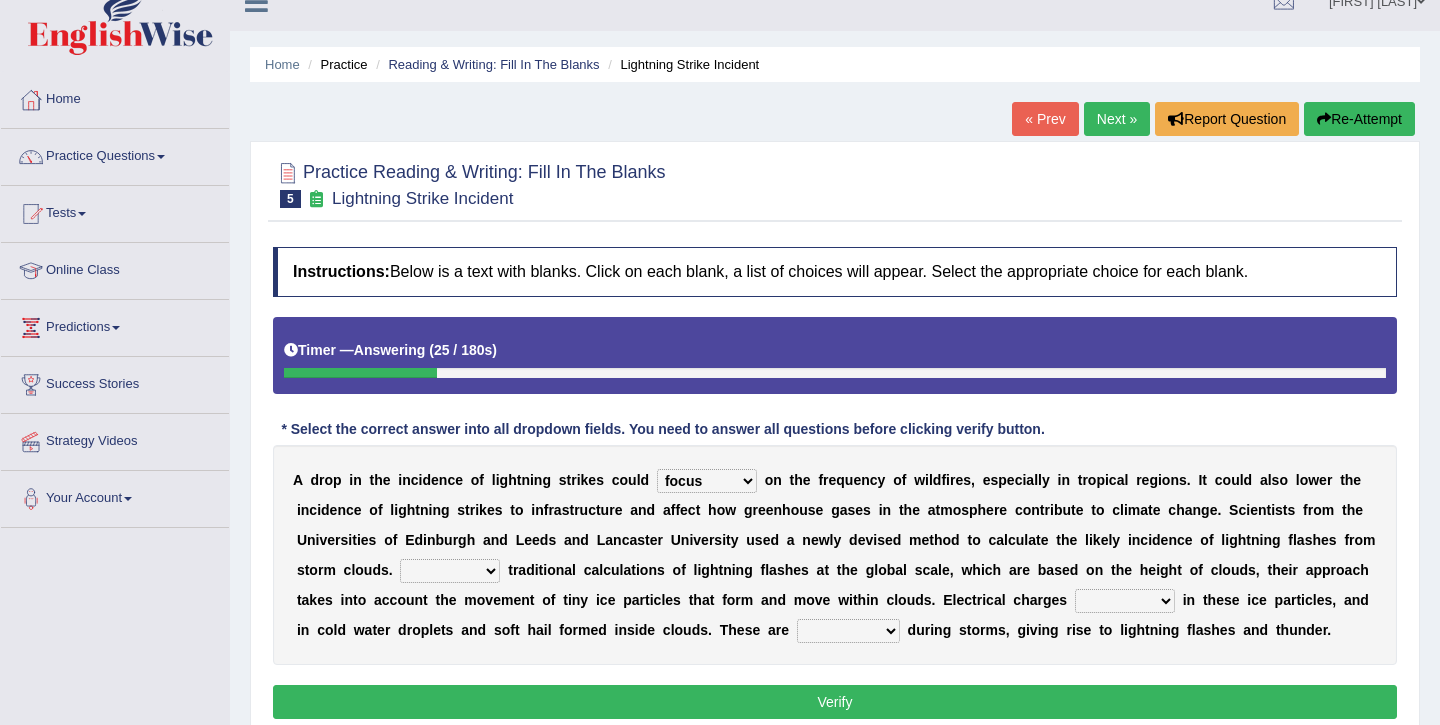 select on "depend" 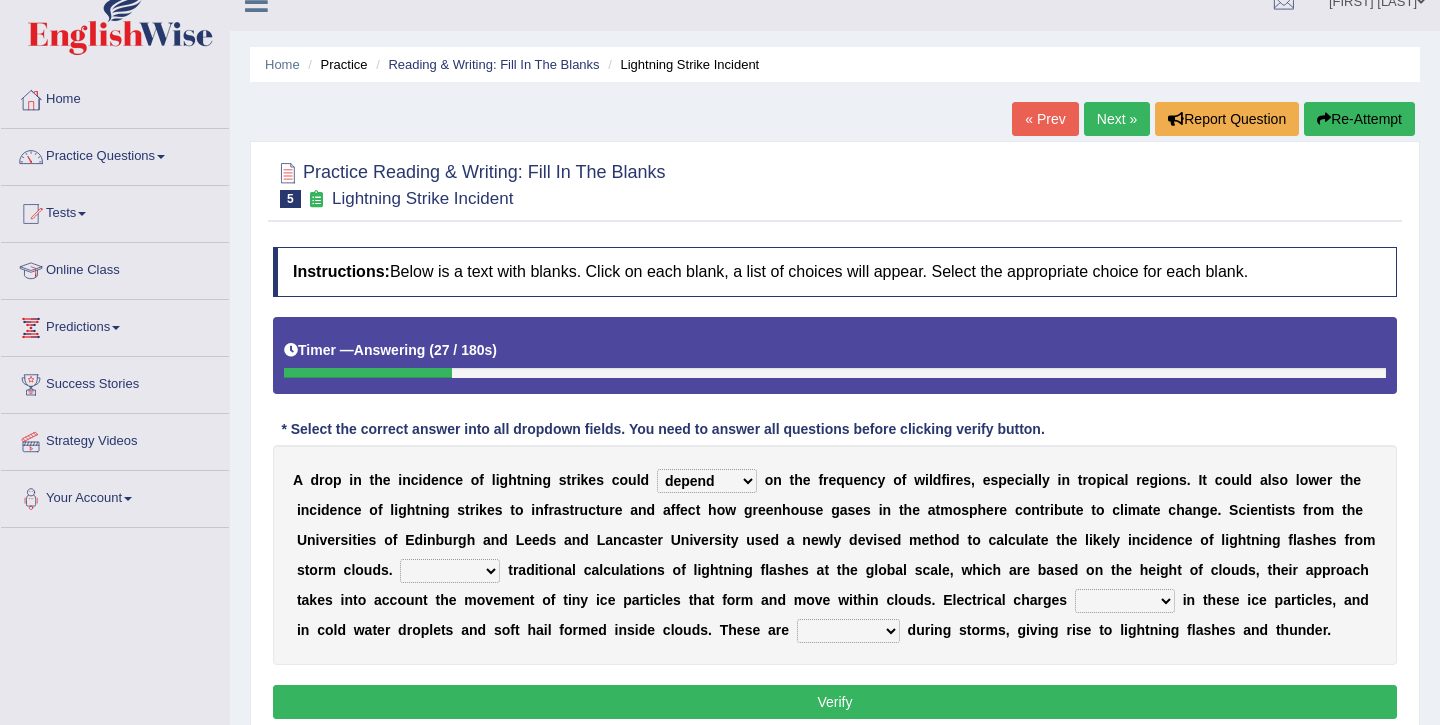 click on "Unlike Unless Except Besides" at bounding box center [450, 571] 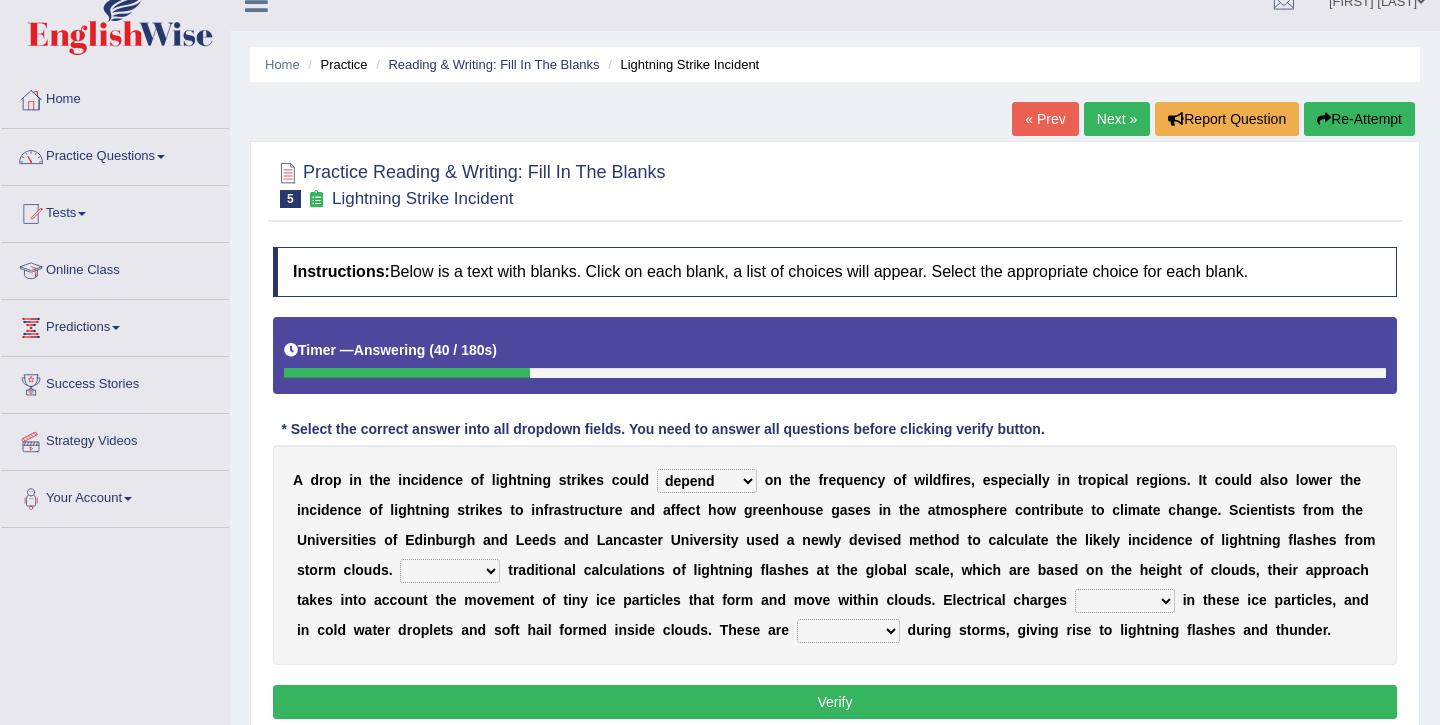 select on "Unless" 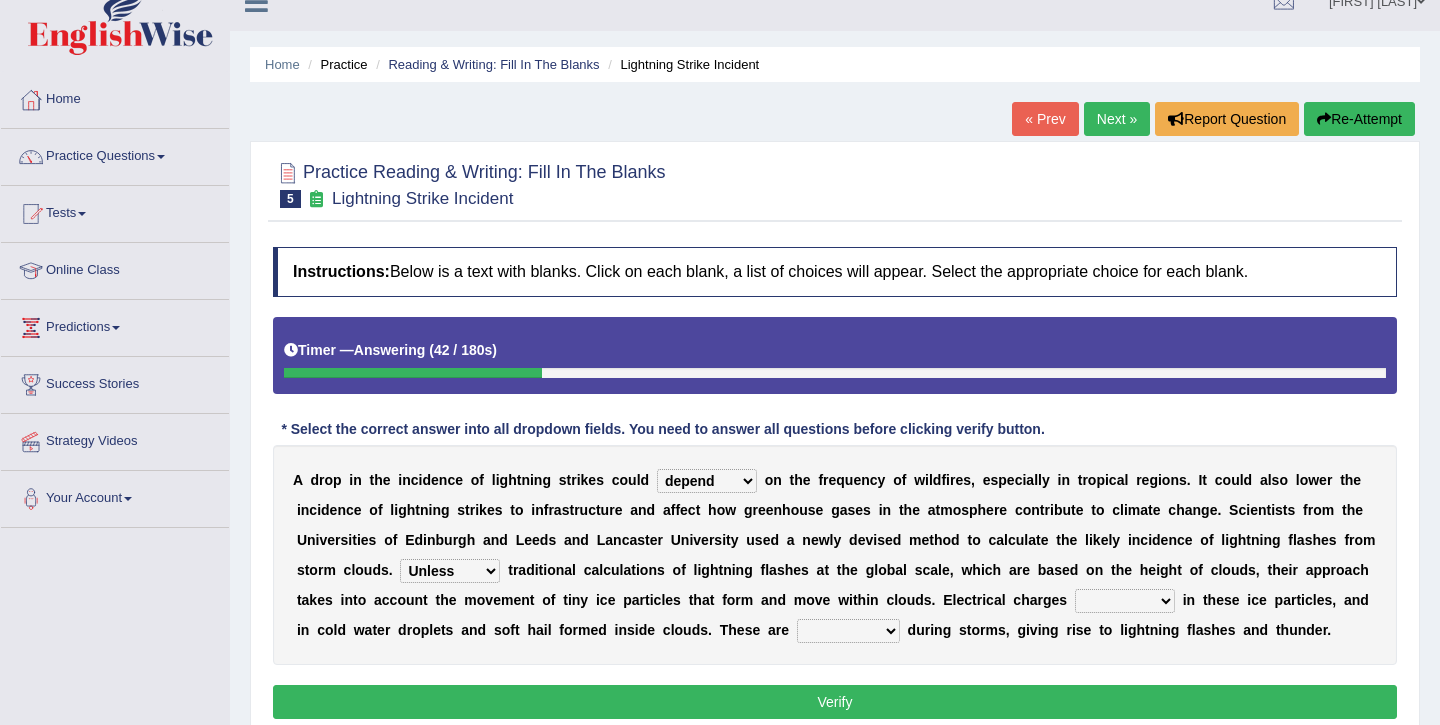 click on "run off build up mess up zoom in" at bounding box center (1125, 601) 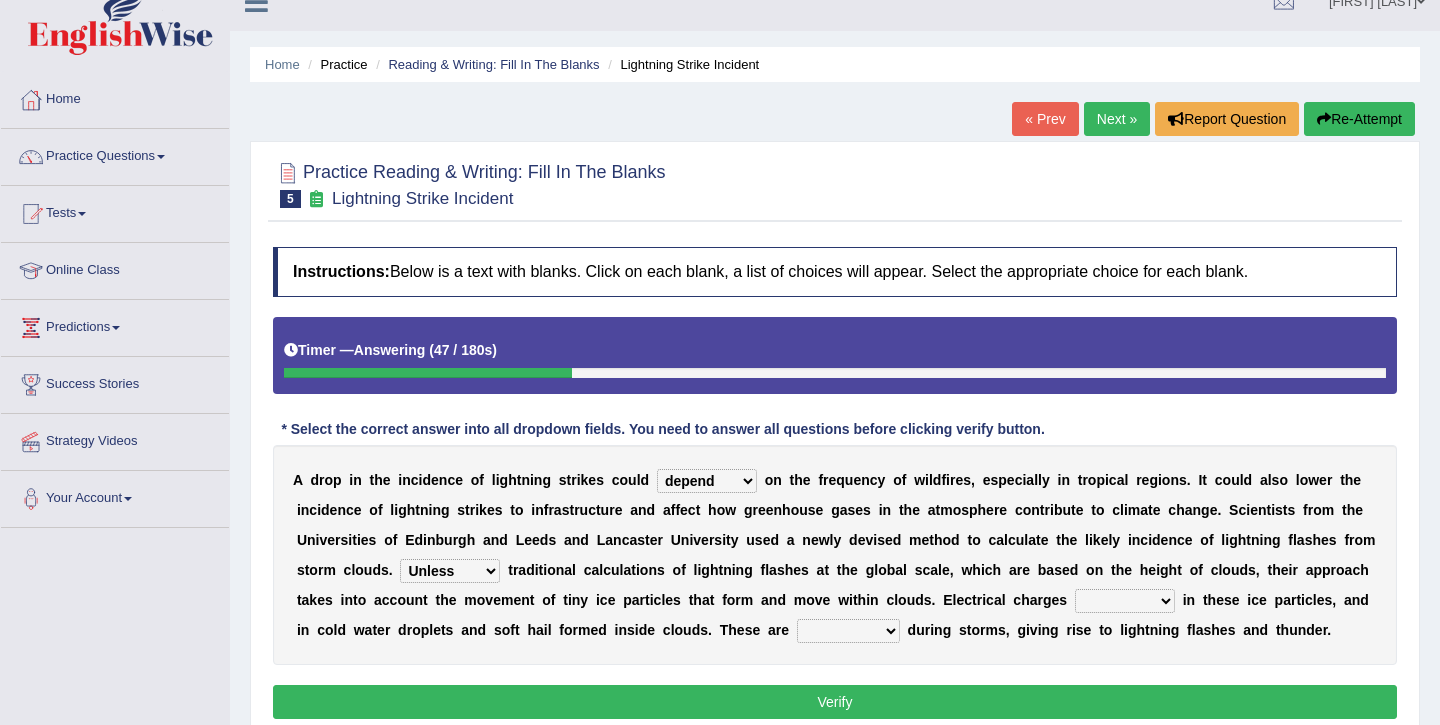 click on "run off build up mess up zoom in" at bounding box center (1125, 601) 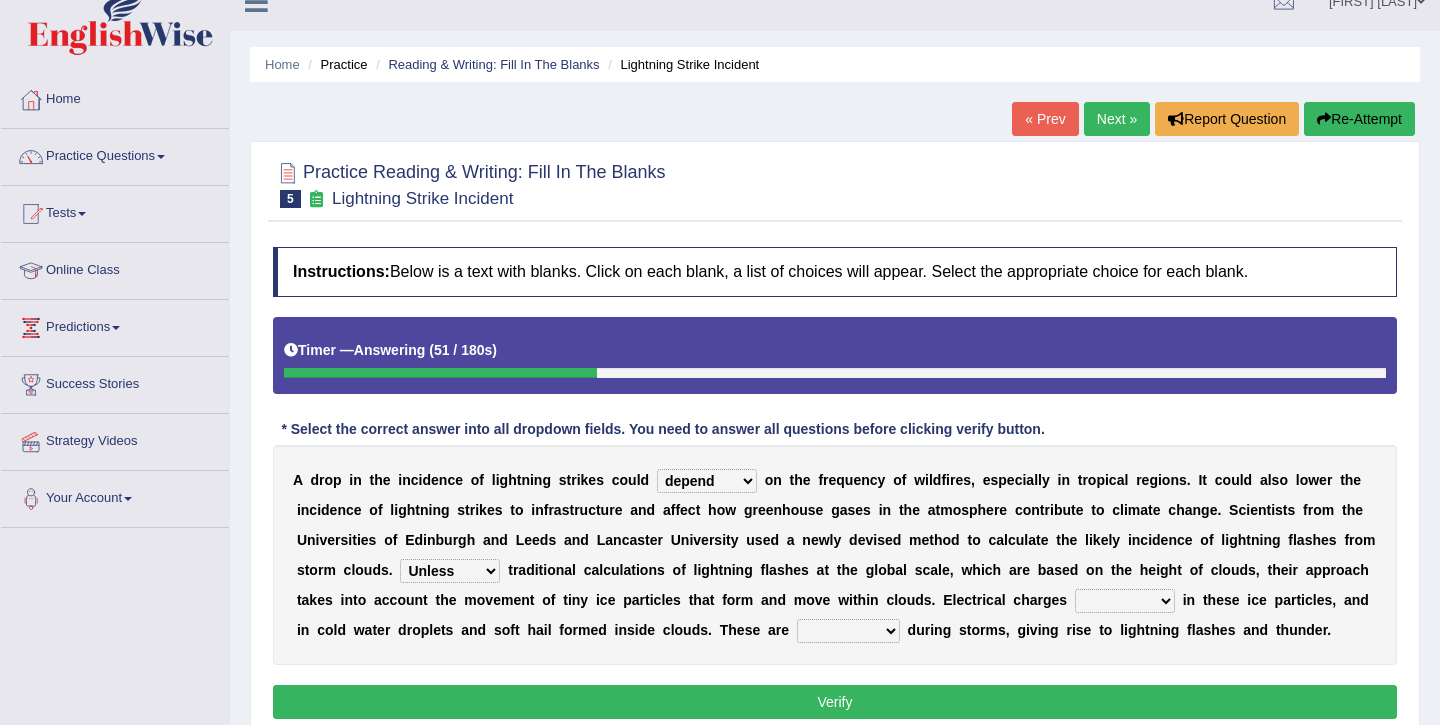 select on "run off" 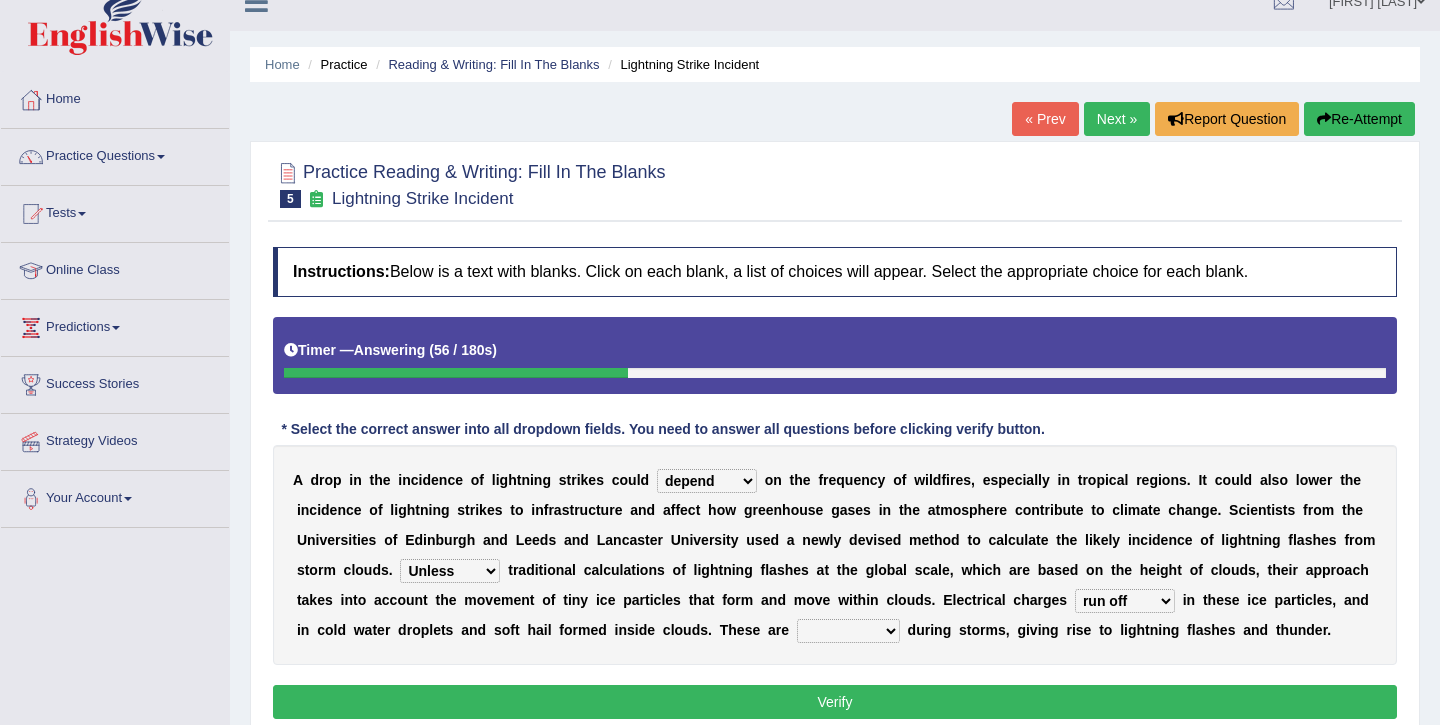 click on "collected diverted rounded discharged" at bounding box center [848, 631] 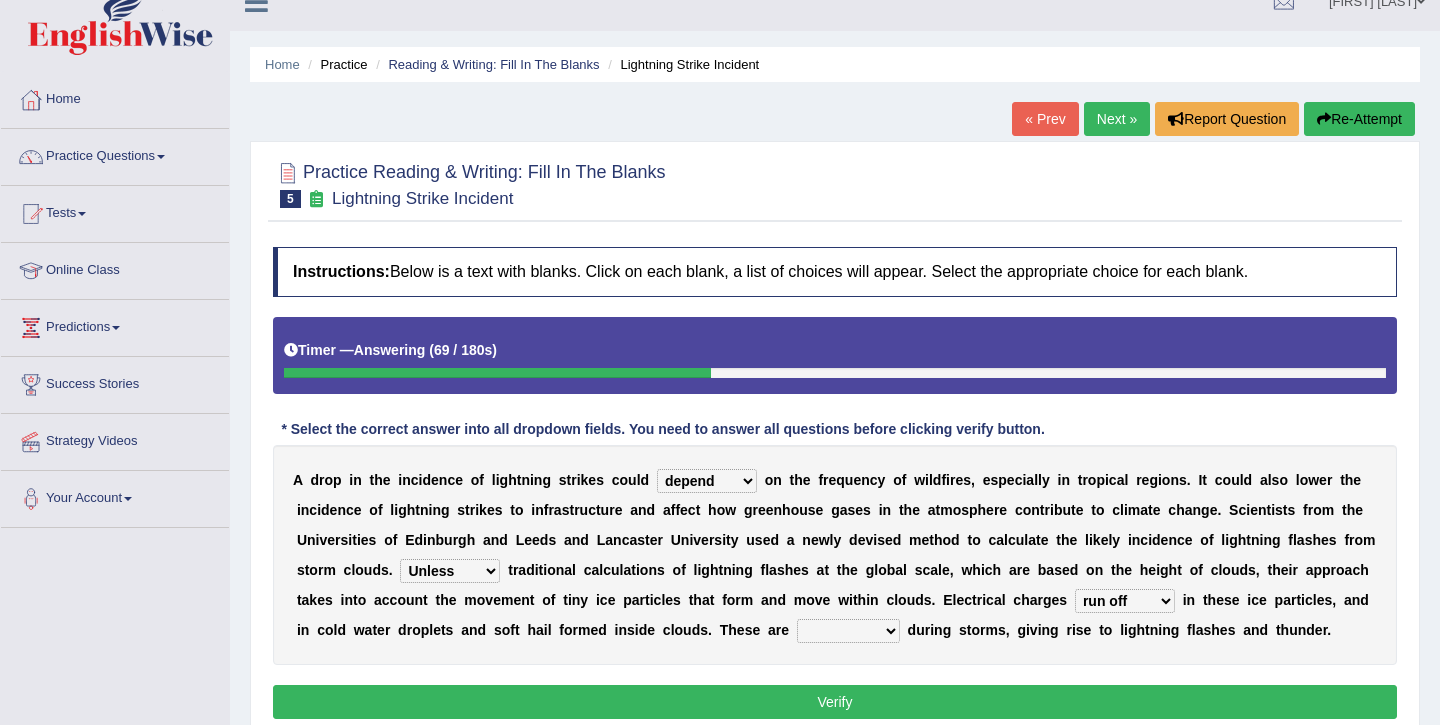 select on "collected" 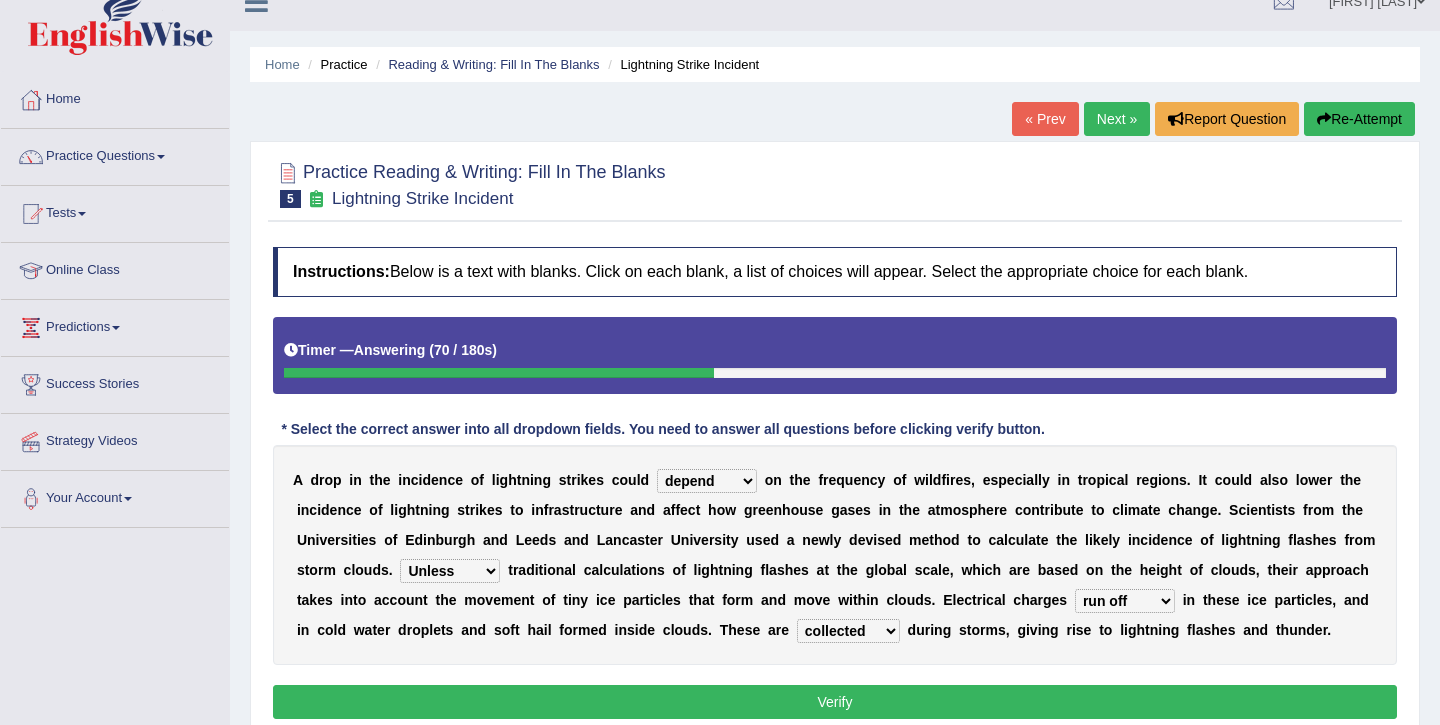 click on "Verify" at bounding box center [835, 702] 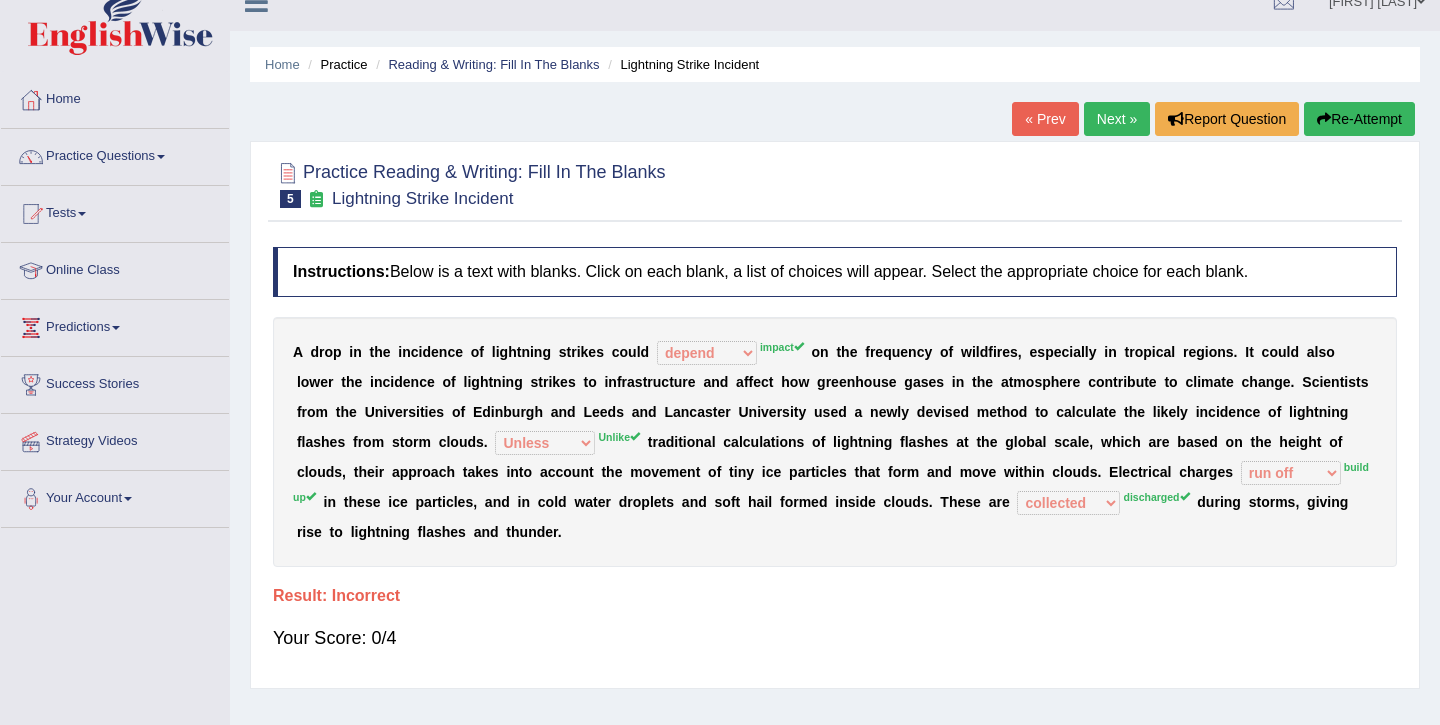 scroll, scrollTop: 1, scrollLeft: 0, axis: vertical 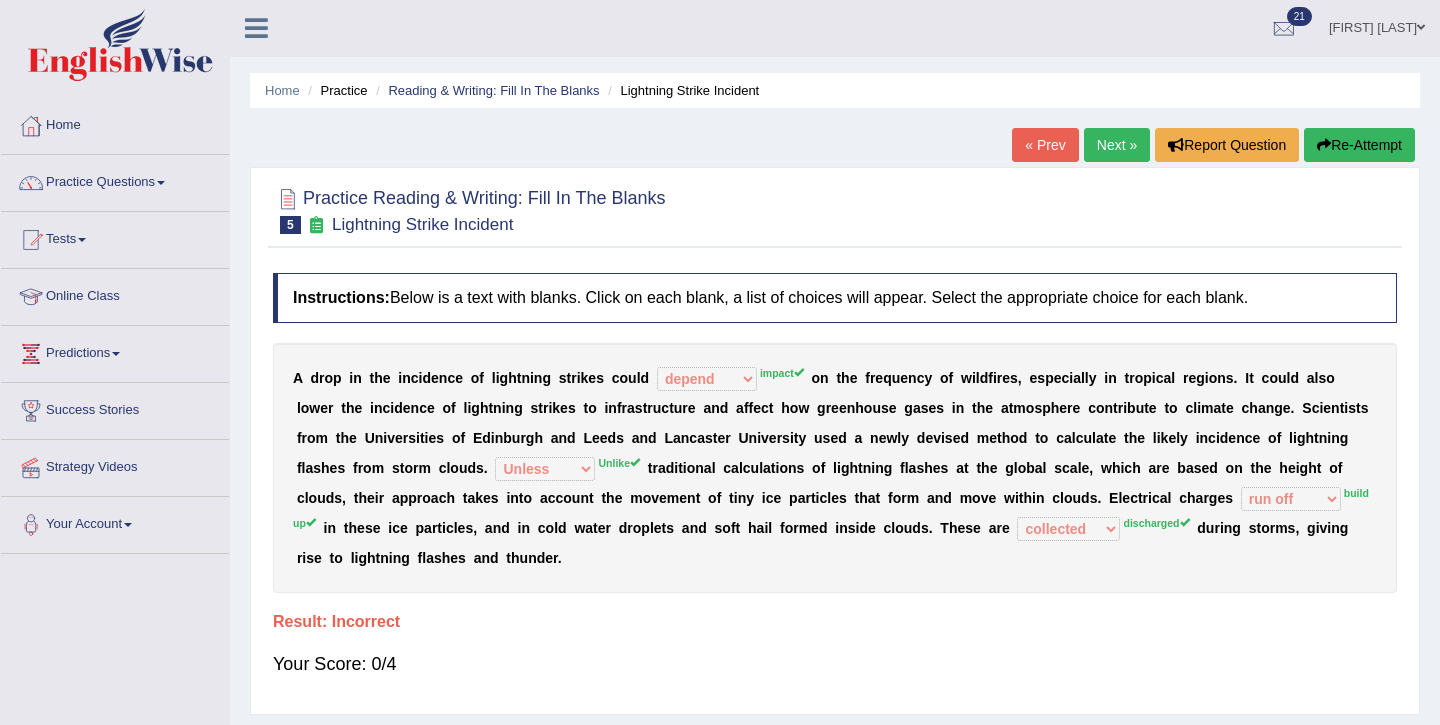 click on "Re-Attempt" at bounding box center [1359, 145] 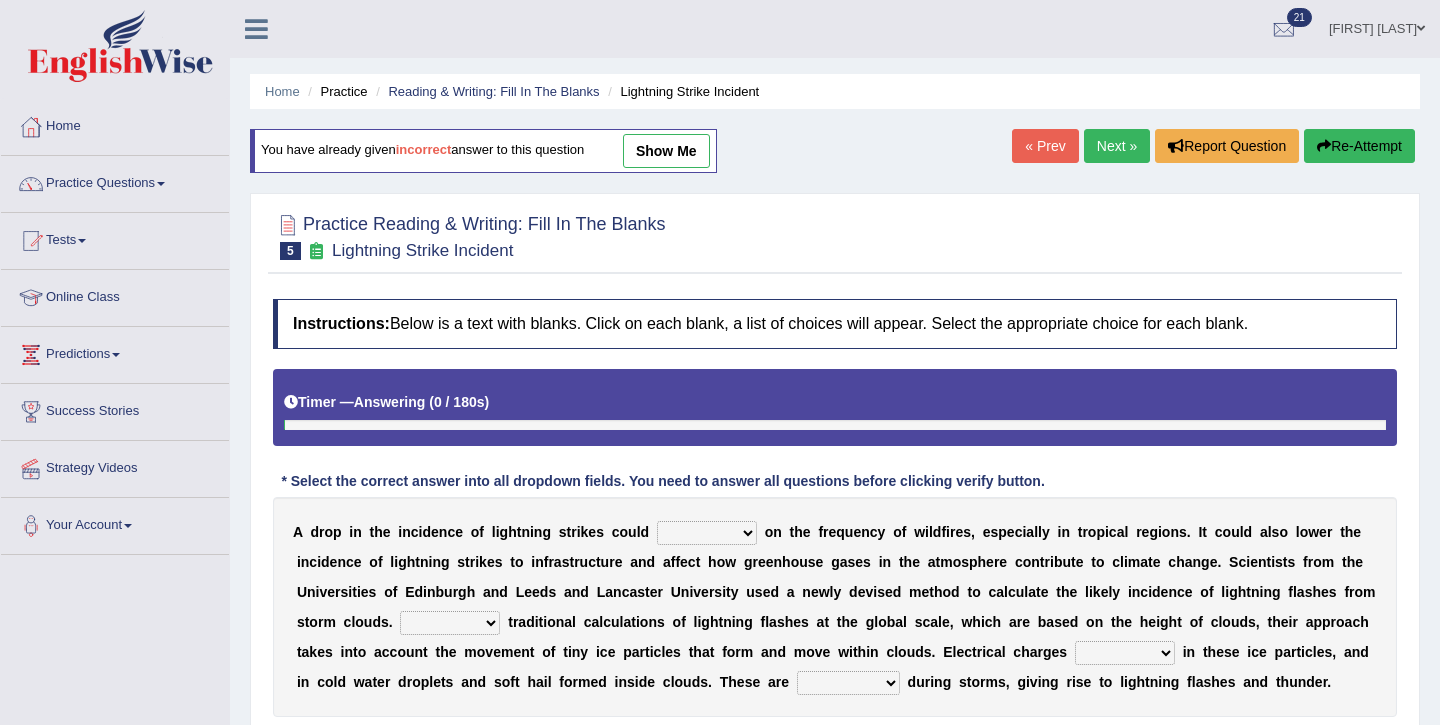 scroll, scrollTop: 1, scrollLeft: 0, axis: vertical 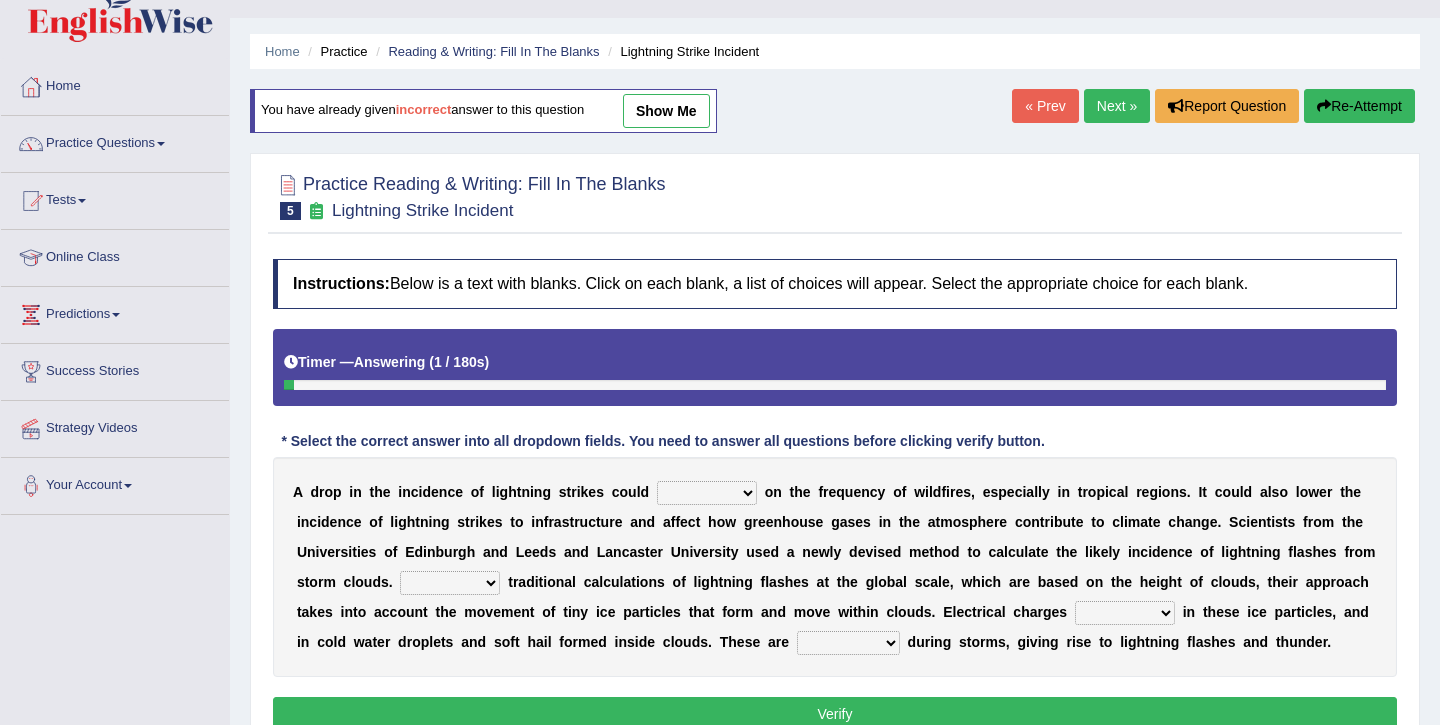 click on "dwell focus impact depend" at bounding box center [707, 493] 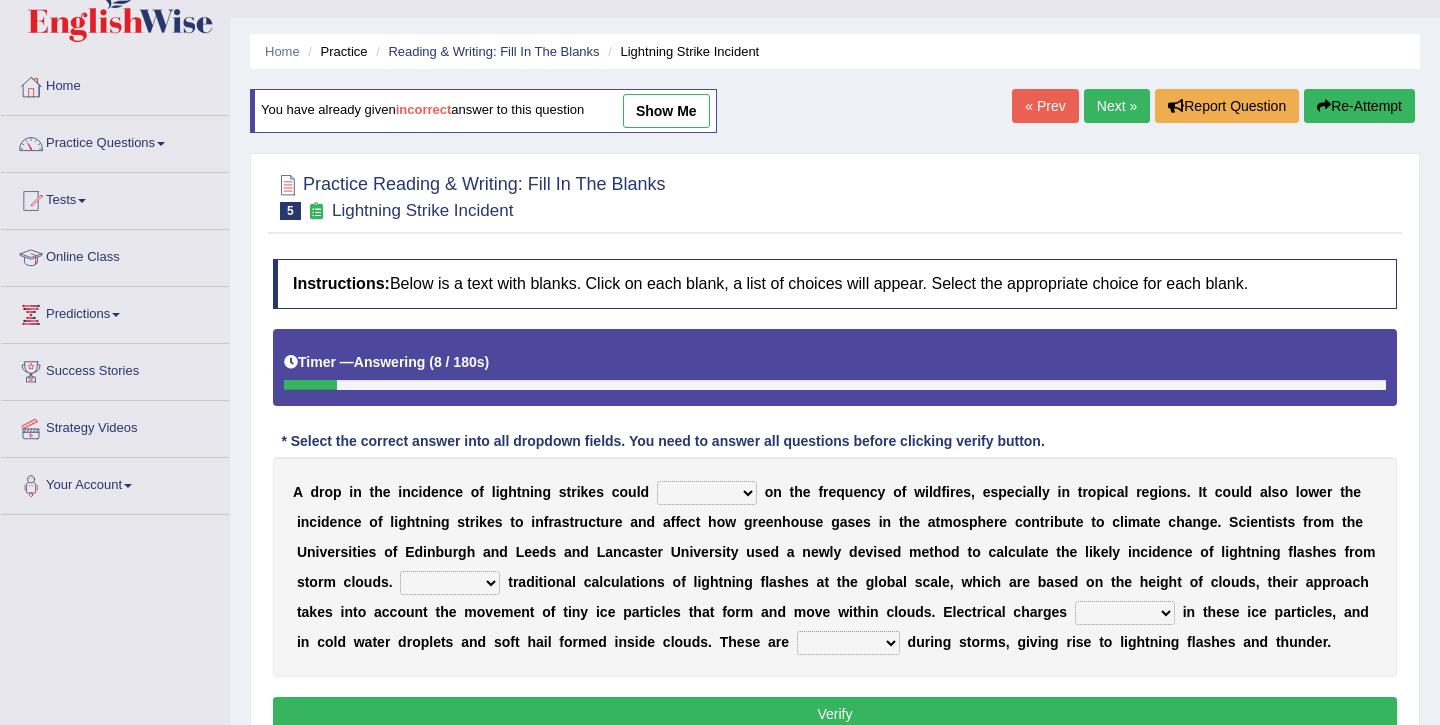 select on "impact" 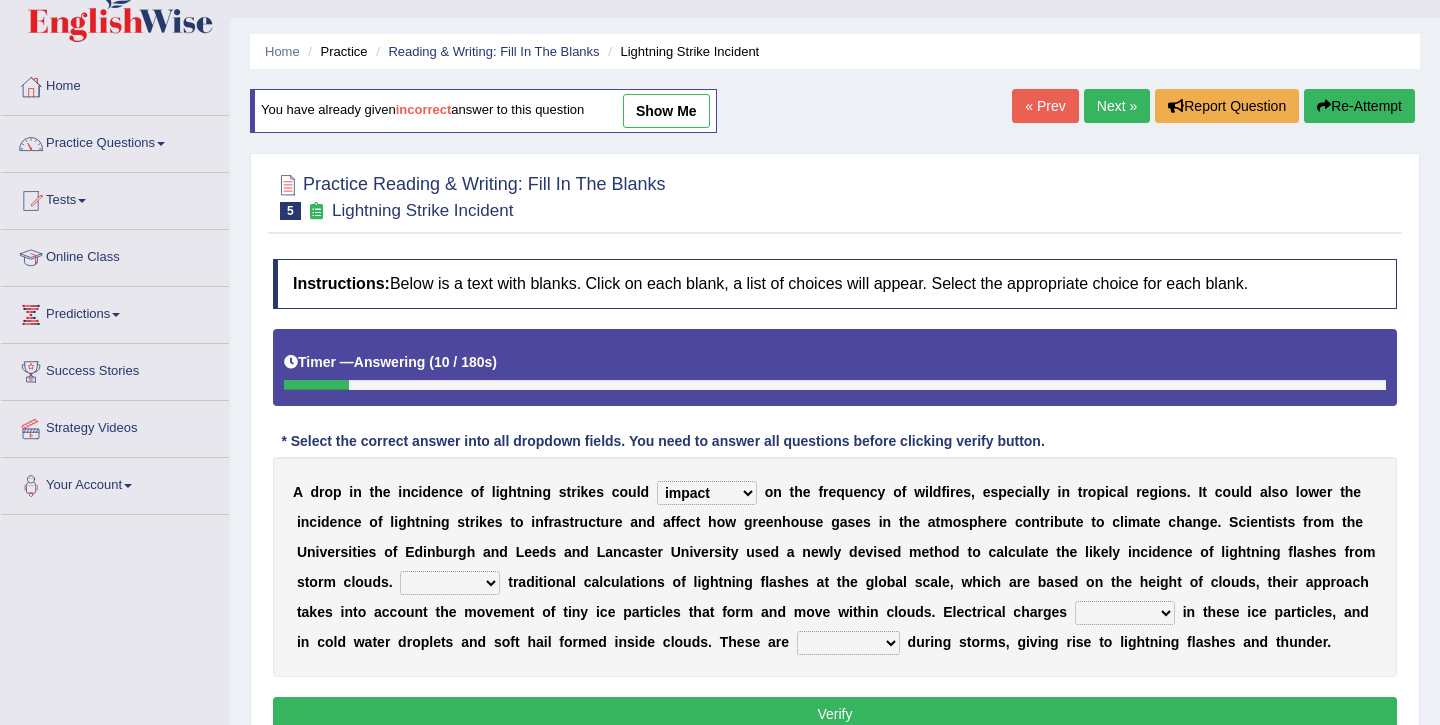 click on "Unlike Unless Except Besides" at bounding box center [450, 583] 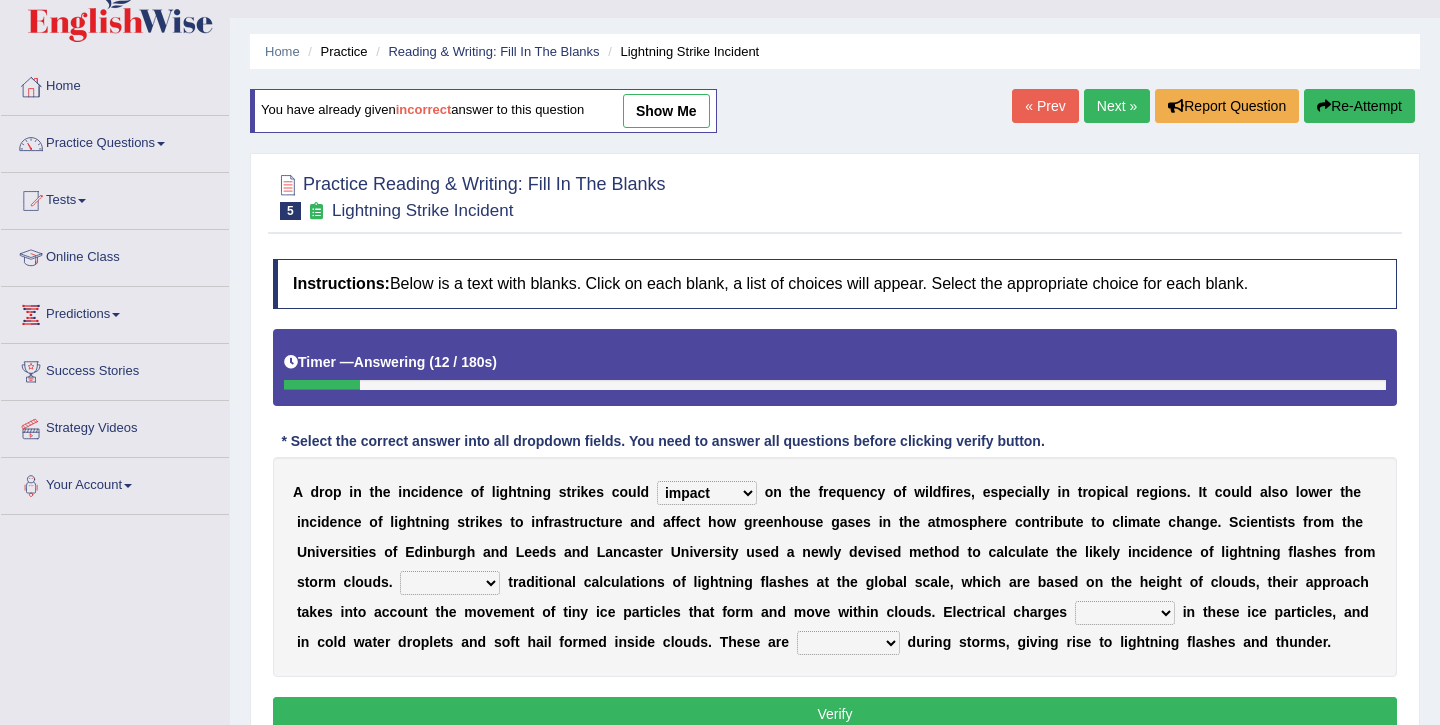 select on "Unless" 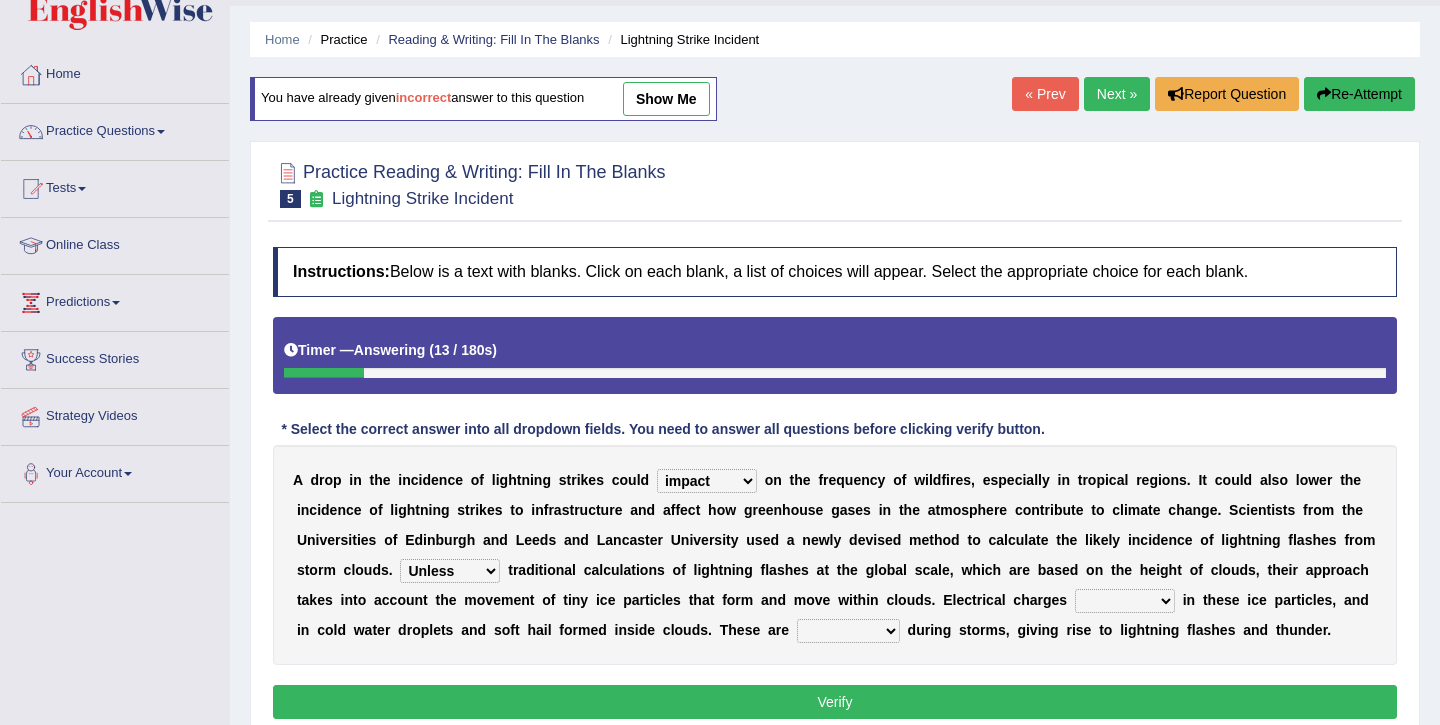 scroll, scrollTop: 51, scrollLeft: 0, axis: vertical 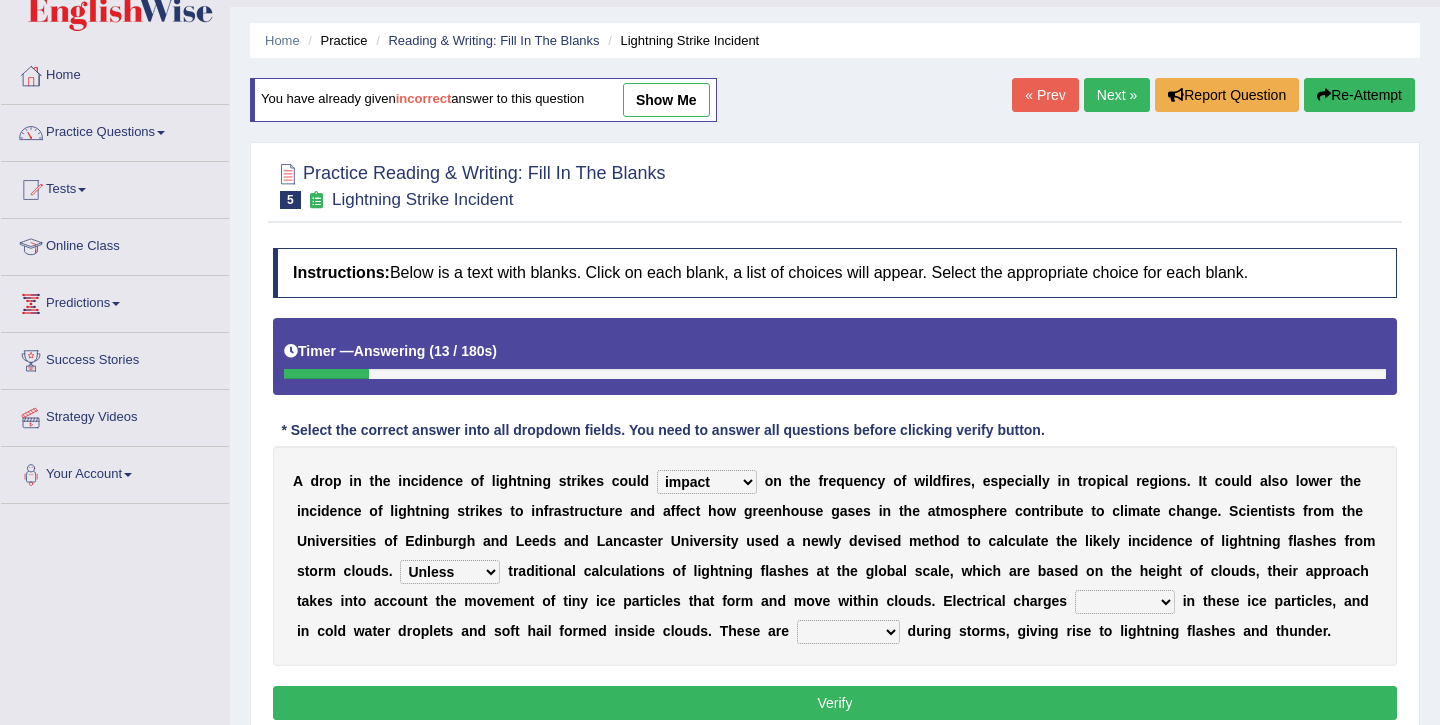 click on "run off build up mess up zoom in" at bounding box center [1125, 602] 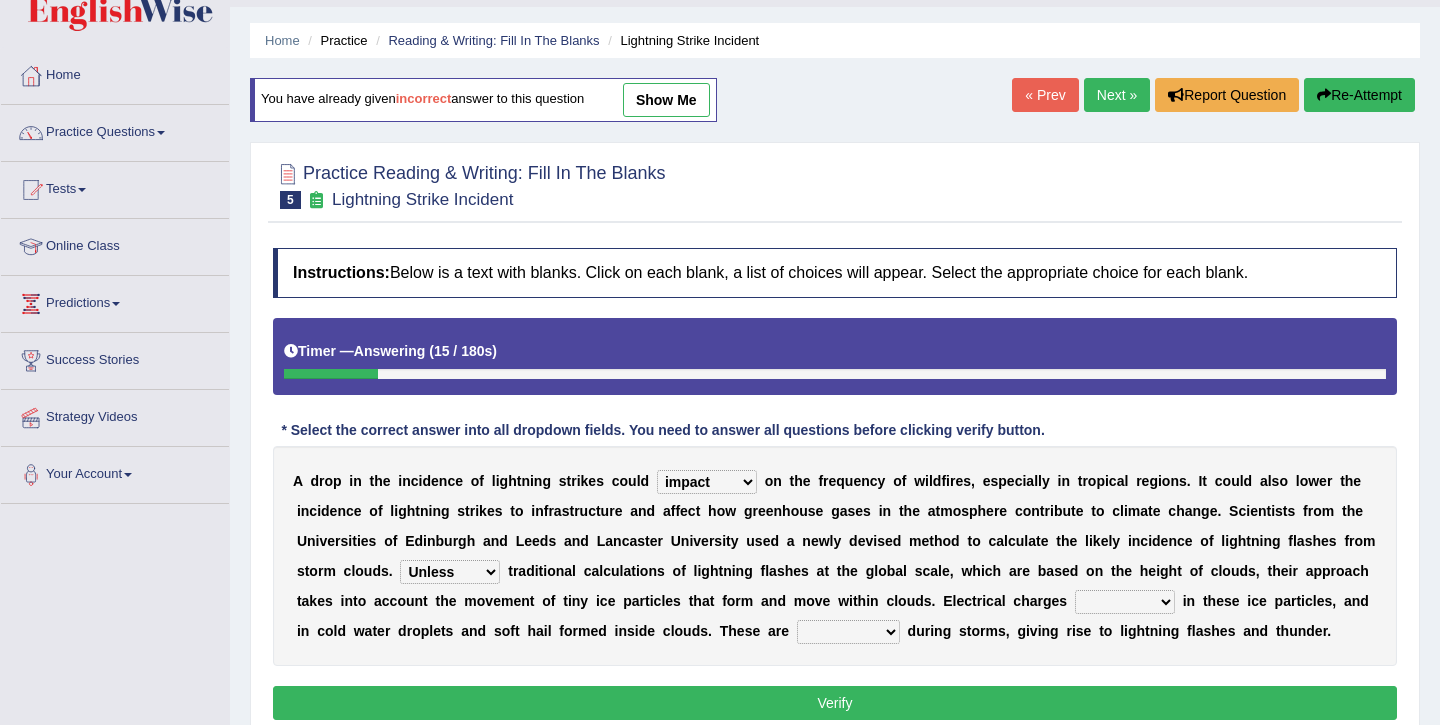 select on "build up" 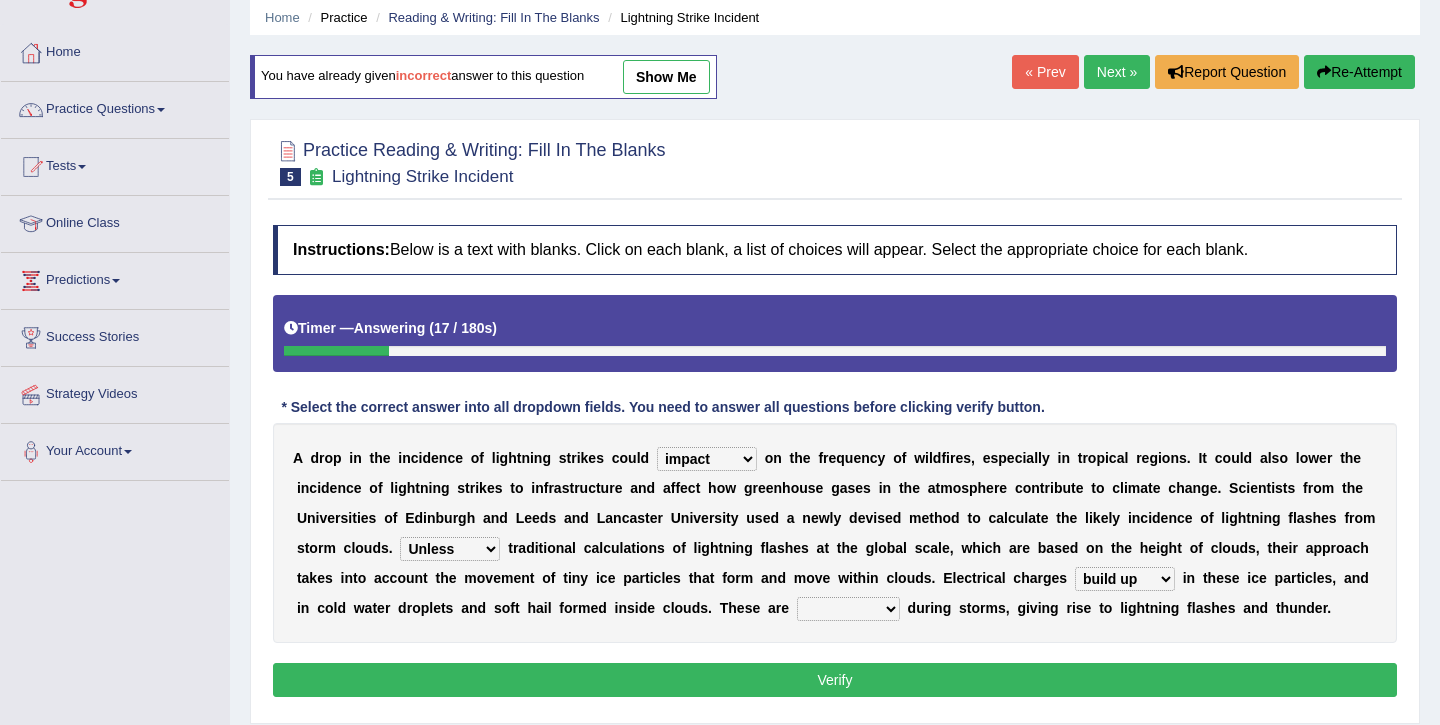 scroll, scrollTop: 79, scrollLeft: 0, axis: vertical 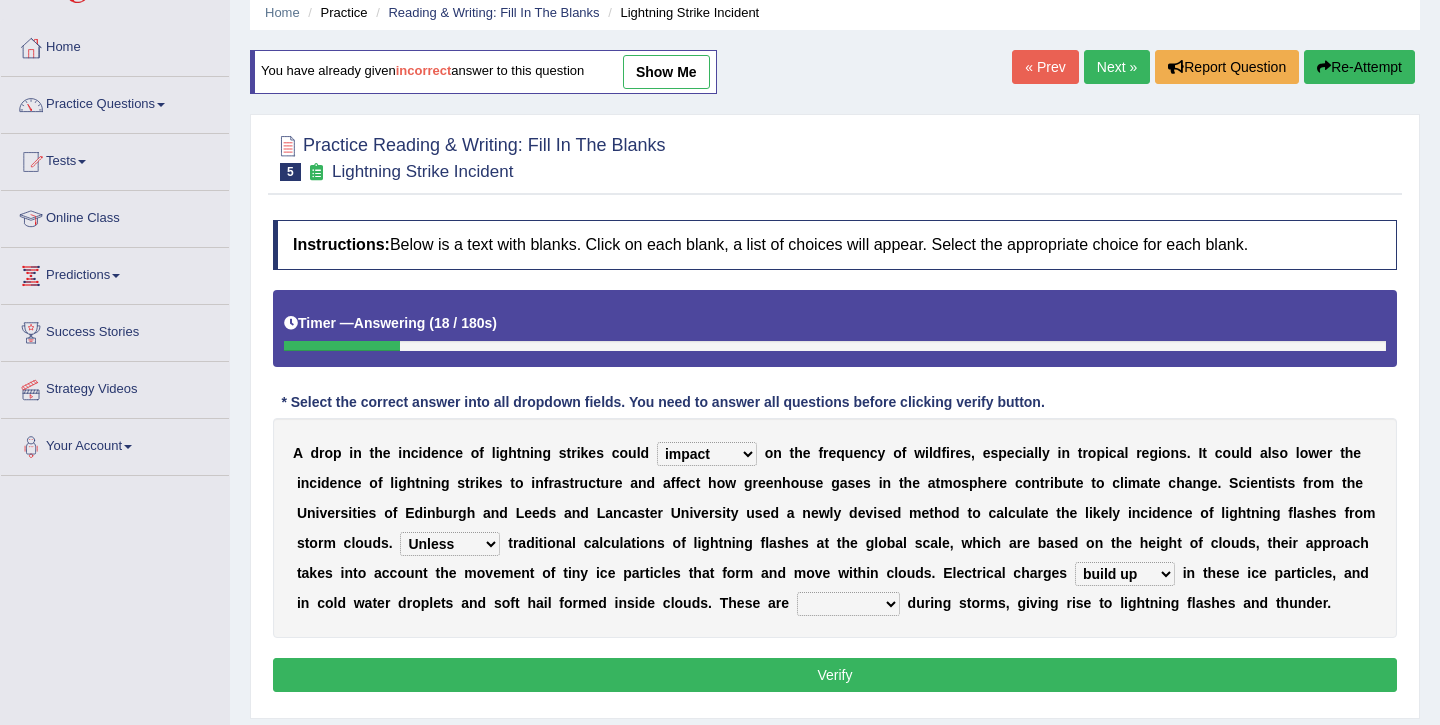 click on "collected diverted rounded discharged" at bounding box center [848, 604] 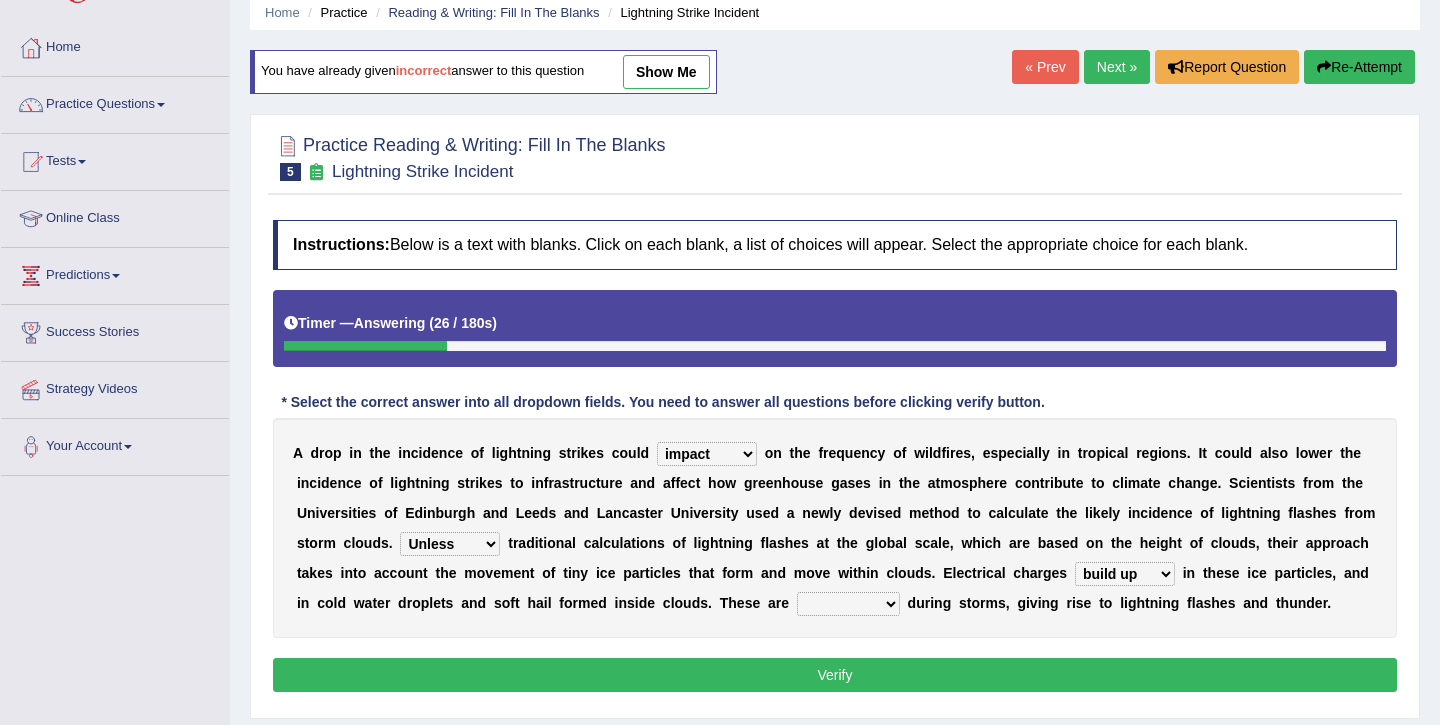 select on "discharged" 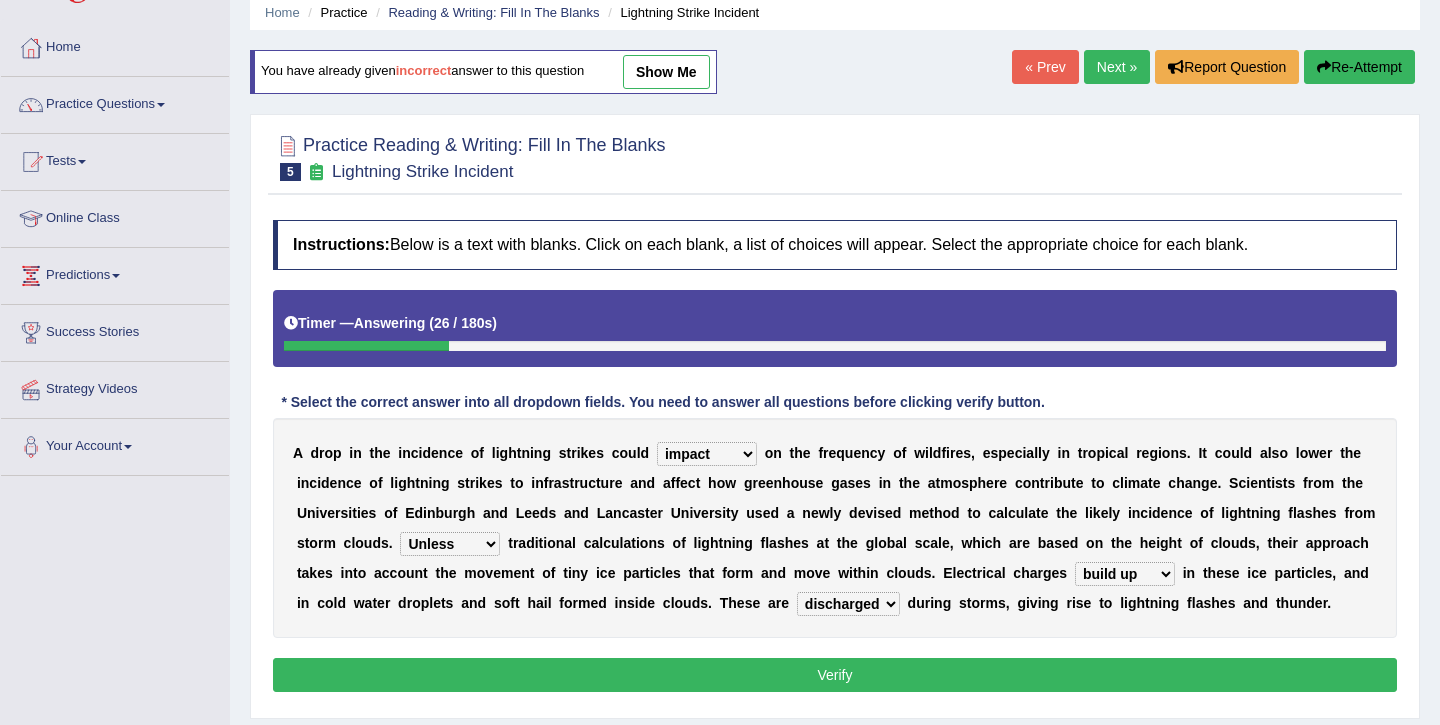 click on "Verify" at bounding box center [835, 675] 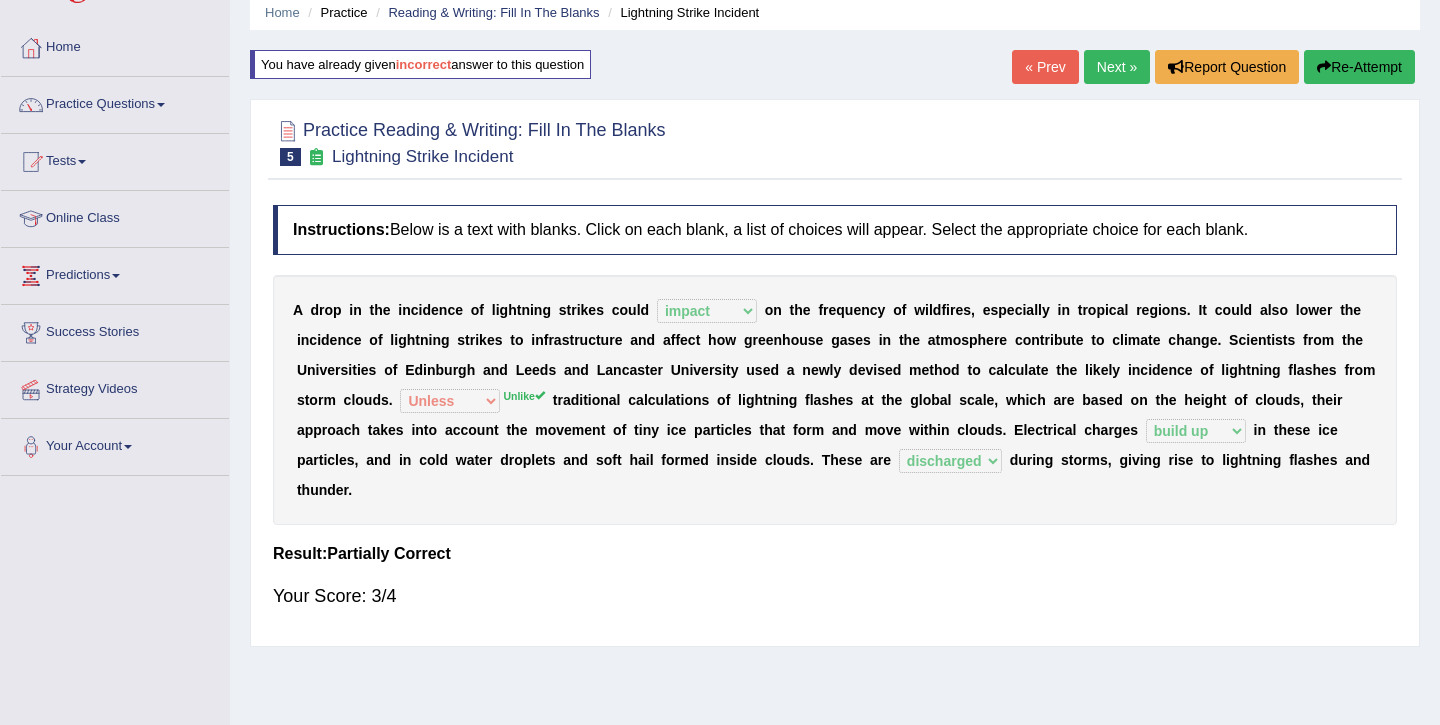 click on "Next »" at bounding box center [1117, 67] 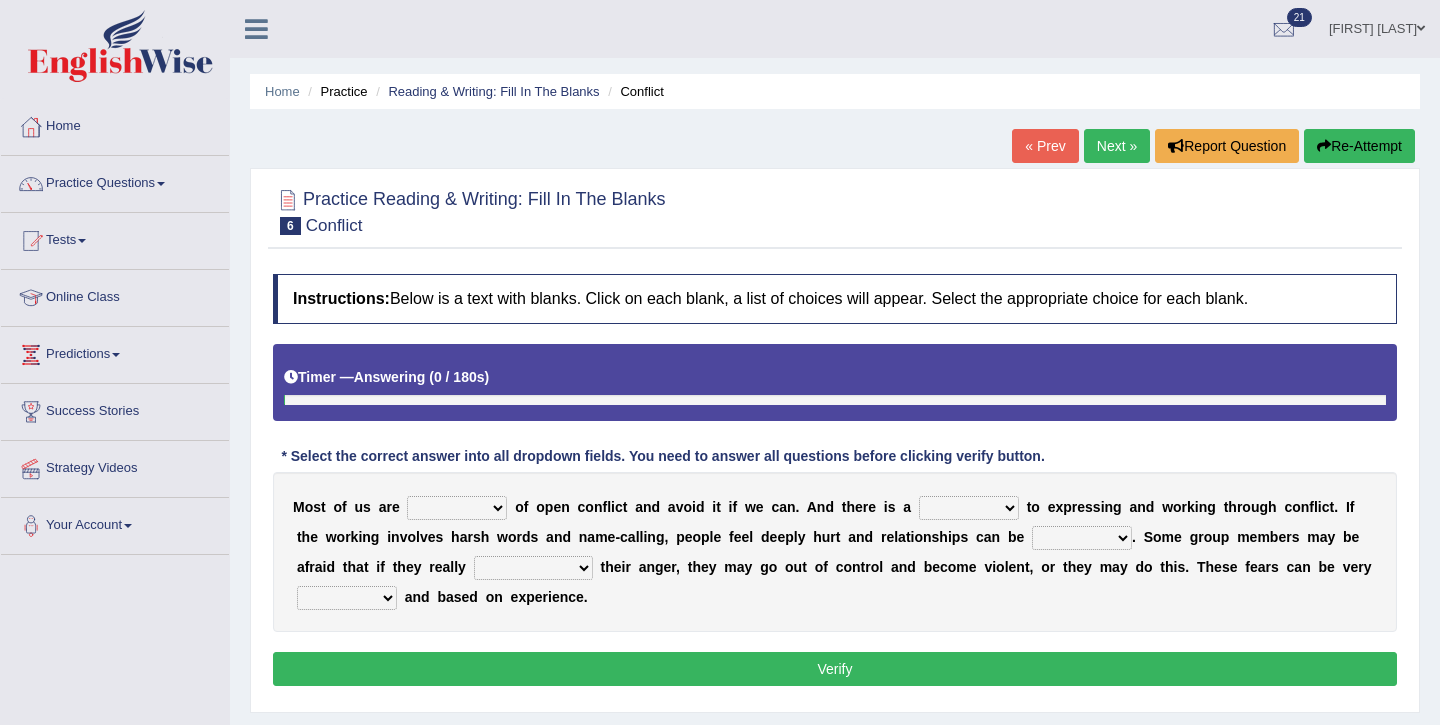scroll, scrollTop: 0, scrollLeft: 0, axis: both 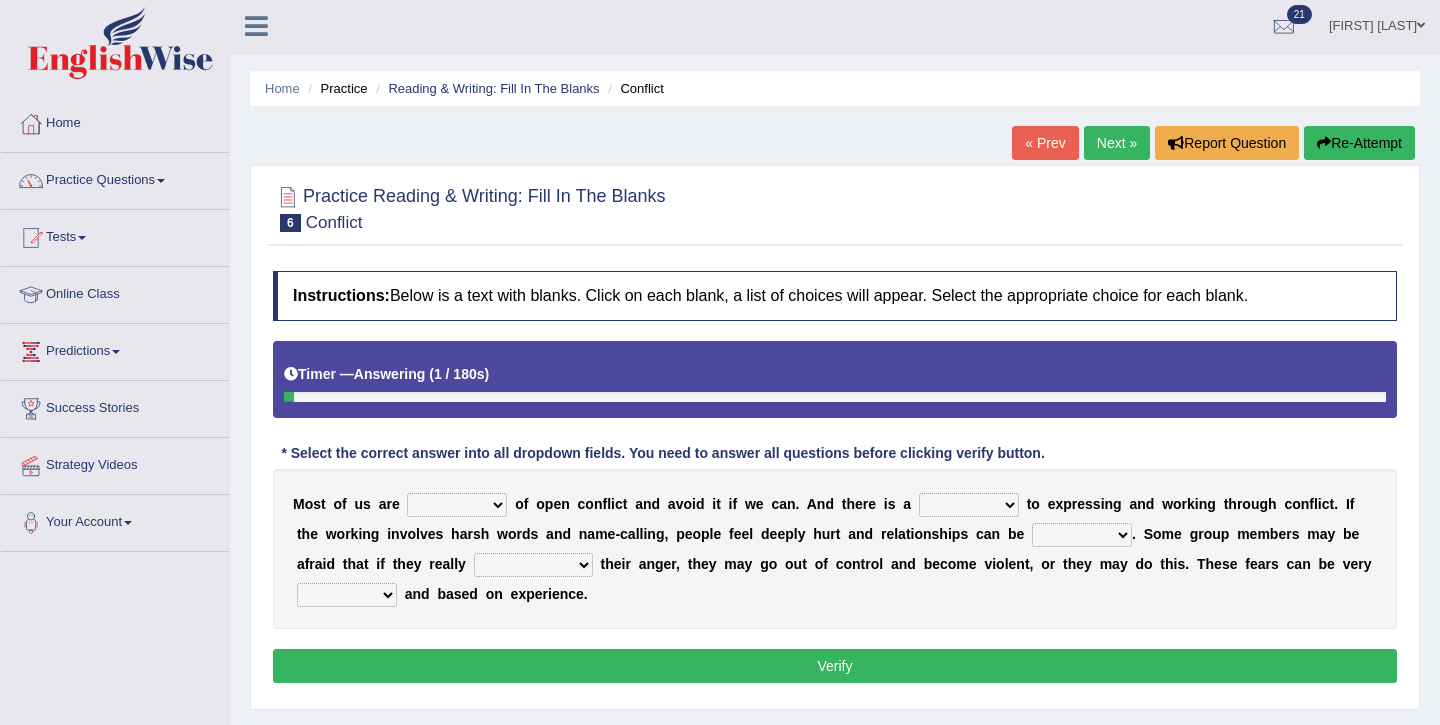 click on "panic scared horrible fear" at bounding box center [457, 505] 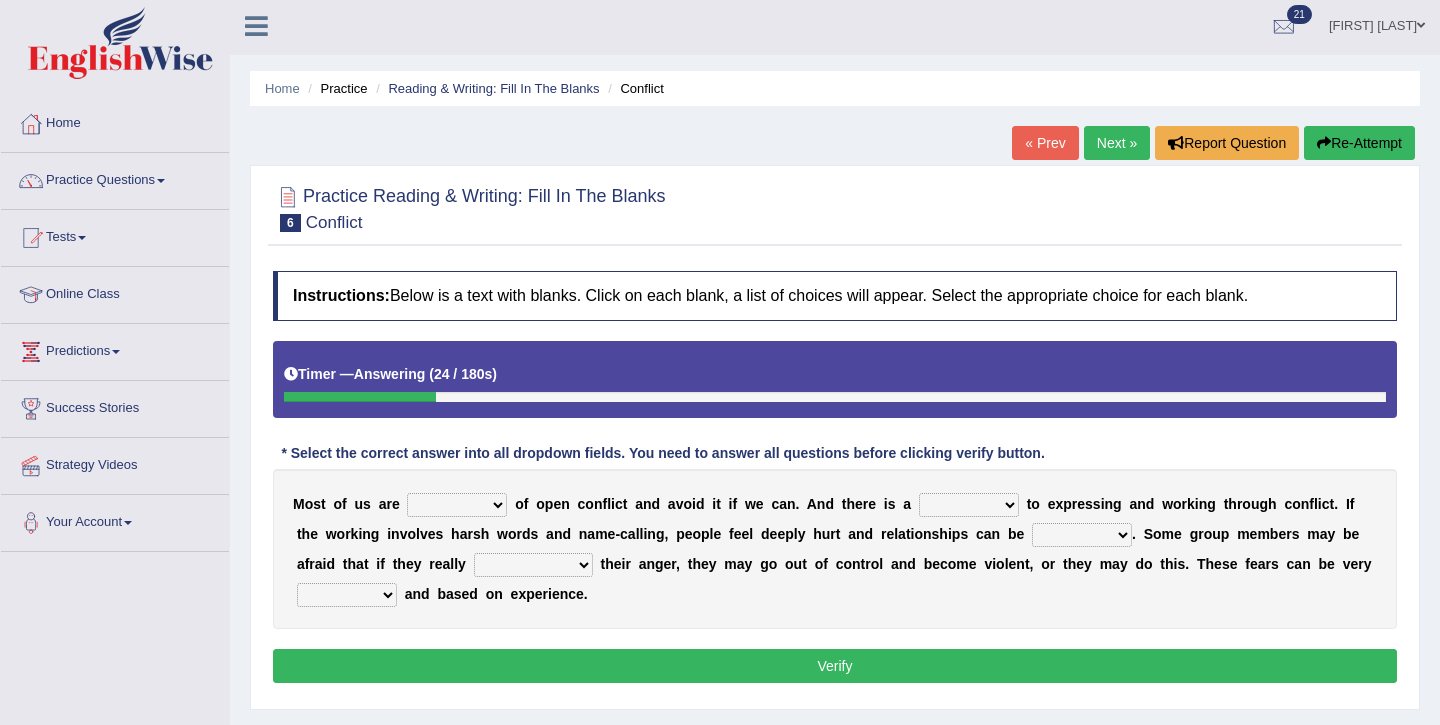 click on "panic scared horrible fear" at bounding box center [457, 505] 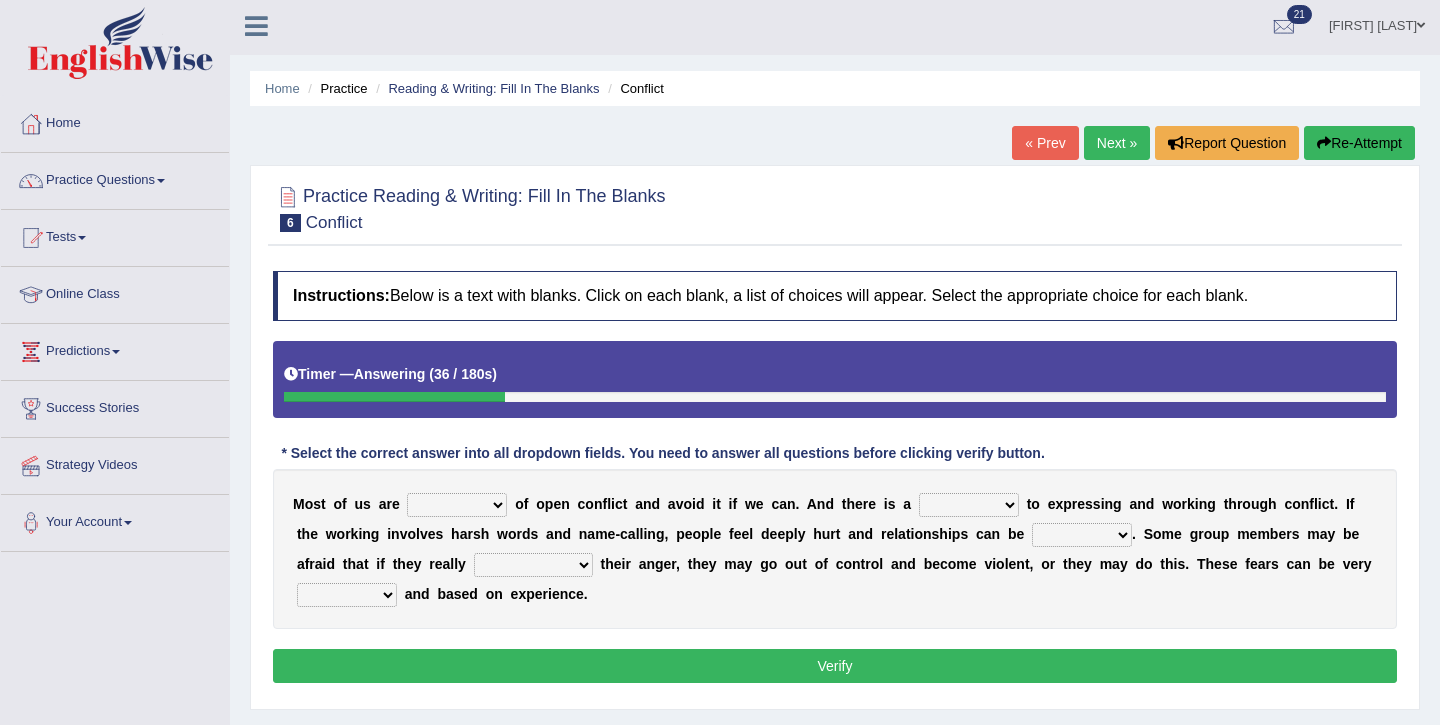 select on "panic" 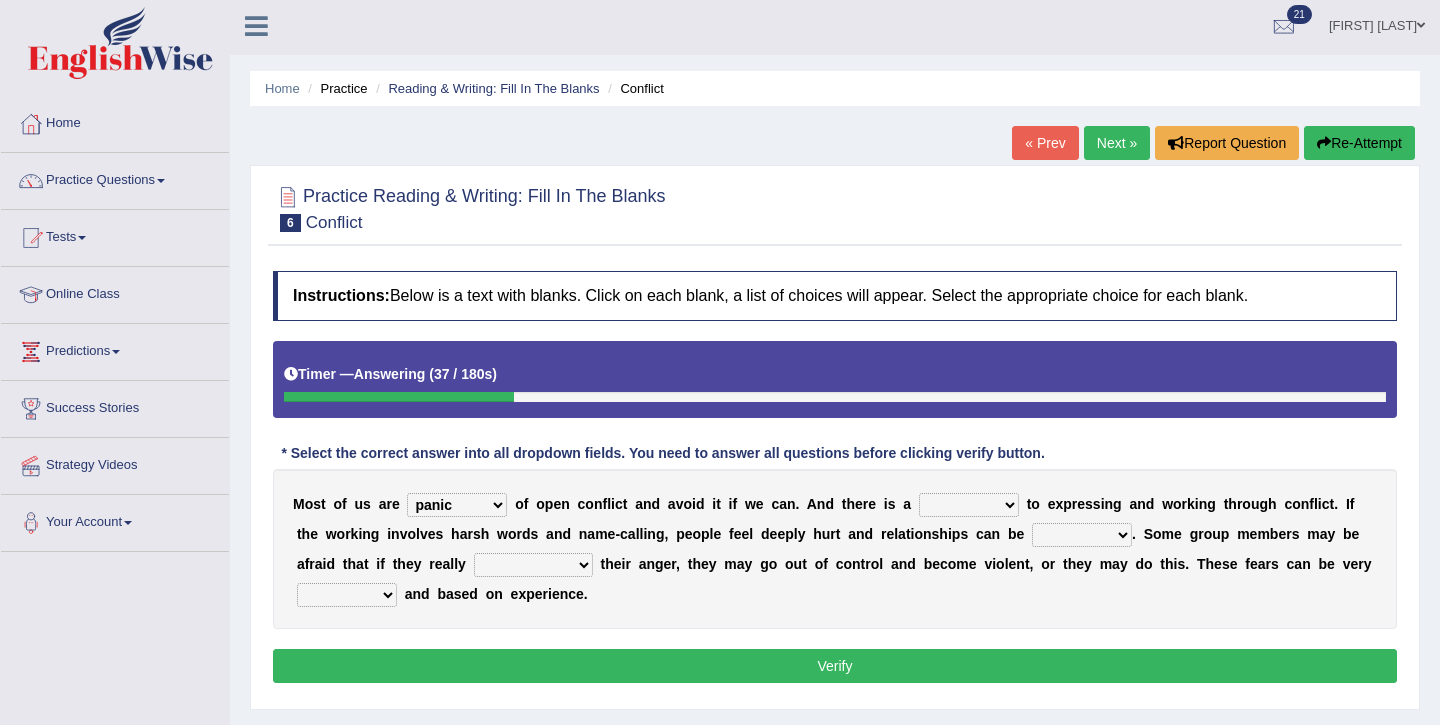 click on "hazard challenge risk danger" at bounding box center (969, 505) 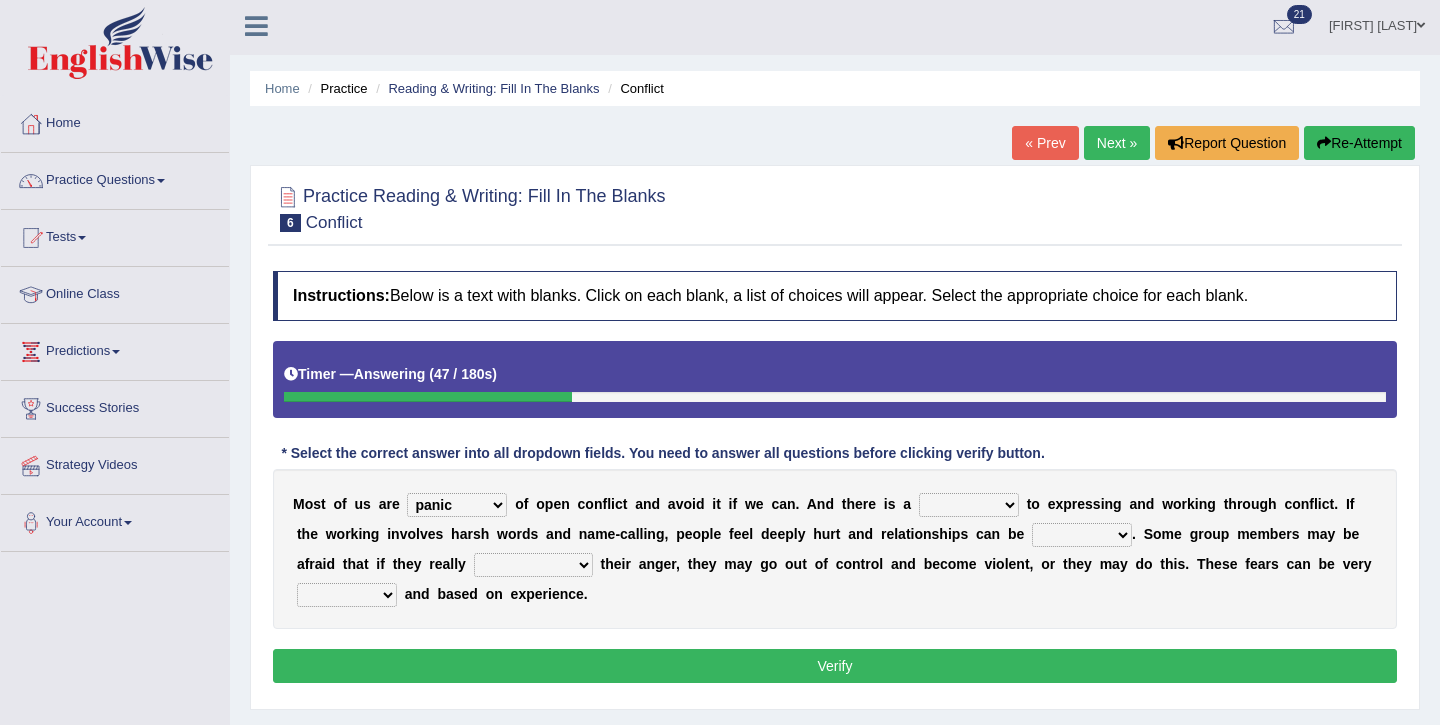 select on "risk" 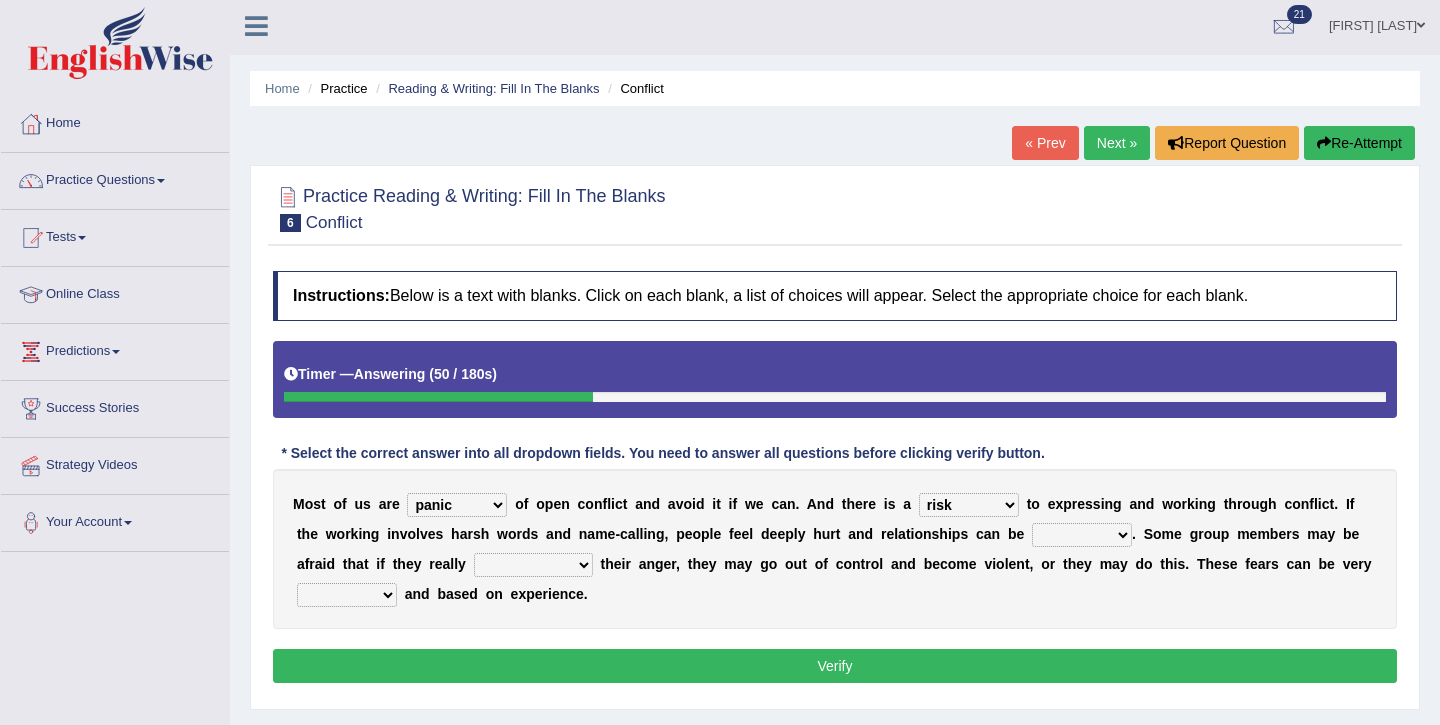 click on "injured opted impaired damaged" at bounding box center (1082, 535) 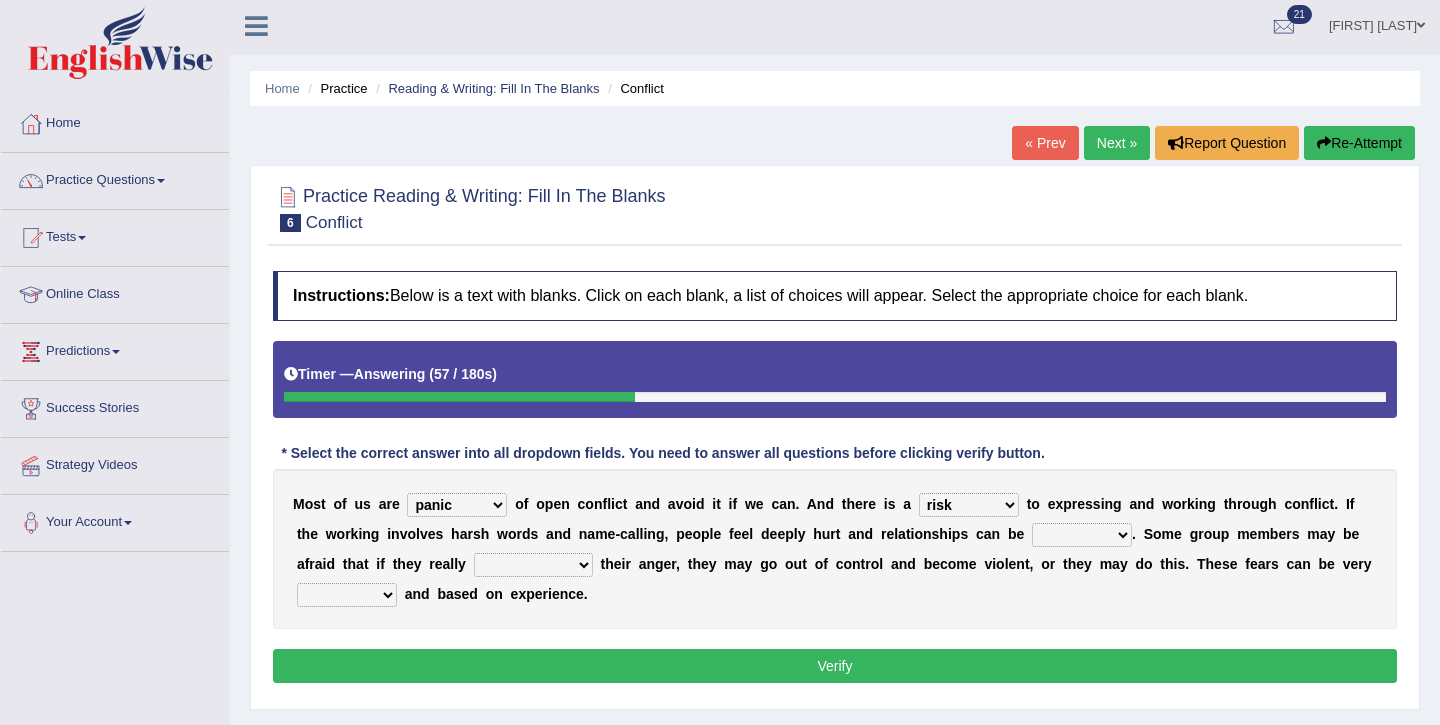 select on "impaired" 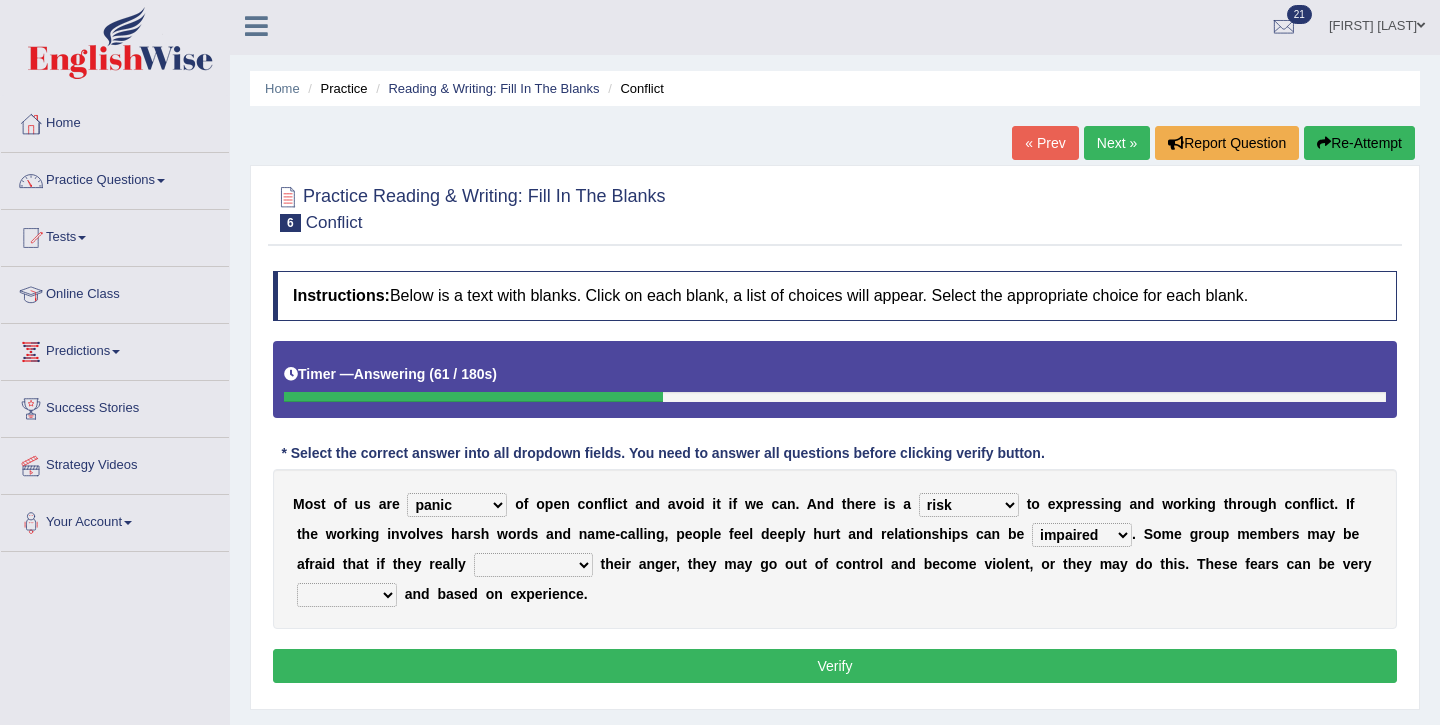 click on "express say communicate hide" at bounding box center (533, 565) 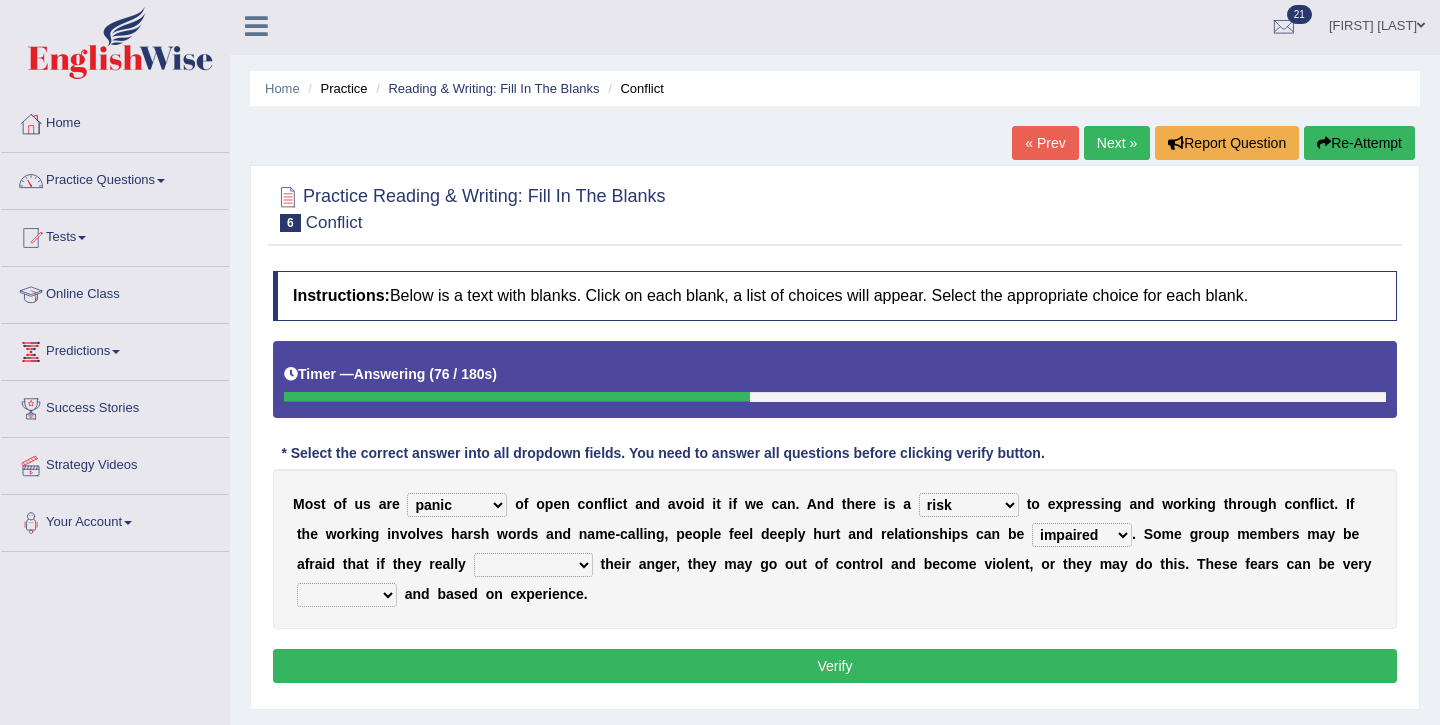 select on "hide" 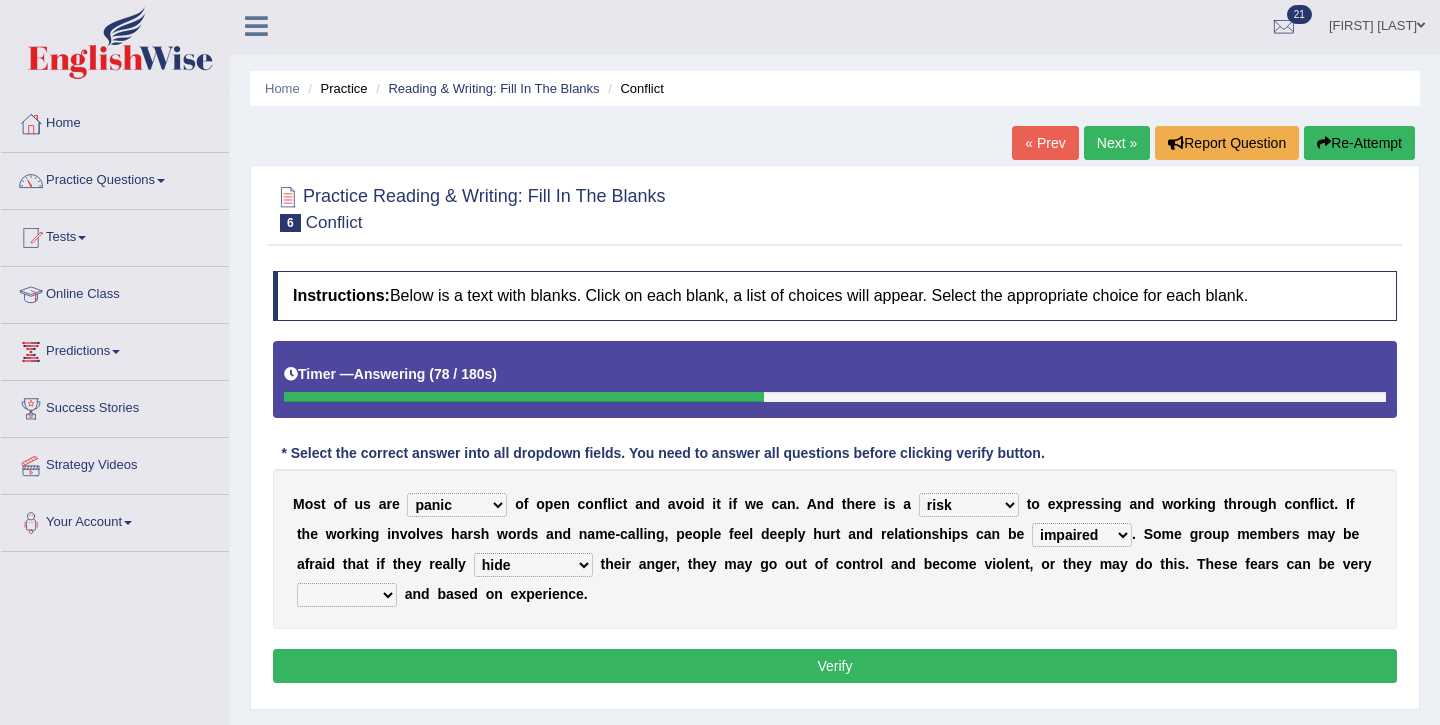 click on "real vivid tangible concrete" at bounding box center (347, 595) 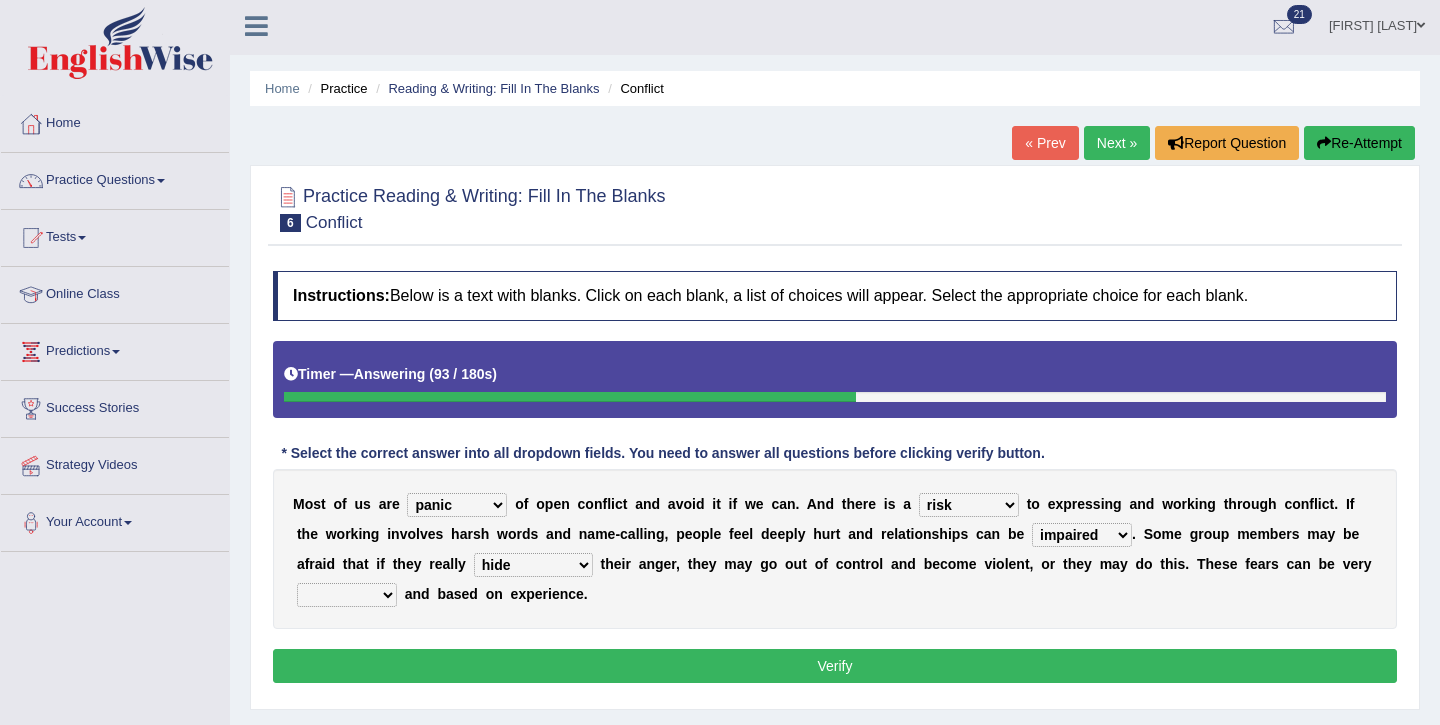 select on "tangible" 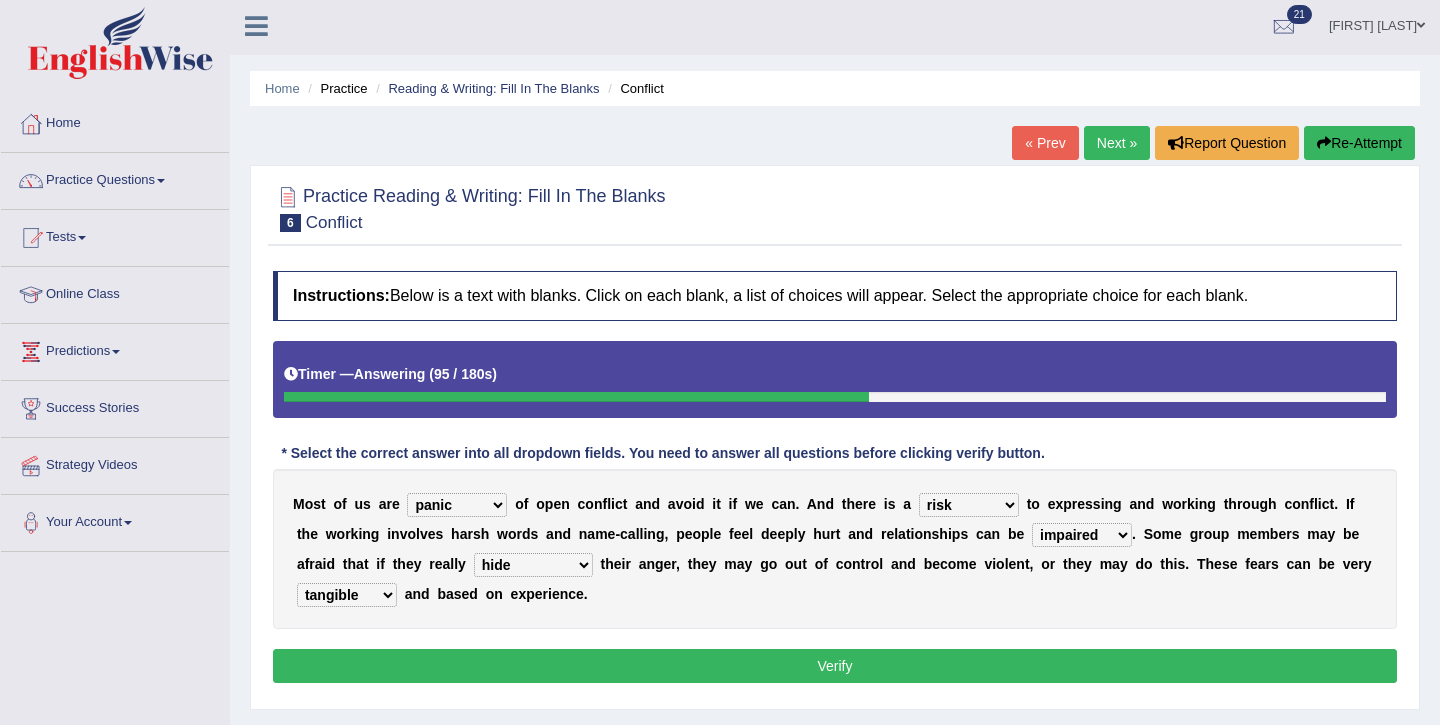 click on "panic scared horrible fear" at bounding box center (457, 505) 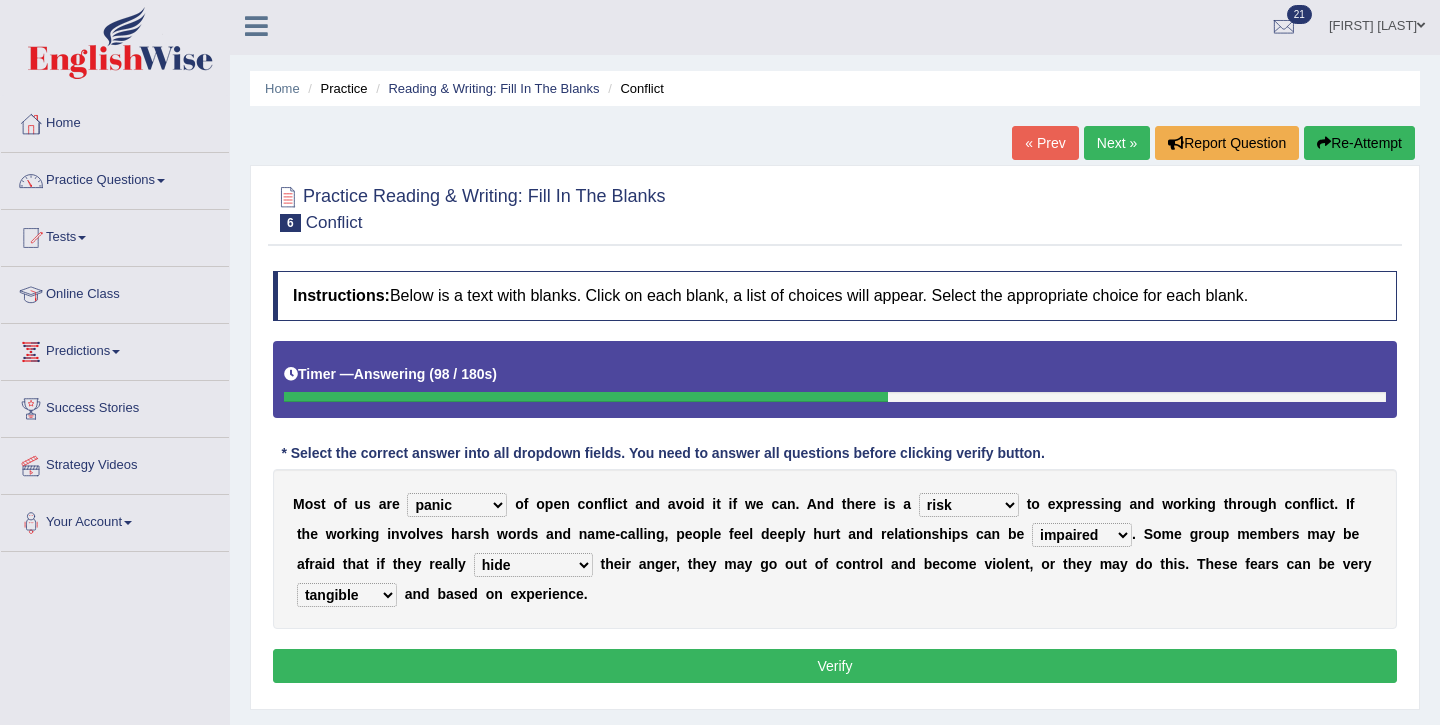 select on "fear" 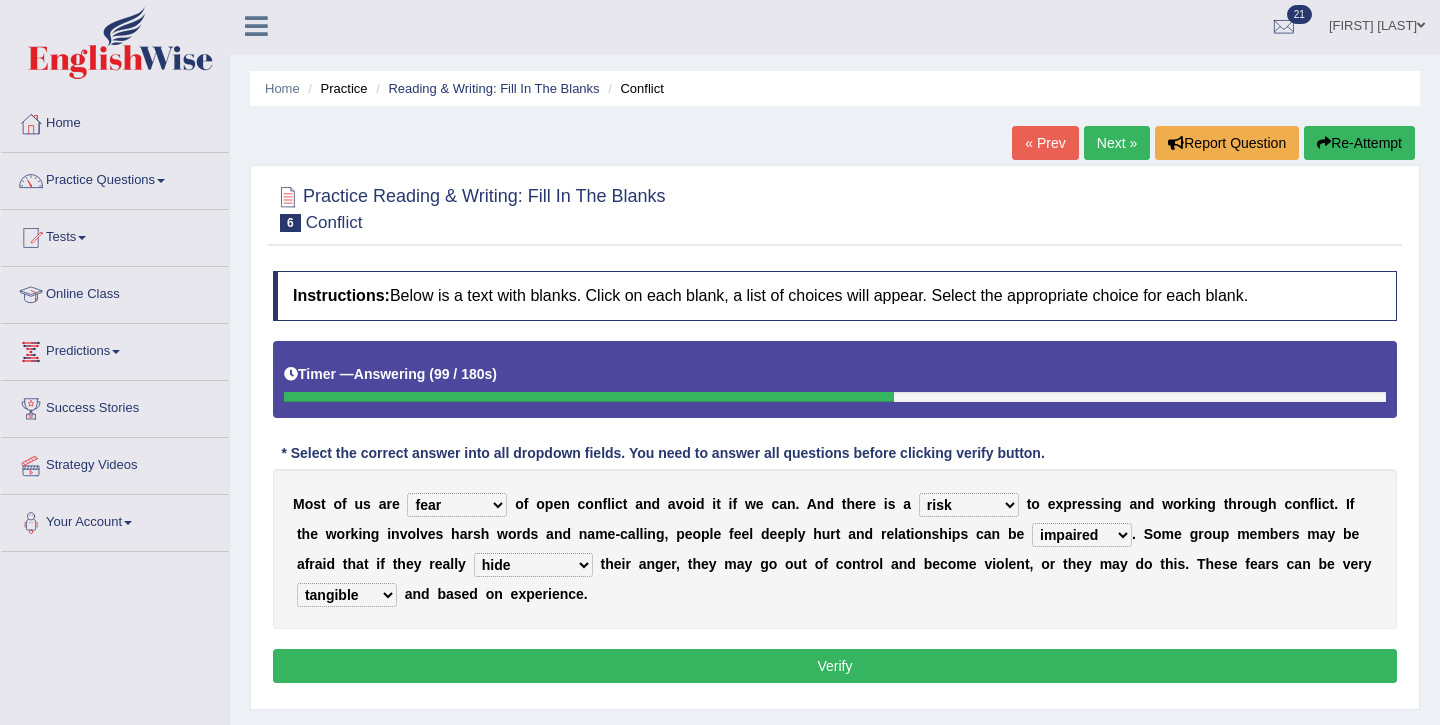 click on "Verify" at bounding box center [835, 666] 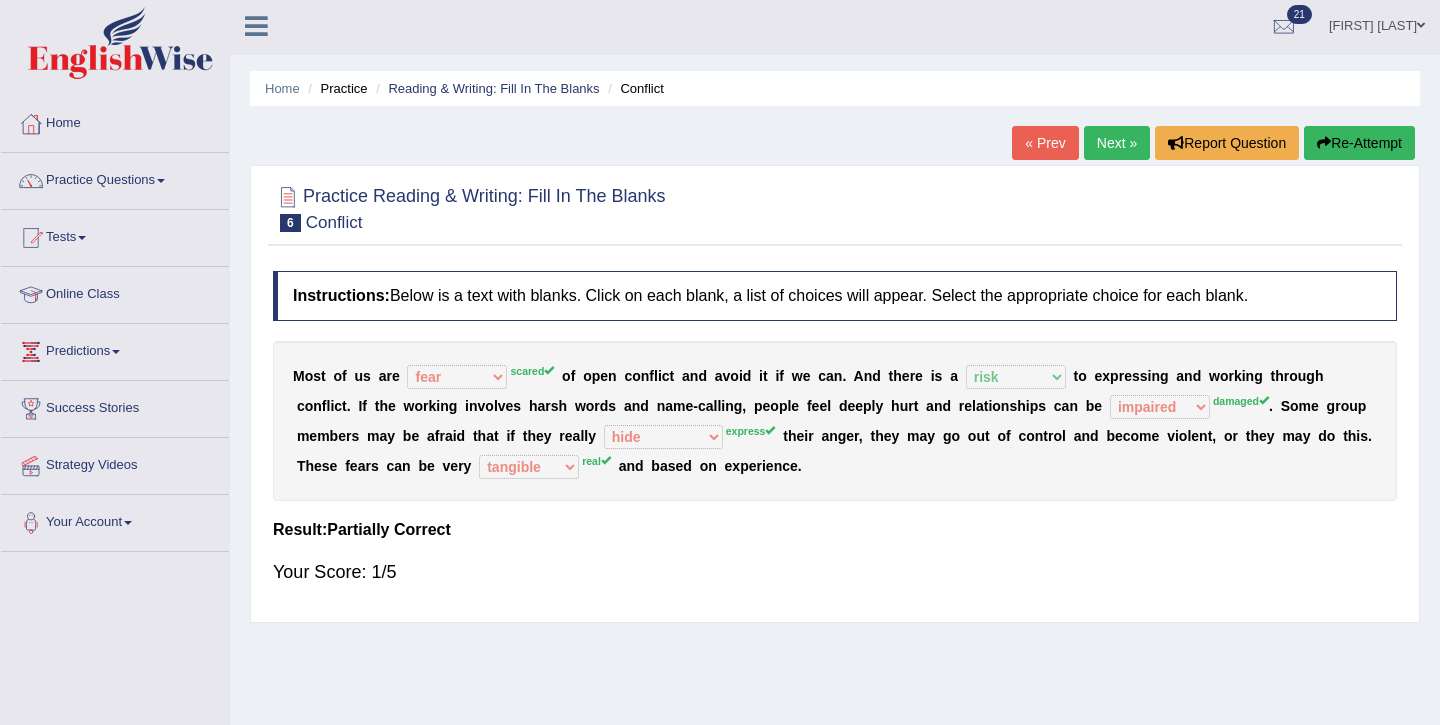 click on "Re-Attempt" at bounding box center (1359, 143) 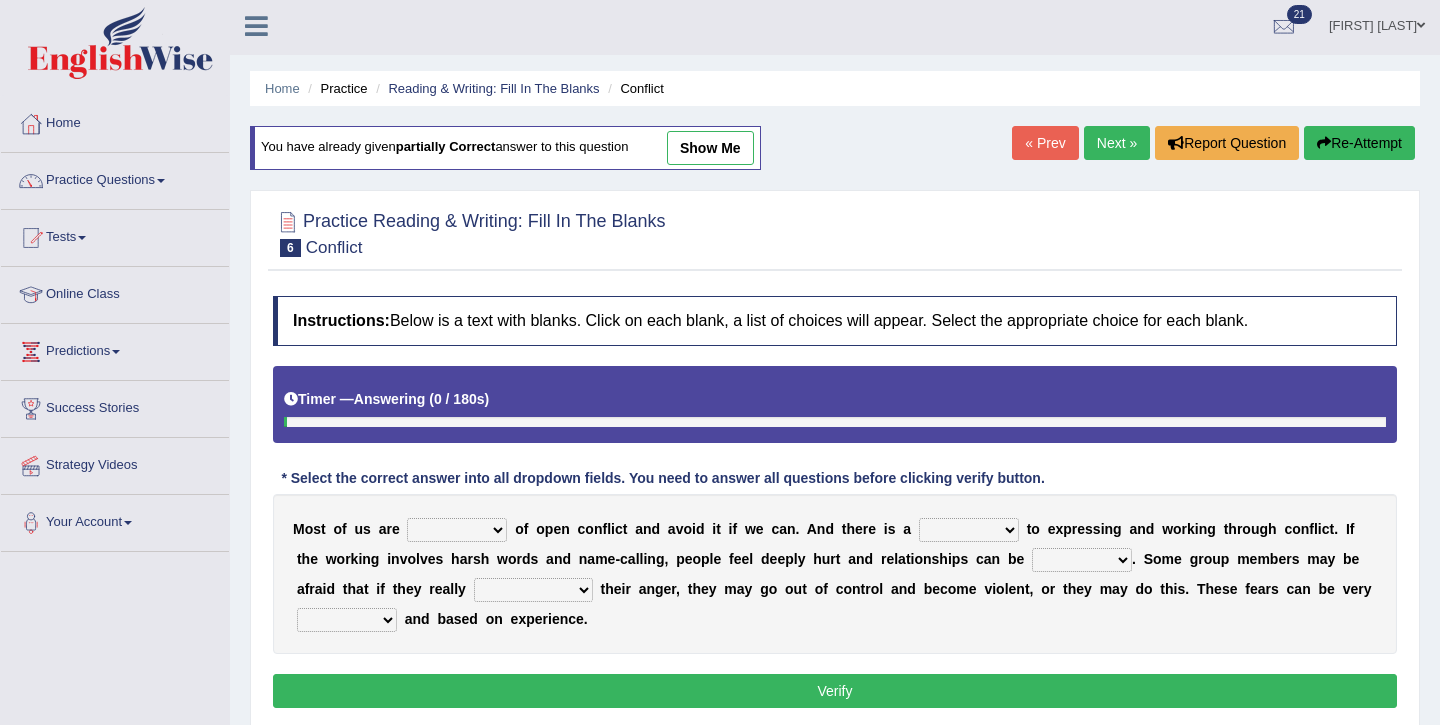 scroll, scrollTop: 3, scrollLeft: 0, axis: vertical 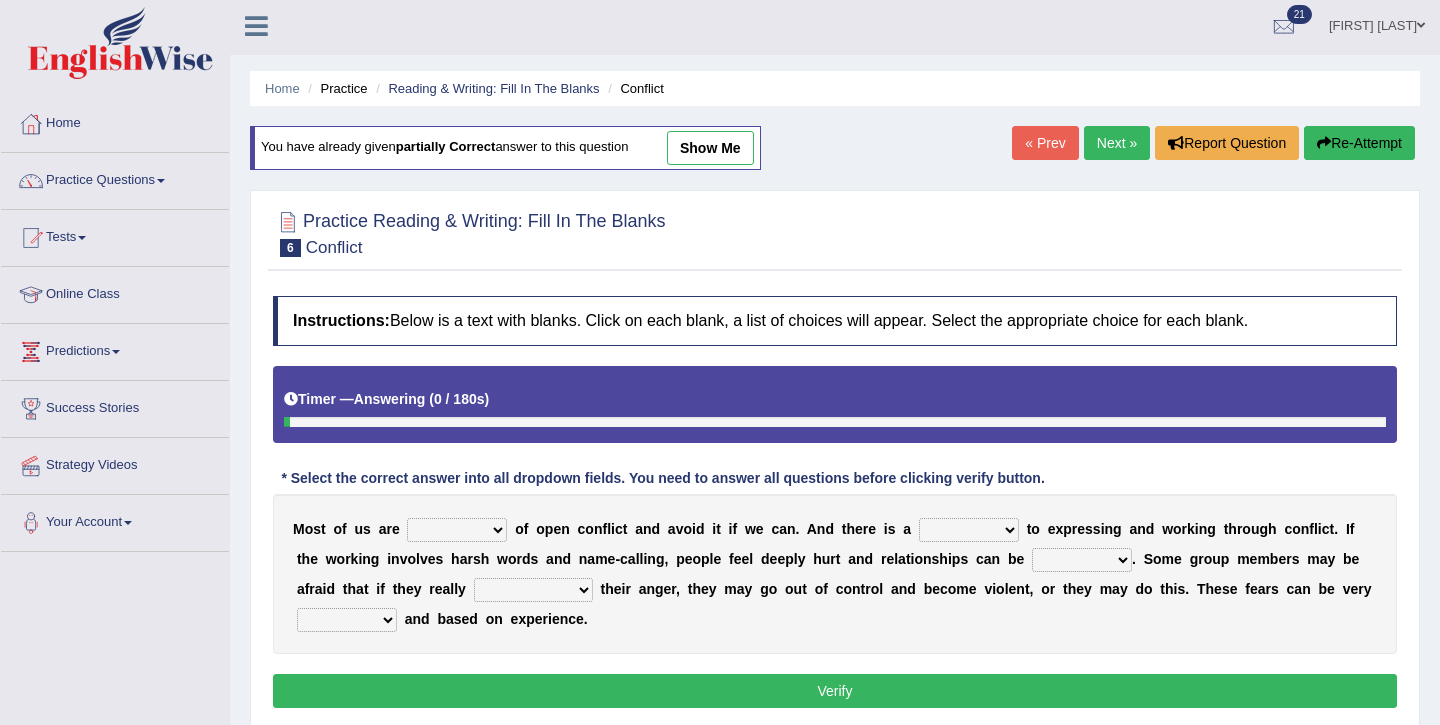 click on "M o s t    o f    u s    a r e    panic scared horrible fear    o f    o p e n    c o n f l i c t    a n d    a v o i d    i t    i f    w e    c a n .    A n d    t h e r e    i s    a    hazard challenge risk danger    t o    e x p r e s s i n g    a n d    w o r k i n g    t h r o u g h    c o n f l i c t .    I f    t h e    w o r k i n g    i n v o l v e s    h a r s h    w o r d s    a n d    n a m e - c a l l i n g ,    p e o p l e    f e e l    d e e p l y    h u r t    a n d    r e l a t i o n s h i p s    c a n    b e    injured opted impaired damaged .    S o m e    g r o u p    m e m b e r s    m a y    b e    a f r a i d    t h a t    i f    t h e y    r e a l l y    express say communicate hide    t h e i r    a n g e r ,    t h e y    m a y    g o    o u t    o f    c o n t r o l    a n d    b e c o m e    v i o l e n t ,    o r    t h e y    m a y    d o    t h i s .    T h e s e    f e a r s    c a n    b e    v e r y a" at bounding box center (835, 574) 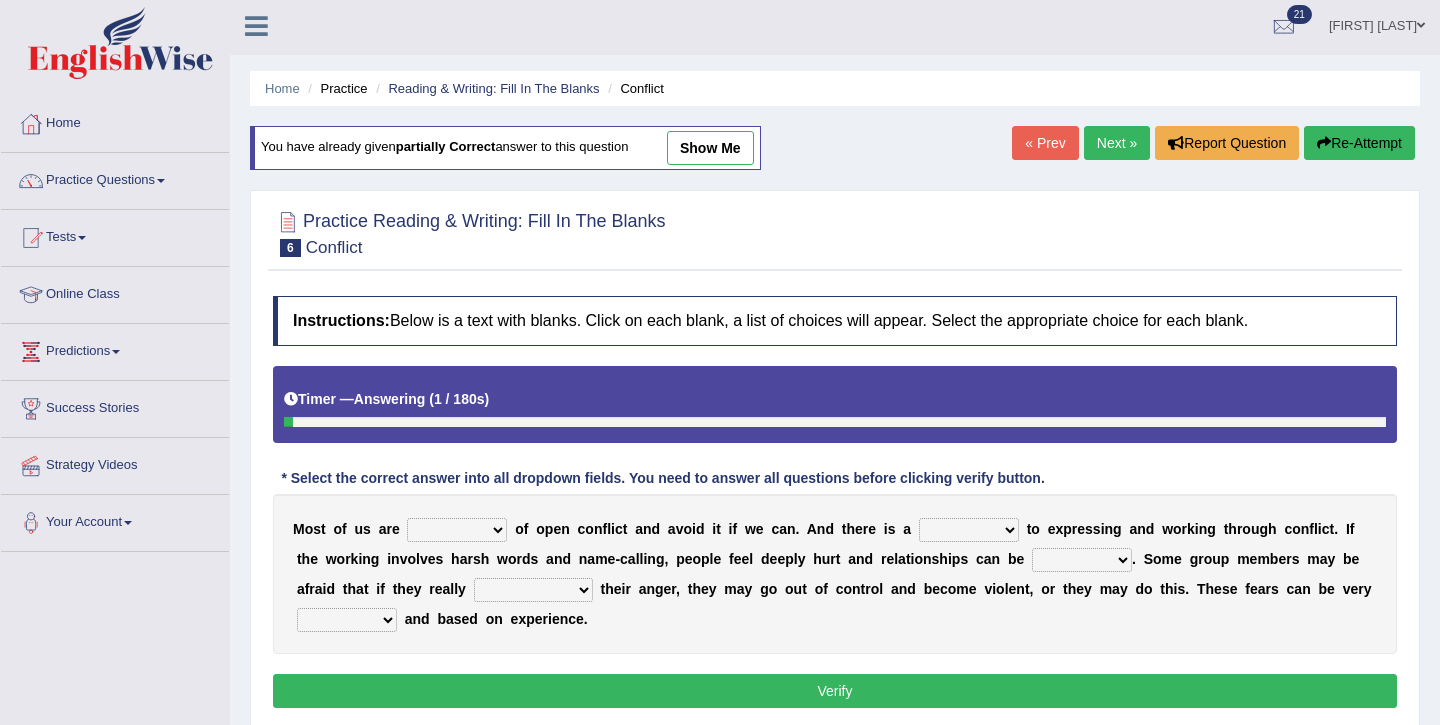 click on "panic scared horrible fear" at bounding box center (457, 530) 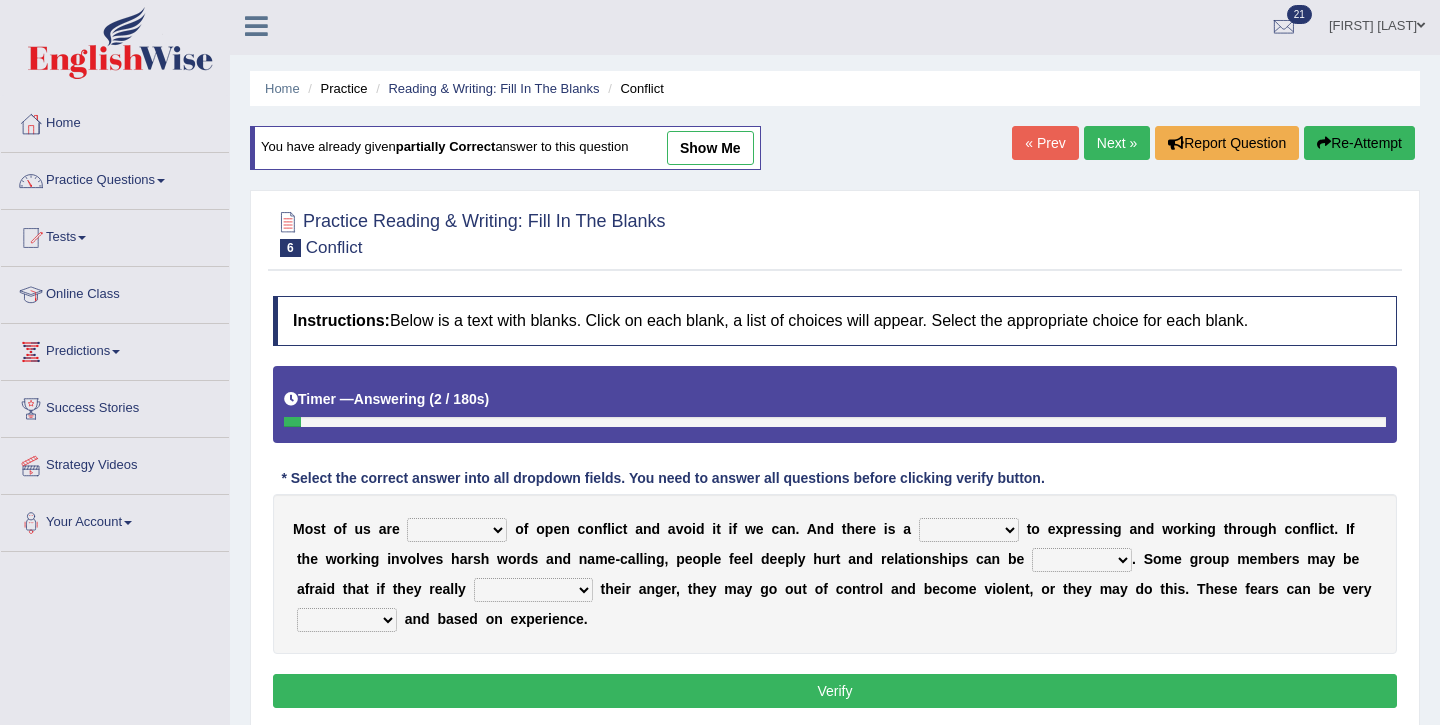 select on "scared" 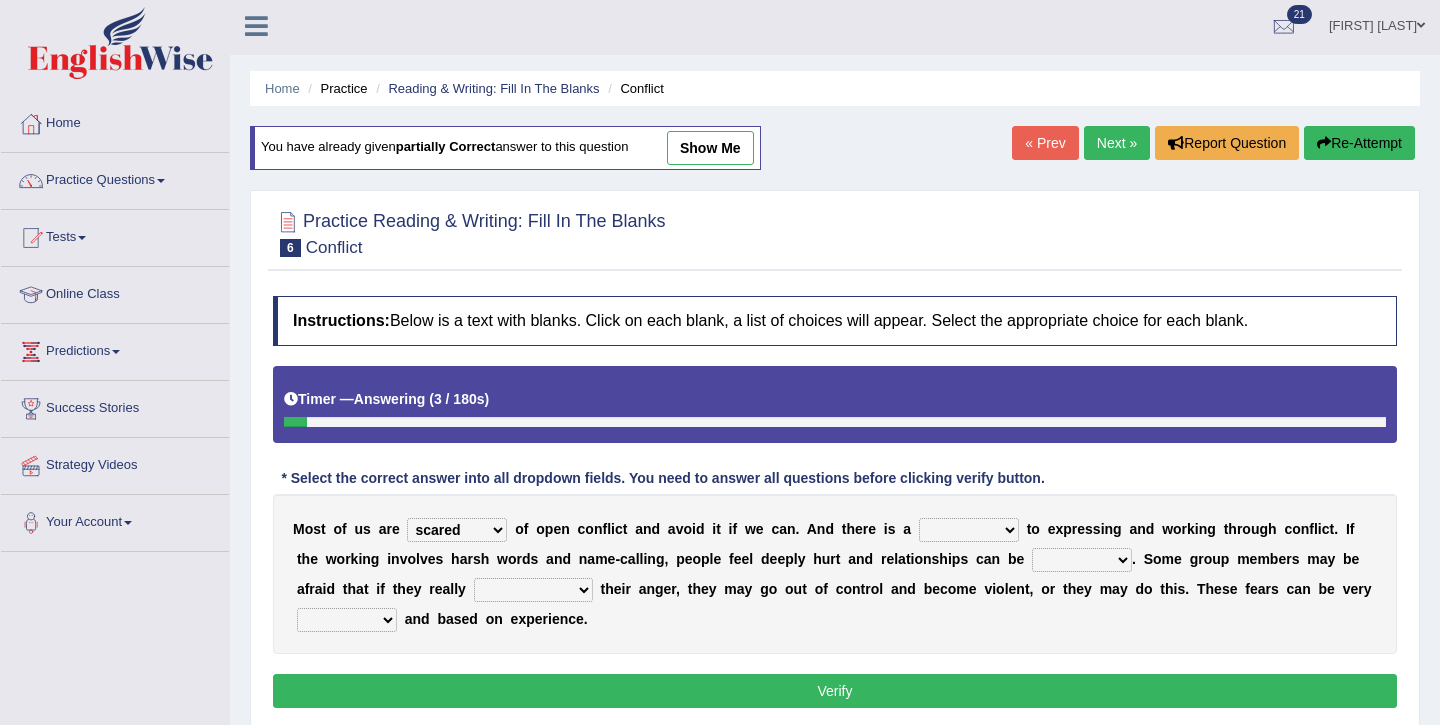 click on "hazard challenge risk danger" at bounding box center [969, 530] 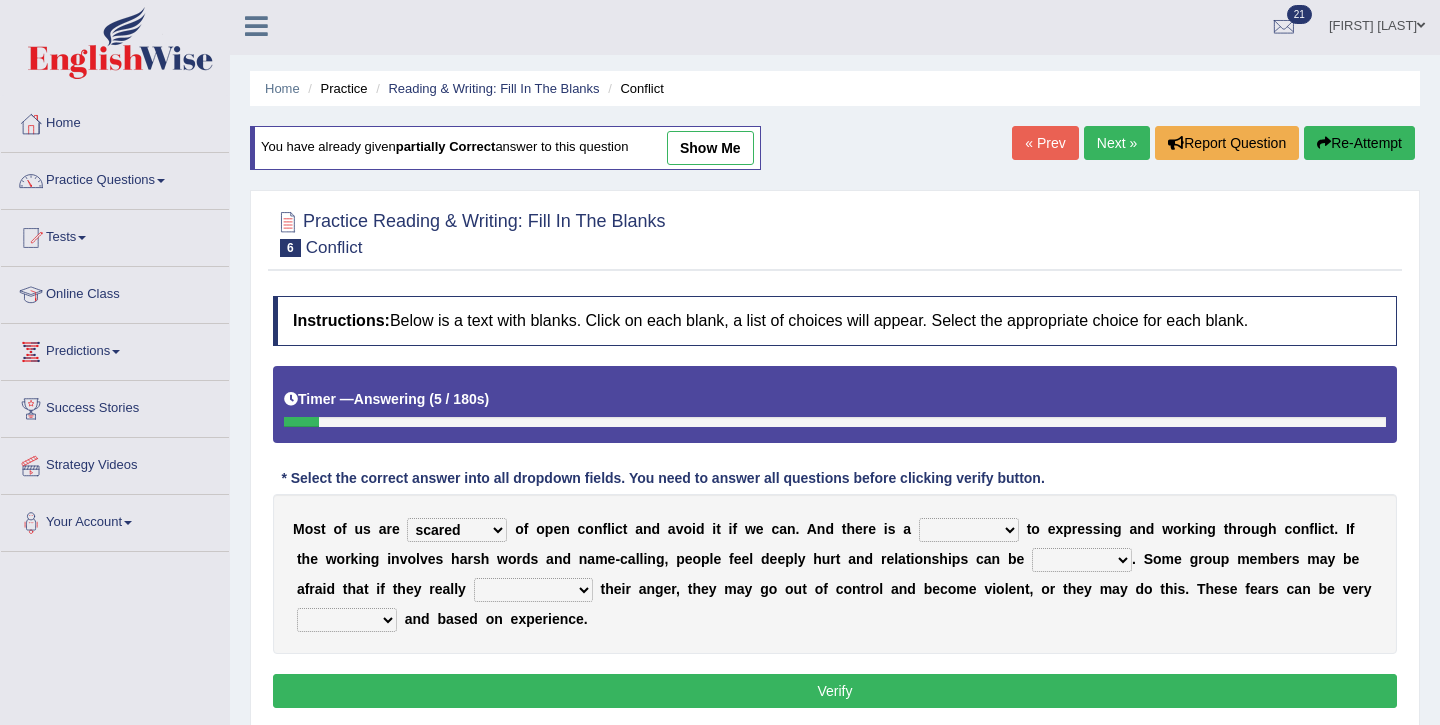 select on "risk" 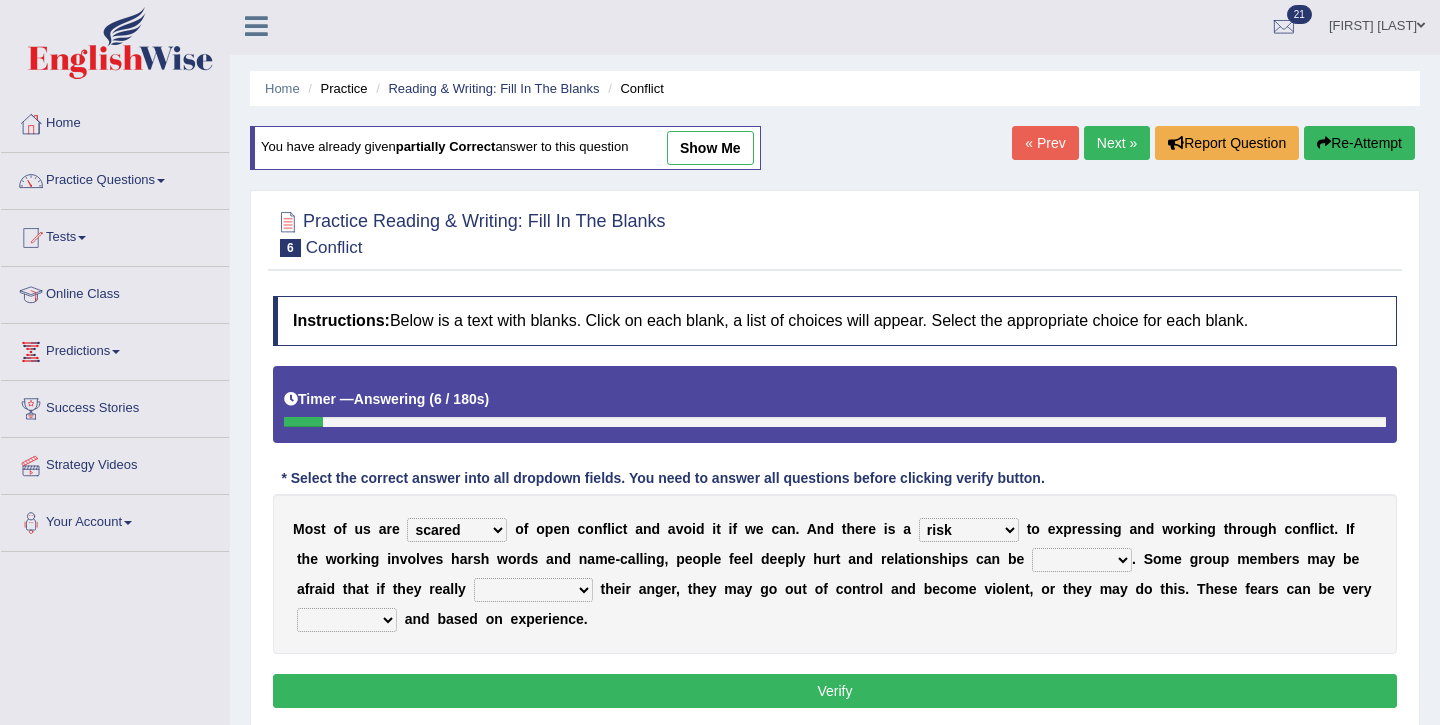 click on "hazard challenge risk danger" at bounding box center (969, 530) 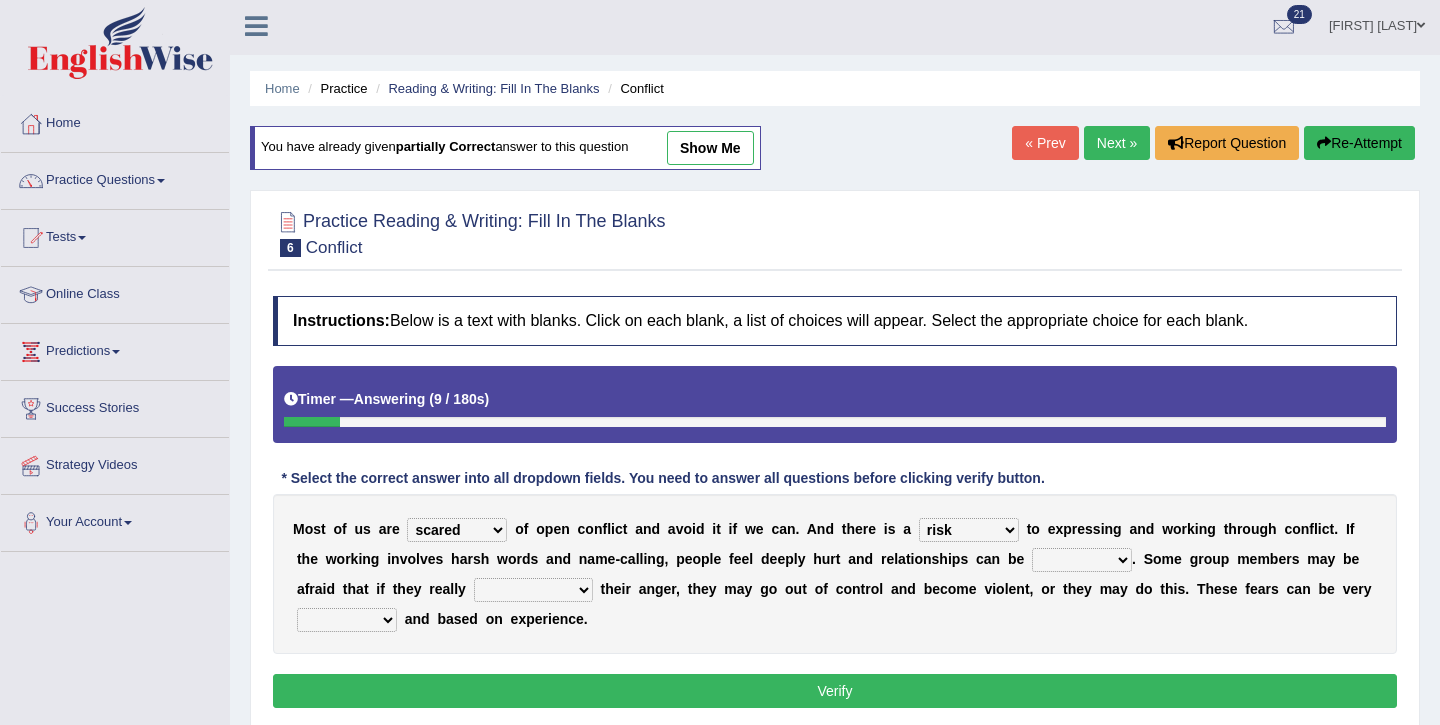 click on "injured opted impaired damaged" at bounding box center (1082, 560) 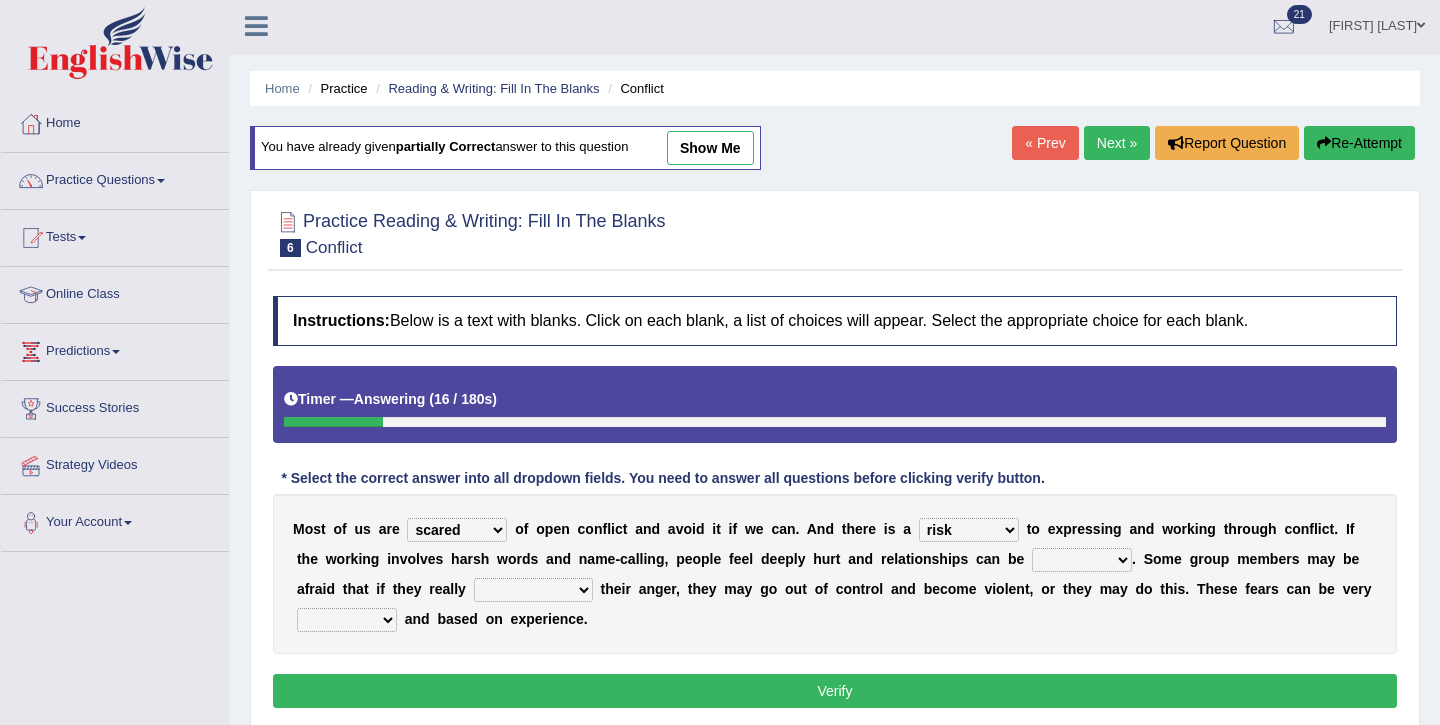 select on "impaired" 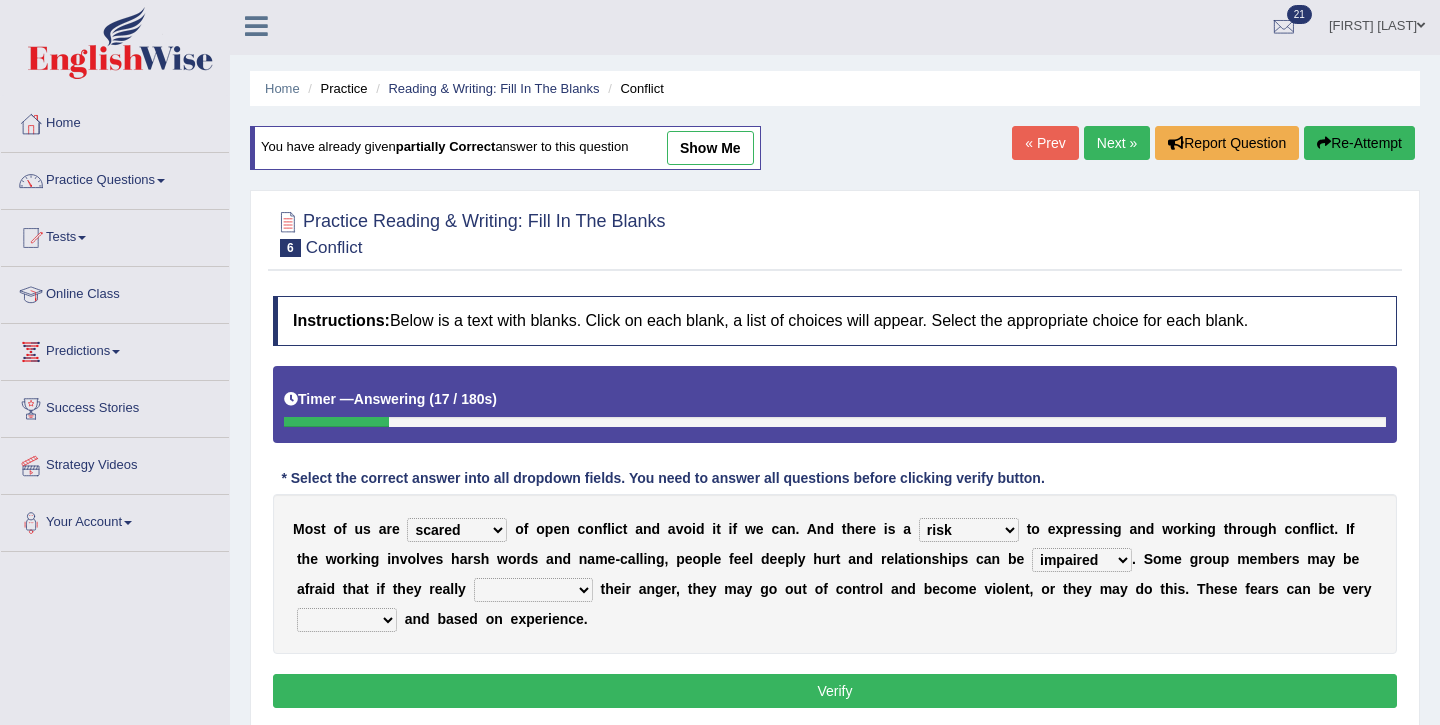 click on "express say communicate hide" at bounding box center (533, 590) 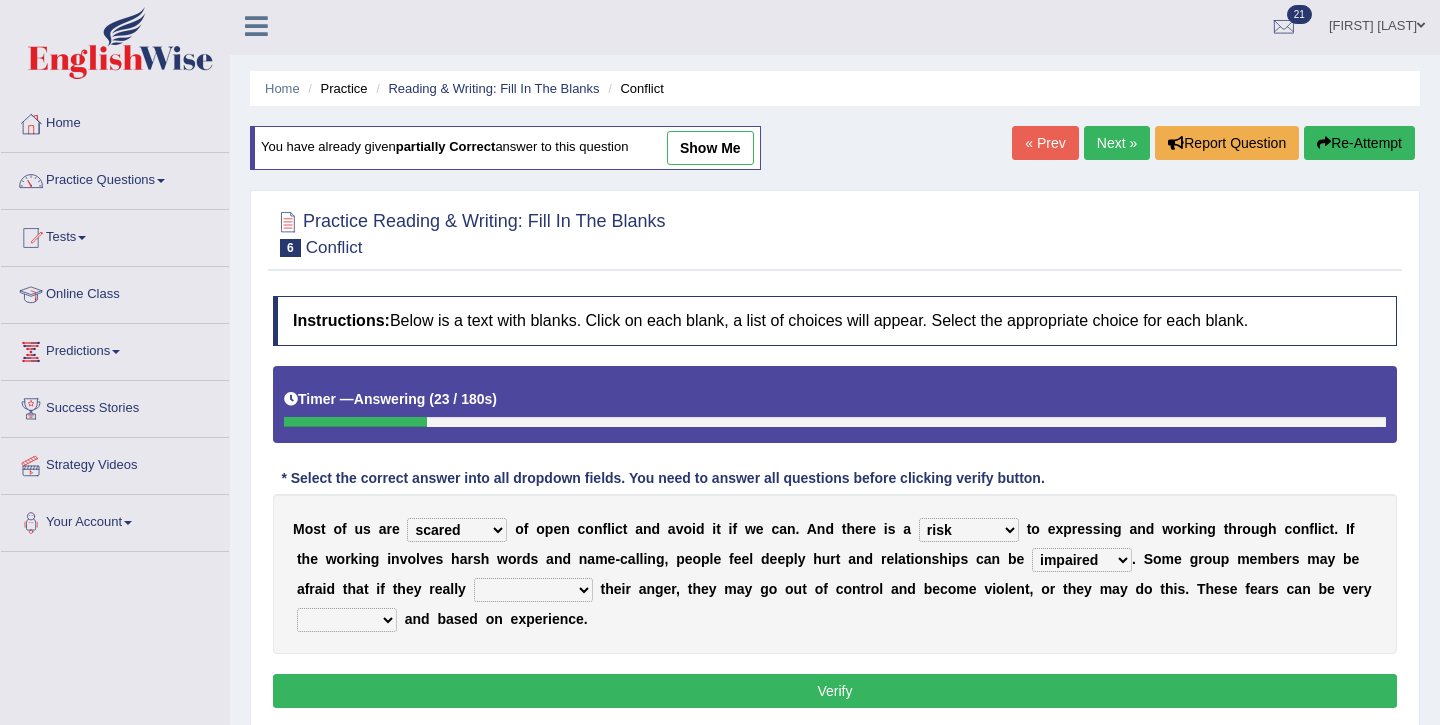 select on "express" 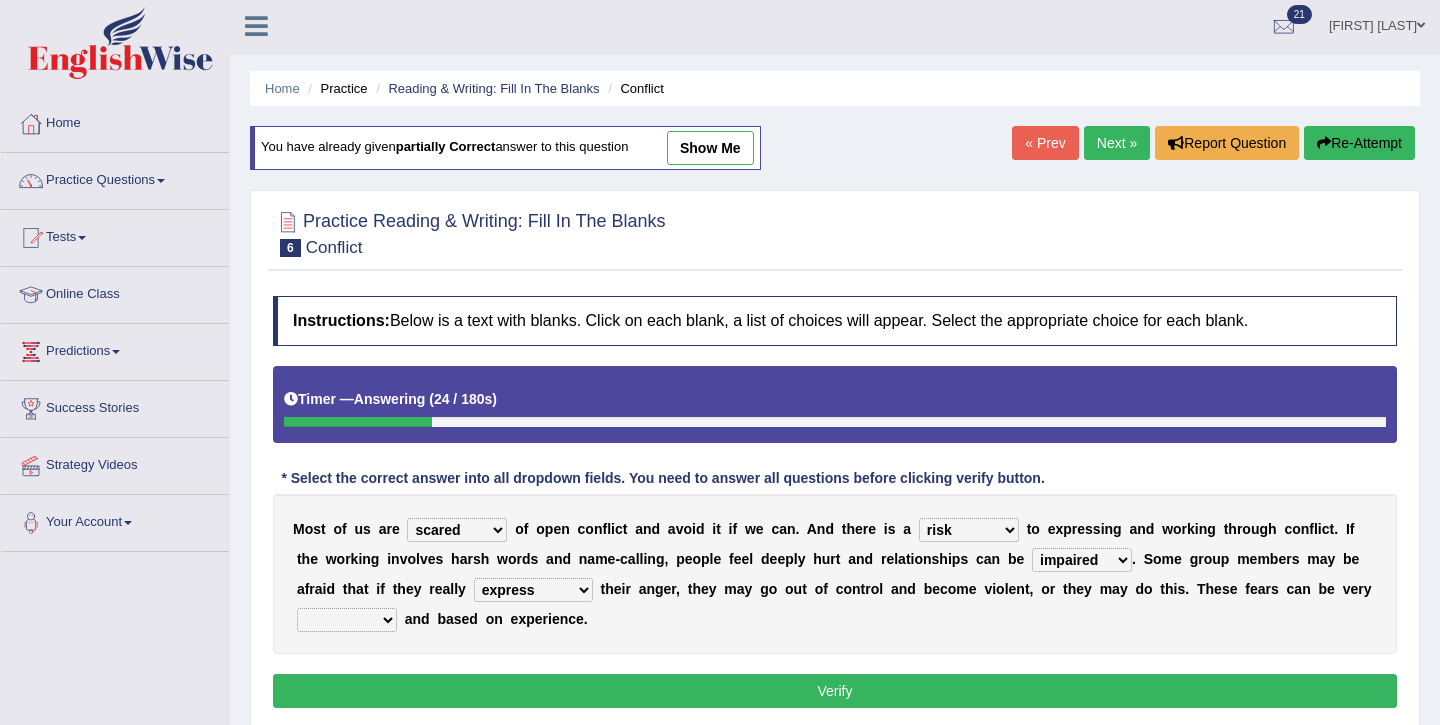 click on "M o s t    o f    u s    a r e    panic scared horrible fear    o f    o p e n    c o n f l i c t    a n d    a v o i d    i t    i f    w e    c a n .    A n d    t h e r e    i s    a    hazard challenge risk danger    t o    e x p r e s s i n g    a n d    w o r k i n g    t h r o u g h    c o n f l i c t .    I f    t h e    w o r k i n g    i n v o l v e s    h a r s h    w o r d s    a n d    n a m e - c a l l i n g ,    p e o p l e    f e e l    d e e p l y    h u r t    a n d    r e l a t i o n s h i p s    c a n    b e    injured opted impaired damaged .    S o m e    g r o u p    m e m b e r s    m a y    b e    a f r a i d    t h a t    i f    t h e y    r e a l l y    express say communicate hide    t h e i r    a n g e r ,    t h e y    m a y    g o    o u t    o f    c o n t r o l    a n d    b e c o m e    v i o l e n t ,    o r    t h e y    m a y    d o    t h i s .    T h e s e    f e a r s    c a n    b e    v e r y a" at bounding box center (835, 574) 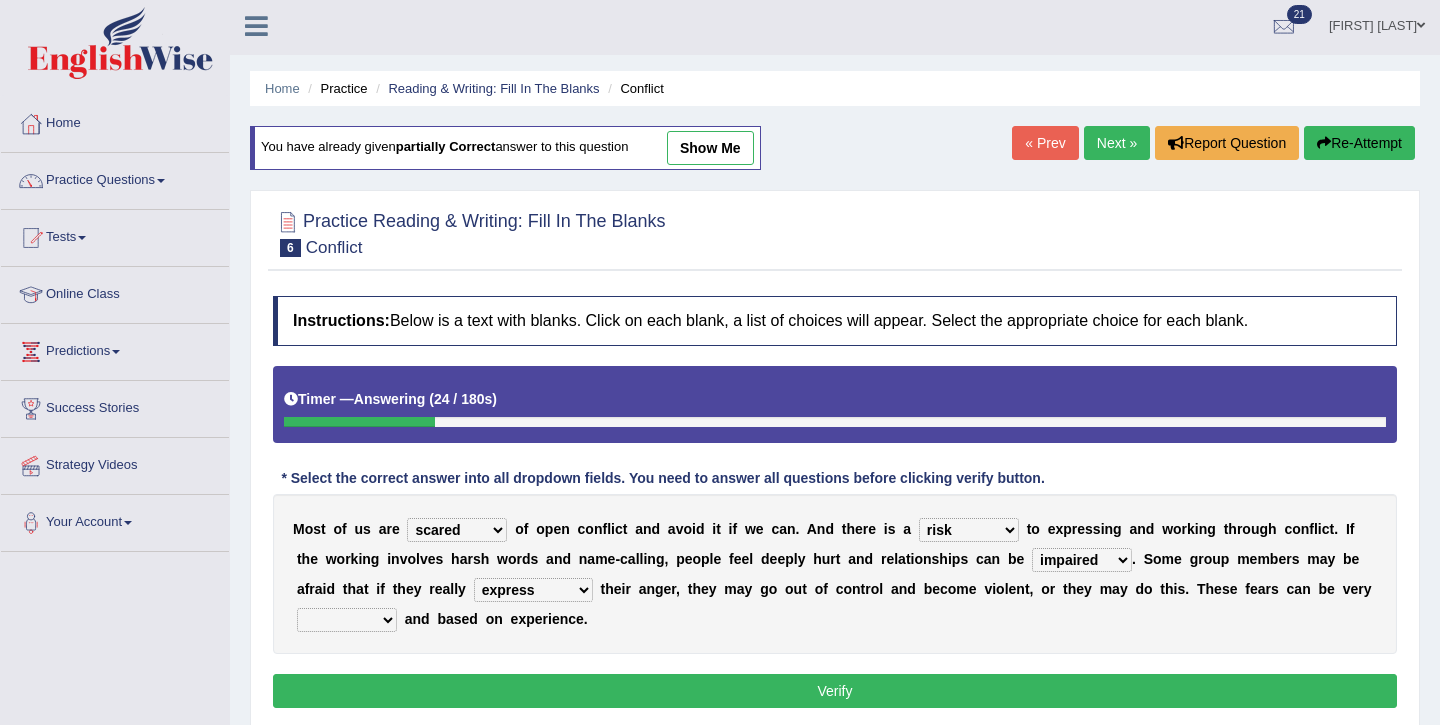 click on "real vivid tangible concrete" at bounding box center (347, 620) 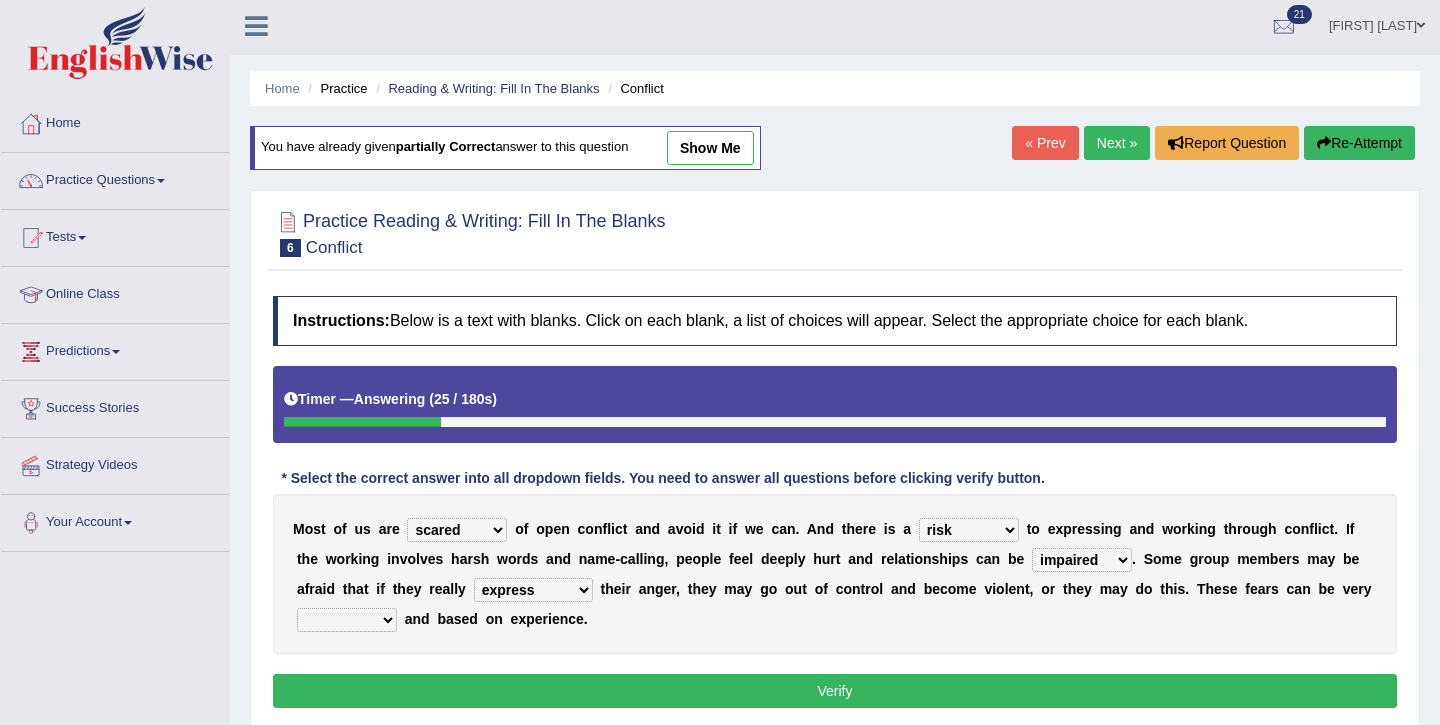 select on "real" 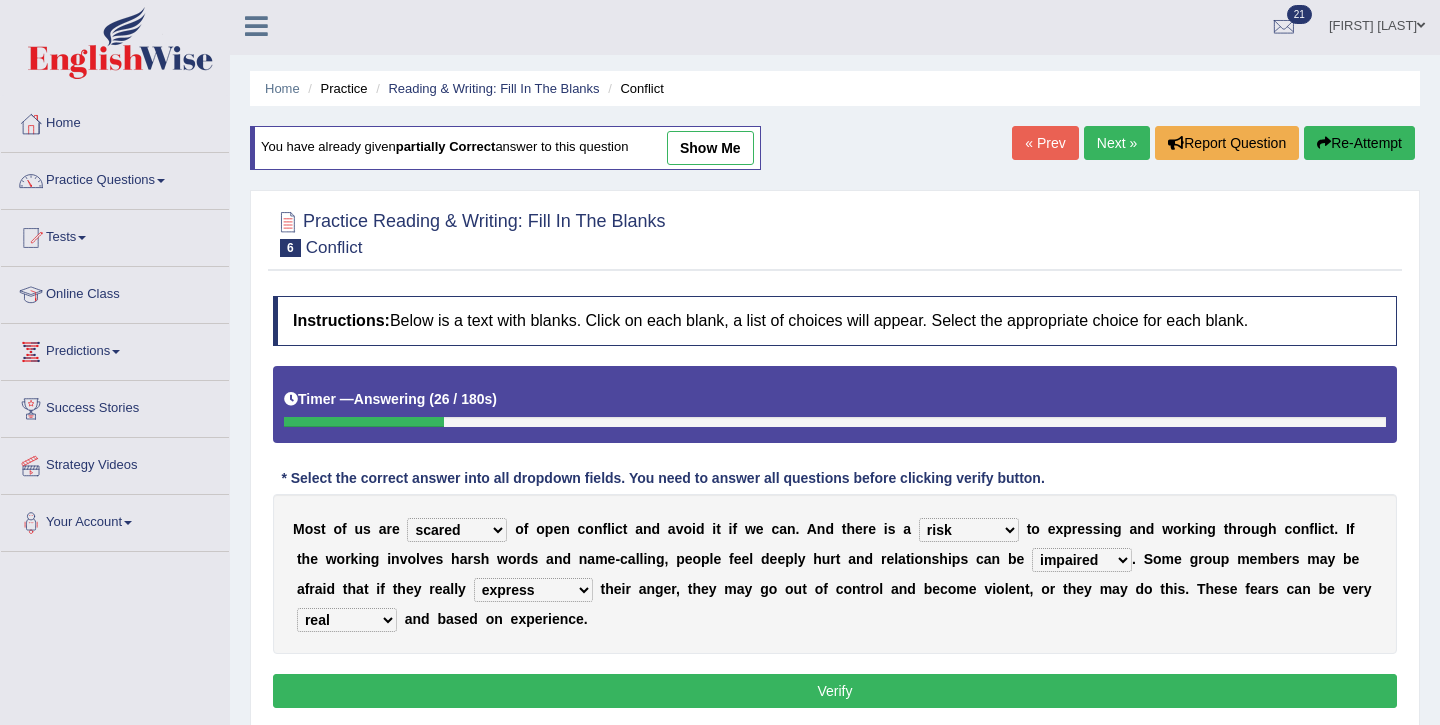 click on "Instructions:  Below is a text with blanks. Click on each blank, a list of choices will appear. Select the appropriate choice for each blank.
Timer —  Answering   ( 26 / 180s ) Skip * Select the correct answer into all dropdown fields. You need to answer all questions before clicking verify button. M o s t    o f    u s    a r e    panic scared horrible fear    o f    o p e n    c o n f l i c t    a n d    a v o i d    i t    i f    w e    c a n .    A n d    t h e r e    i s    a    hazard challenge risk danger    t o    e x p r e s s i n g    a n d    w o r k i n g    t h r o u g h    c o n f l i c t .    I f    t h e    w o r k i n g    i n v o l v e s    h a r s h    w o r d s    a n d    n a m e - c a l l i n g ,    p e o p l e    f e e l    d e e p l y    h u r t    a n d    r e l a t i o n s h i p s    c a n    b e    injured opted impaired damaged .    S o m e    g r o u p    m e m b e r s    m a y    b e    a f r a i d    t h a t    i" at bounding box center [835, 505] 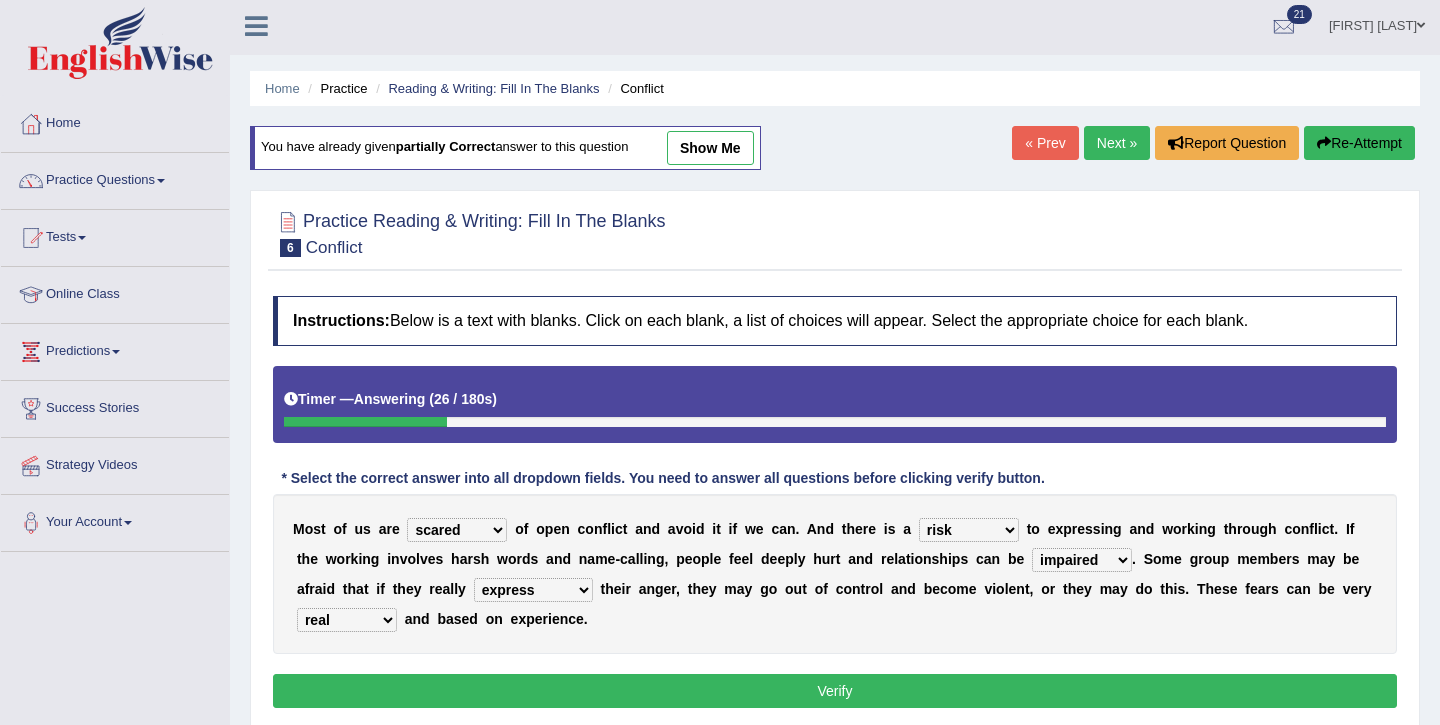 click on "Verify" at bounding box center (835, 691) 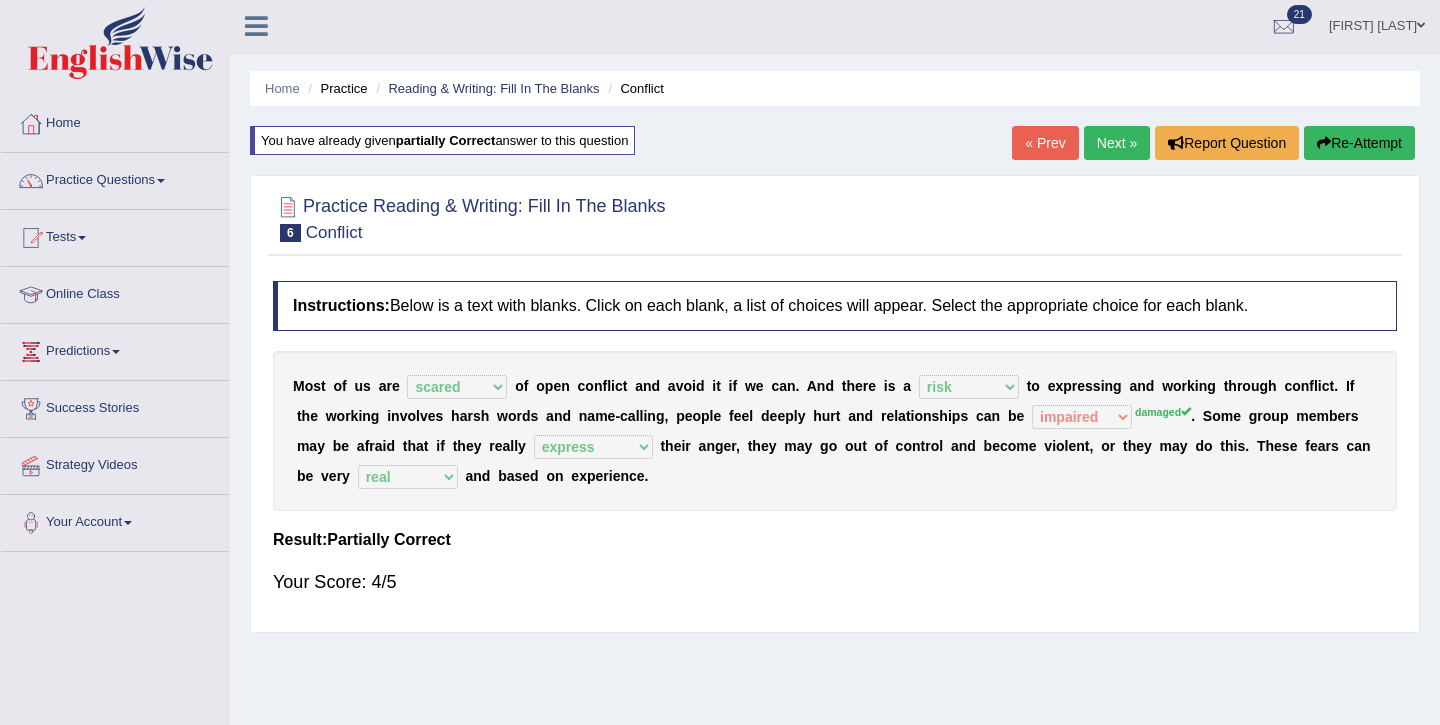 click on "Next »" at bounding box center (1117, 143) 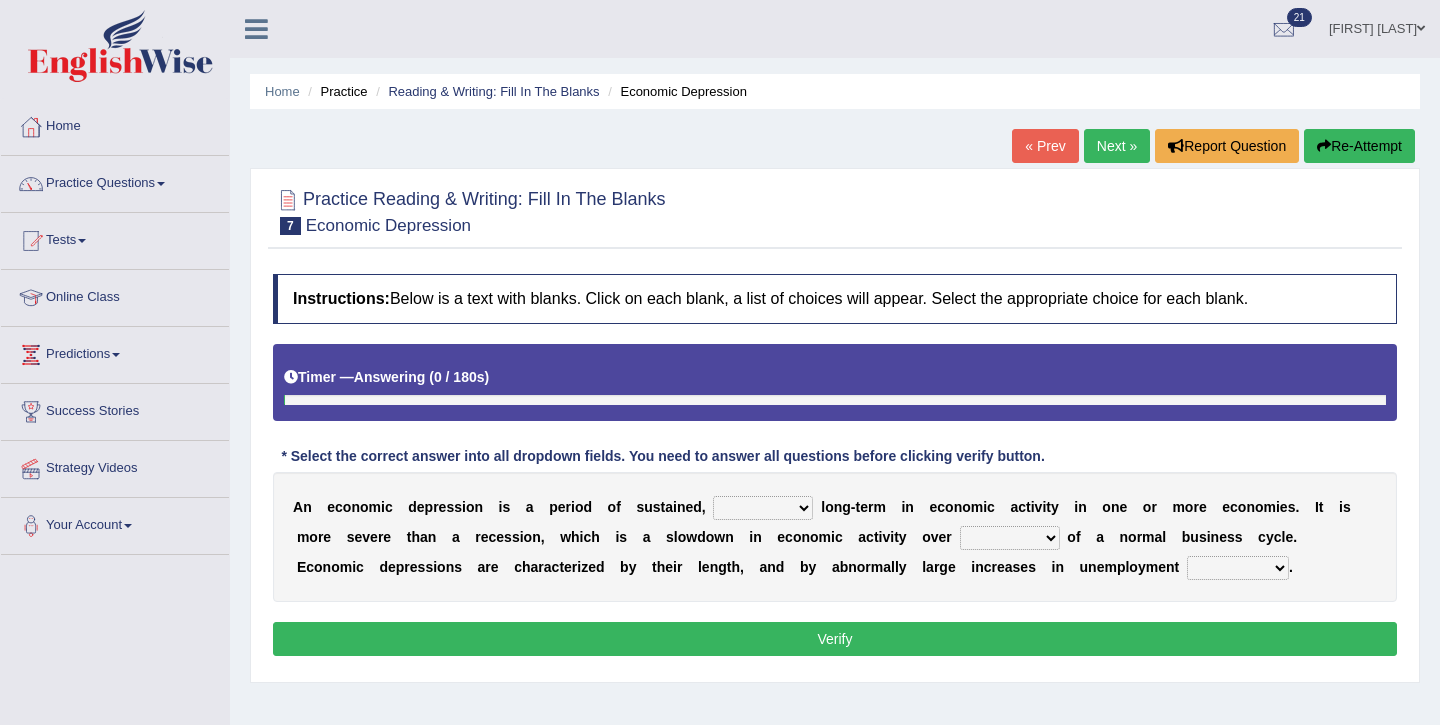 scroll, scrollTop: 0, scrollLeft: 0, axis: both 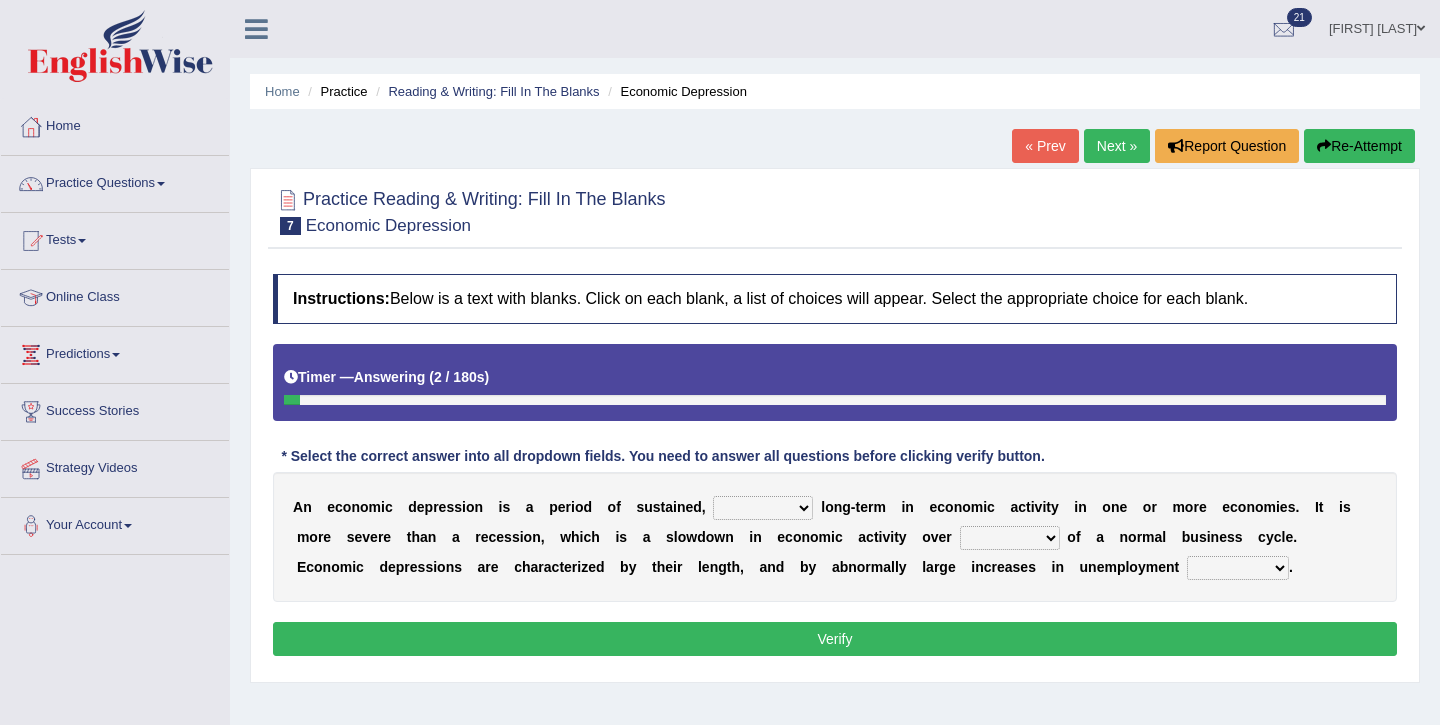 click on "variation promotion downturn reduction" at bounding box center [763, 508] 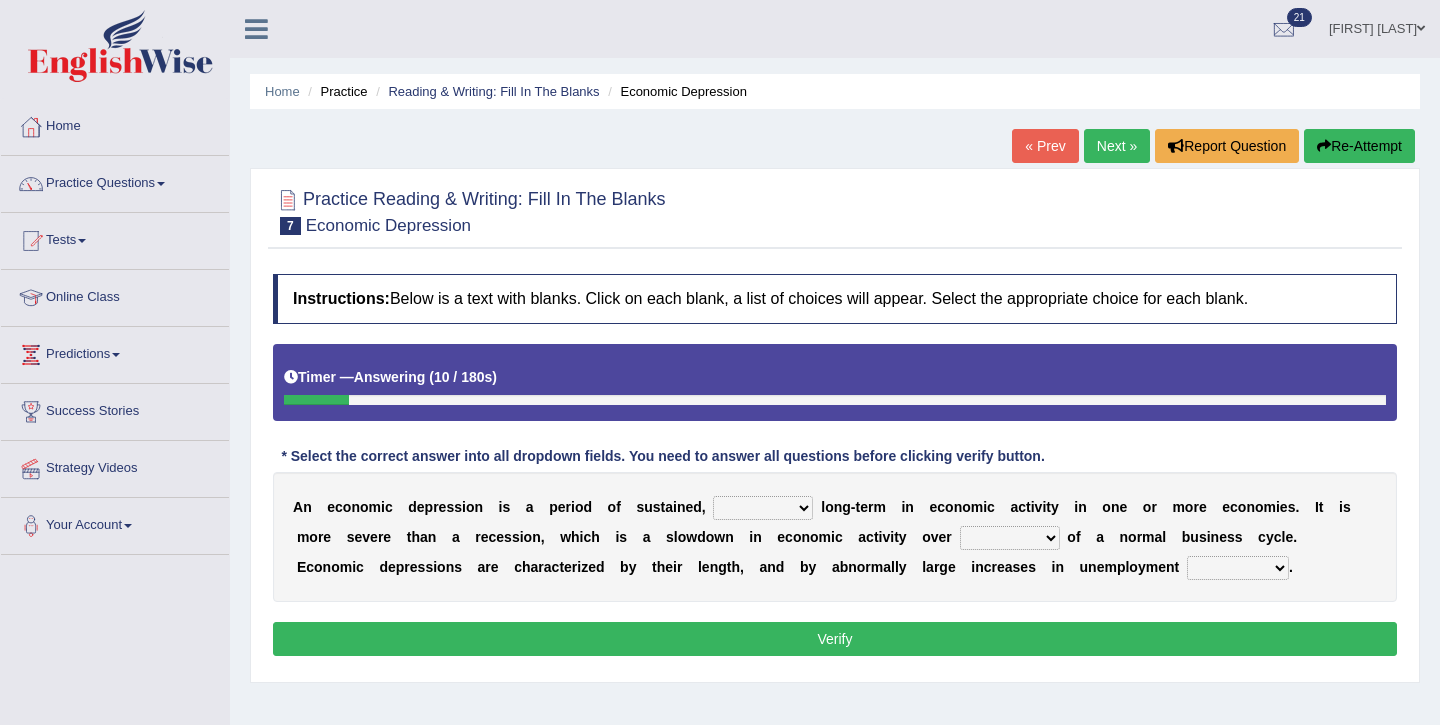 select on "promotion" 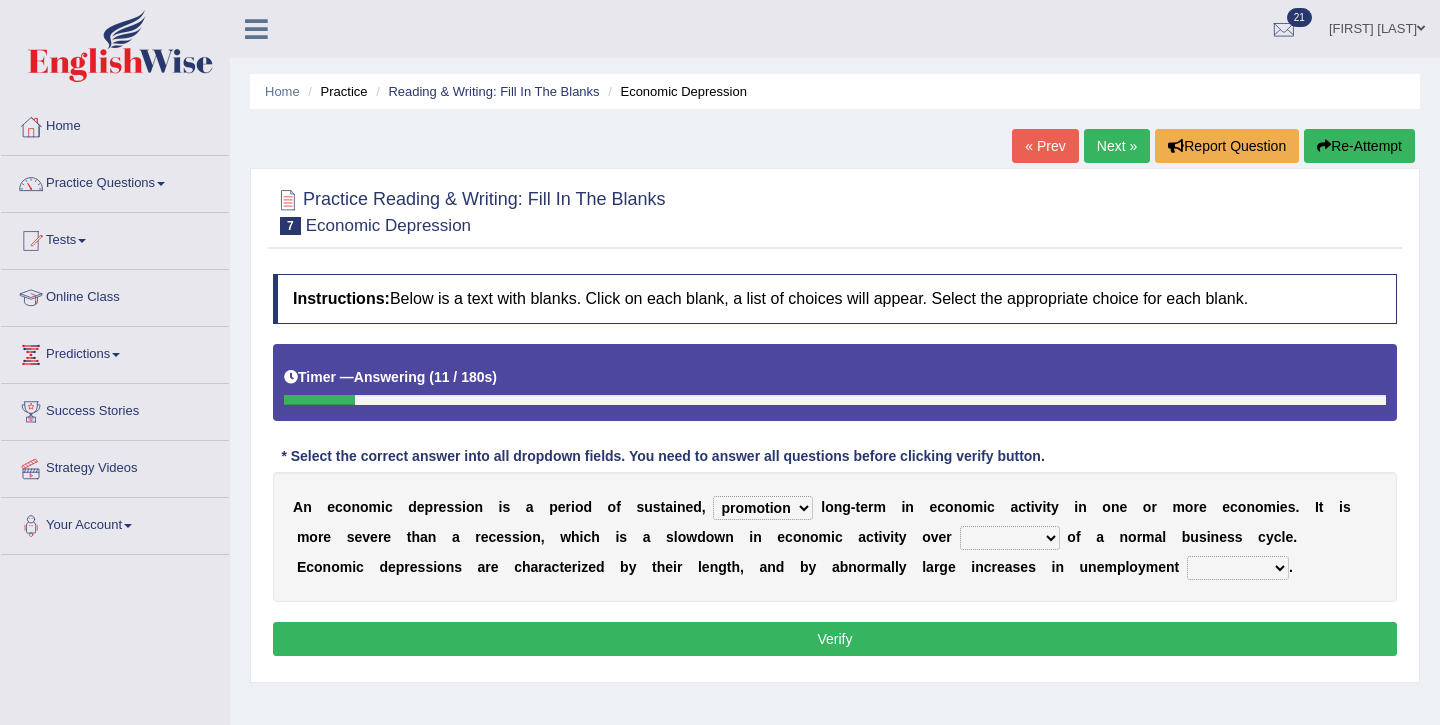click on "variation promotion downturn reduction" at bounding box center (763, 508) 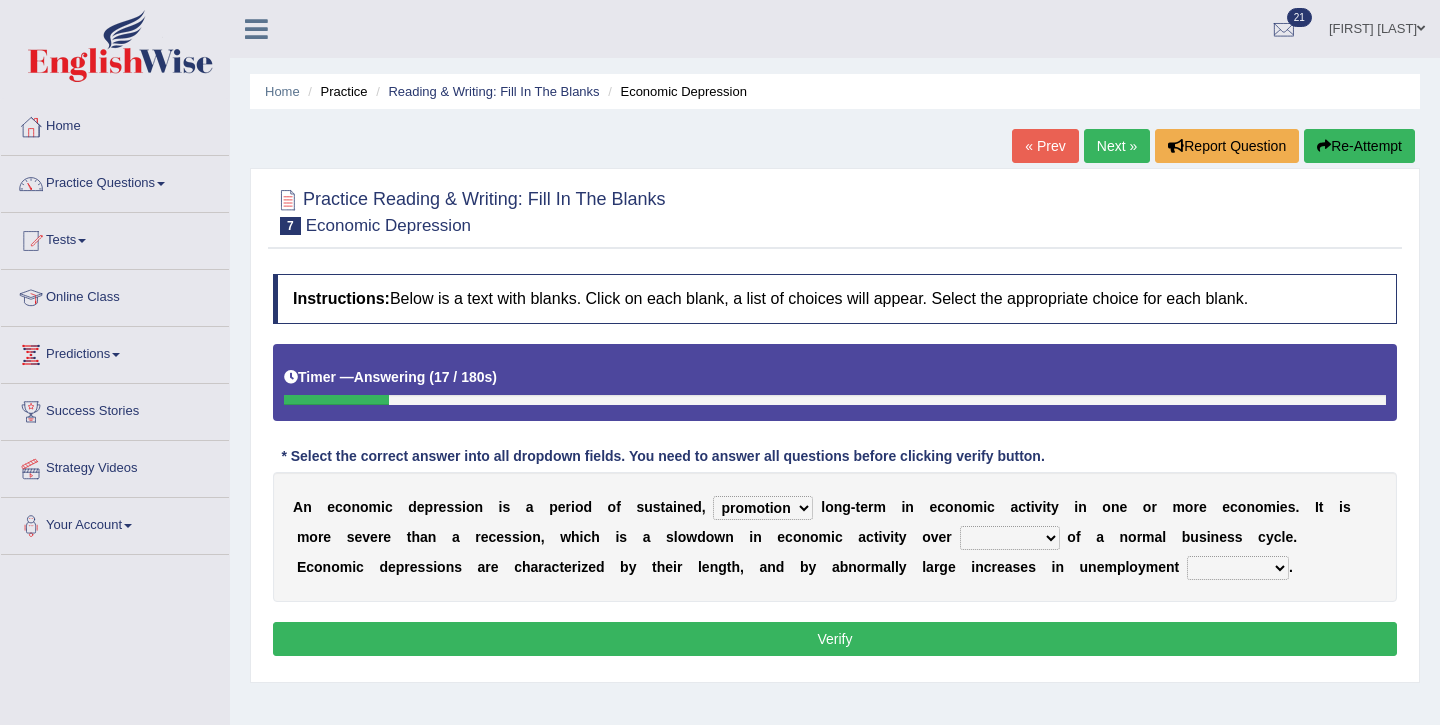 click on "an era the course a tally the year" at bounding box center [1010, 538] 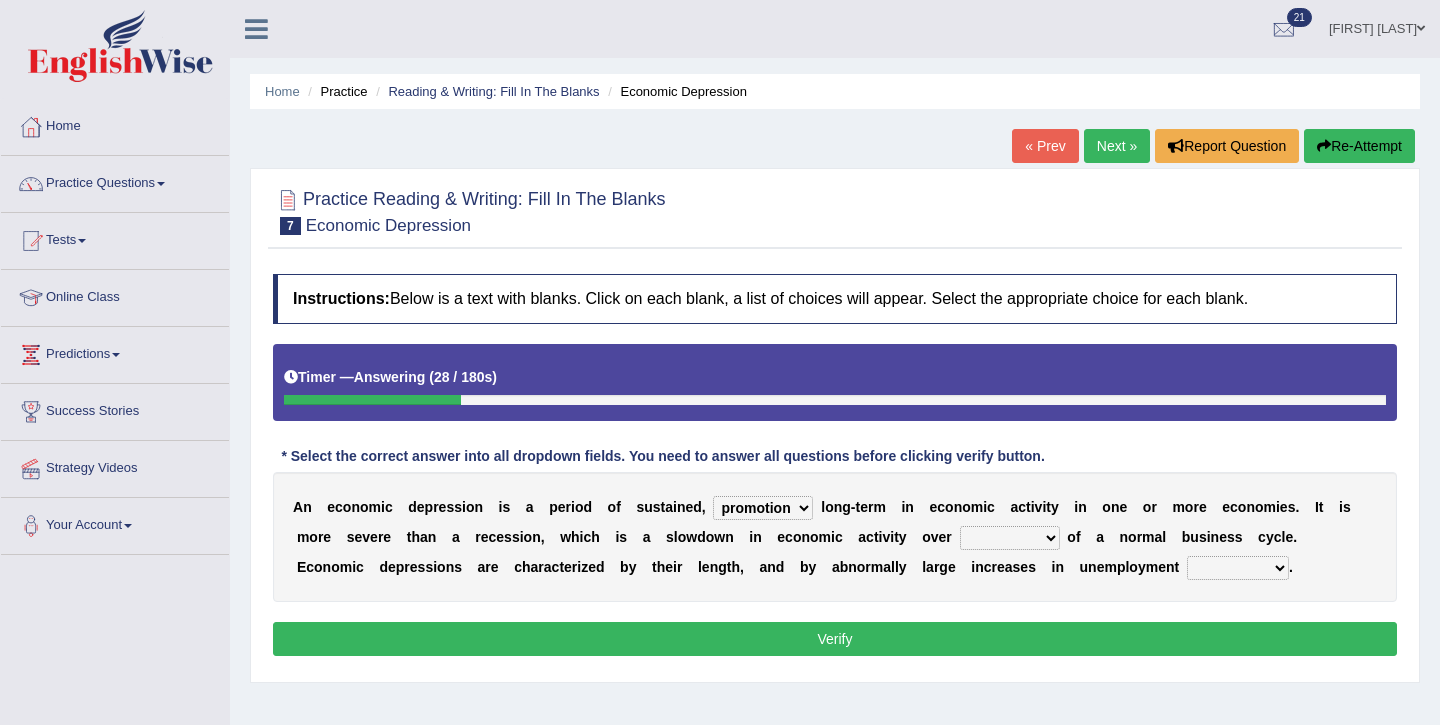 select on "the year" 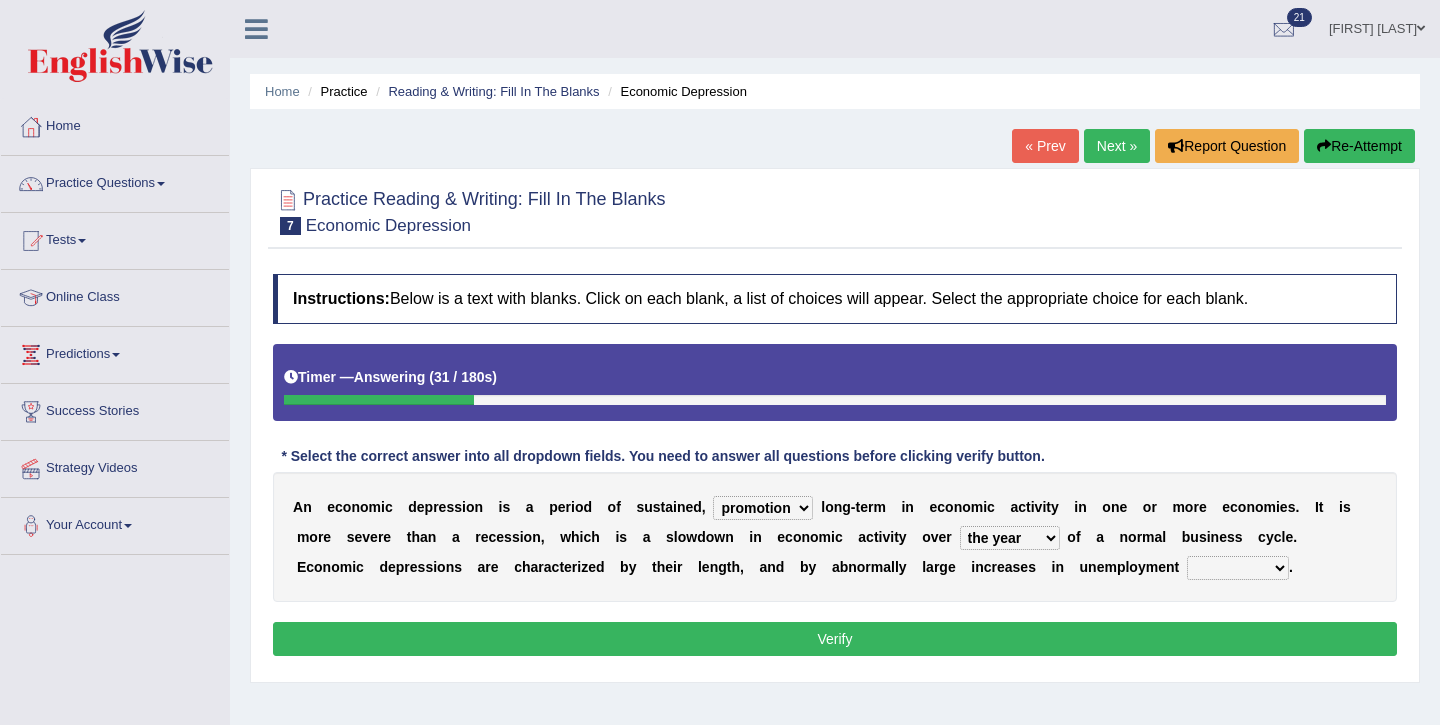 click on "calculation bias ratio rate" at bounding box center [1238, 568] 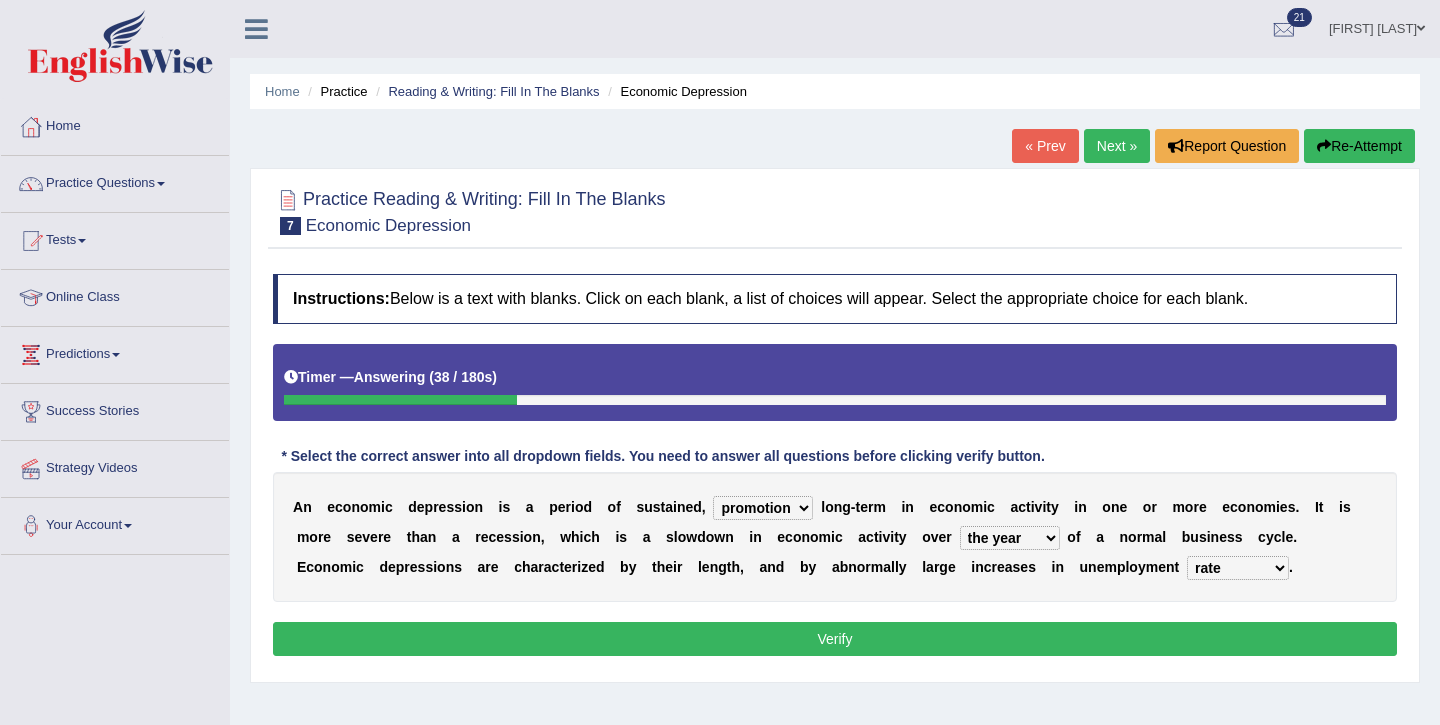 click on "calculation bias ratio rate" at bounding box center (1238, 568) 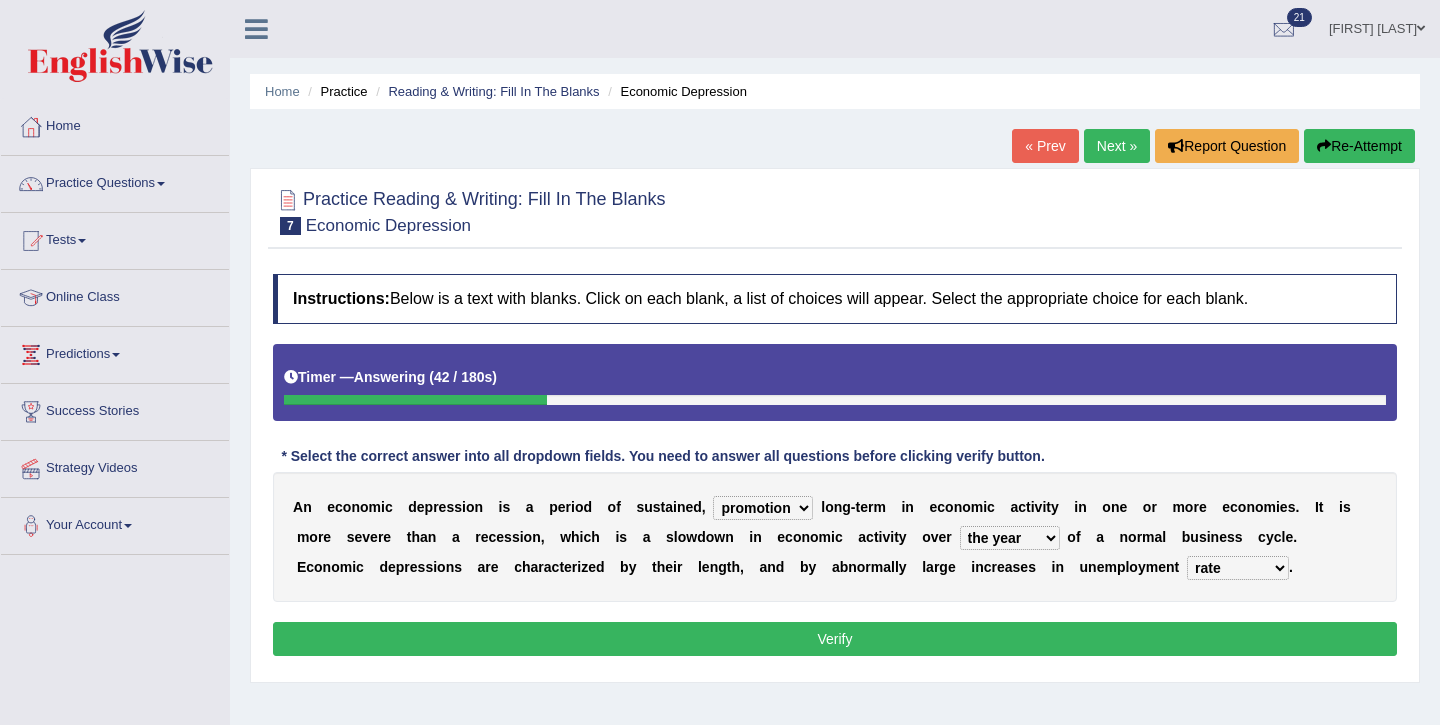 click on "calculation bias ratio rate" at bounding box center [1238, 568] 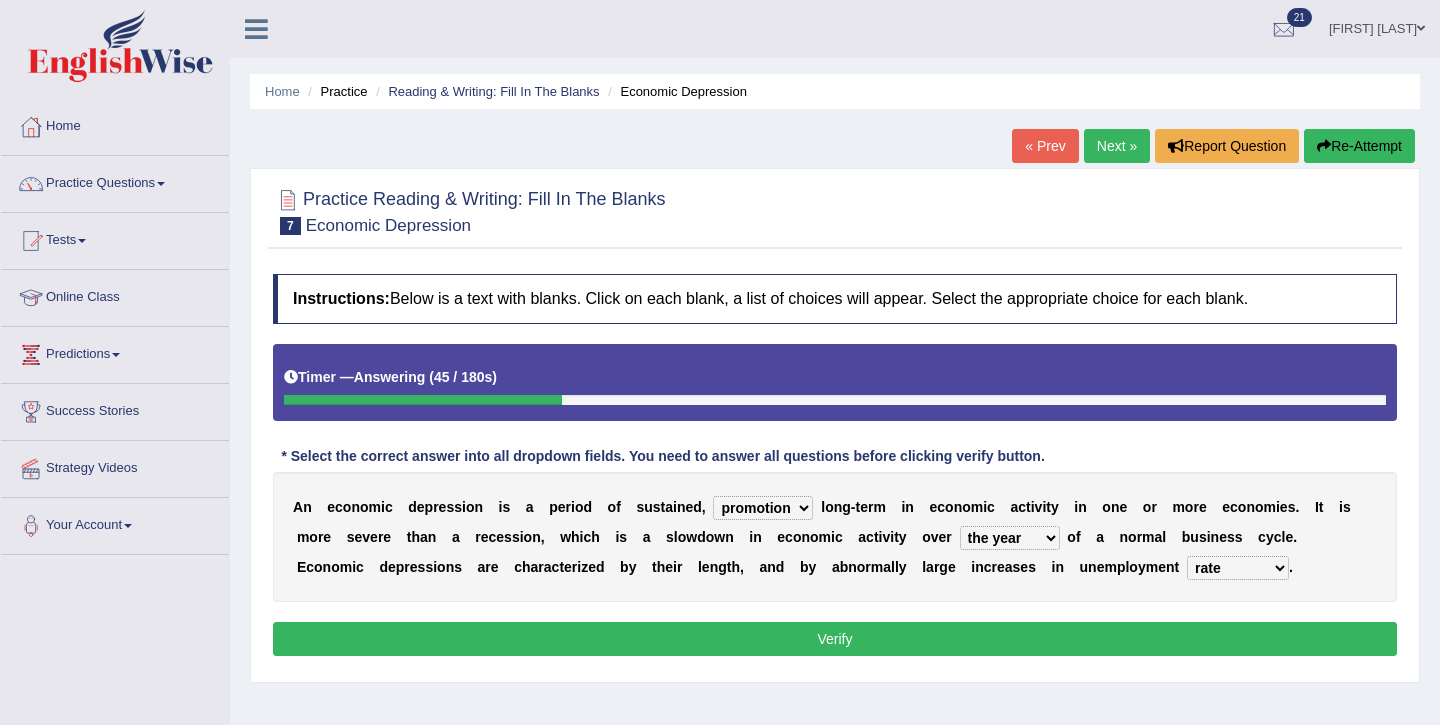 select on "ratio" 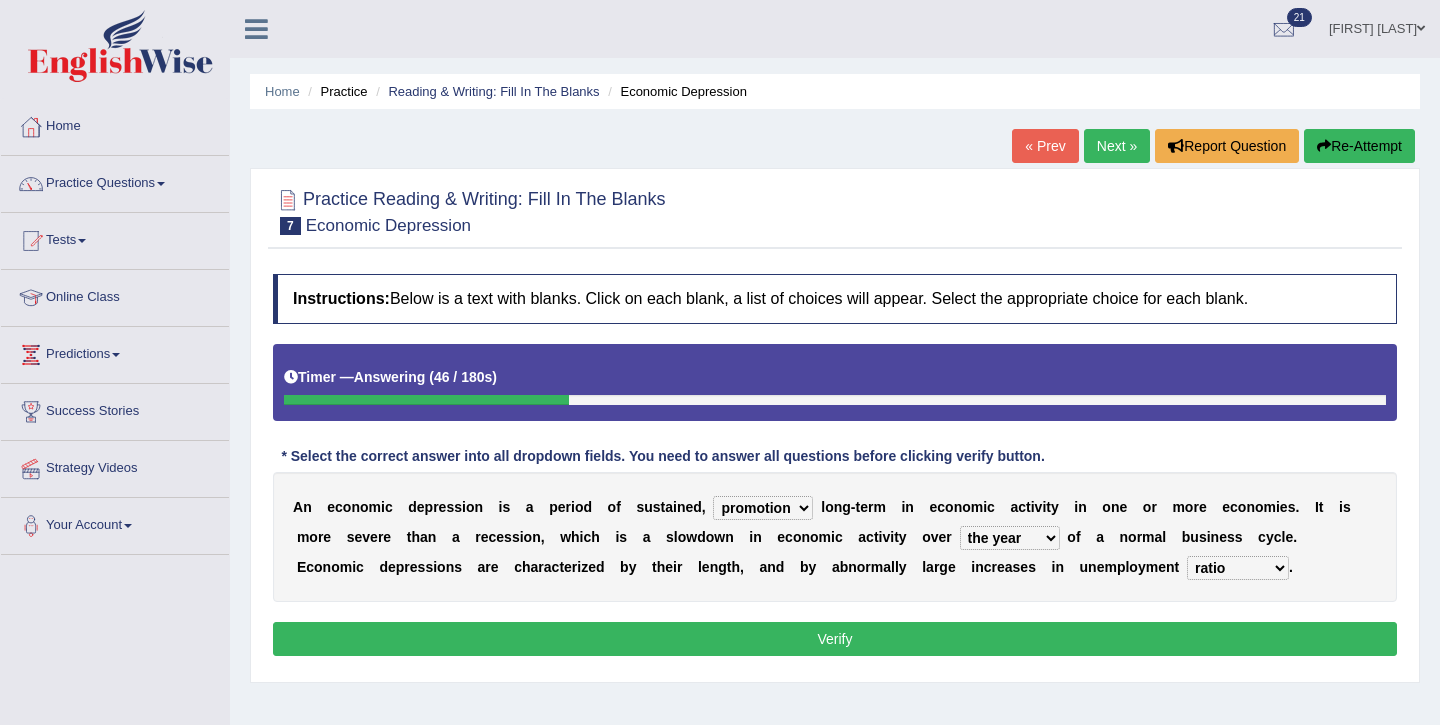 click on "Verify" at bounding box center (835, 639) 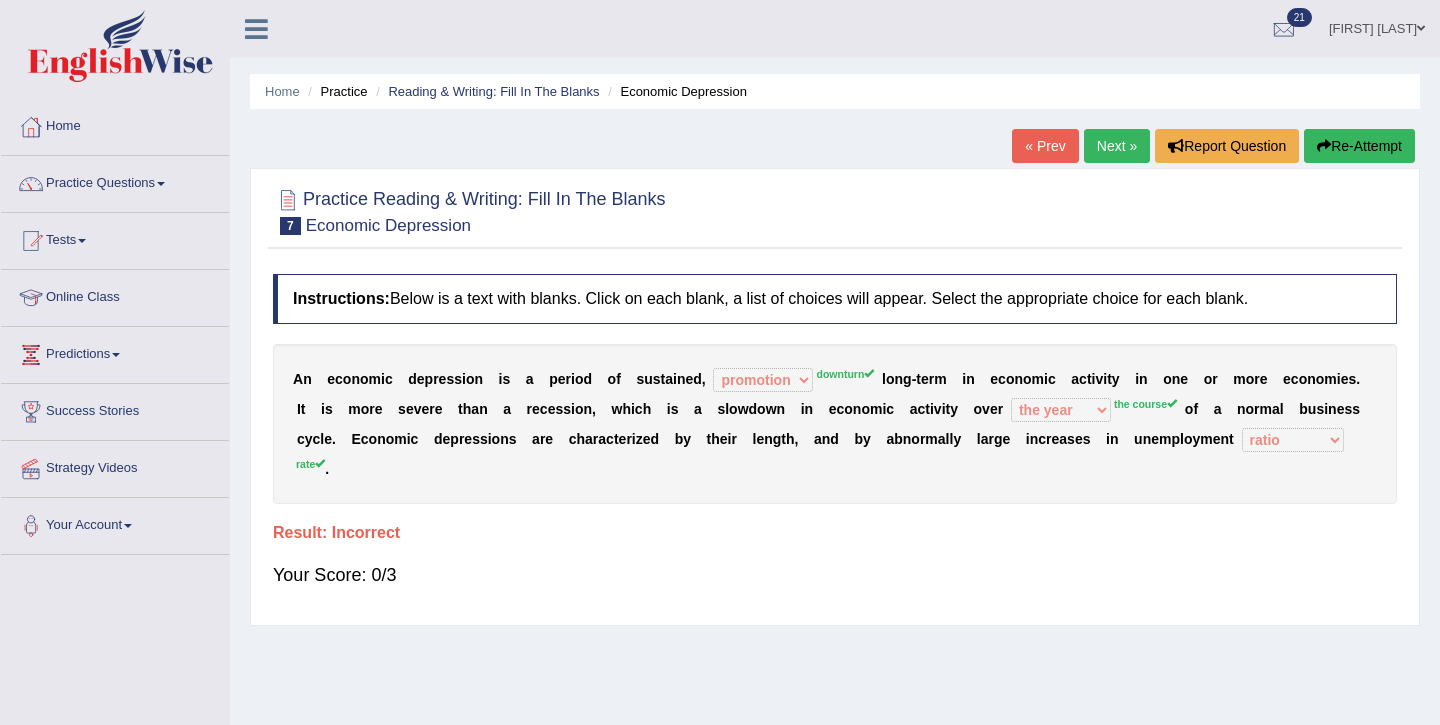 click on "Re-Attempt" at bounding box center [1359, 146] 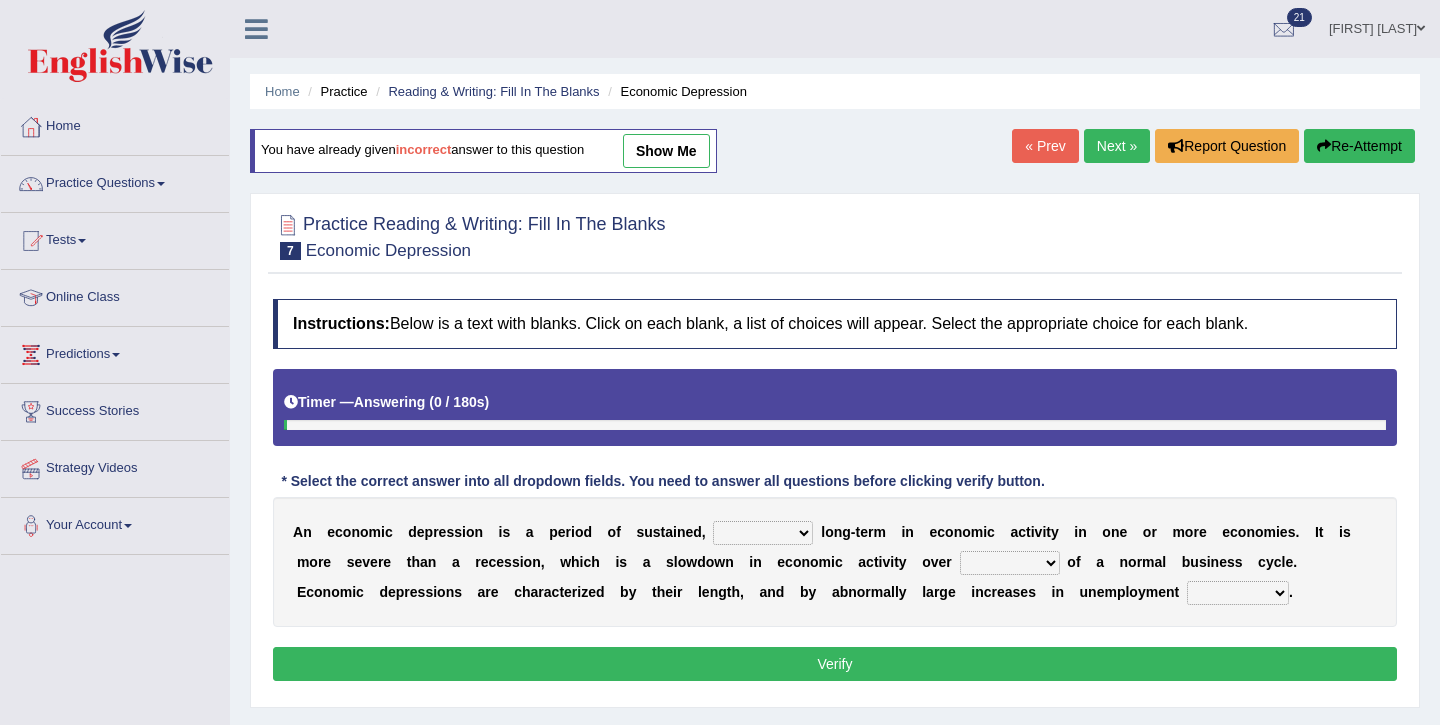 scroll, scrollTop: 0, scrollLeft: 0, axis: both 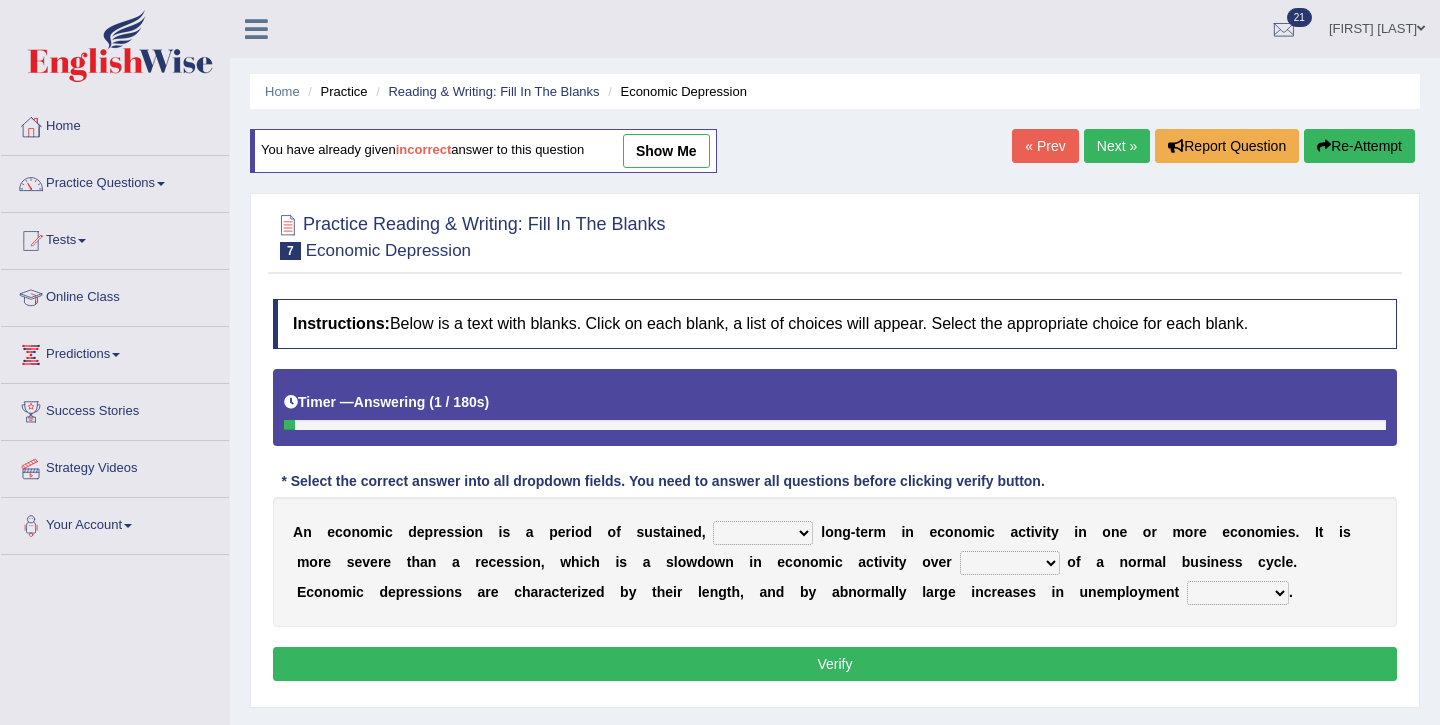click on "variation promotion downturn reduction" at bounding box center [763, 533] 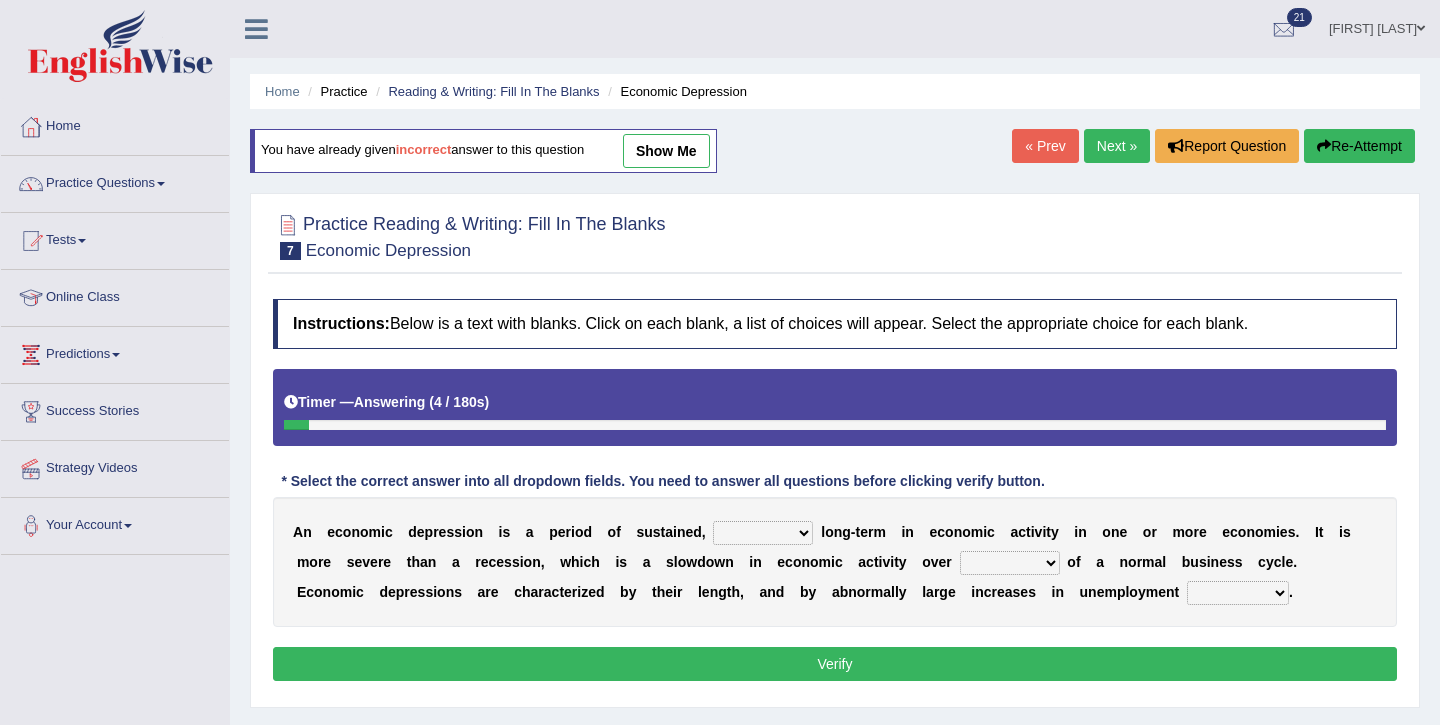 select on "downturn" 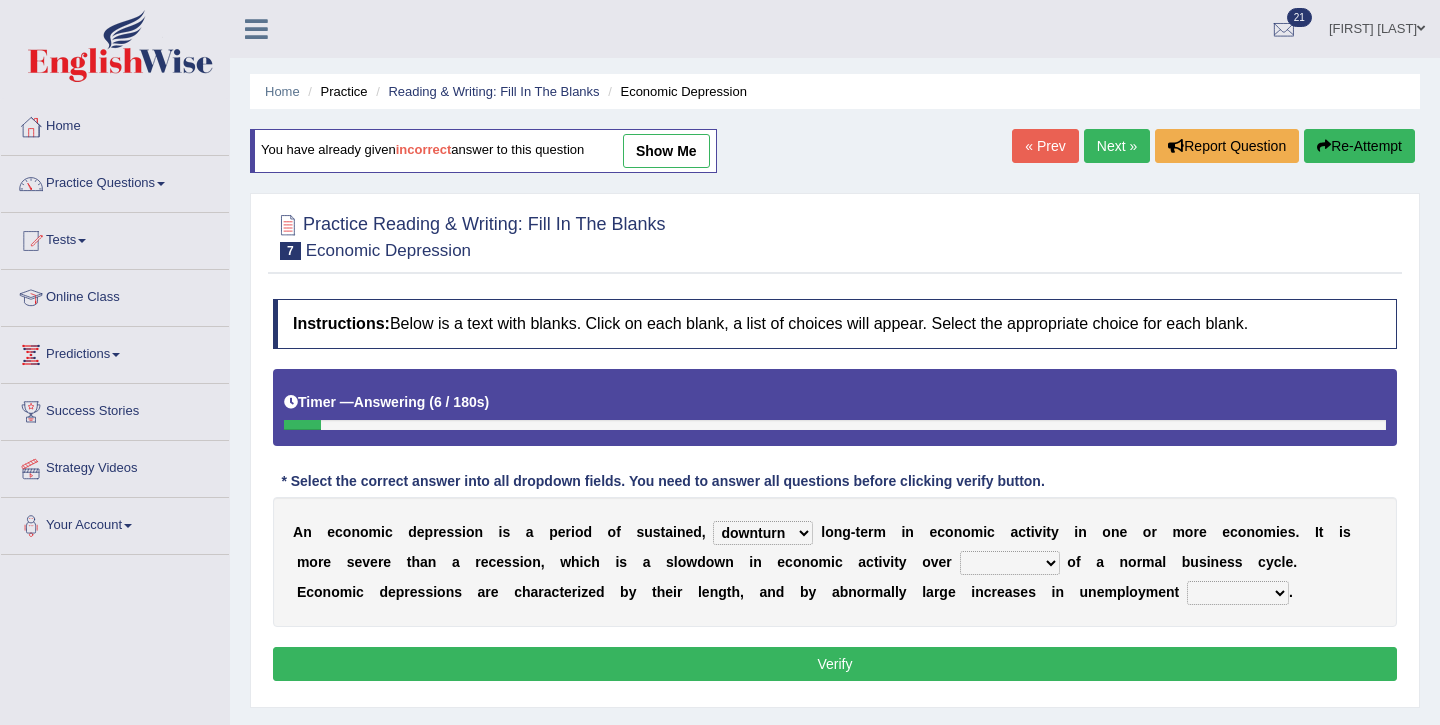 click on "A n       e c o n o m i c       d e p r e s s i o n       i s       a       p e r i o d       o f       s u s t a i n e d ,    variation promotion downturn reduction    l o n g - t e r m       i n       e c o n o m i c       a c t i v i t y       i n       o n e       o r       m o r e       e c o n o m i e s .       I t       i s       m o r e       s e v e r e       t h a n       a       r e c e s s i o n ,       w h i c h       i s       a       s l o w d o w n       i n       e c o n o m i c       a c t i v i t y       o v e r    an era the course a tally the year    o f       a       n o r m a l       b u s i n e s s       c y c l e .       E c o n o m i c       d e p r e s s i o n s       a r e       c h a r a c t e r i z e d       b y       t h e i r       l e n g t h ,       a n d       b y       a b n o r m a l l y       l a r g e       i n c r e a s e s       i n       u n e m p l o y m e n t    bias" at bounding box center [835, 562] 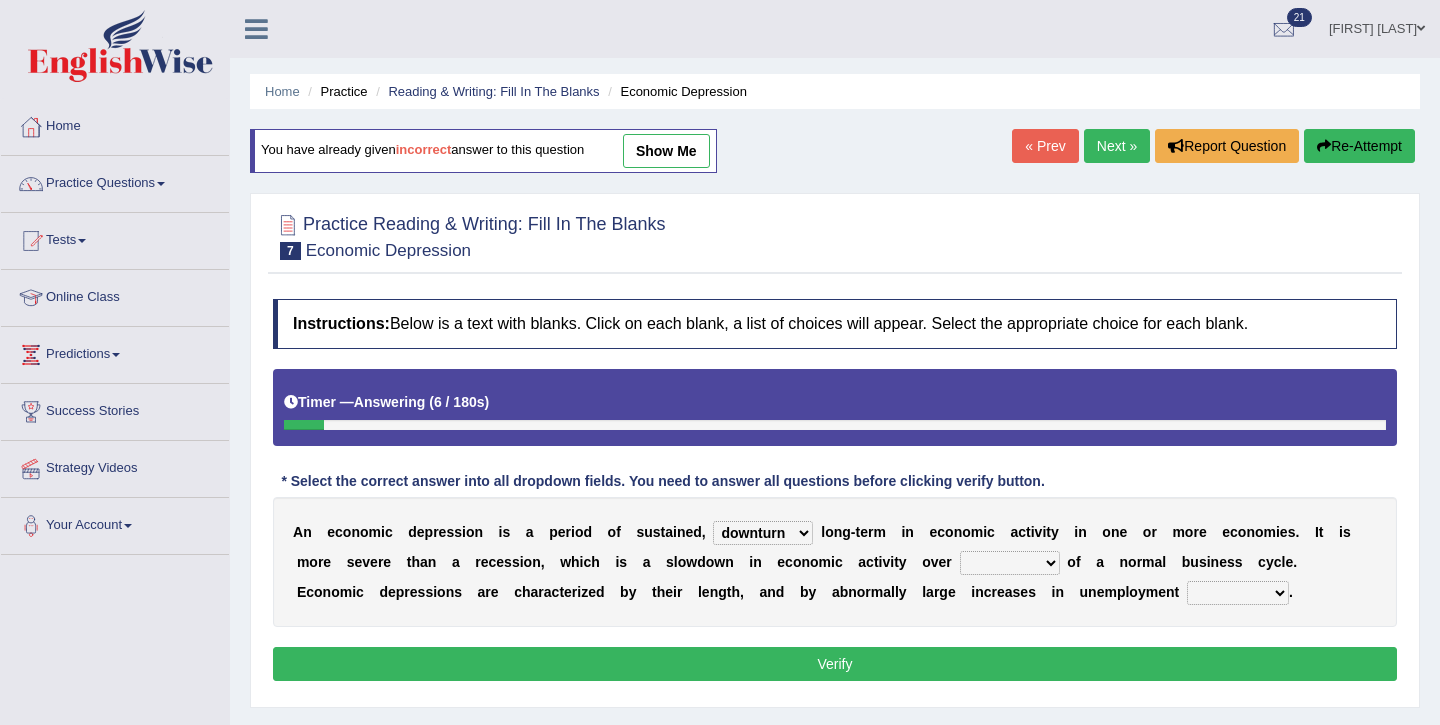 click on "an era the course a tally the year" at bounding box center (1010, 563) 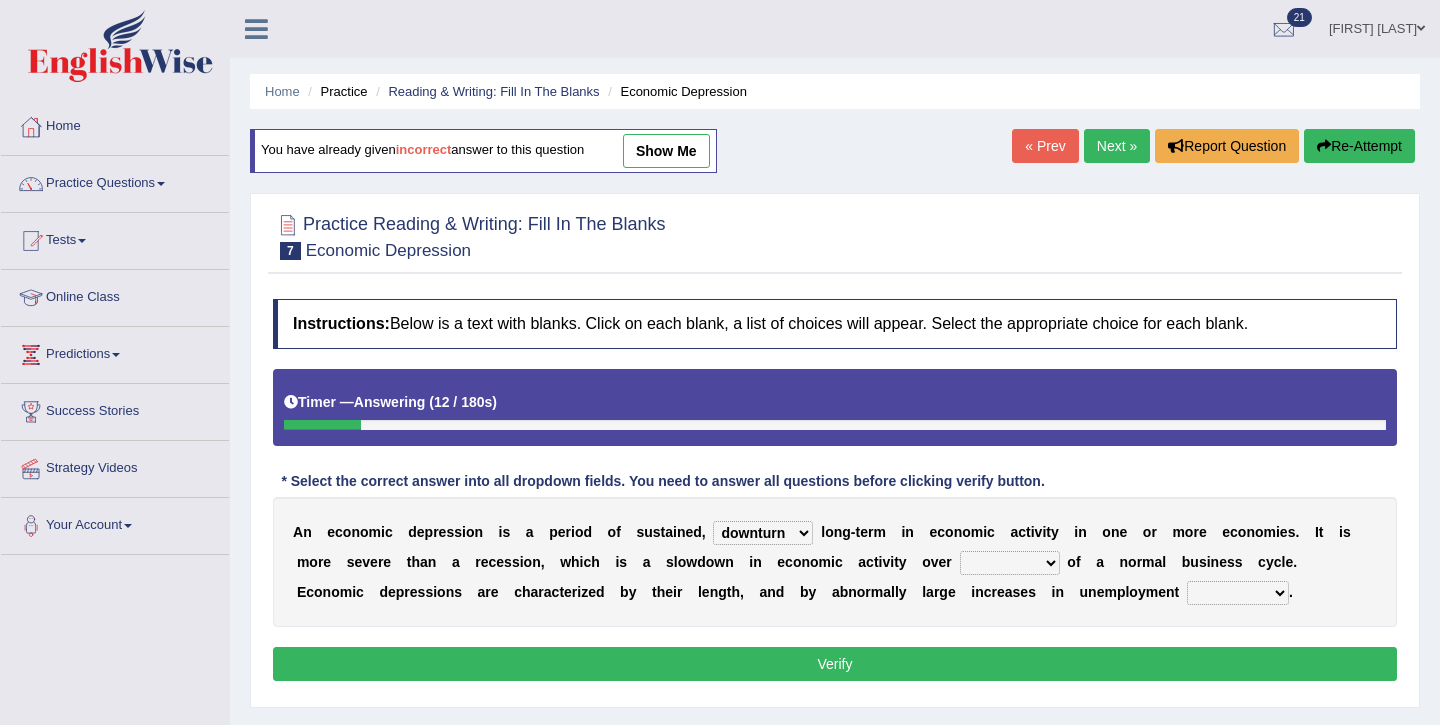 select on "the course" 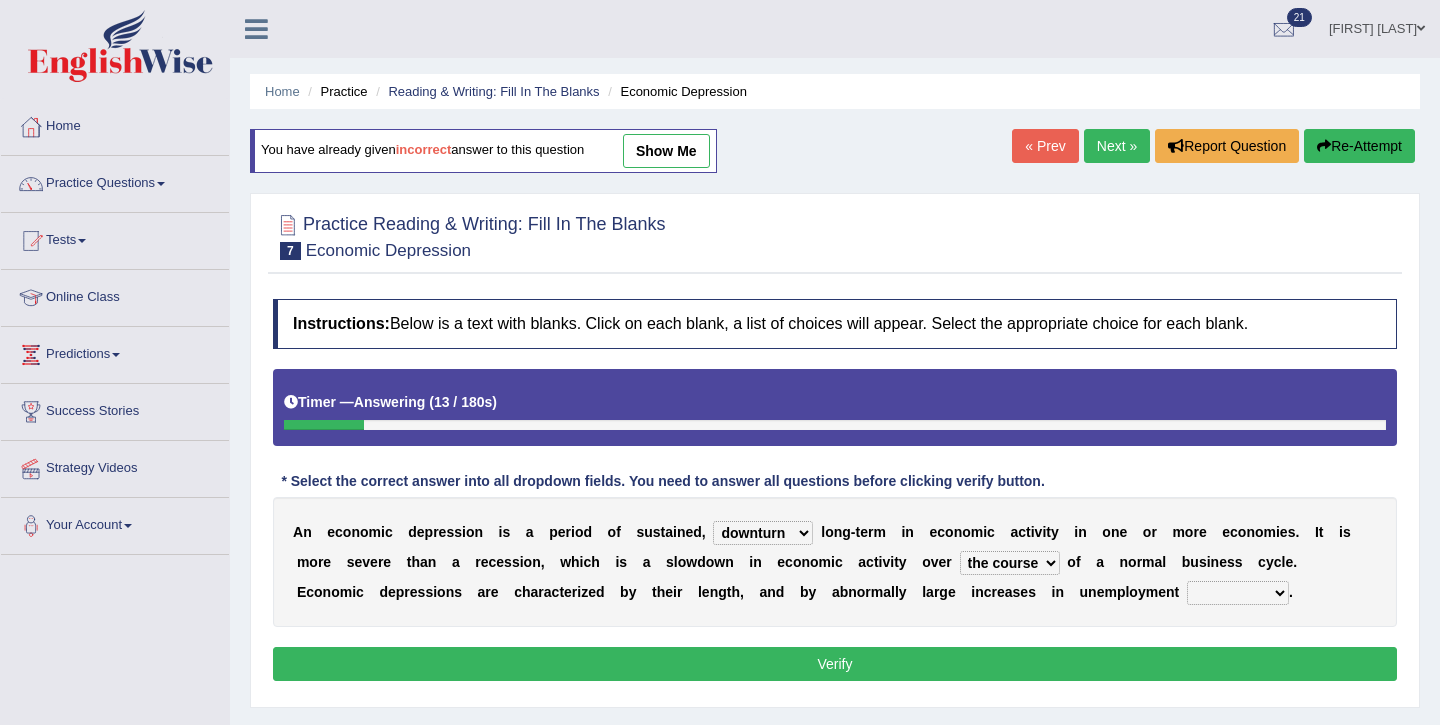 click on "A n       e c o n o m i c       d e p r e s s i o n       i s       a       p e r i o d       o f       s u s t a i n e d ,    variation promotion downturn reduction    l o n g - t e r m       i n       e c o n o m i c       a c t i v i t y       i n       o n e       o r       m o r e       e c o n o m i e s .       I t       i s       m o r e       s e v e r e       t h a n       a       r e c e s s i o n ,       w h i c h       i s       a       s l o w d o w n       i n       e c o n o m i c       a c t i v i t y       o v e r    an era the course a tally the year    o f       a       n o r m a l       b u s i n e s s       c y c l e .       E c o n o m i c       d e p r e s s i o n s       a r e       c h a r a c t e r i z e d       b y       t h e i r       l e n g t h ,       a n d       b y       a b n o r m a l l y       l a r g e       i n c r e a s e s       i n       u n e m p l o y m e n t    bias" at bounding box center (835, 562) 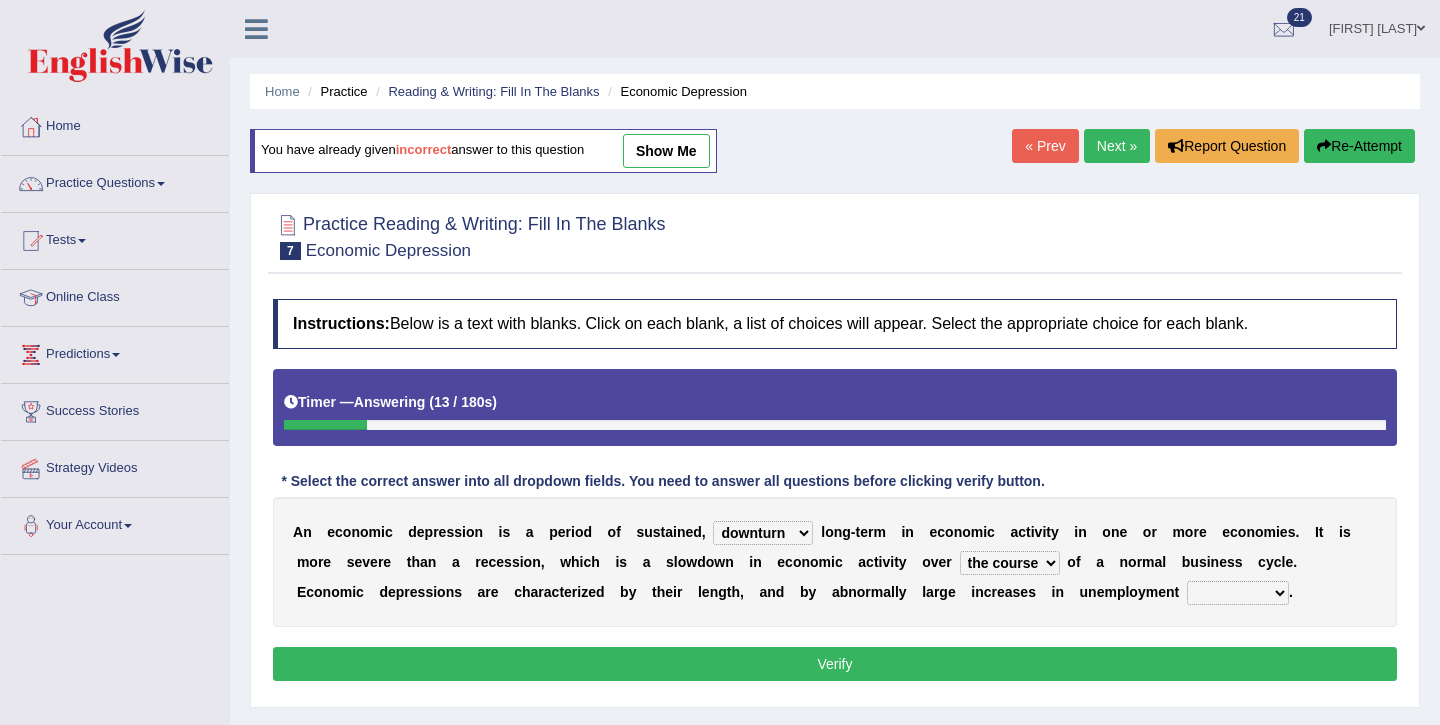 click on "calculation bias ratio rate" at bounding box center [1238, 593] 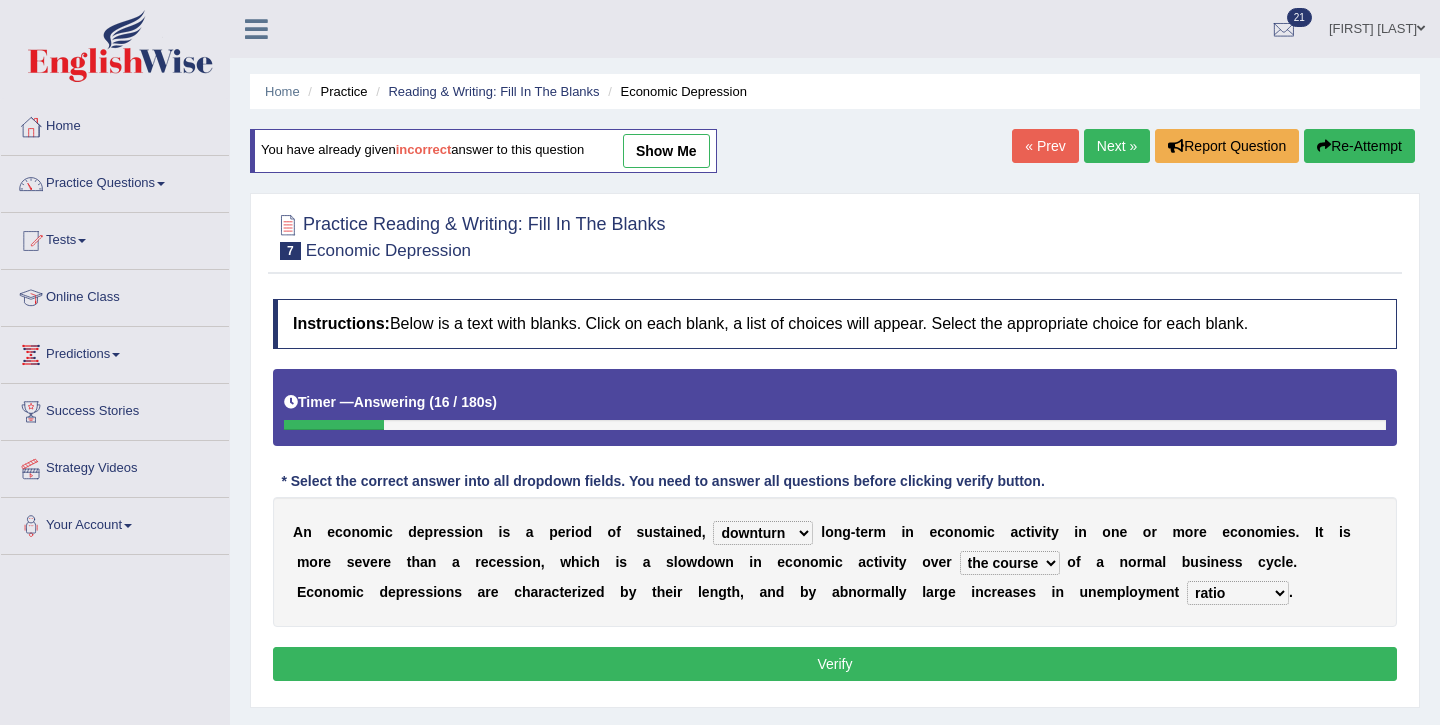 click on "calculation bias ratio rate" at bounding box center [1238, 593] 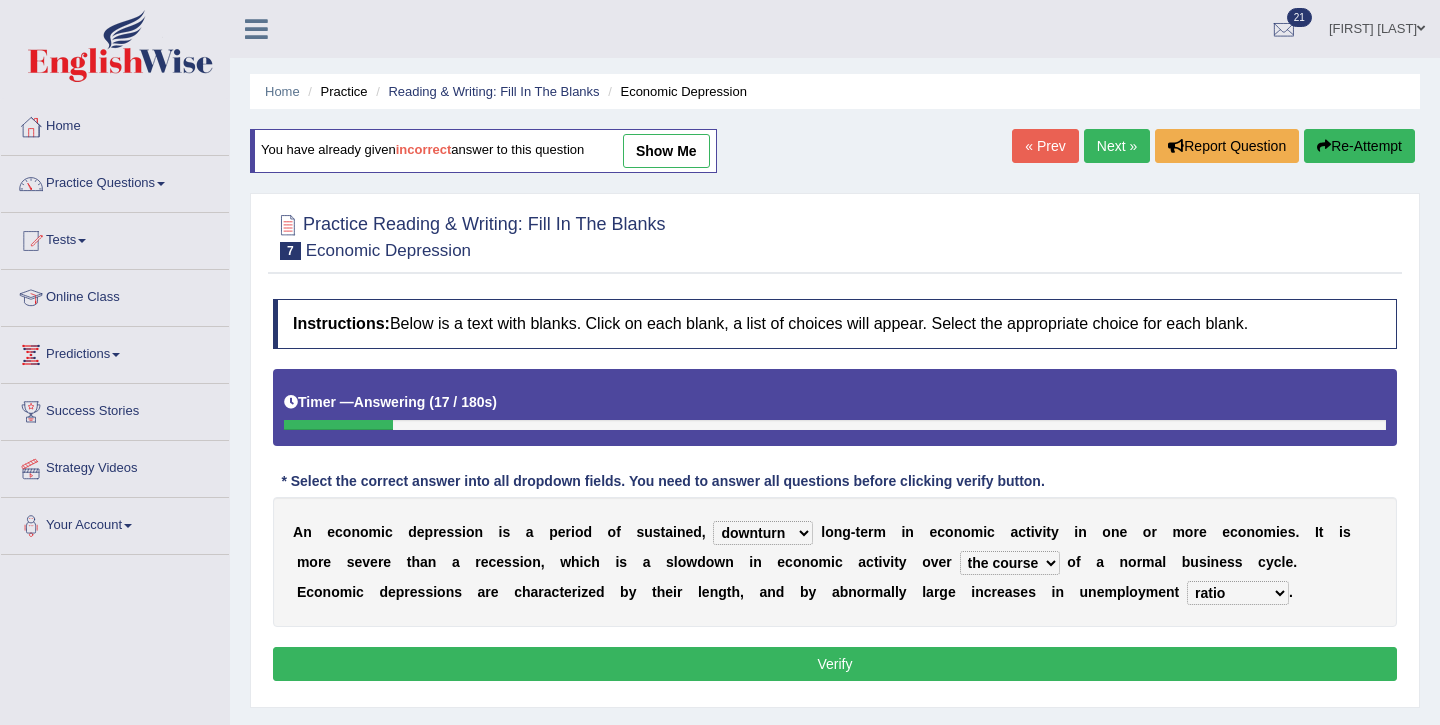 select on "rate" 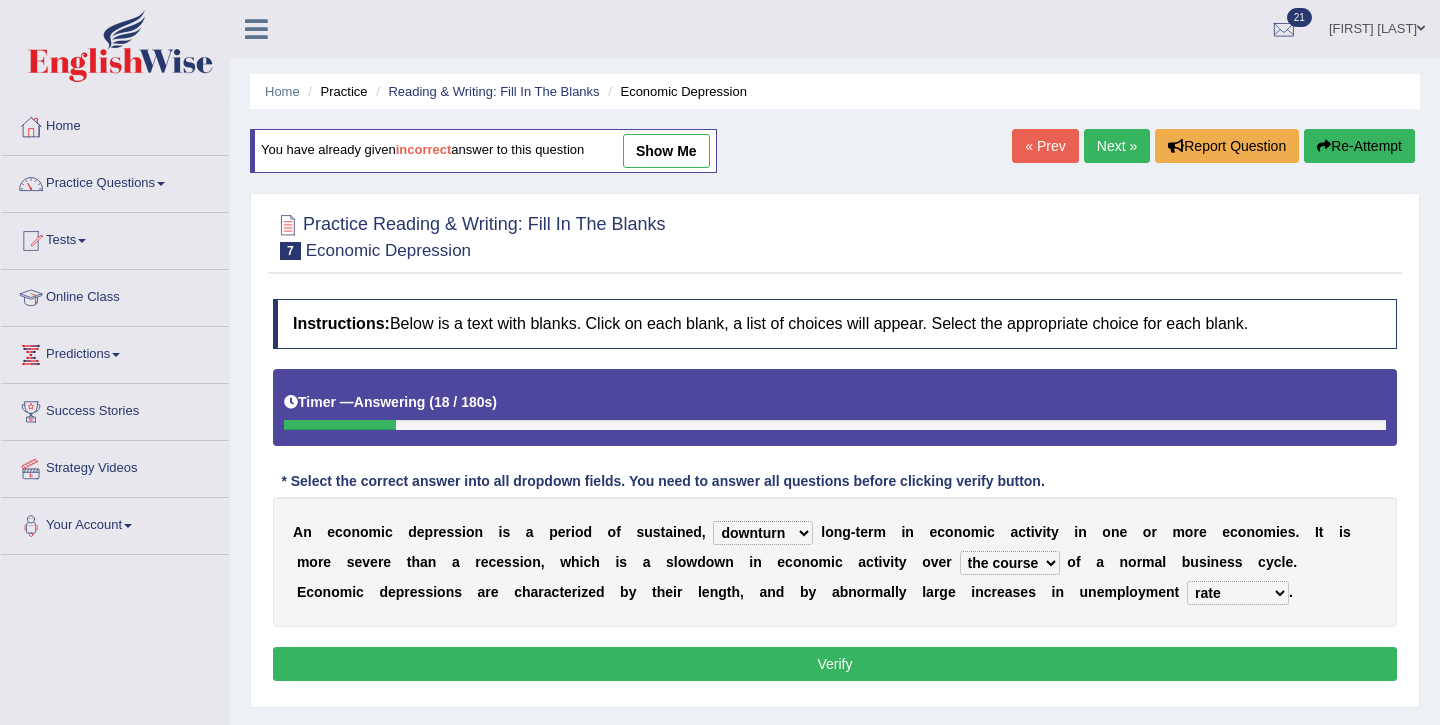 click on "Verify" at bounding box center [835, 664] 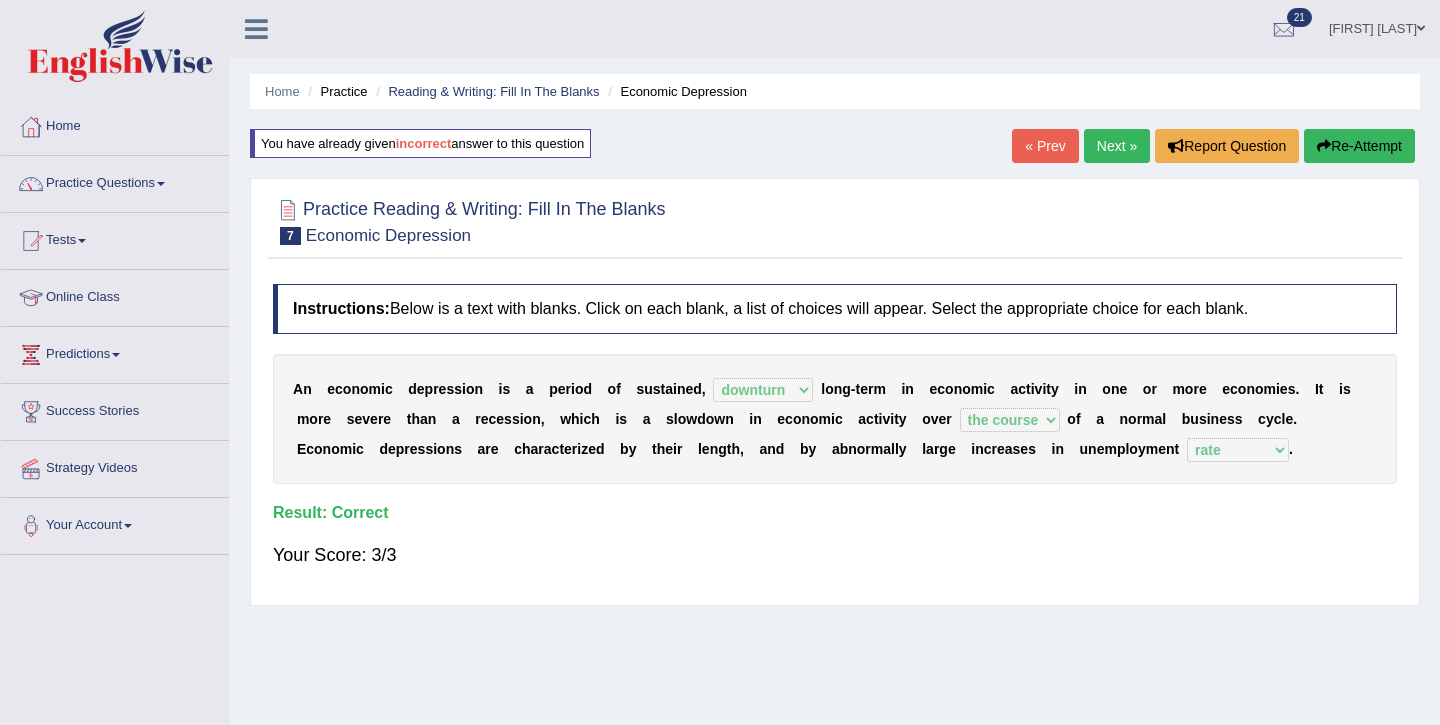 click on "Next »" at bounding box center [1117, 146] 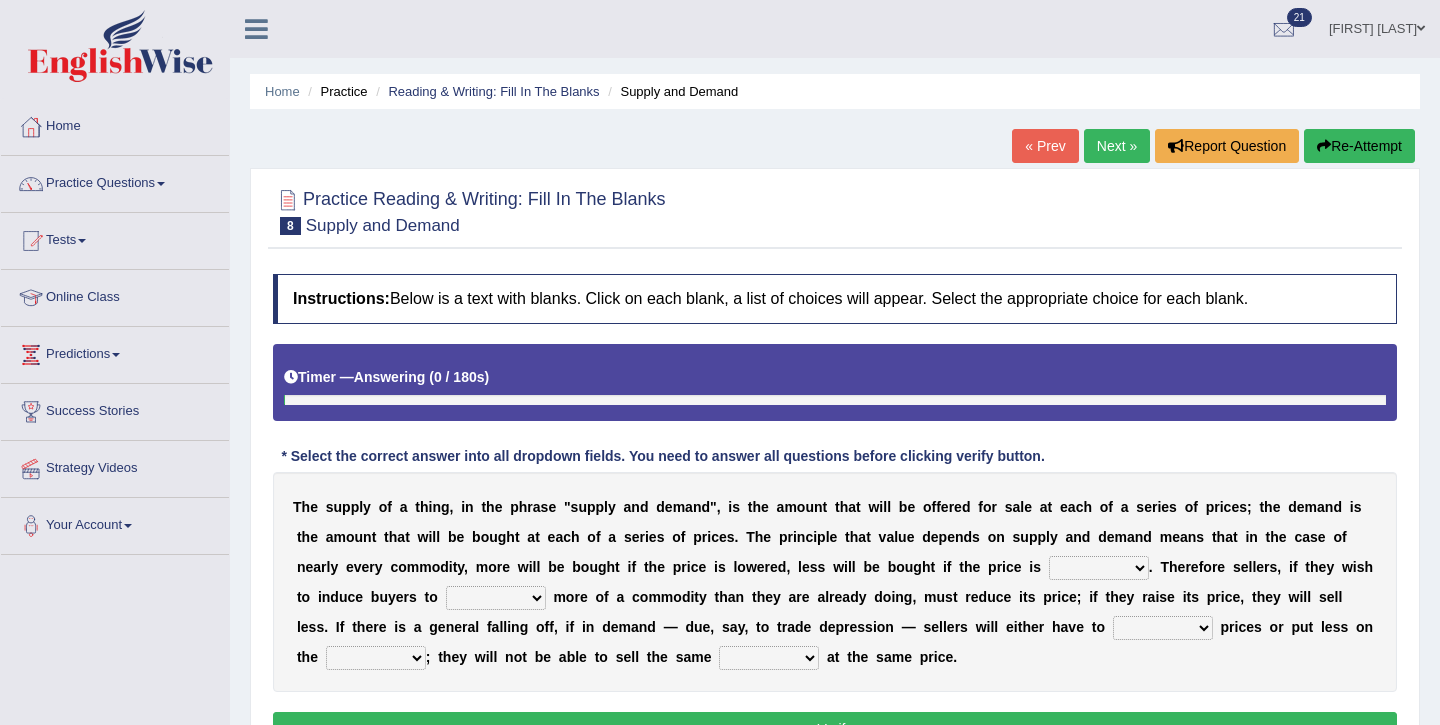 scroll, scrollTop: 0, scrollLeft: 0, axis: both 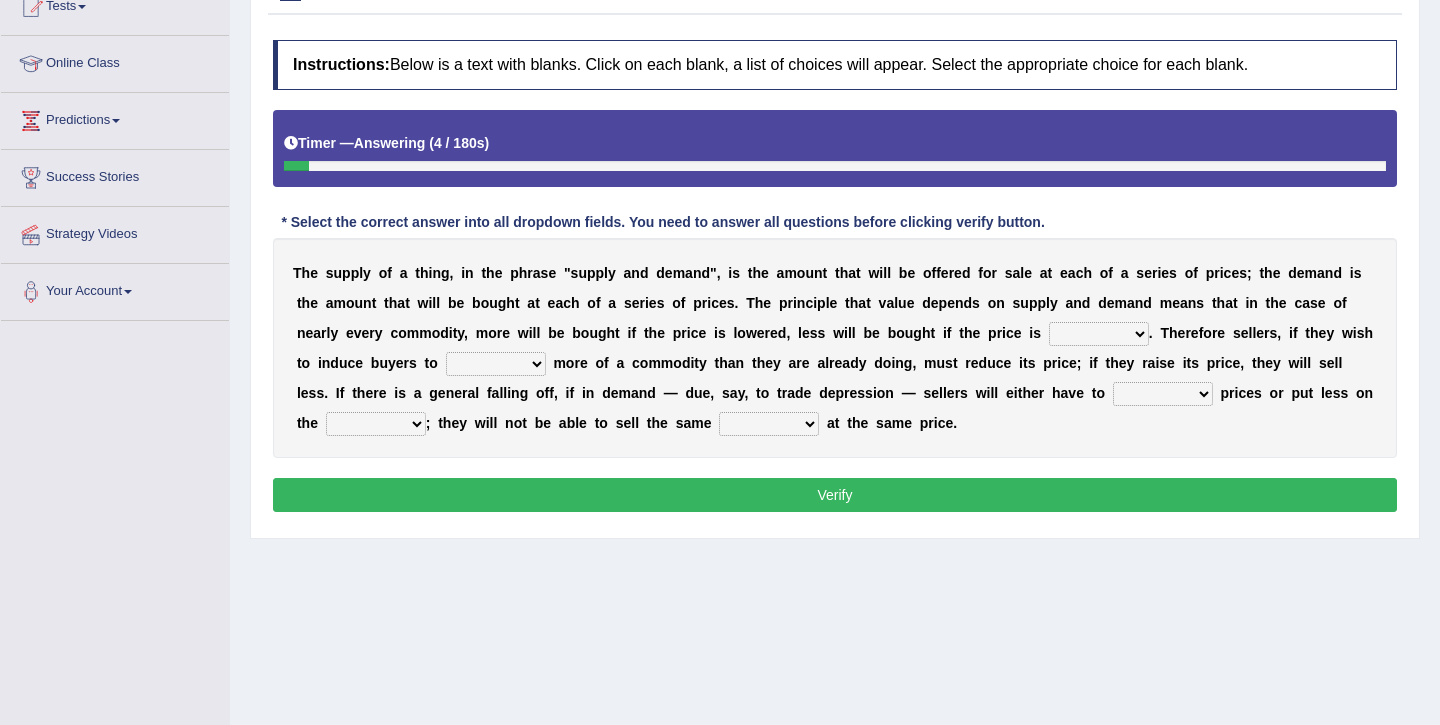 click on "higher kept folded raised" at bounding box center [1099, 334] 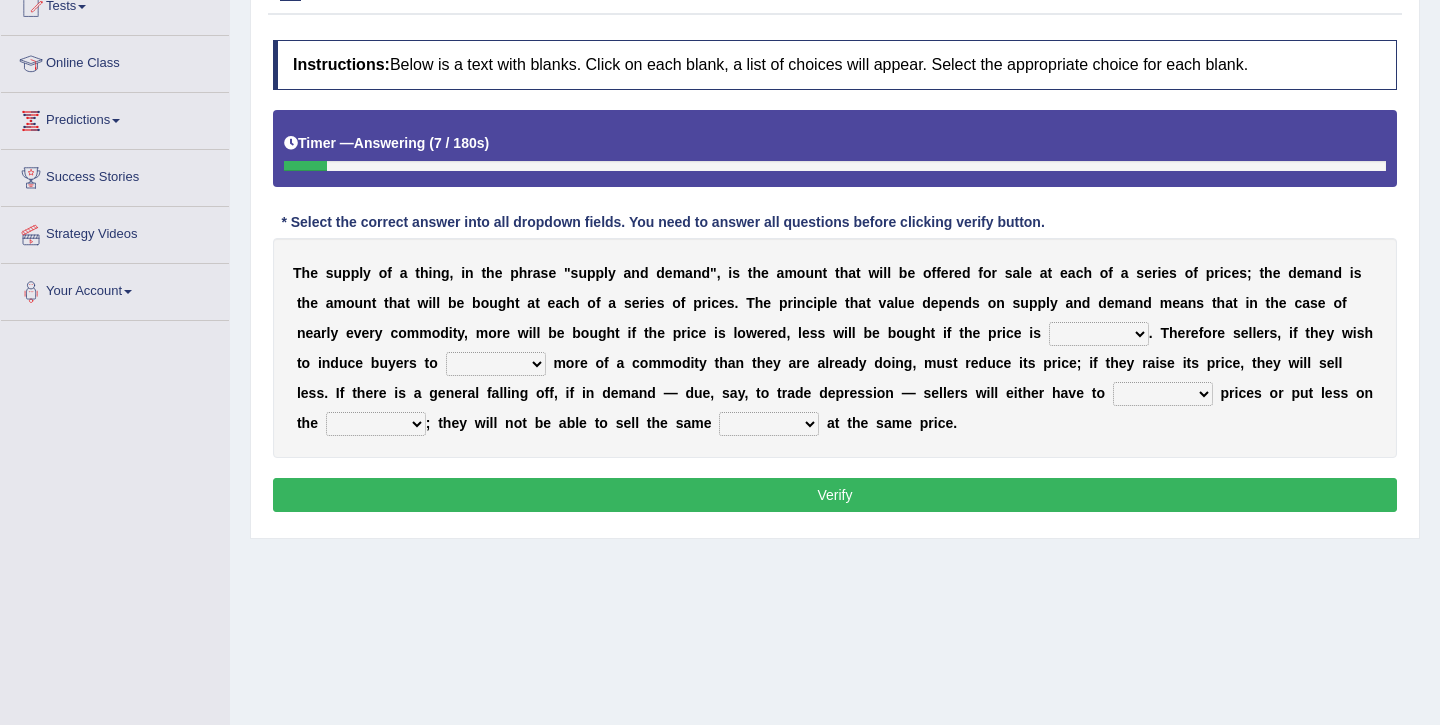 select on "higher" 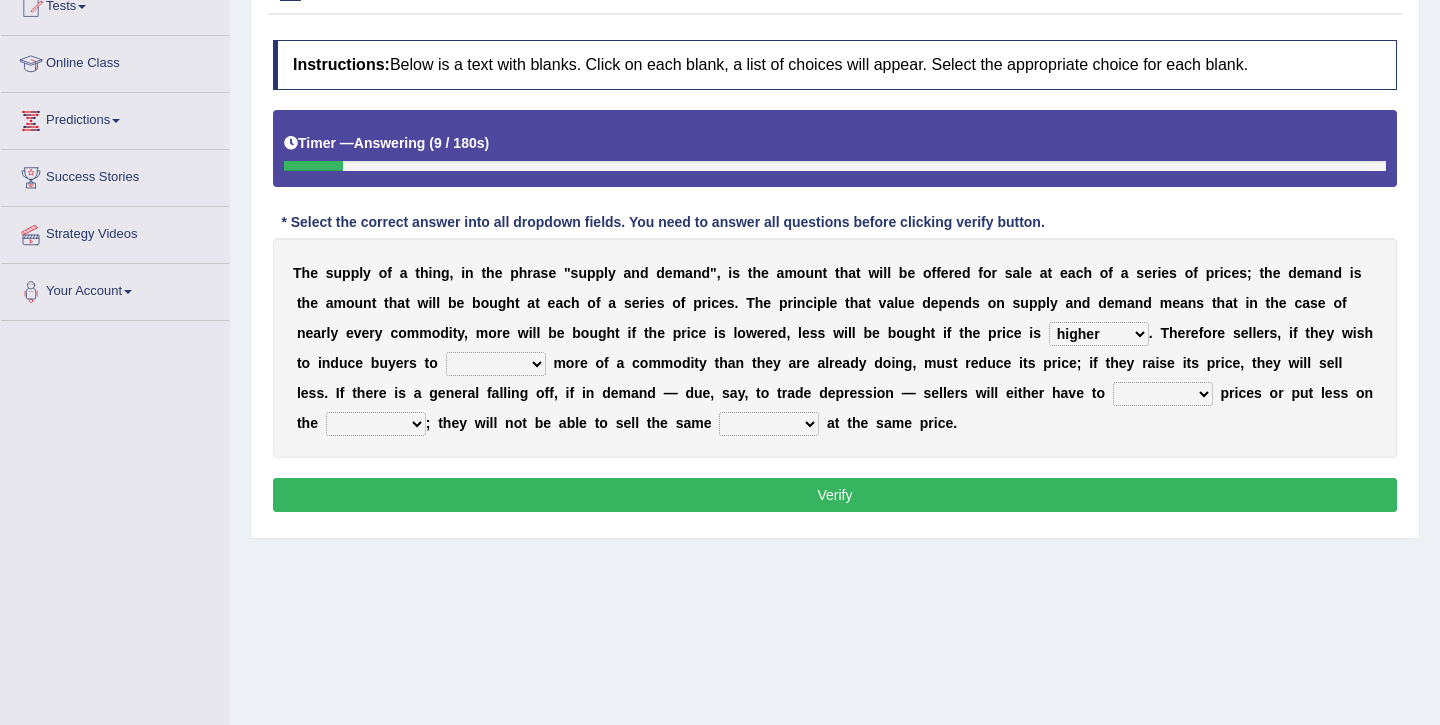 click on "remove judge hide take" at bounding box center (496, 364) 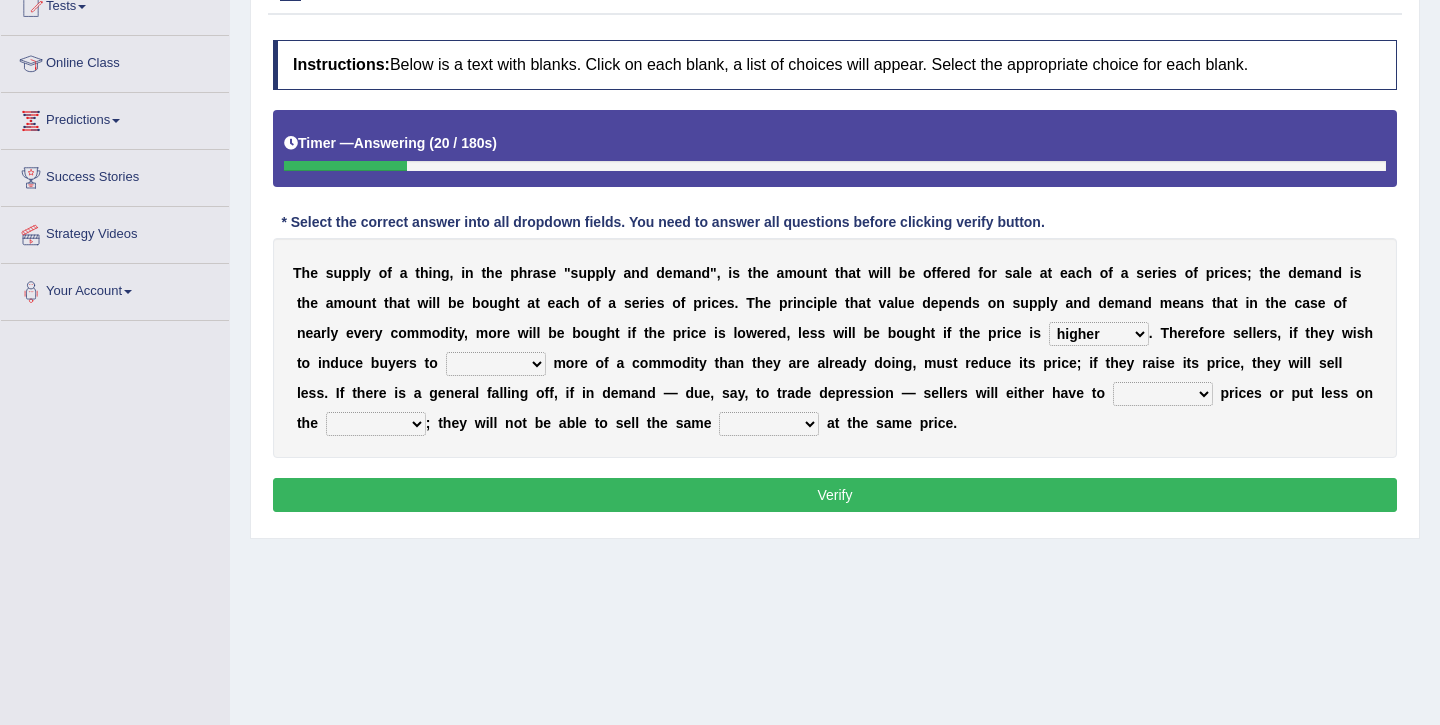 select on "take" 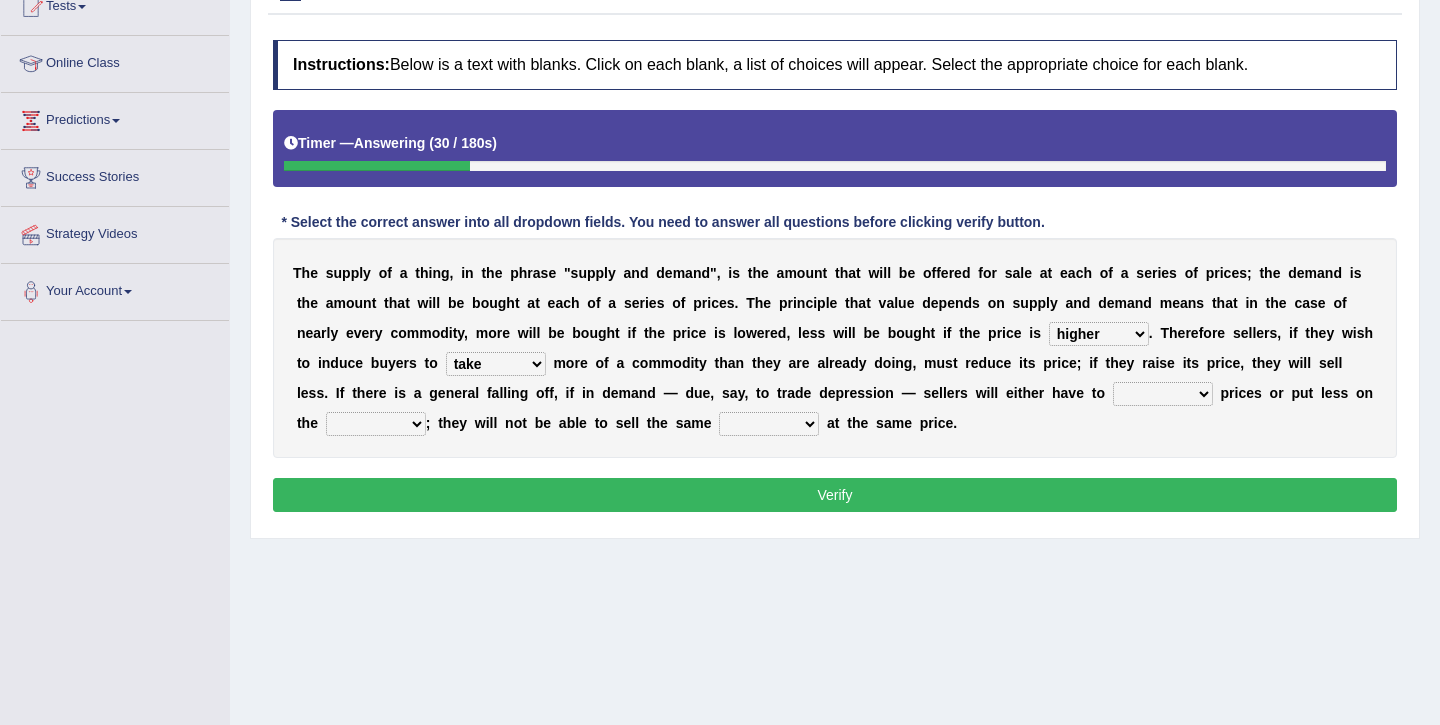 click on "trade treat describe reduce" at bounding box center (1163, 394) 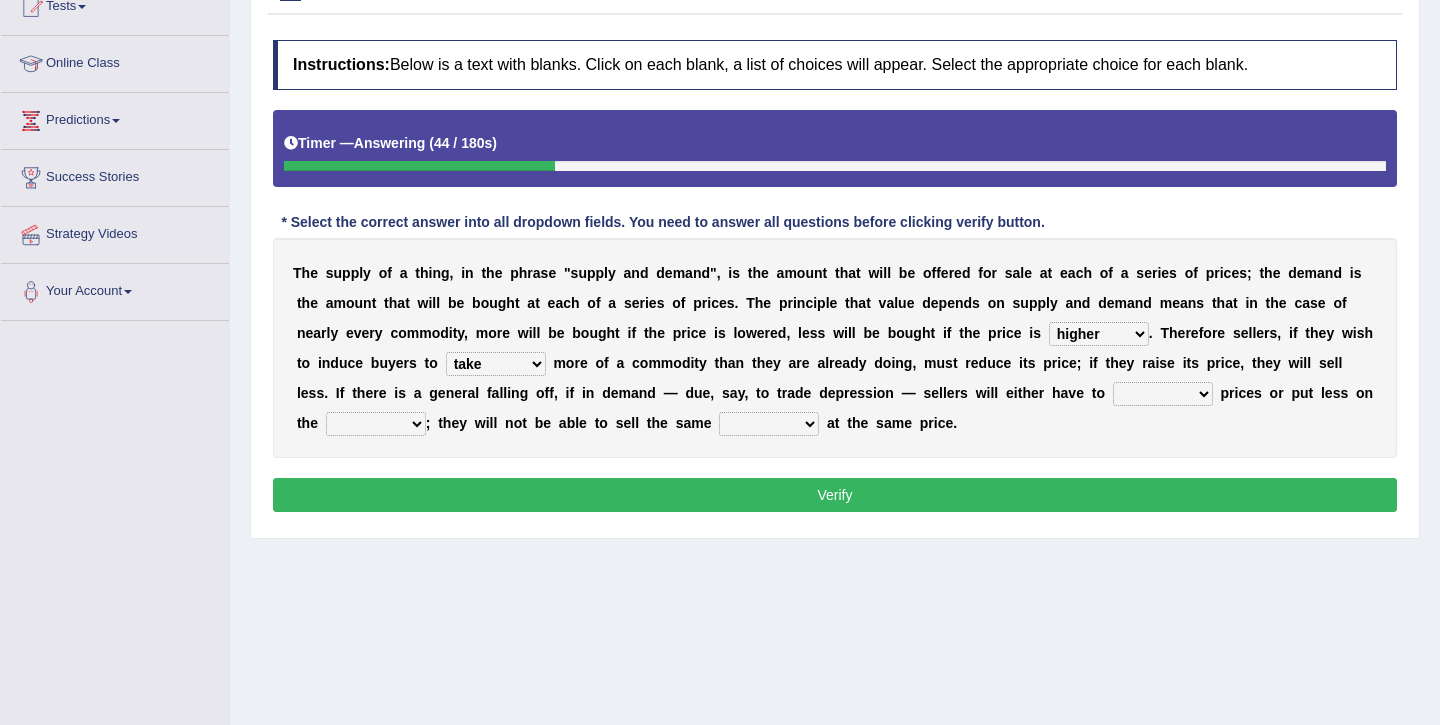 select on "reduce" 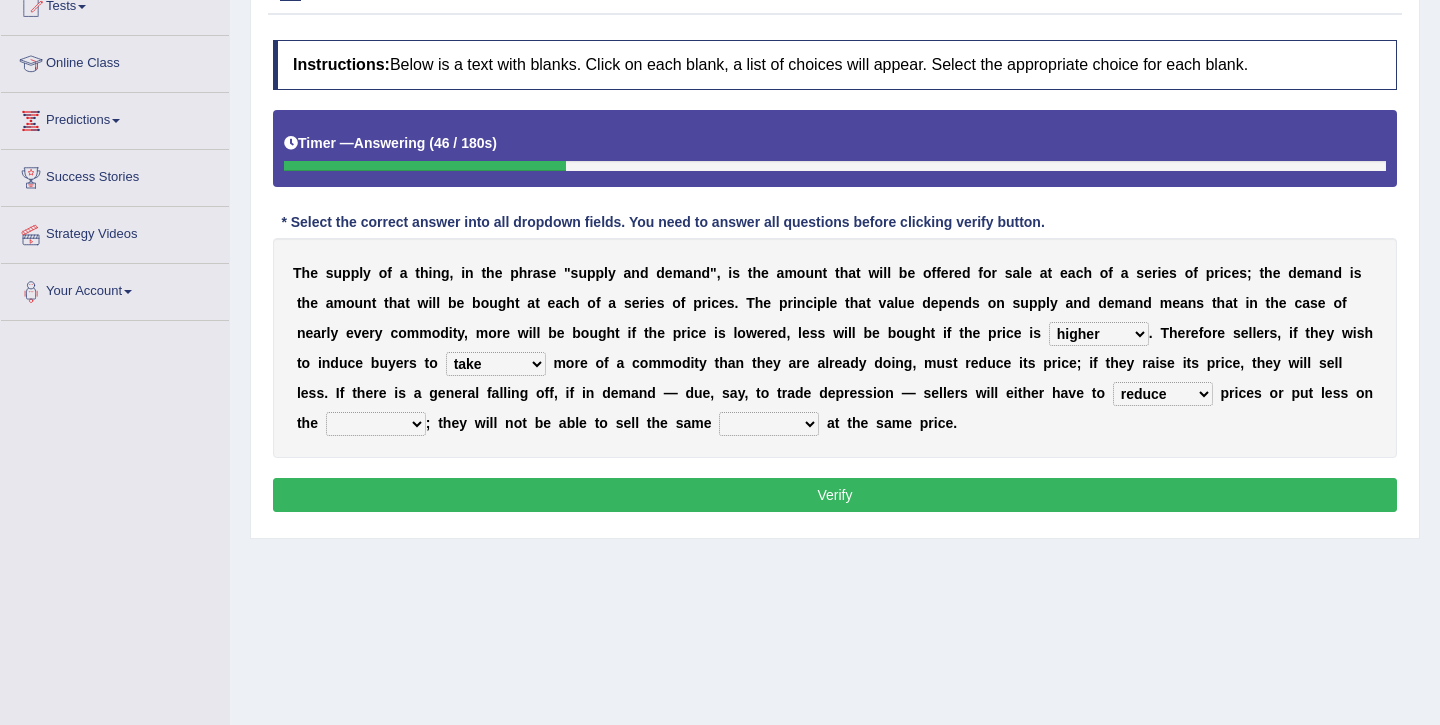 click on "store way market panel" at bounding box center [376, 424] 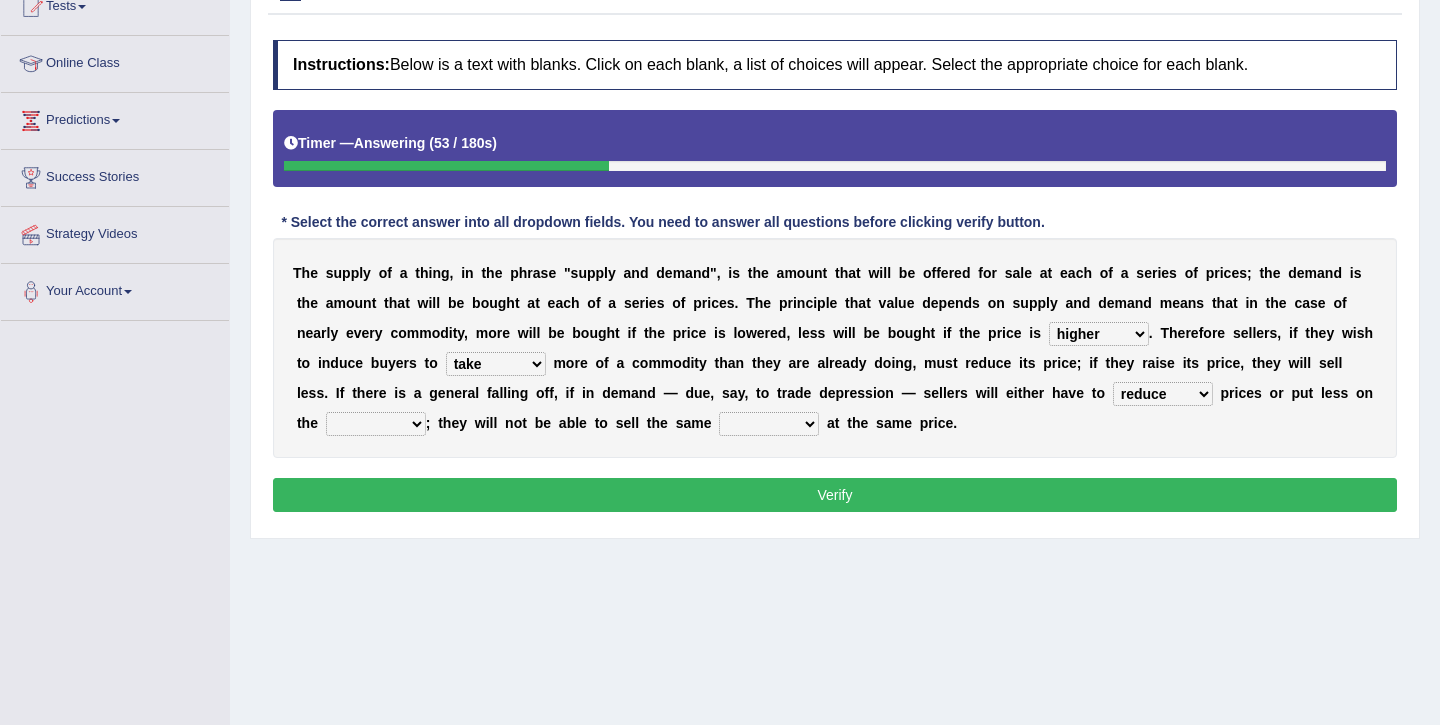 select on "store" 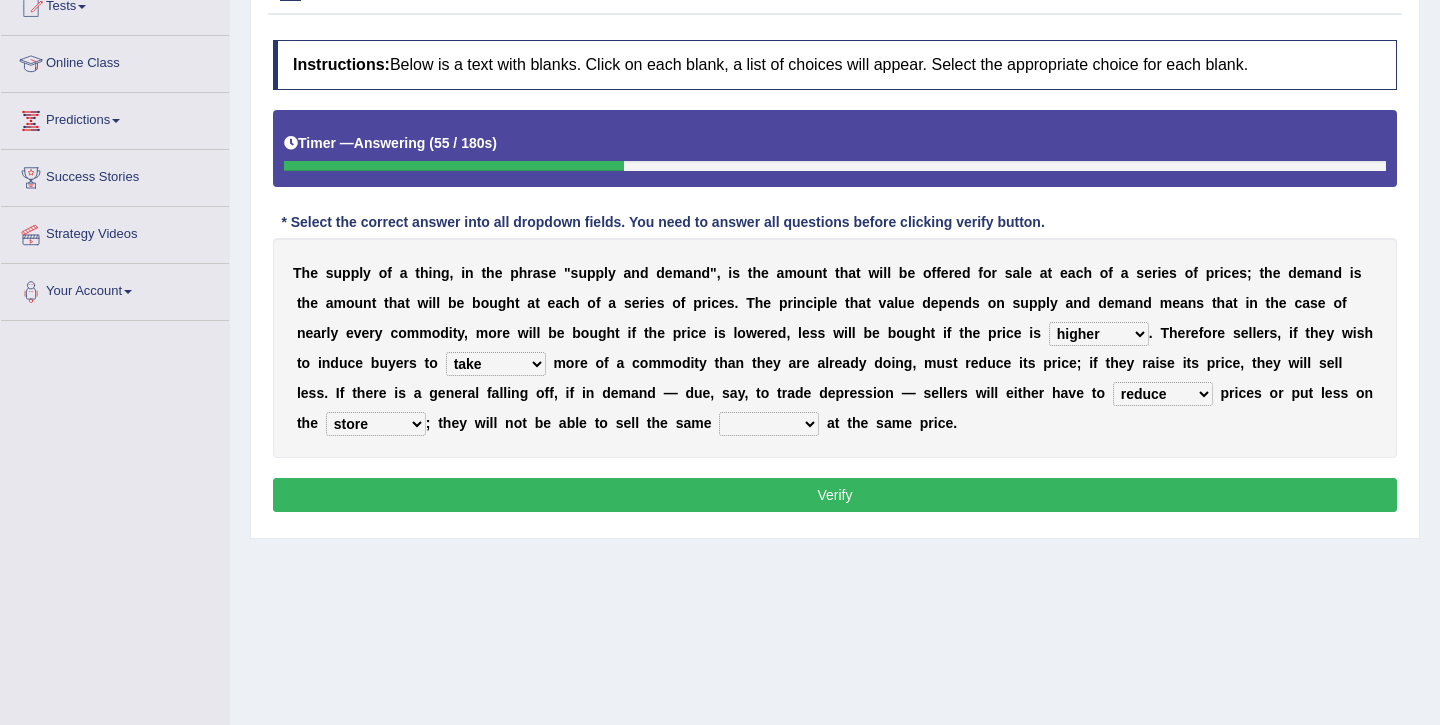 click on "quality patch amount deal" at bounding box center [769, 424] 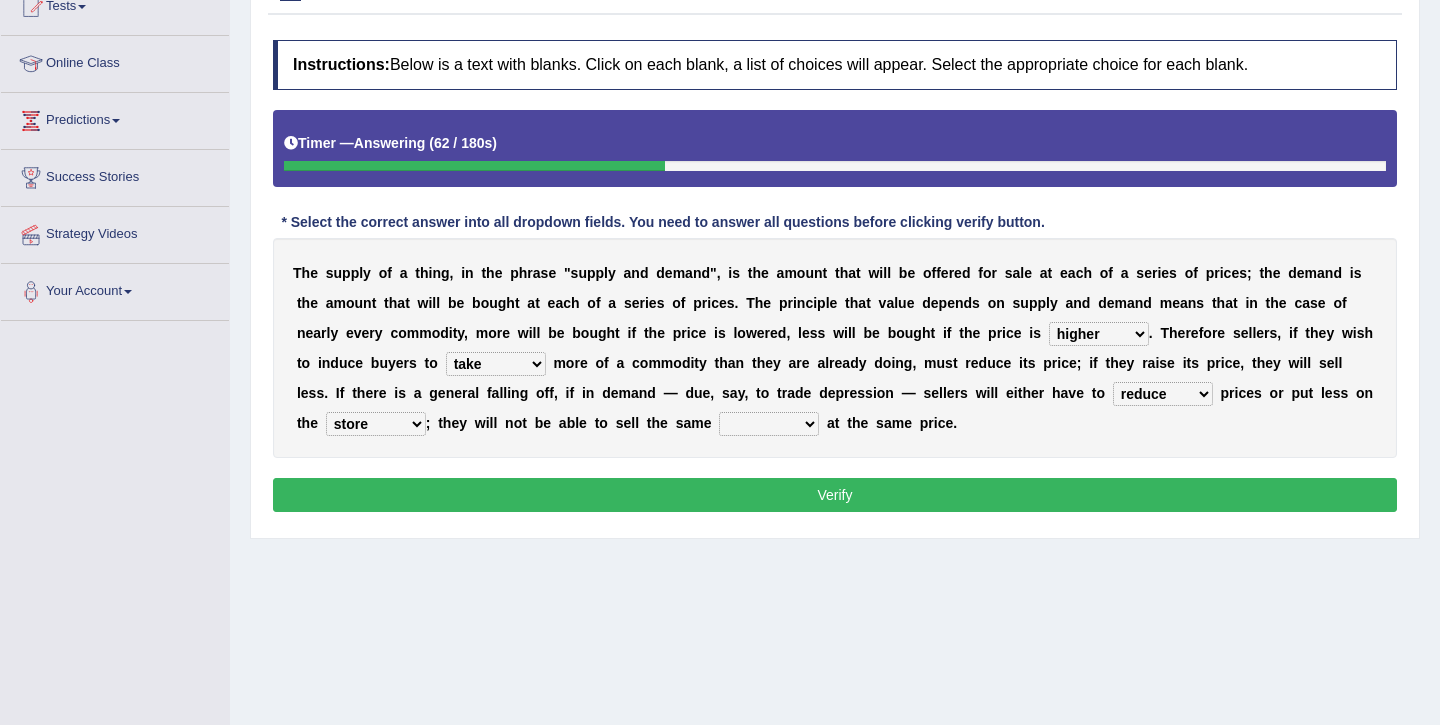 select on "amount" 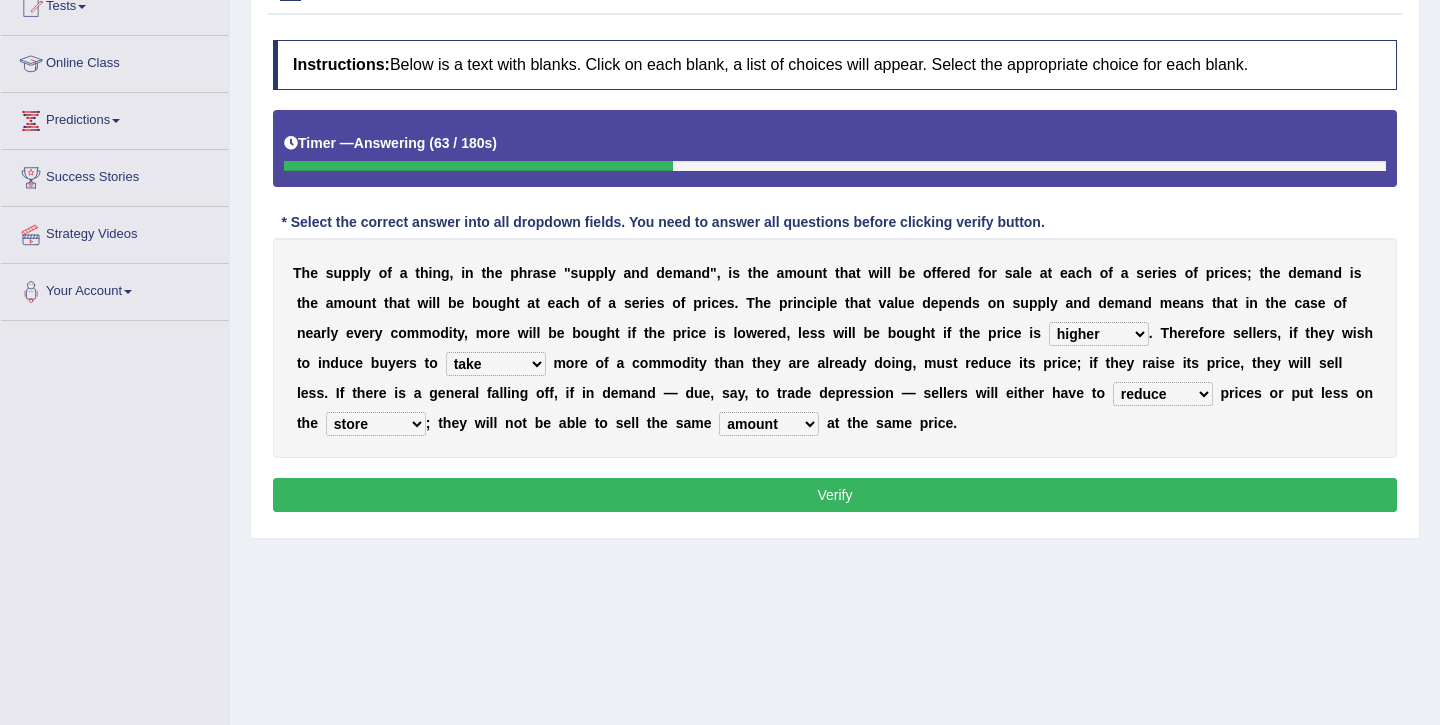click on "Verify" at bounding box center (835, 495) 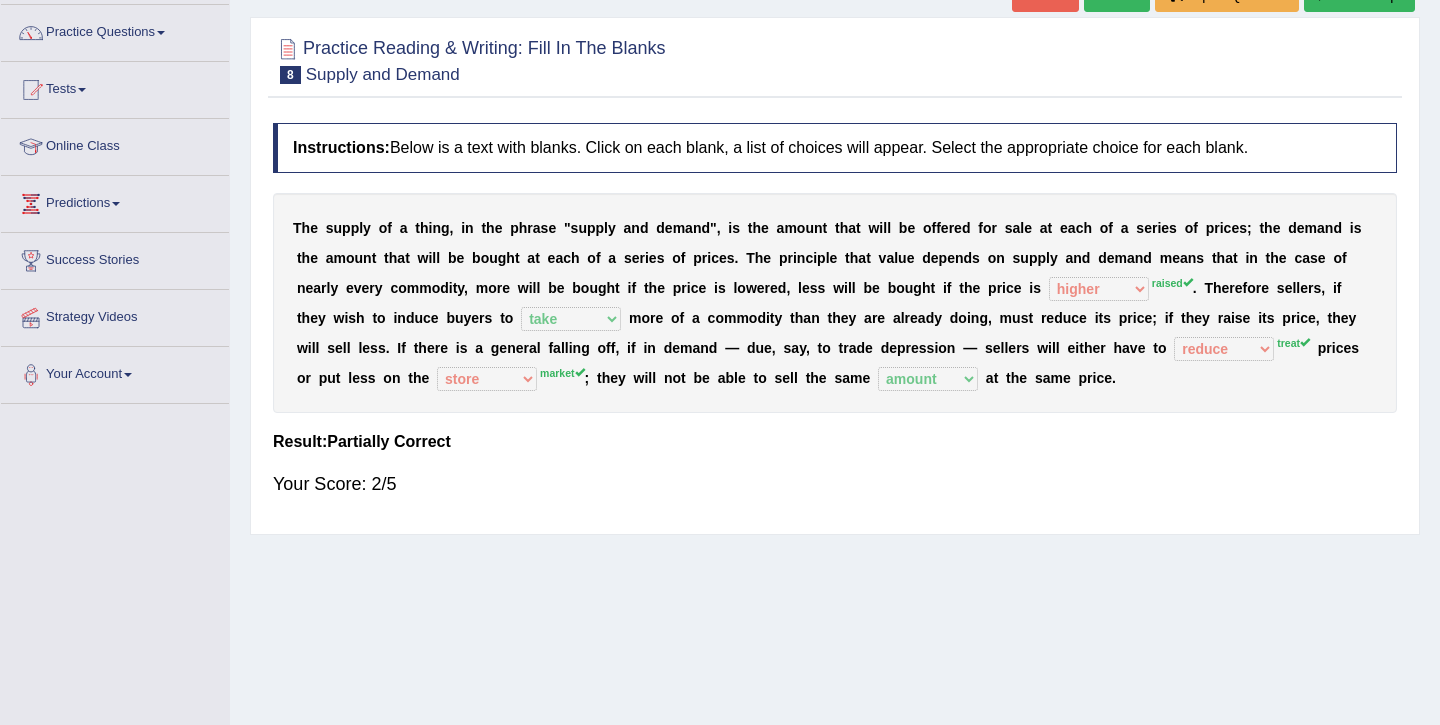 scroll, scrollTop: 0, scrollLeft: 0, axis: both 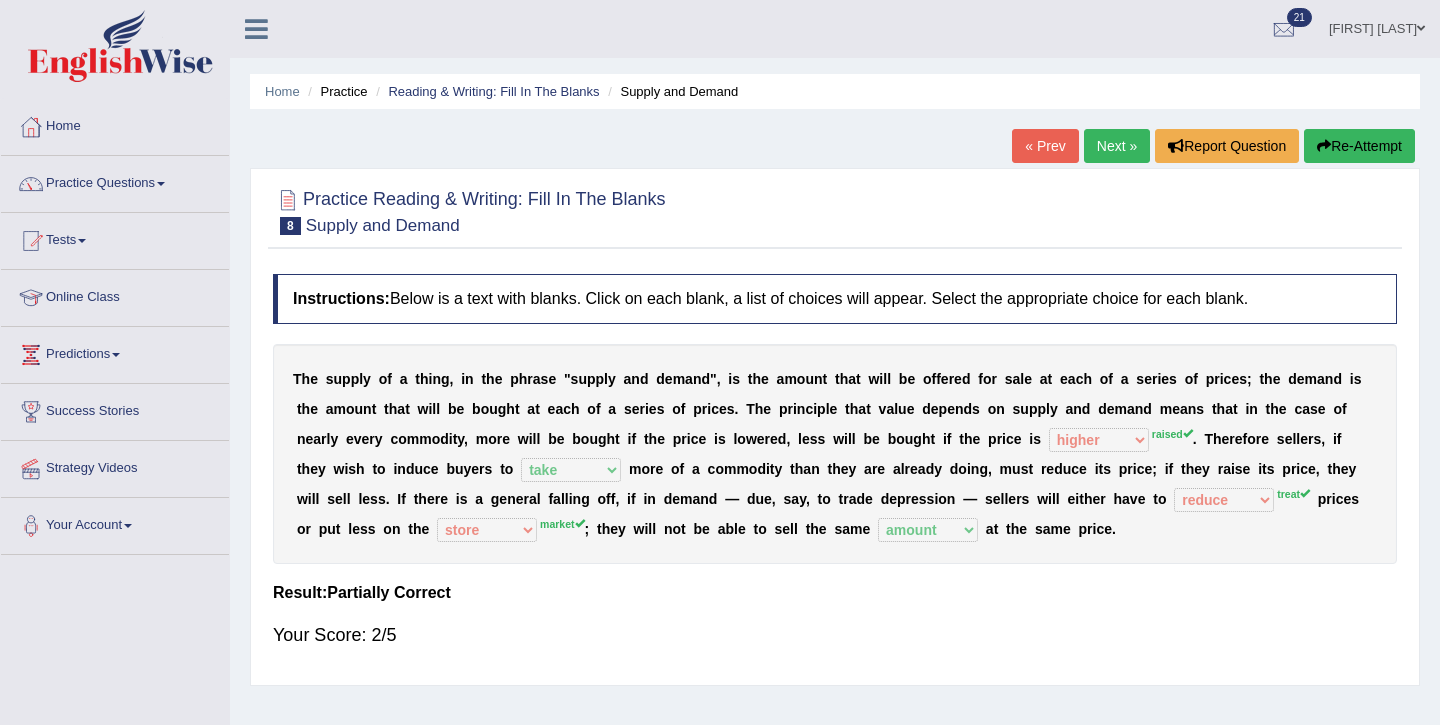 click on "« Prev Next »  Report Question  Re-Attempt" at bounding box center [1216, 148] 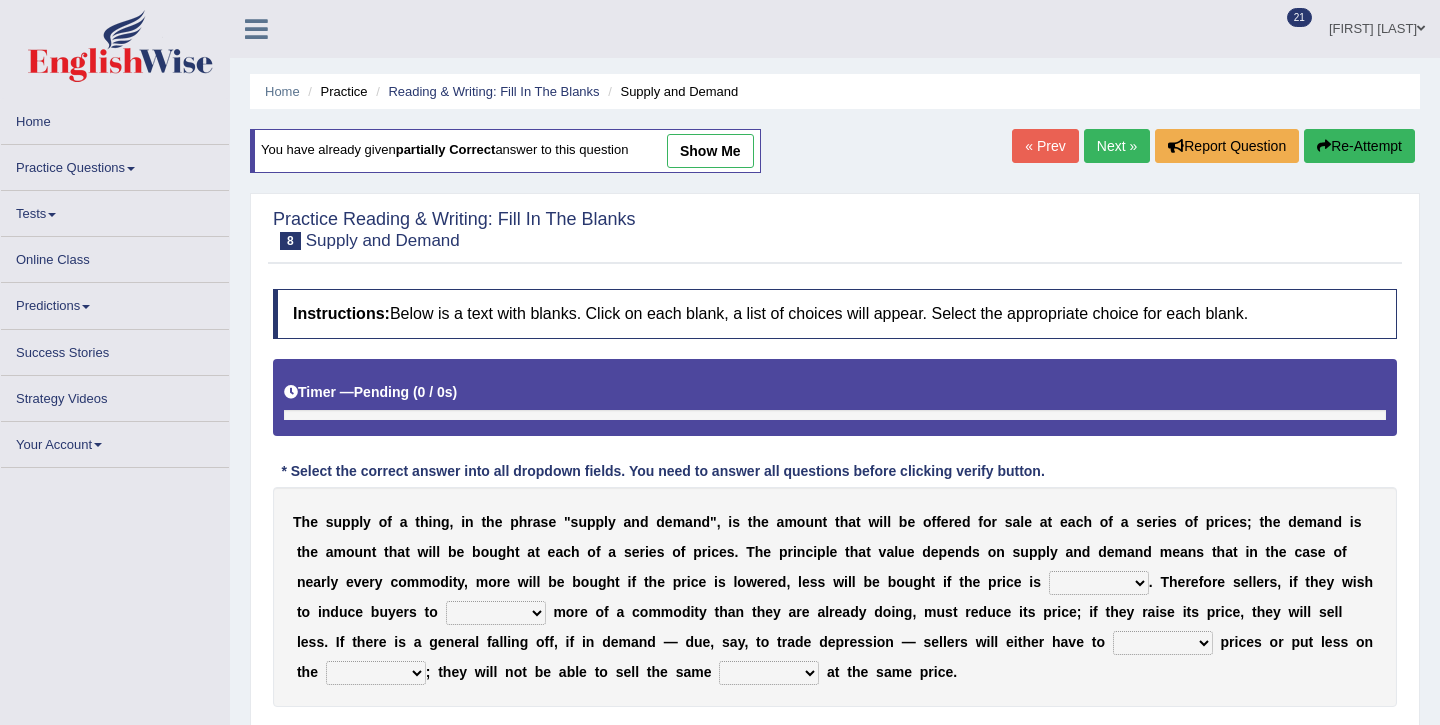 scroll, scrollTop: 54, scrollLeft: 0, axis: vertical 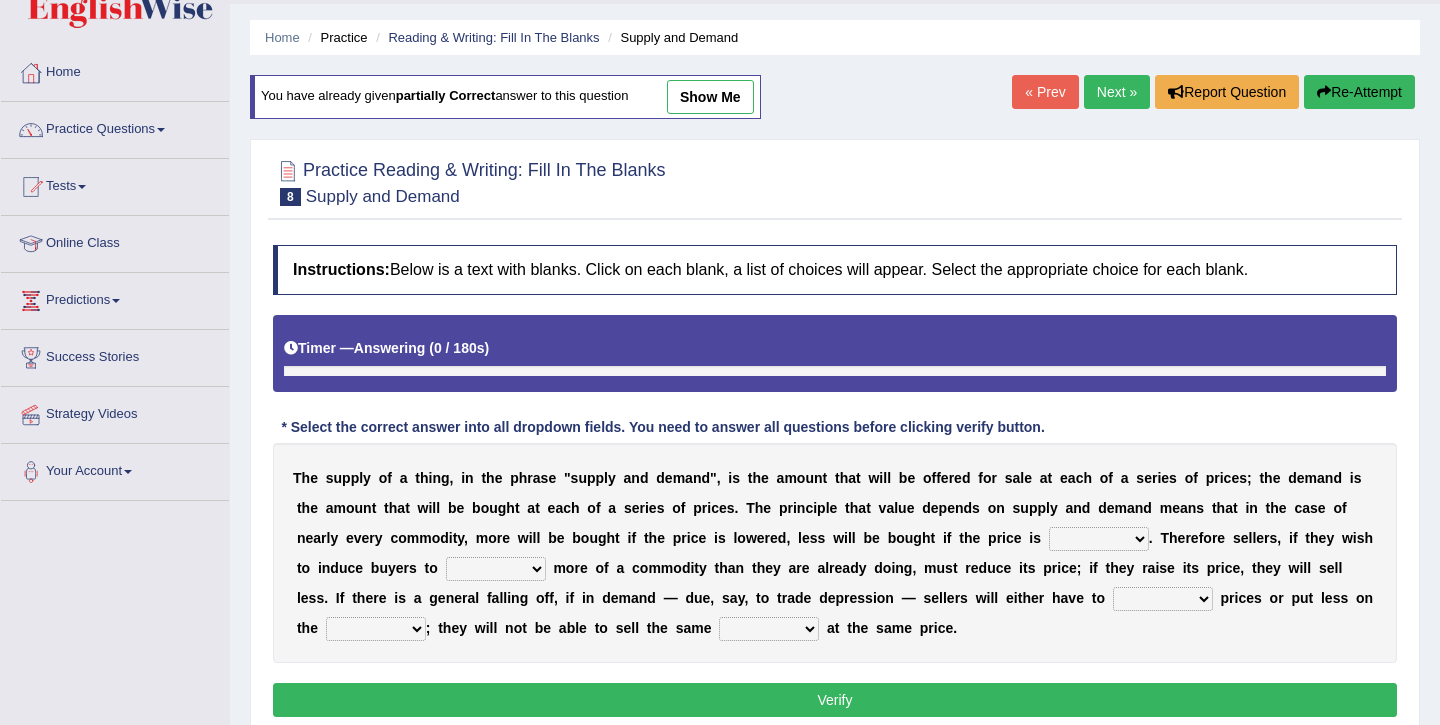 click on "higher kept folded raised" at bounding box center [1099, 539] 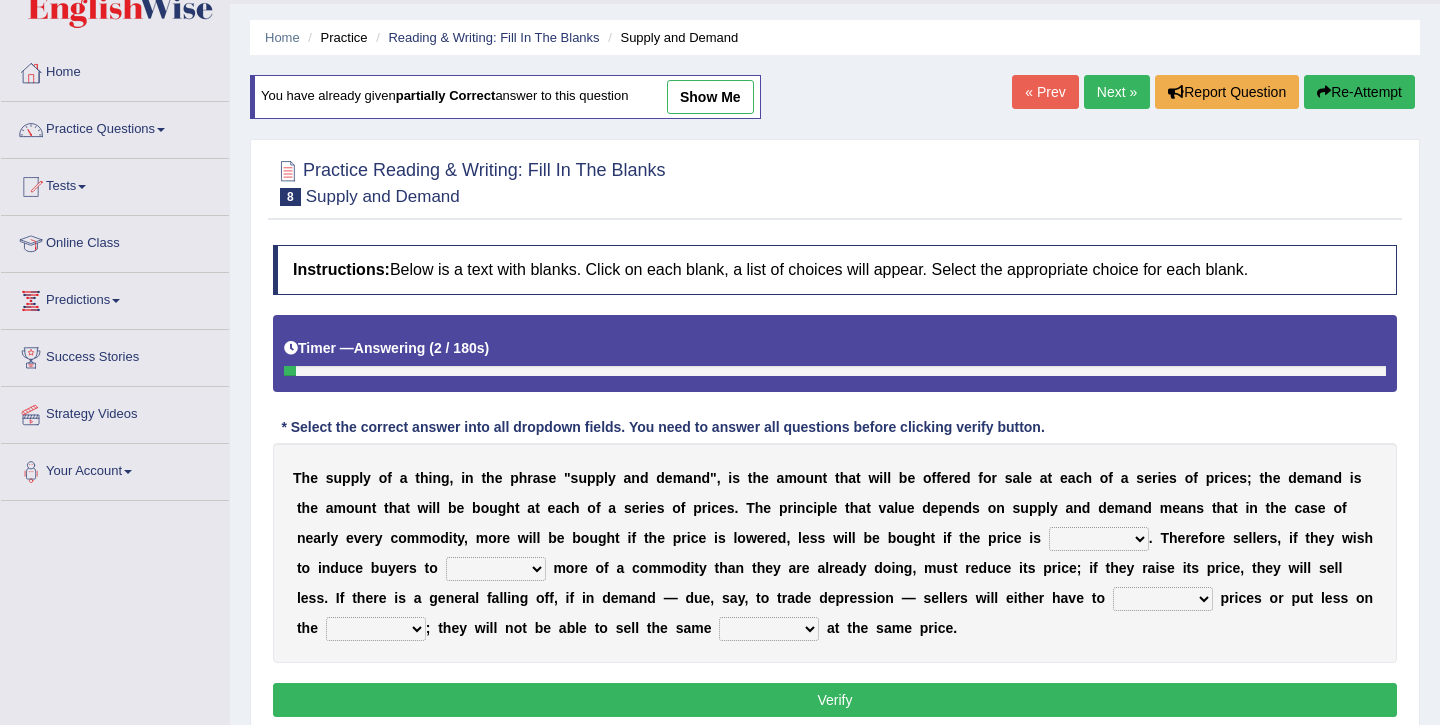 select on "raised" 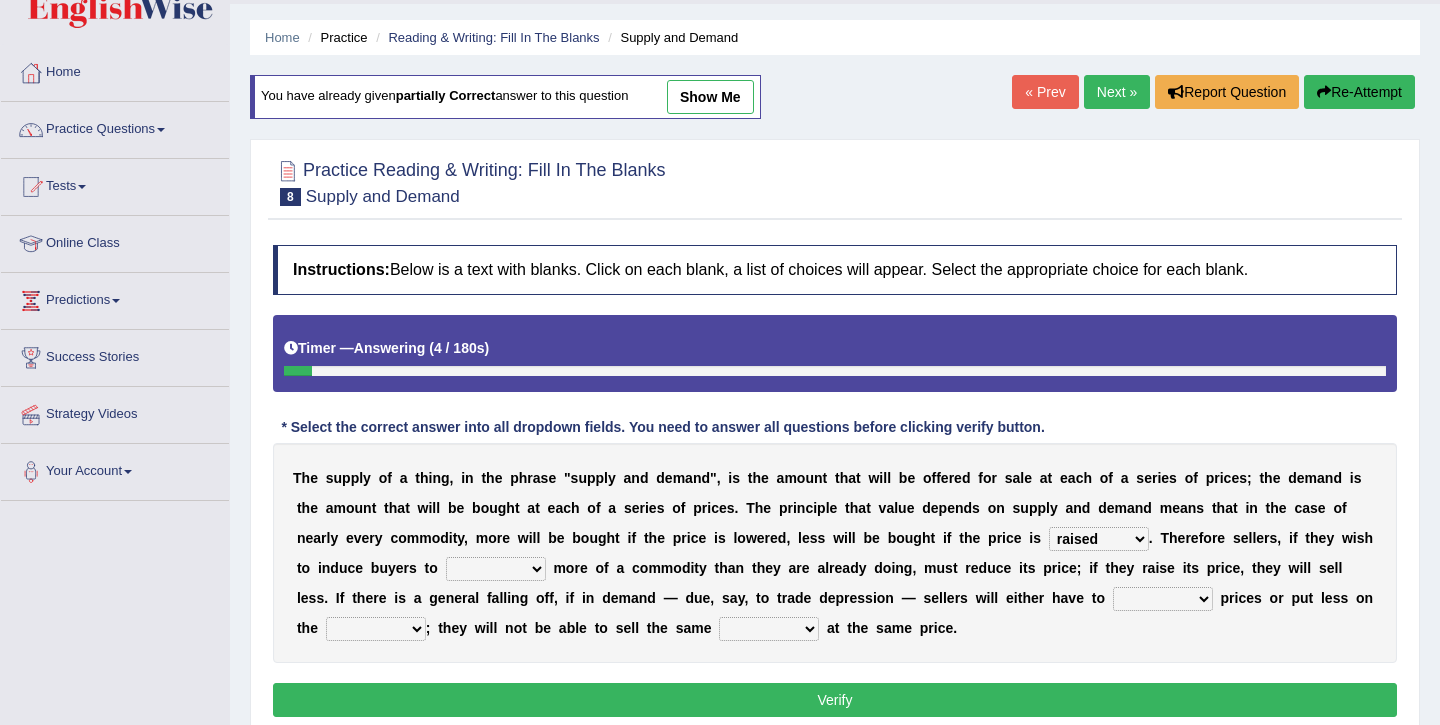 click on "remove judge hide take" at bounding box center (496, 569) 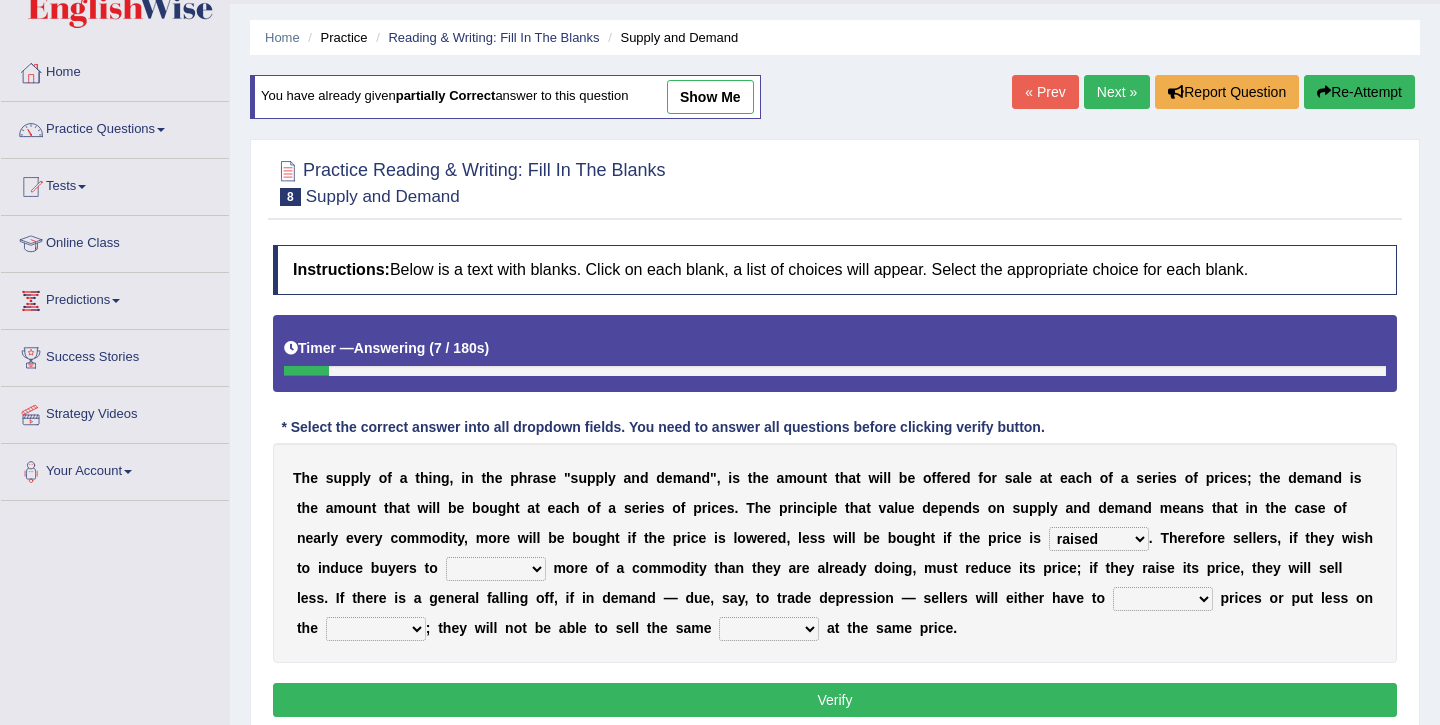 select on "take" 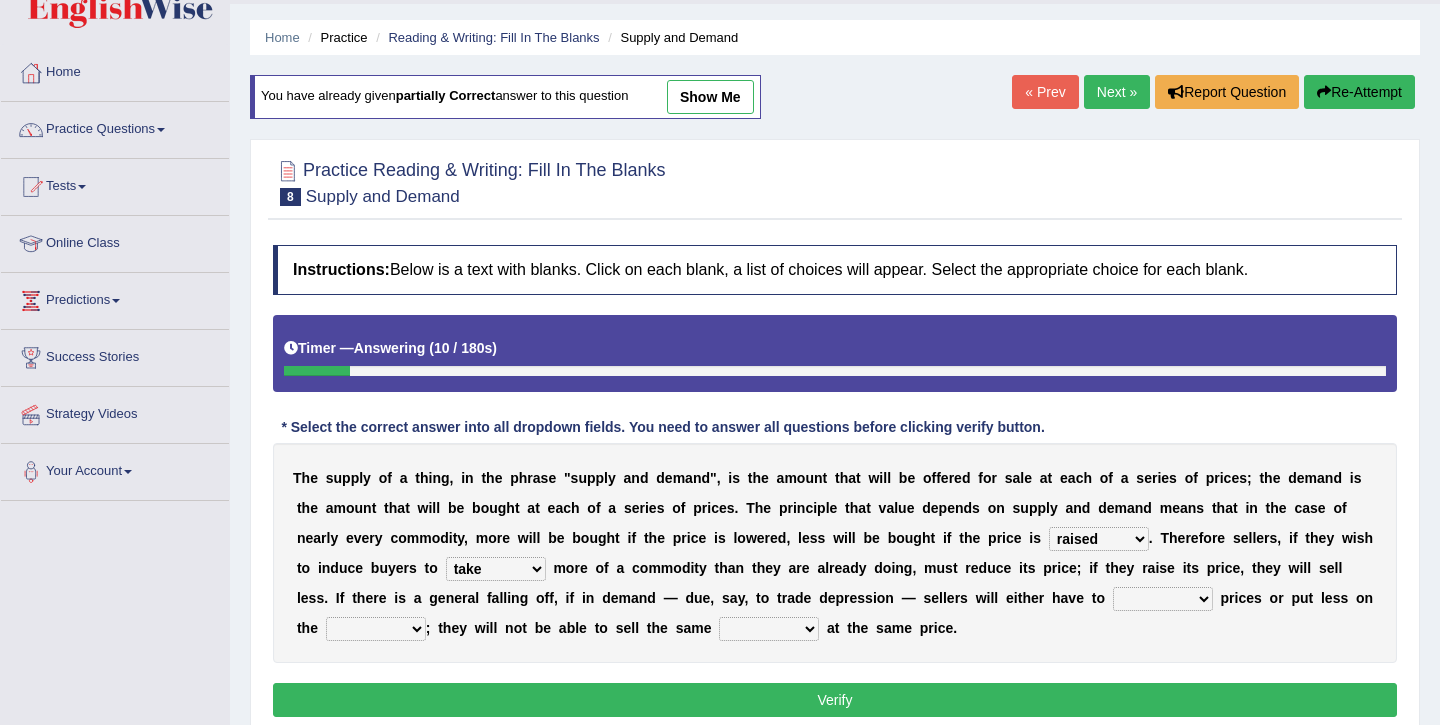 click on "trade treat describe reduce" at bounding box center [1163, 599] 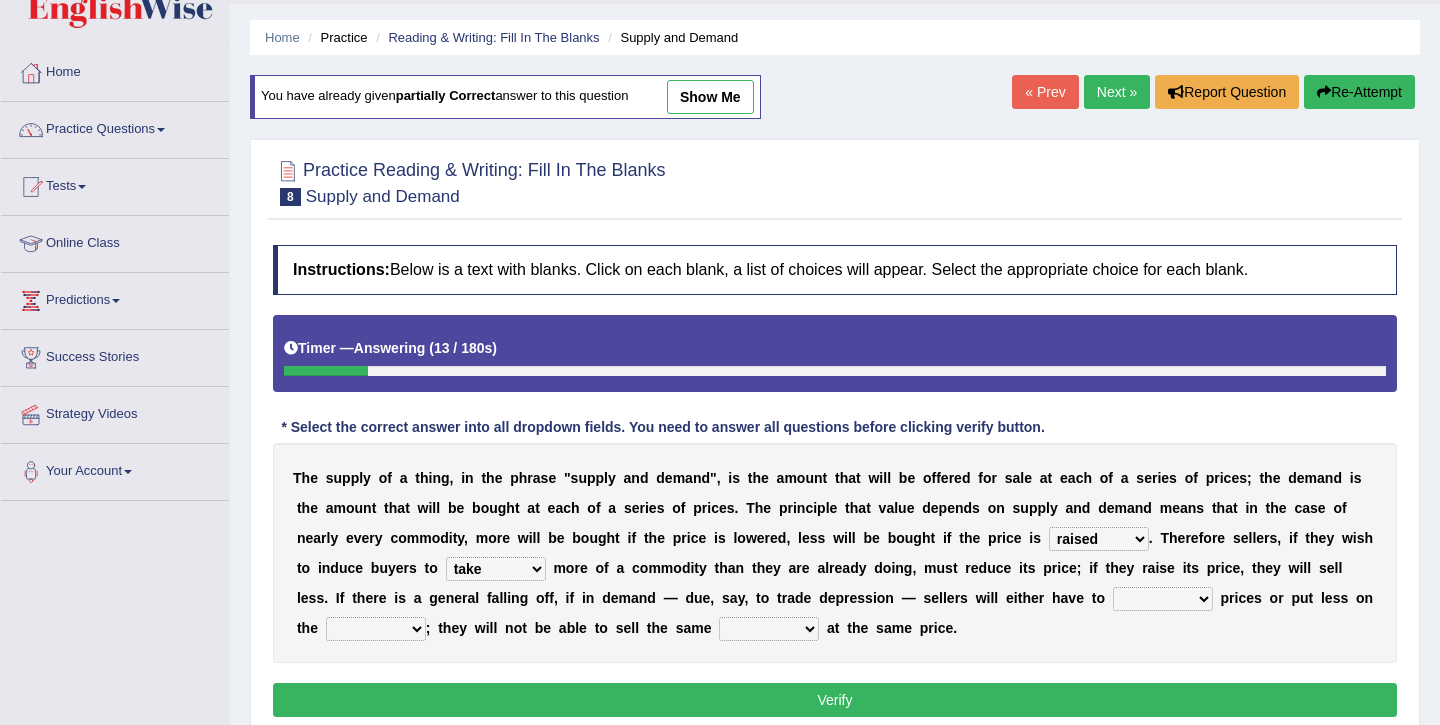 select on "treat" 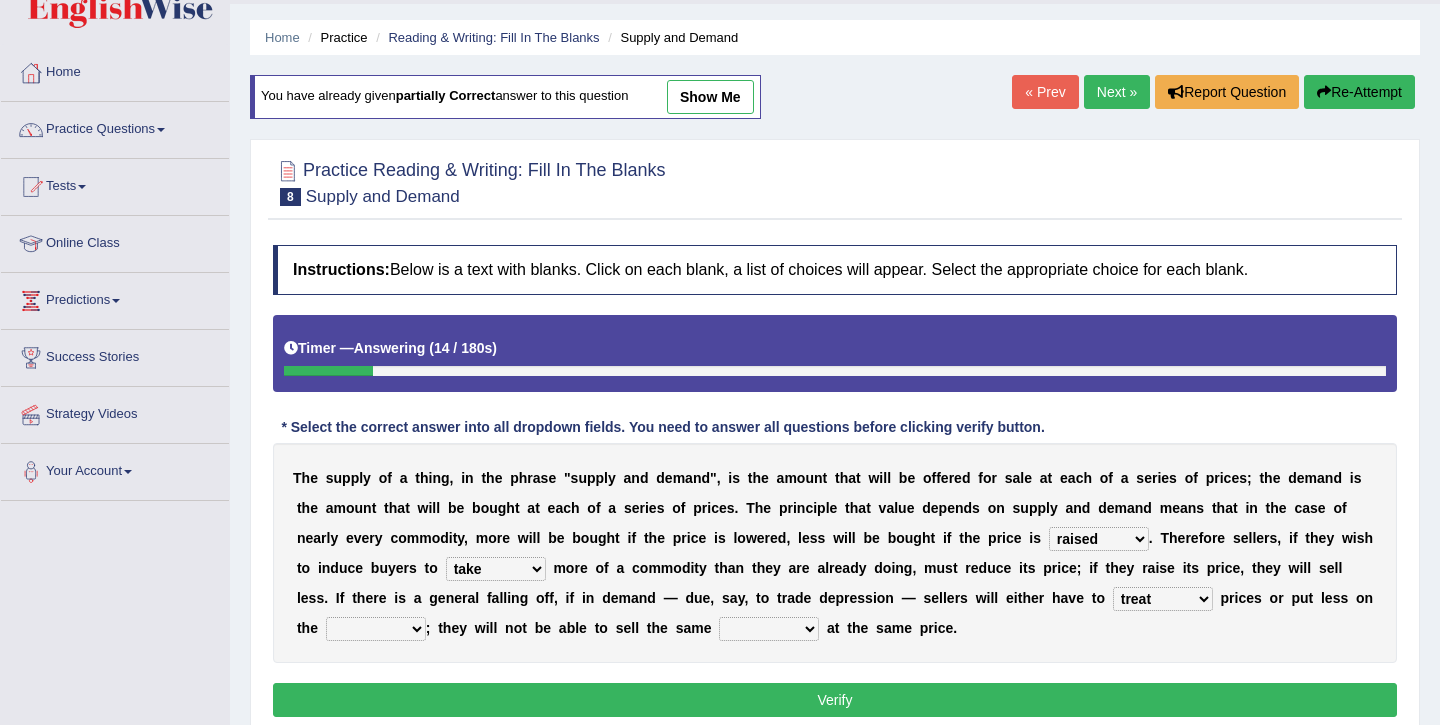 click on "T h e    s u p p l y    o f    a    t h i n g ,    i n    t h e    p h r a s e    " s u p p l y    a n d    d e m a n d " ,    i s    t h e    a m o u n t    t h a t    w i l l    b e    o f f e r e d    f o r    s a l e    a t    e a c h    o f    a    s e r i e s    o f    p r i c e s ;    t h e    d e m a n d    i s    t h e    a m o u n t    t h a t    w i l l    b e    b o u g h t    a t    e a c h    o f    a    s e r i e s    o f    p r i c e s .    T h e    p r i n c i p l e    t h a t    v a l u e    d e p e n d s    o n    s u p p l y    a n d    d e m a n d    m e a n s    t h a t    i n    t h e    c a s e    o f    n e a r l y    e v e r y    c o m m o d i t y ,    m o r e    w i l l    b e    b o u g h t    i f    t h e    p r i c e    i s    l o w e r e d ,    l e s s    w i l l    b e    b o u g h t    i f    t h e    p r i c e    i s    higher kept folded raised .    T h e r e f o r e    s e l l e r s ,    i f t" at bounding box center (835, 553) 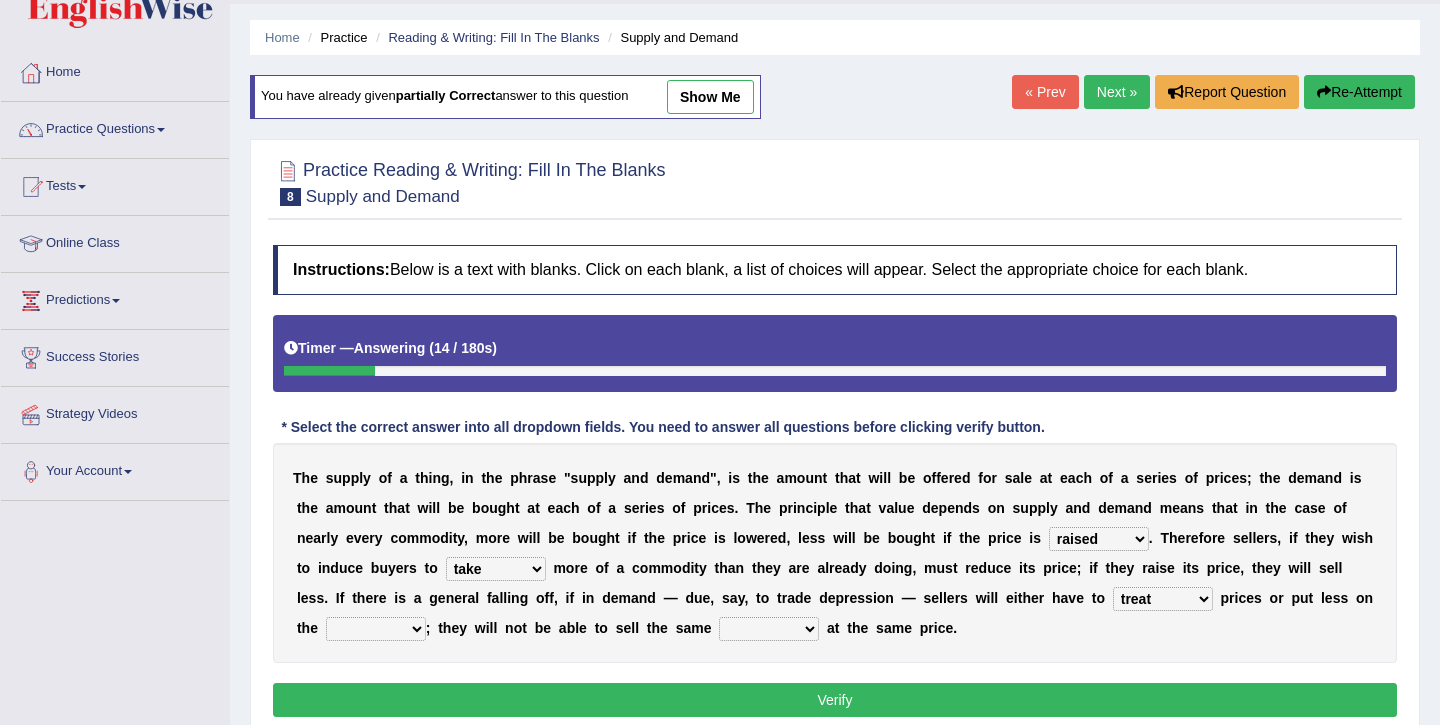 click on "store way market panel" at bounding box center [376, 629] 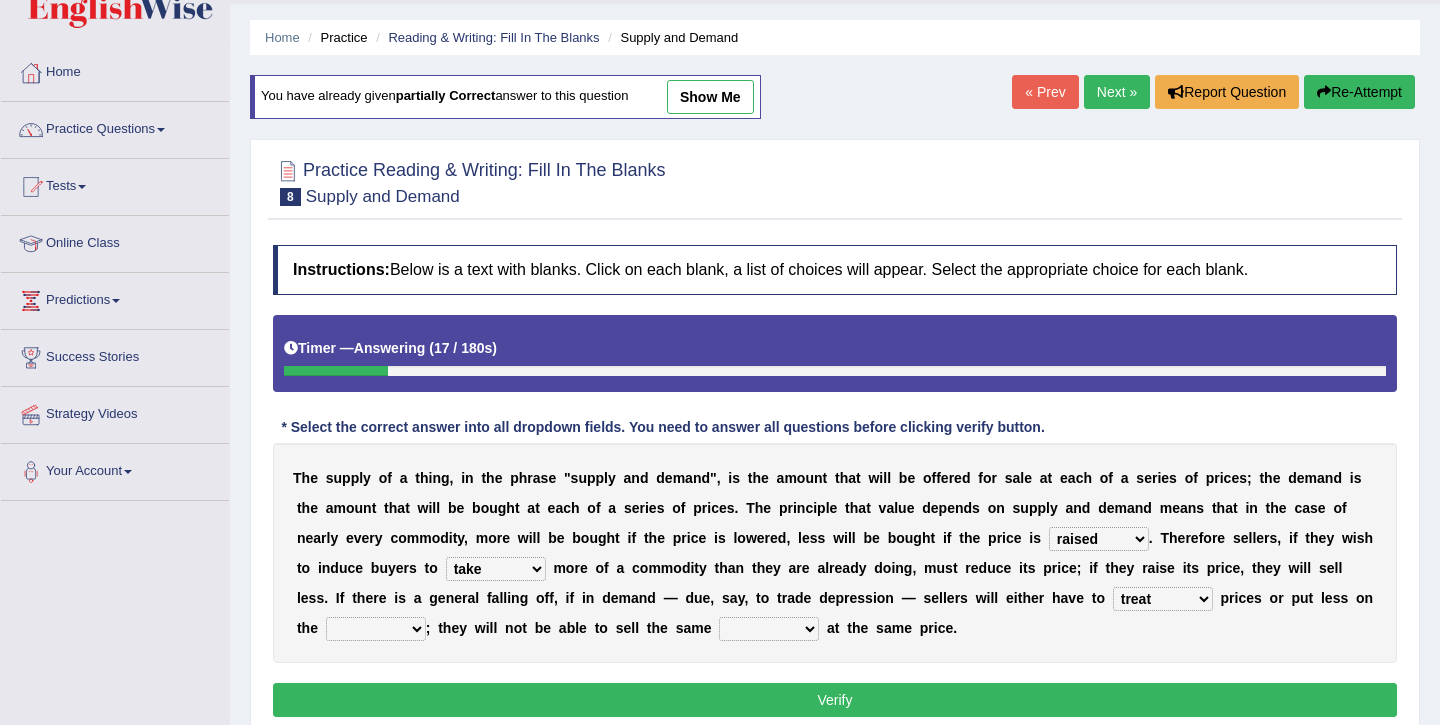 select on "market" 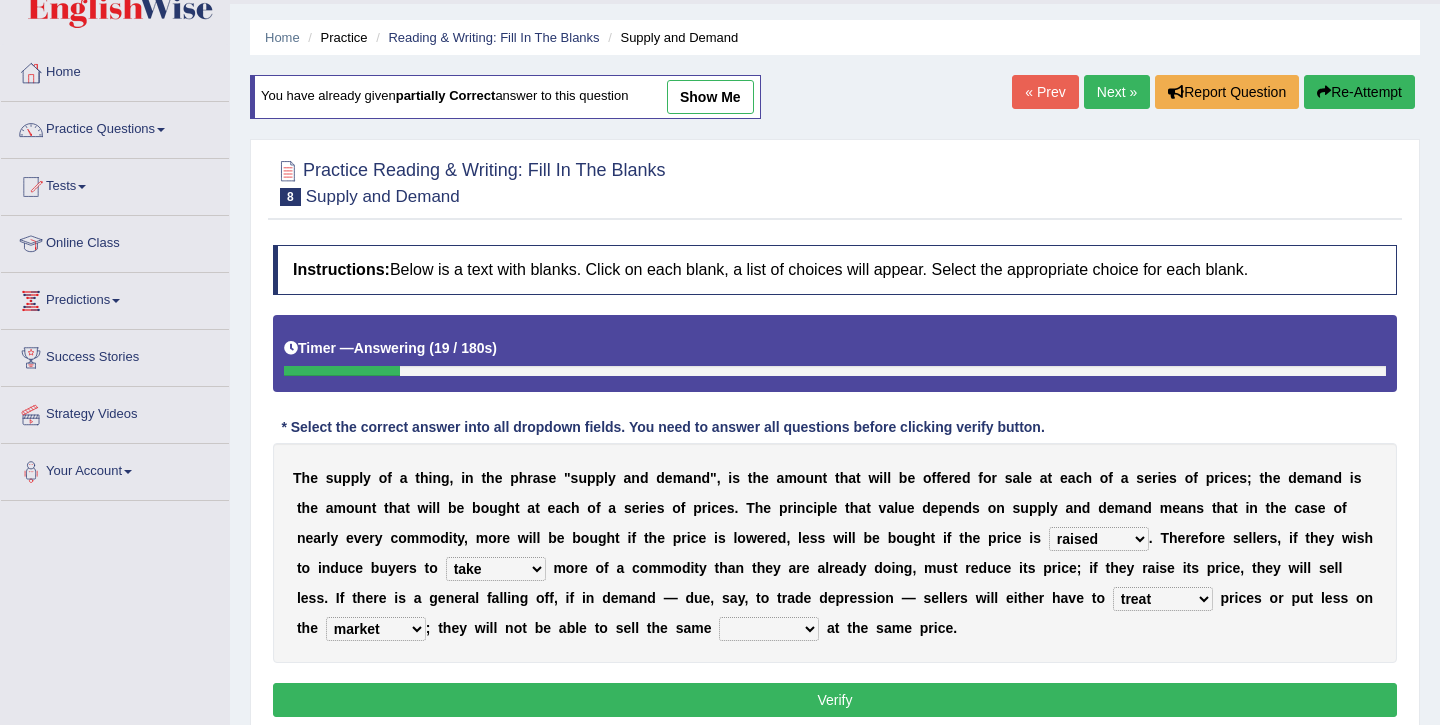 click on "quality patch amount deal" at bounding box center (769, 629) 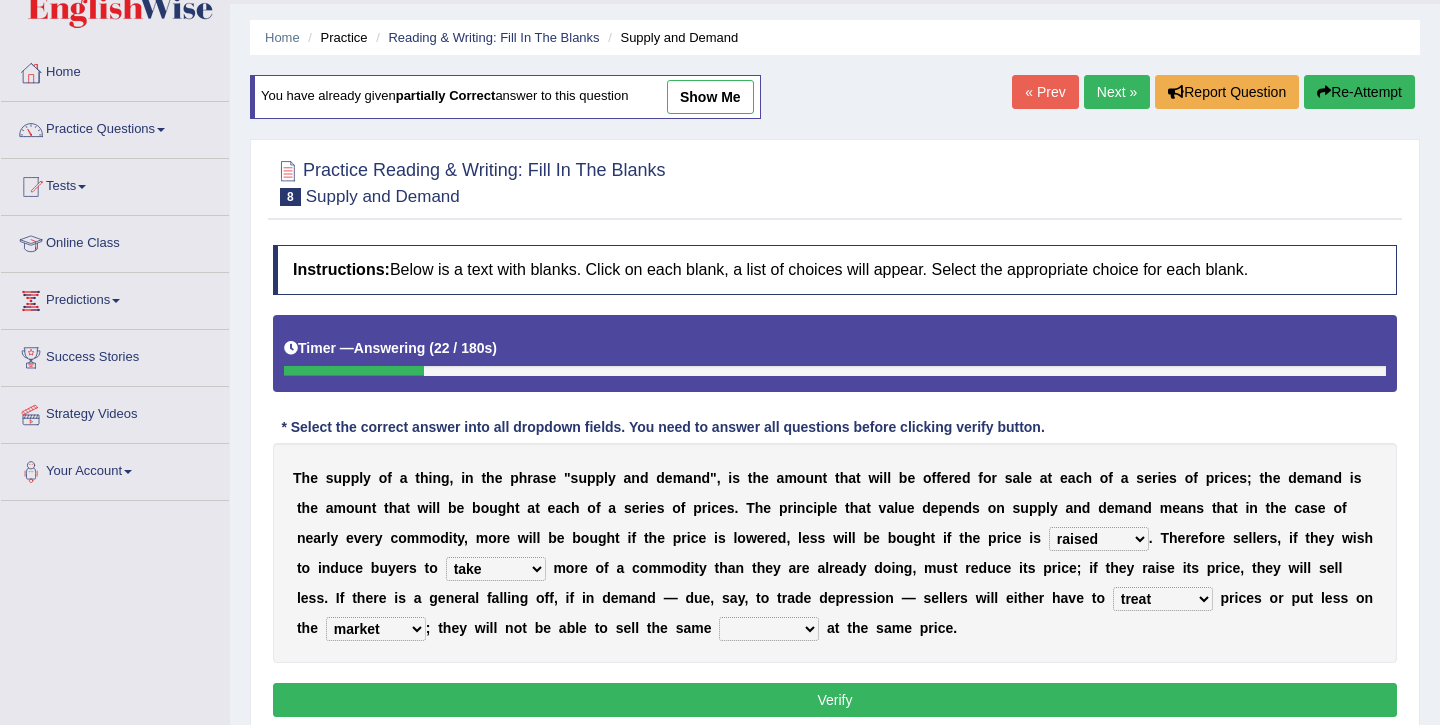 select on "amount" 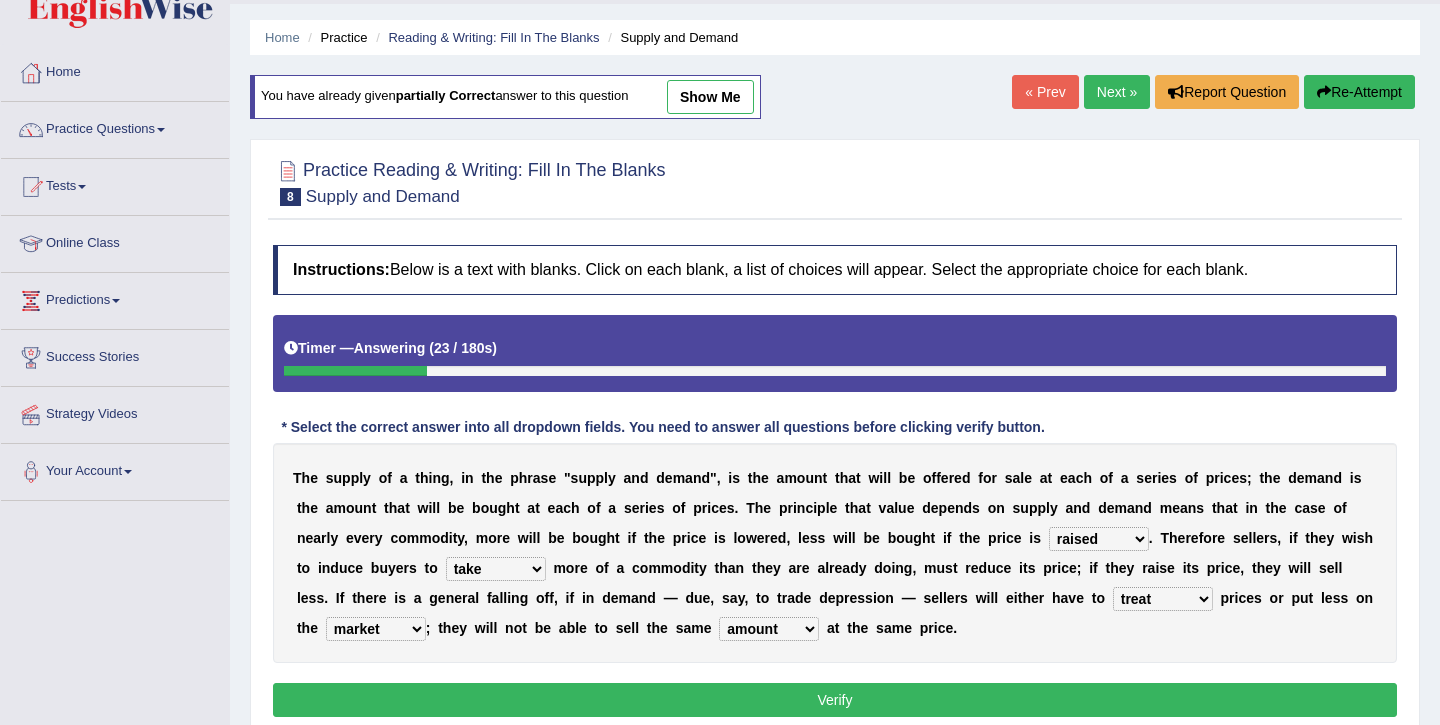 scroll, scrollTop: 124, scrollLeft: 0, axis: vertical 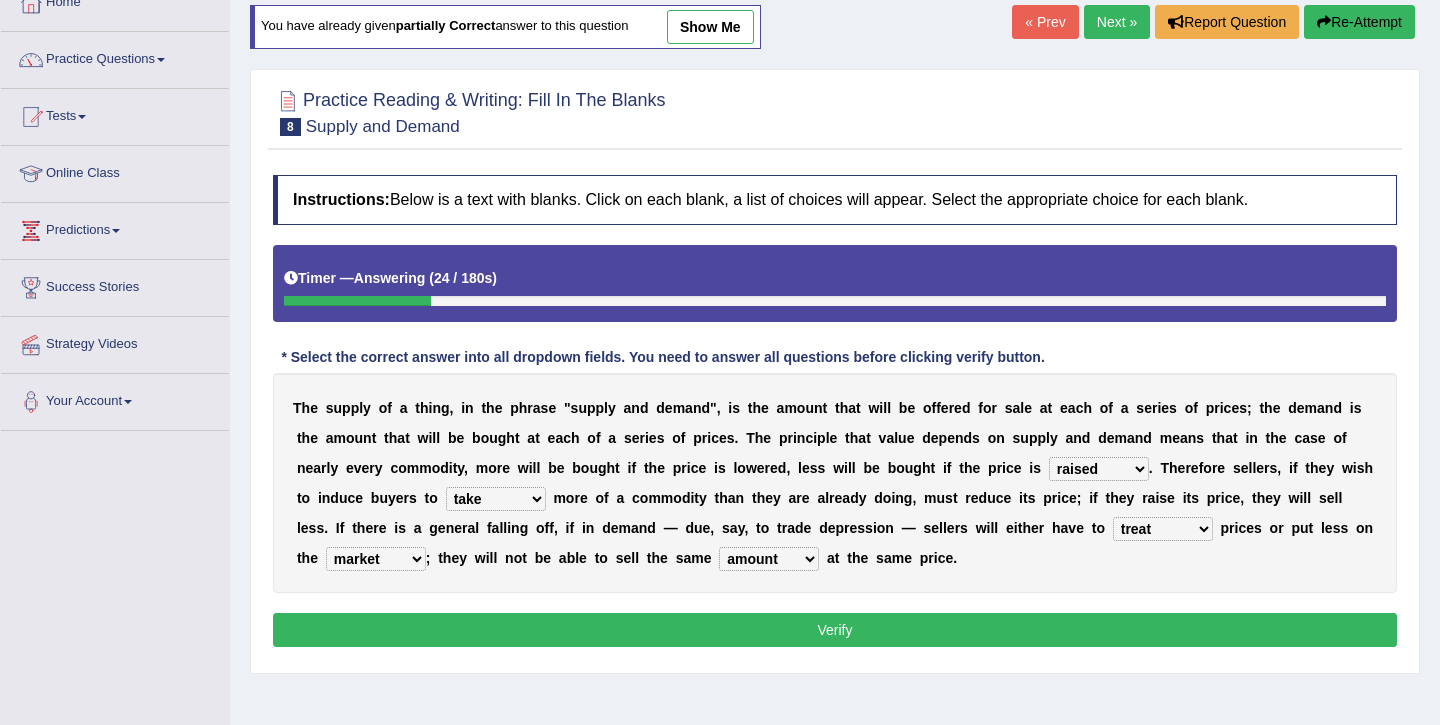 click on "Verify" at bounding box center [835, 630] 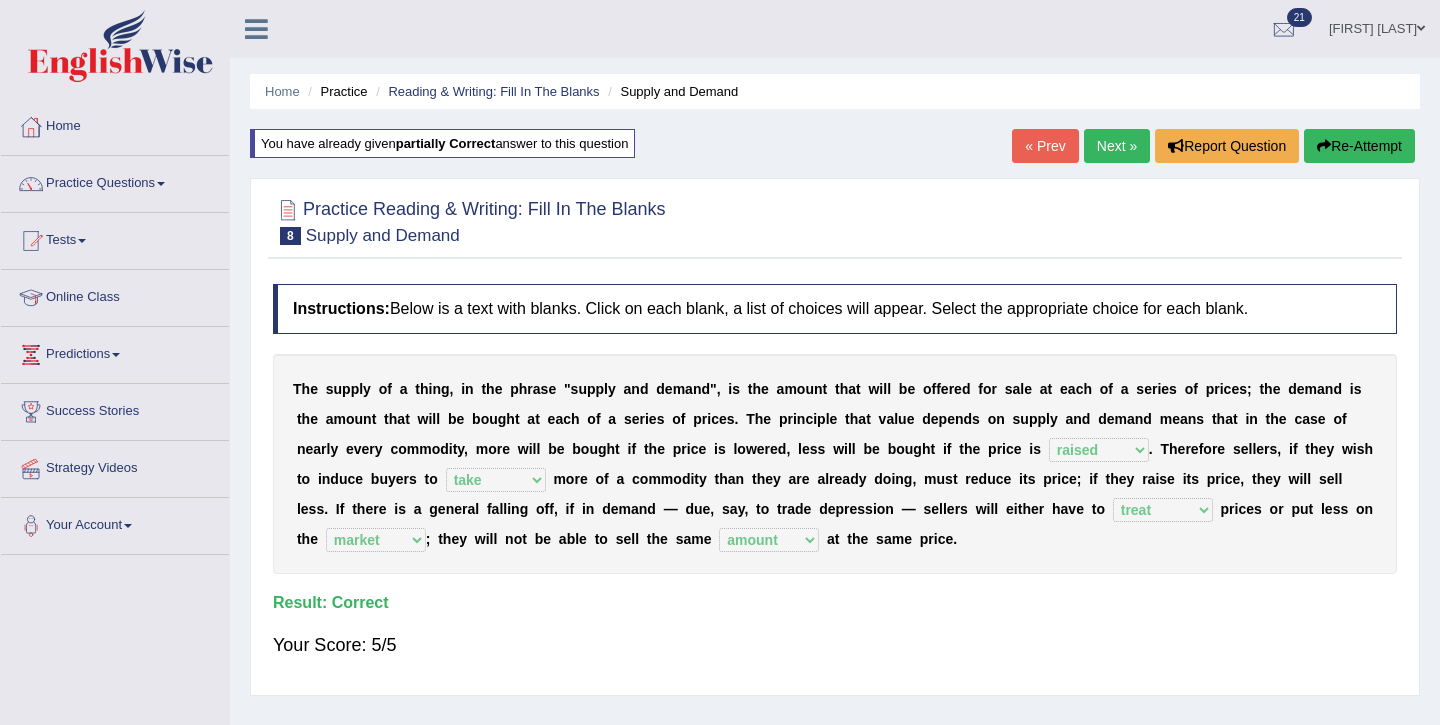 scroll, scrollTop: 7, scrollLeft: 0, axis: vertical 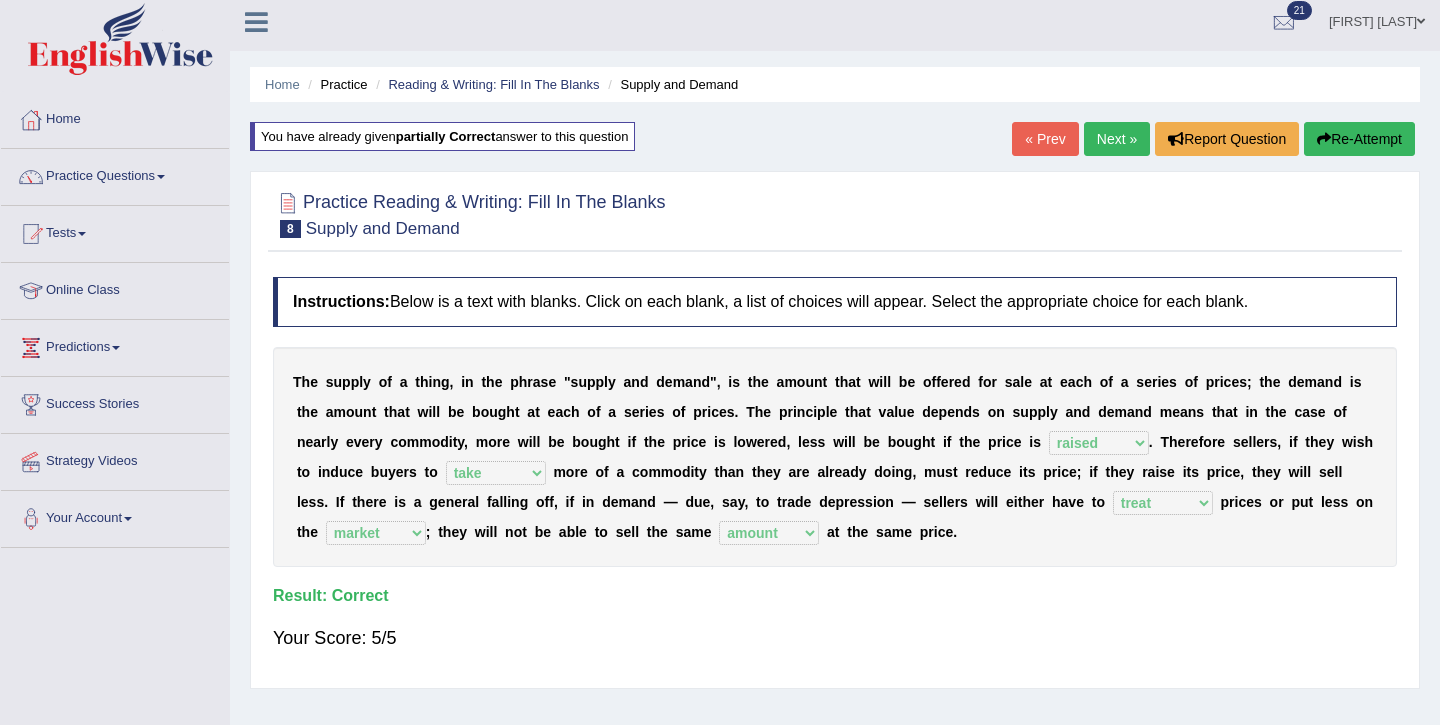 click on "Next »" at bounding box center [1117, 139] 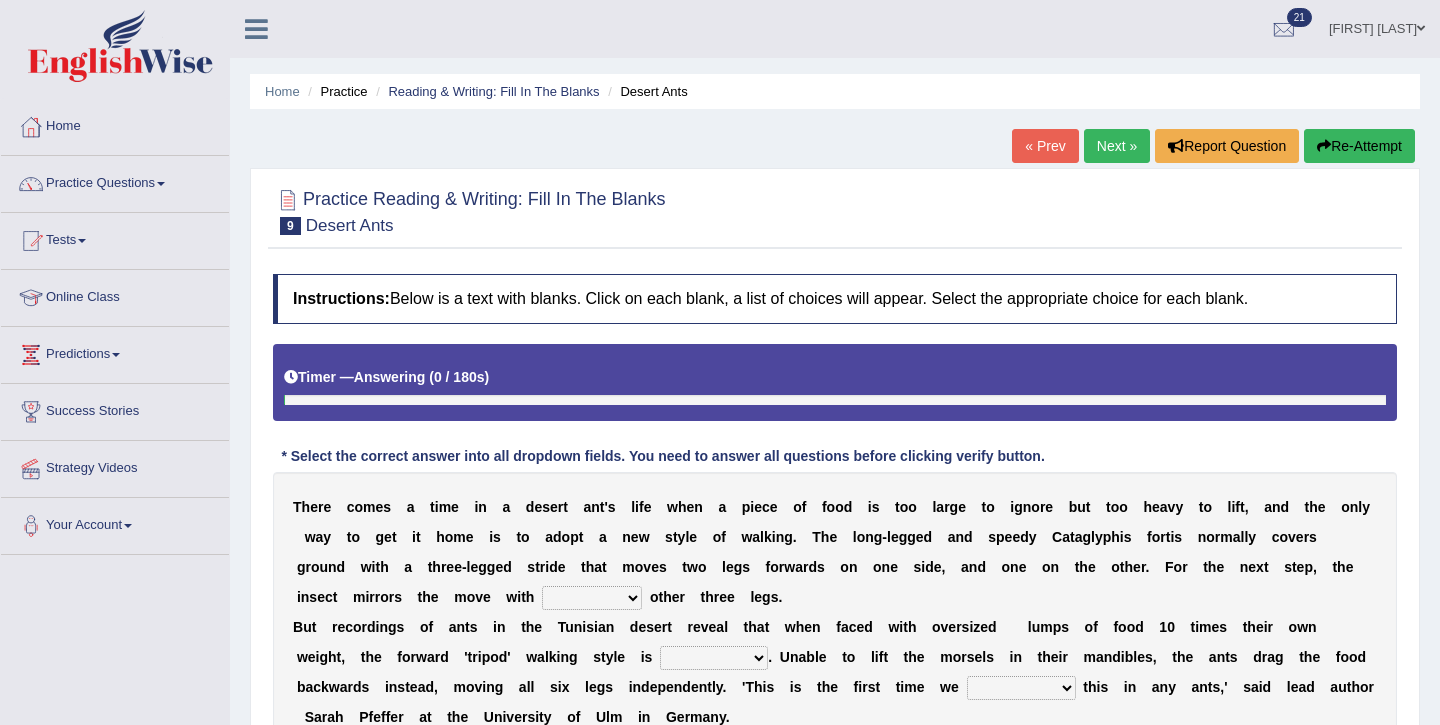 scroll, scrollTop: 0, scrollLeft: 0, axis: both 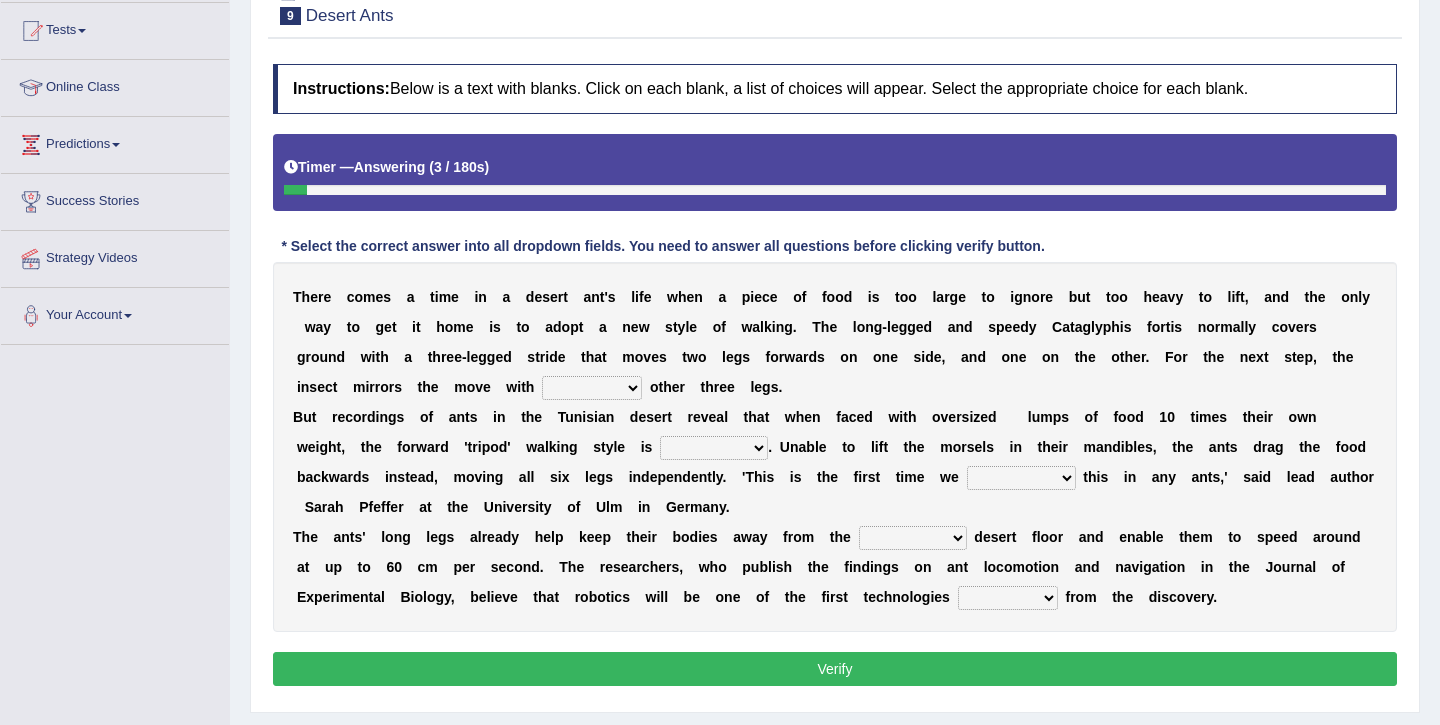 click on "her its there his" at bounding box center (592, 388) 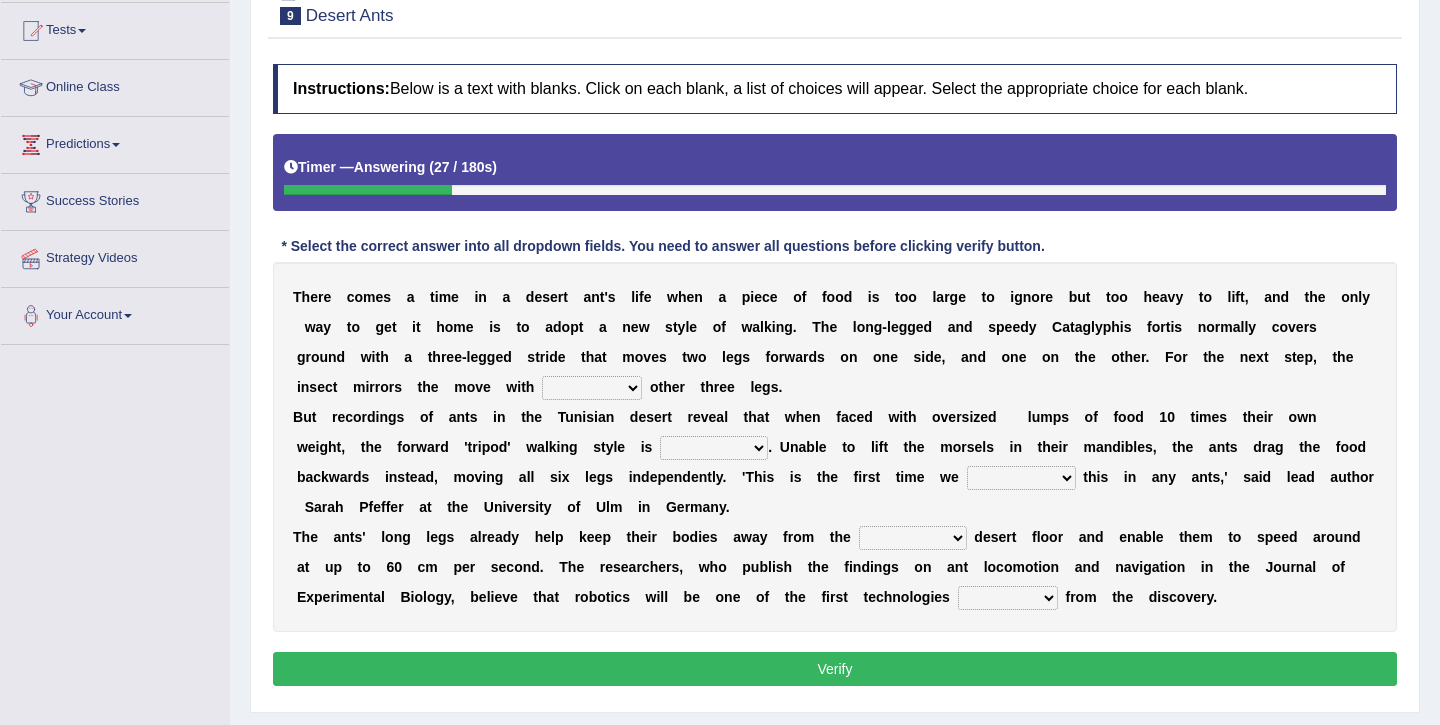 select on "there" 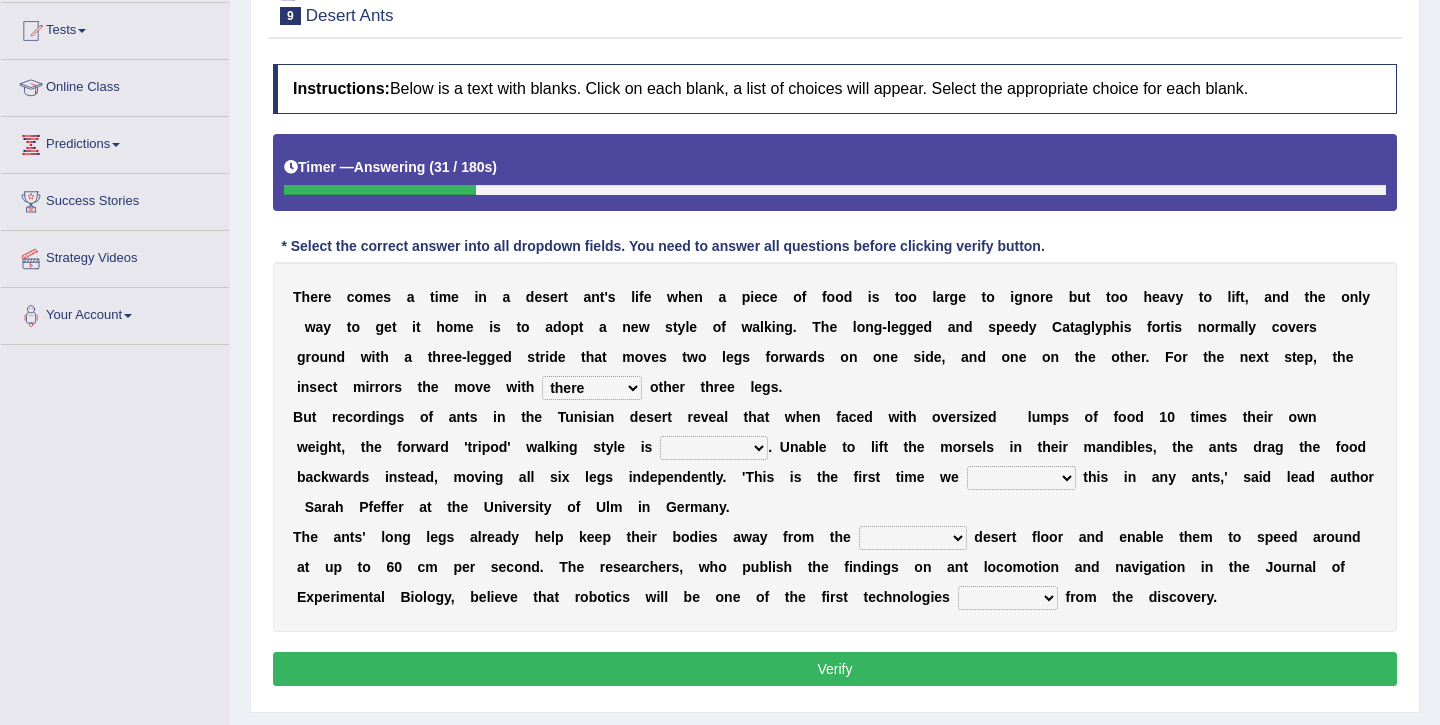 click on "abandoned abandon abandoning abandoned" at bounding box center (714, 448) 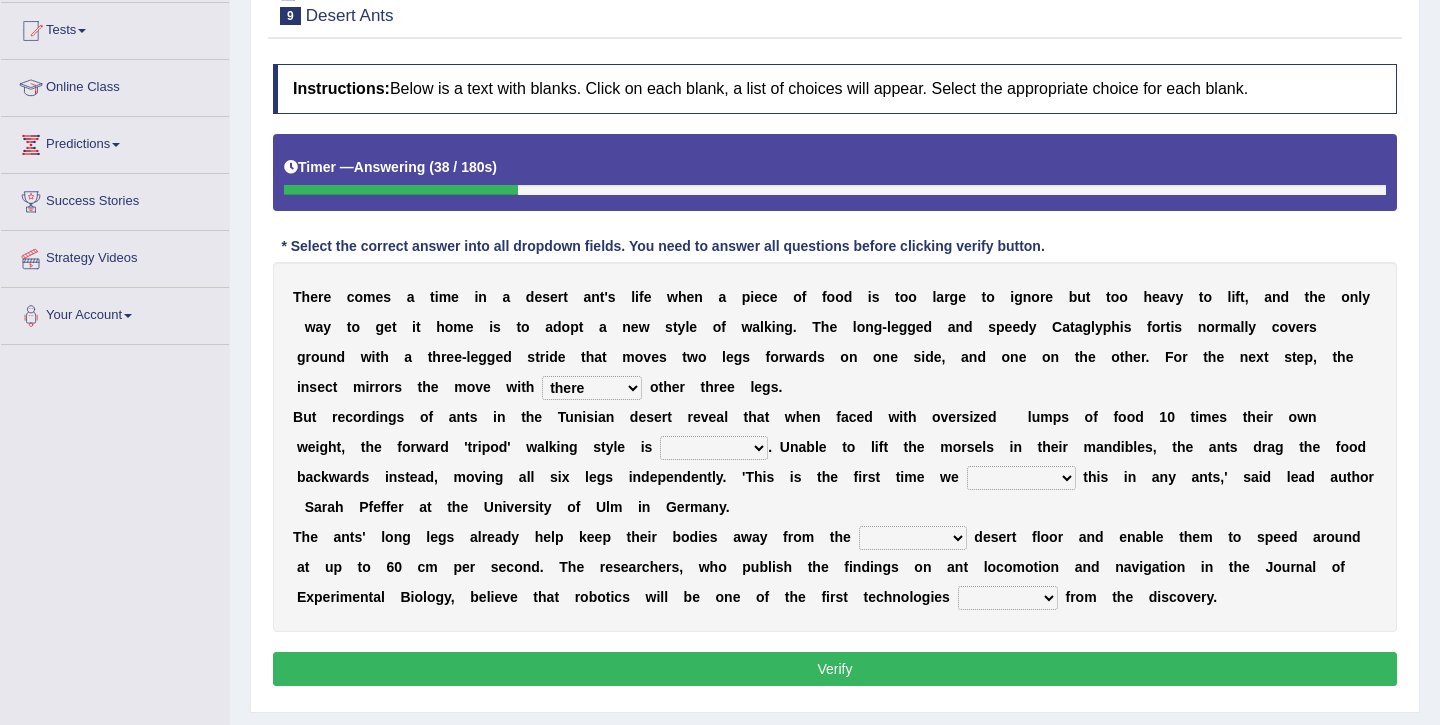select on "abandon" 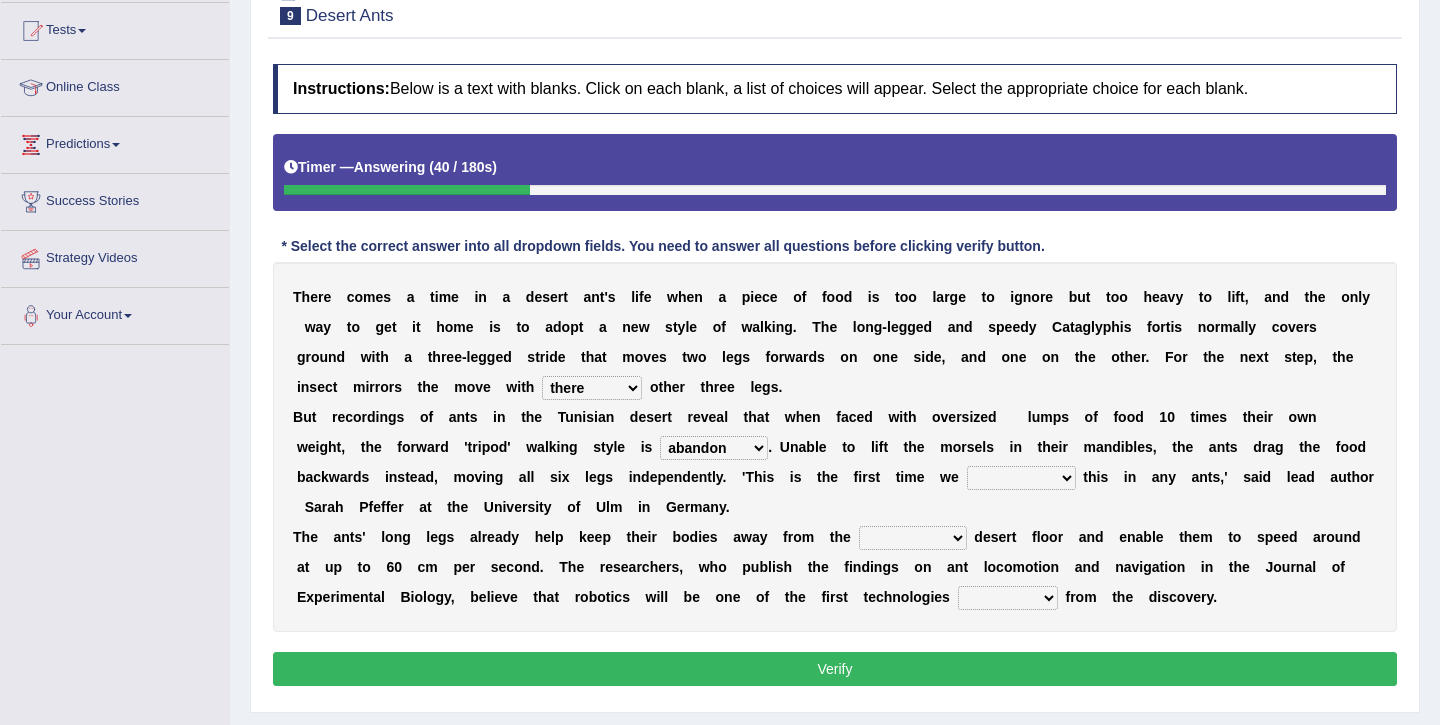 click on "saw seen having seen have seen" at bounding box center [1021, 478] 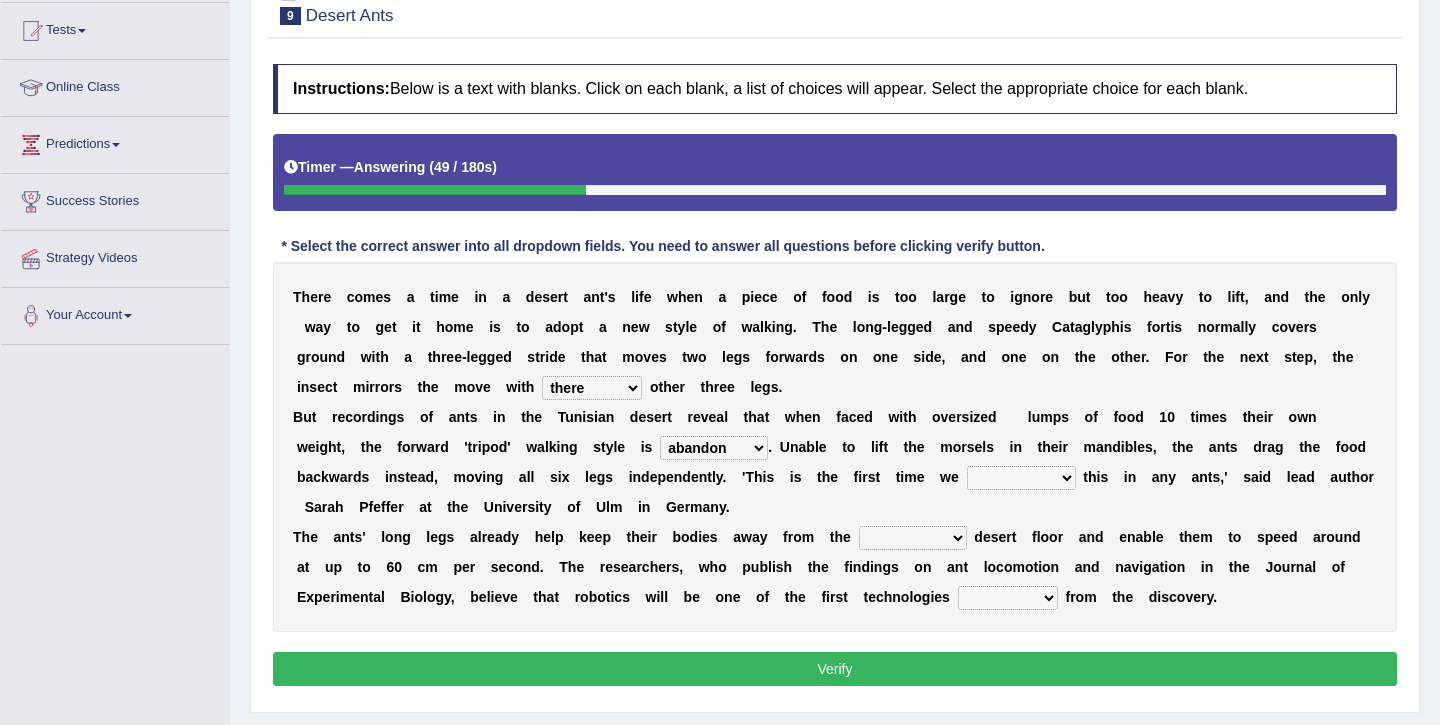 select on "have seen" 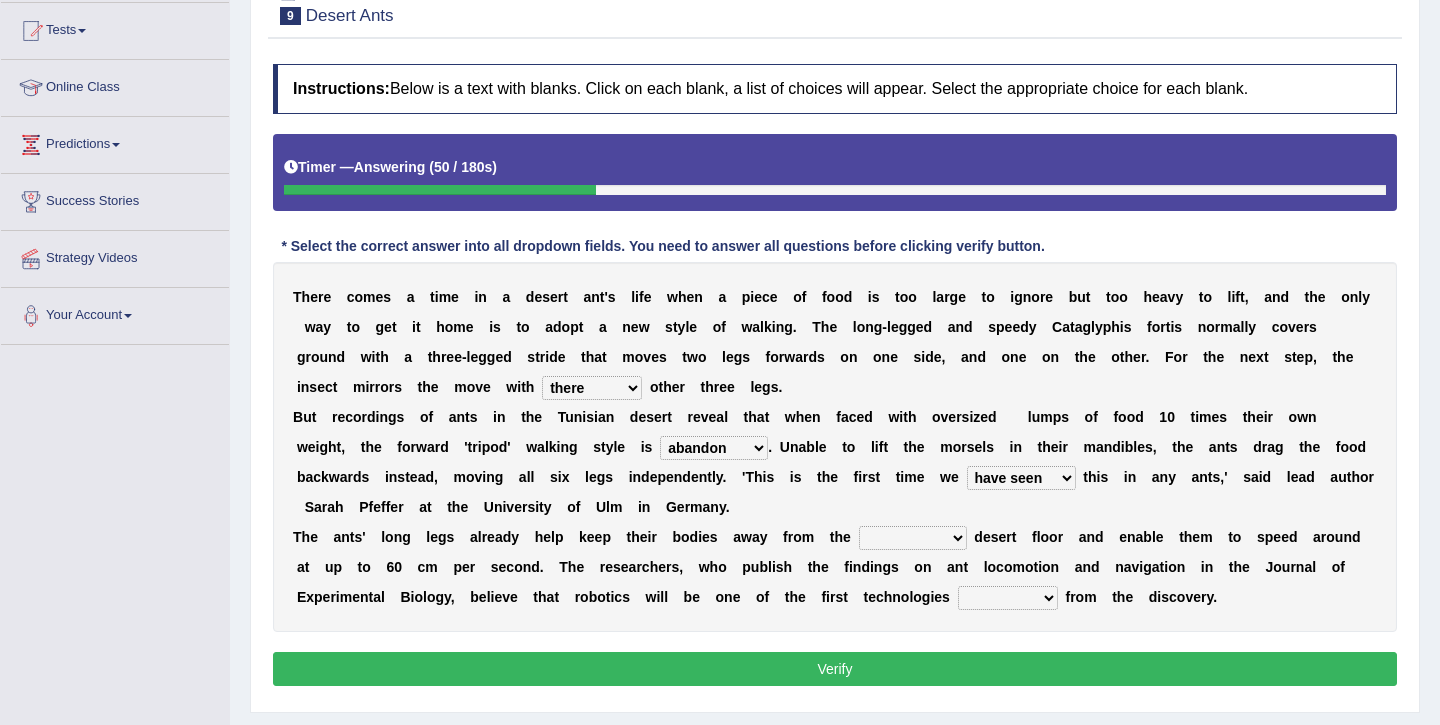 scroll, scrollTop: 216, scrollLeft: 0, axis: vertical 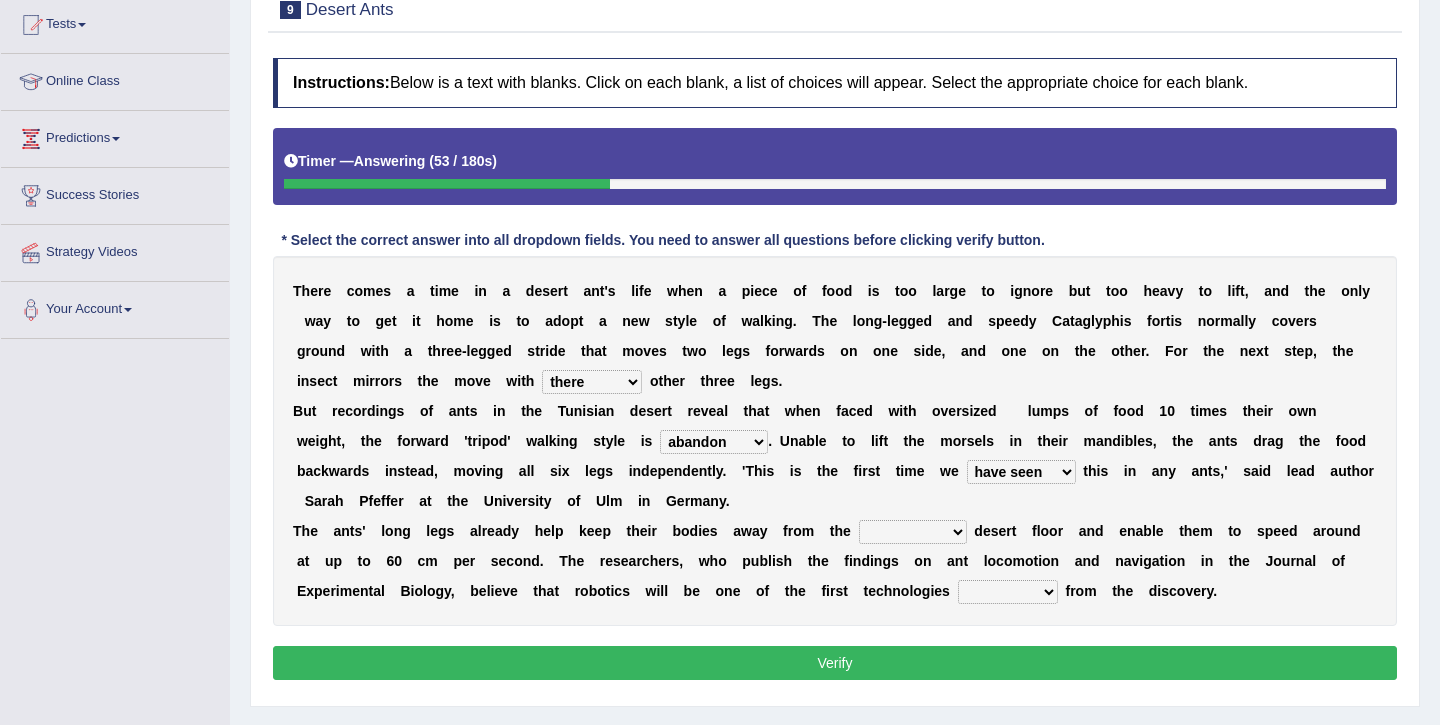 click on "emotional stuck unsensored scorching" at bounding box center [913, 532] 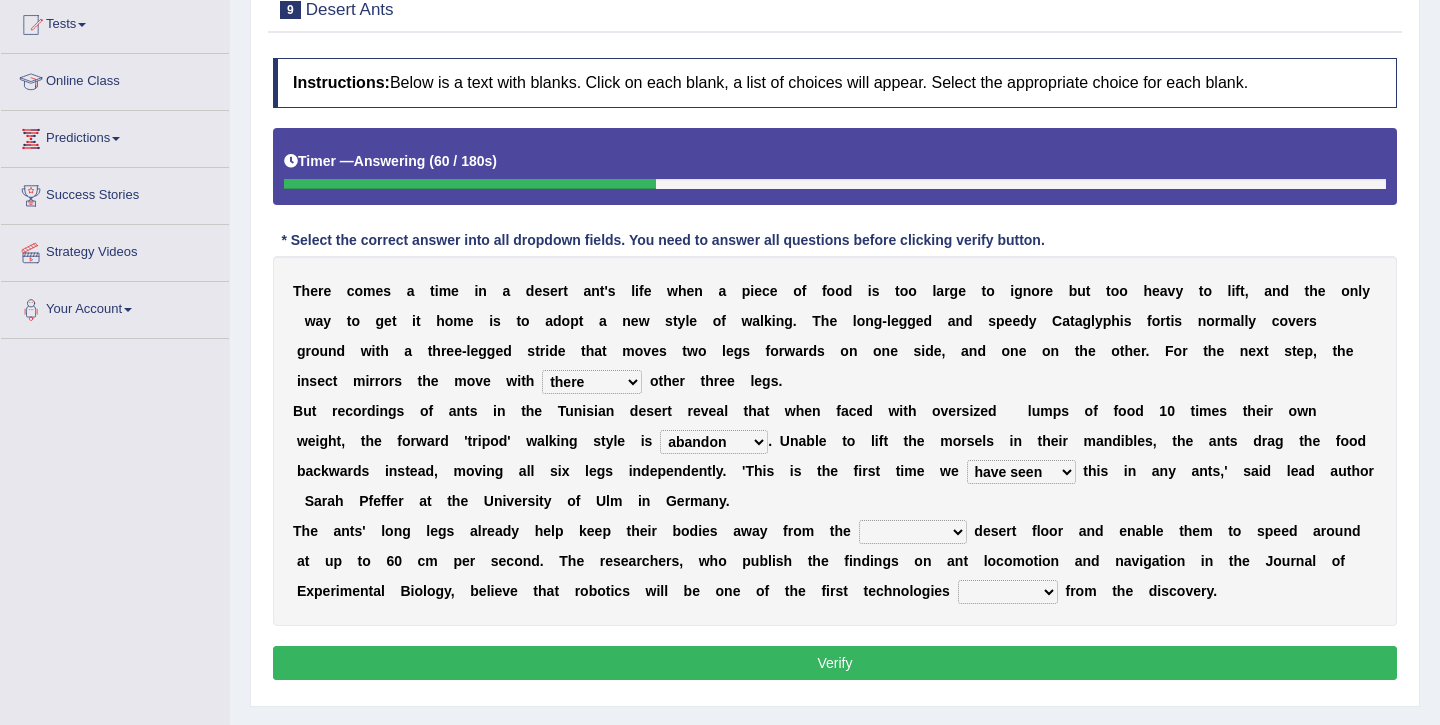 select on "scorching" 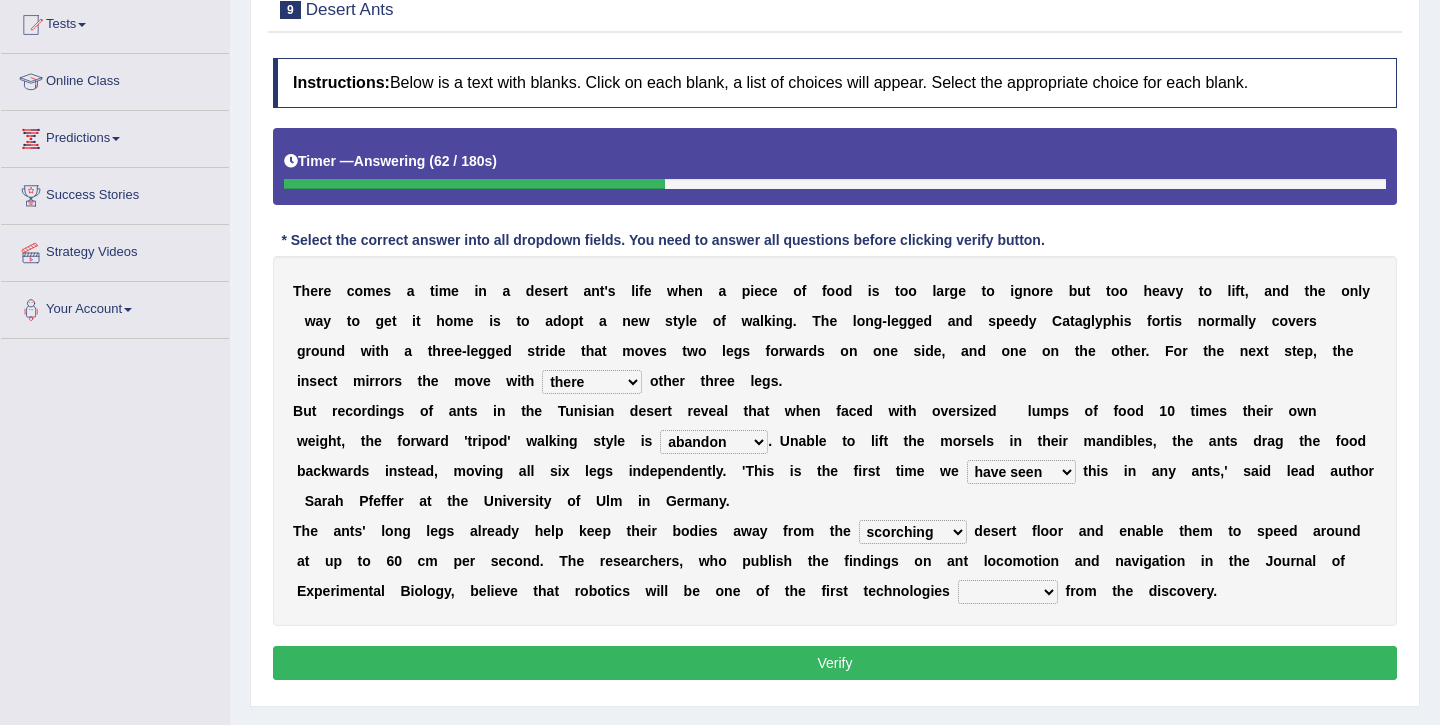 click on "benefited benefit to benefit benefits" at bounding box center (1008, 592) 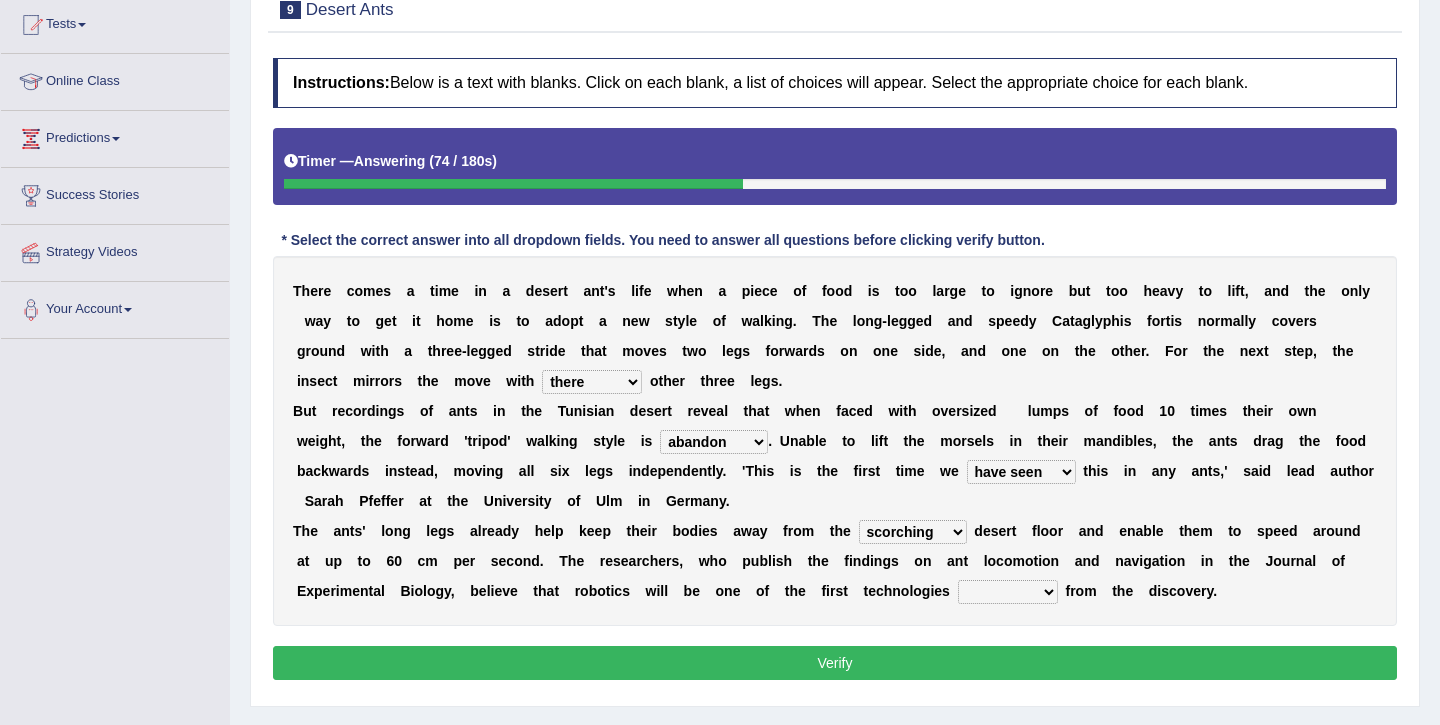 select on "benefits" 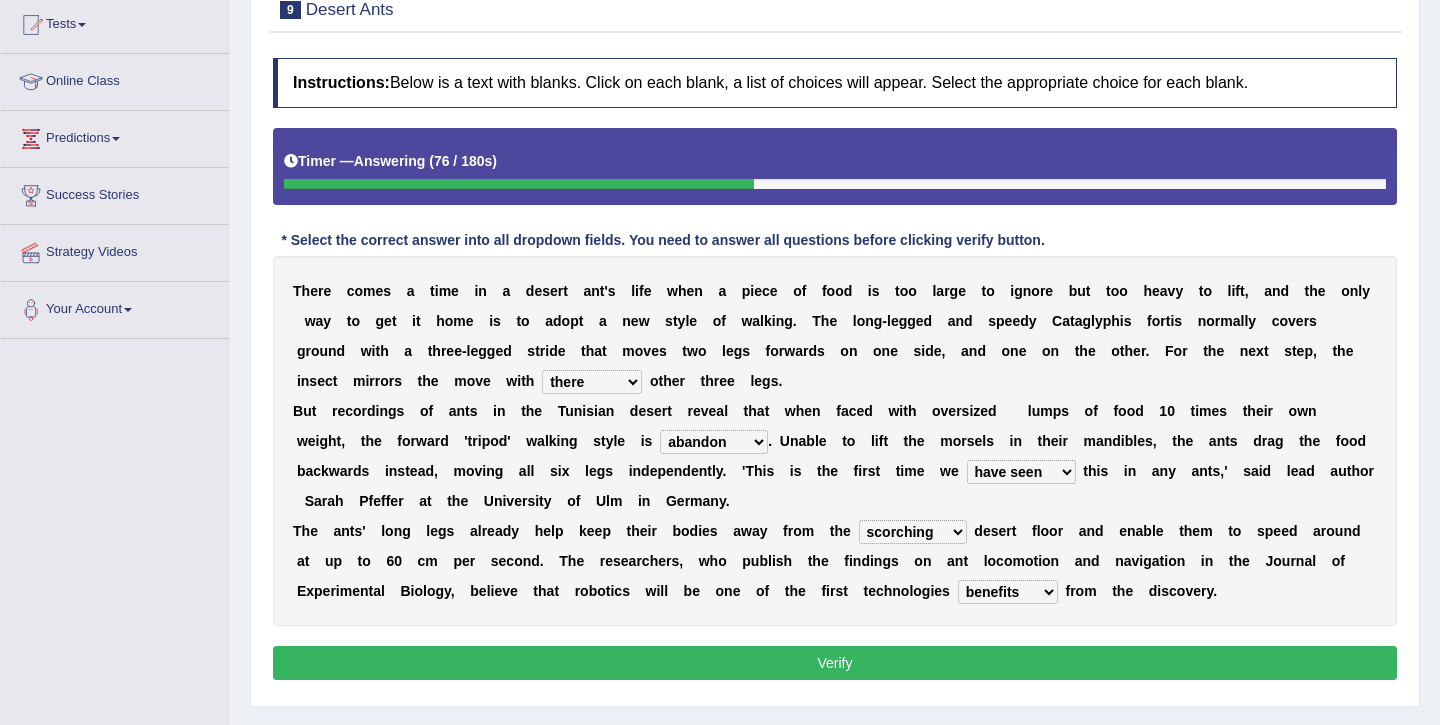 click on "benefited benefit to benefit benefits" at bounding box center [1008, 592] 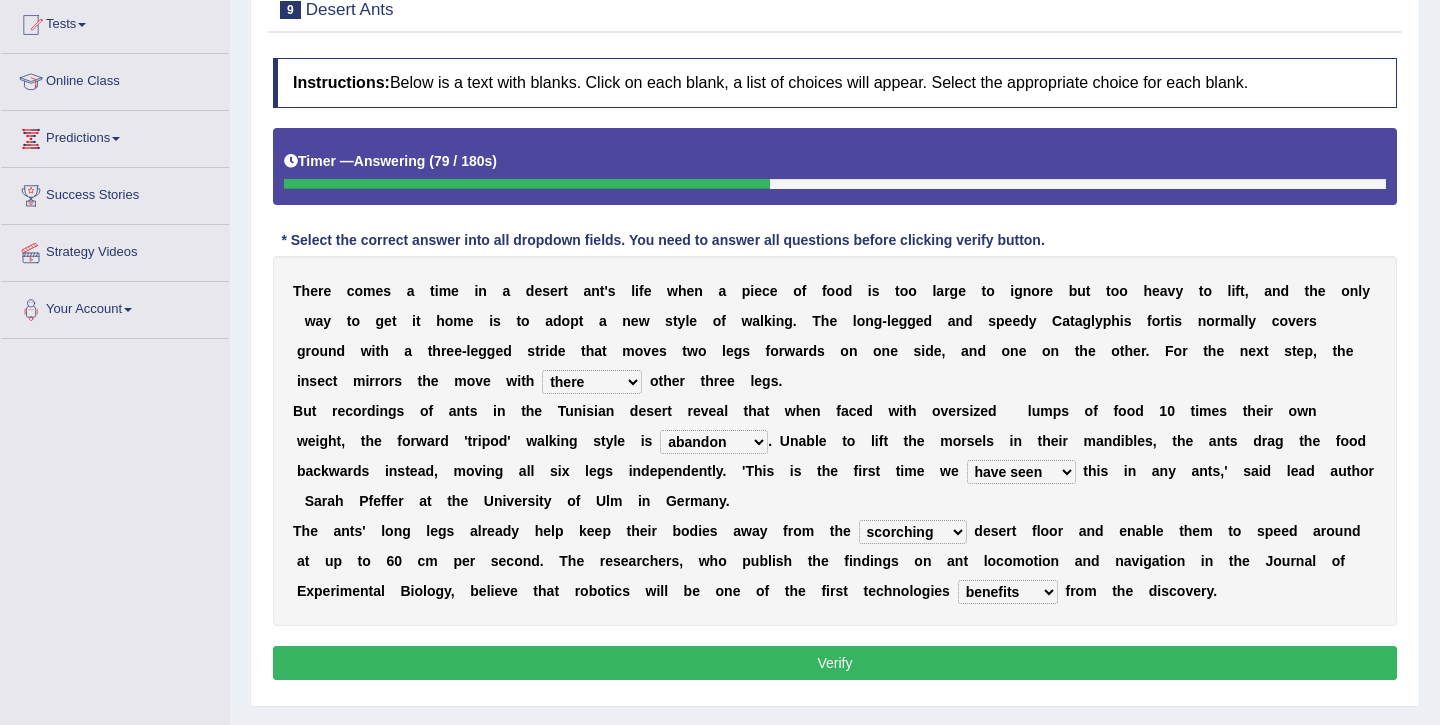 click on "Verify" at bounding box center [835, 663] 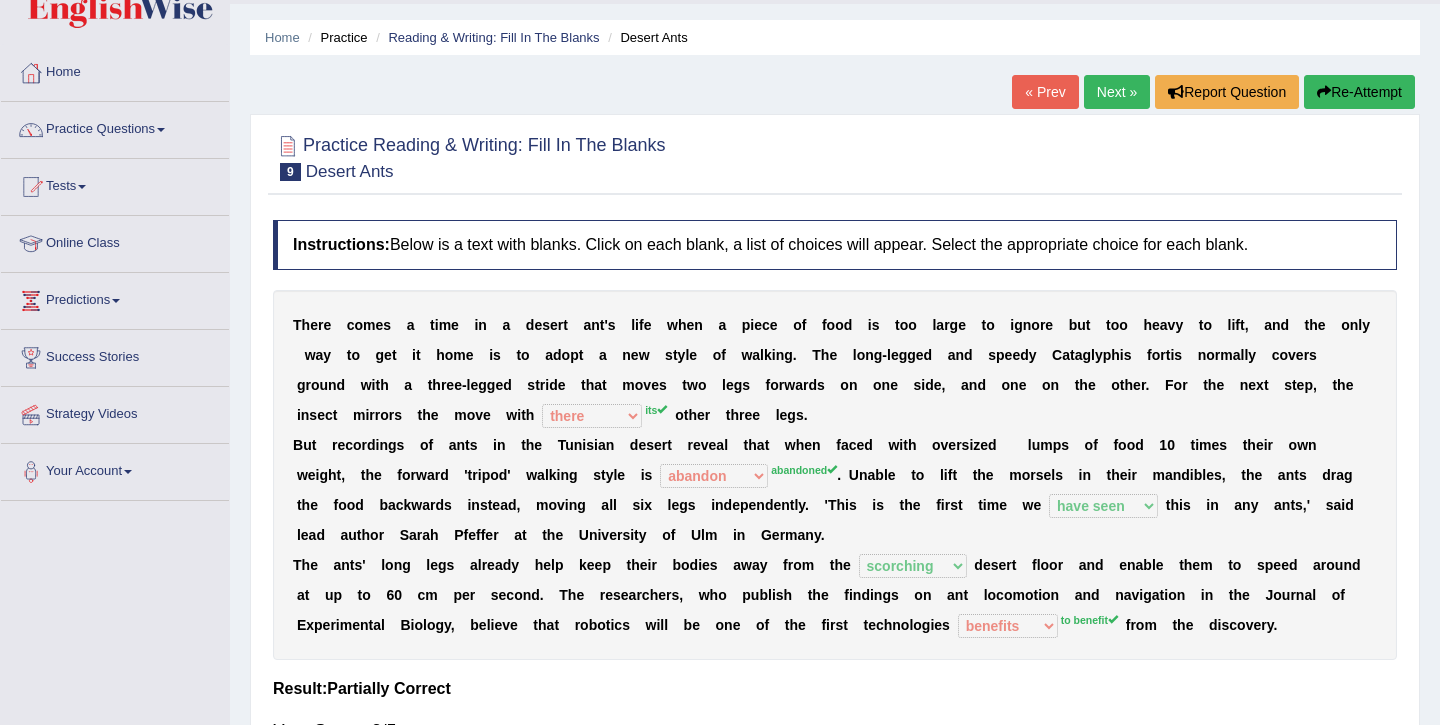 scroll, scrollTop: 0, scrollLeft: 0, axis: both 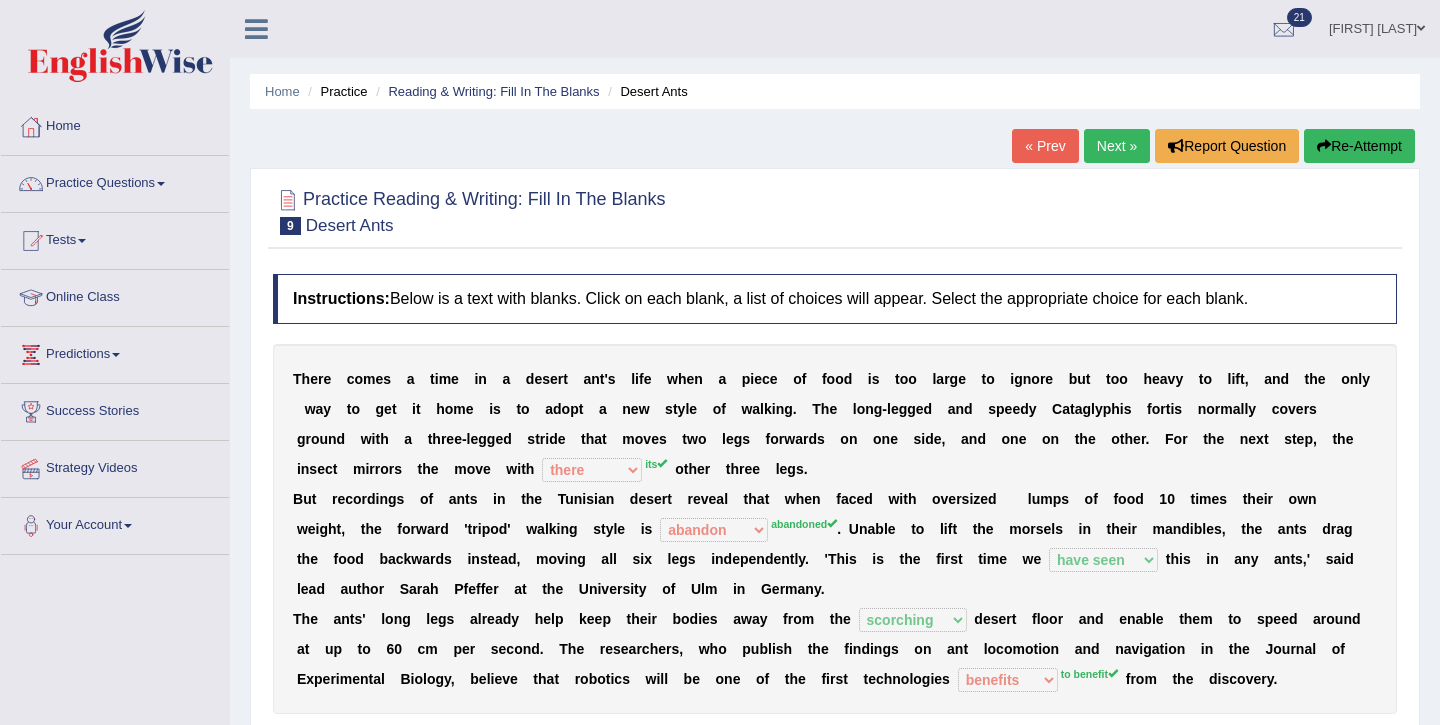 click on "Re-Attempt" at bounding box center (1359, 146) 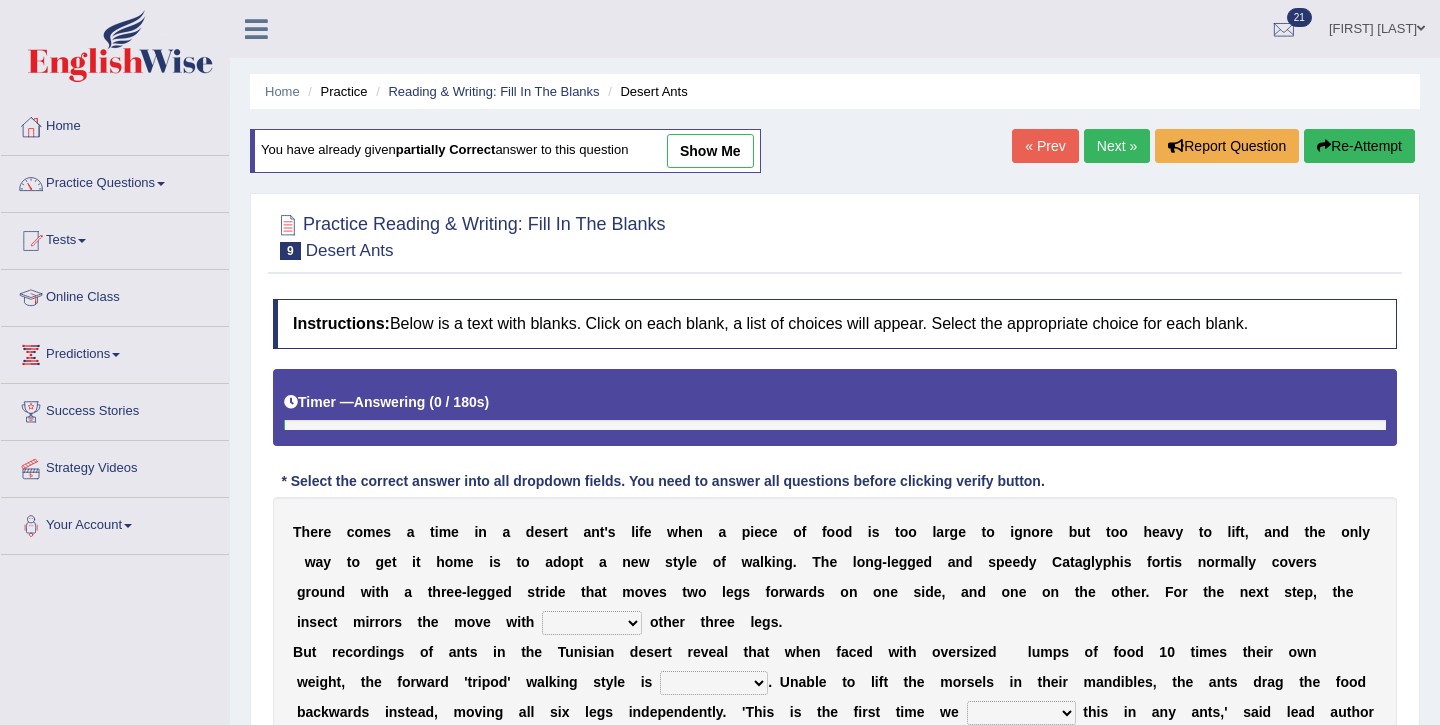 scroll, scrollTop: 0, scrollLeft: 0, axis: both 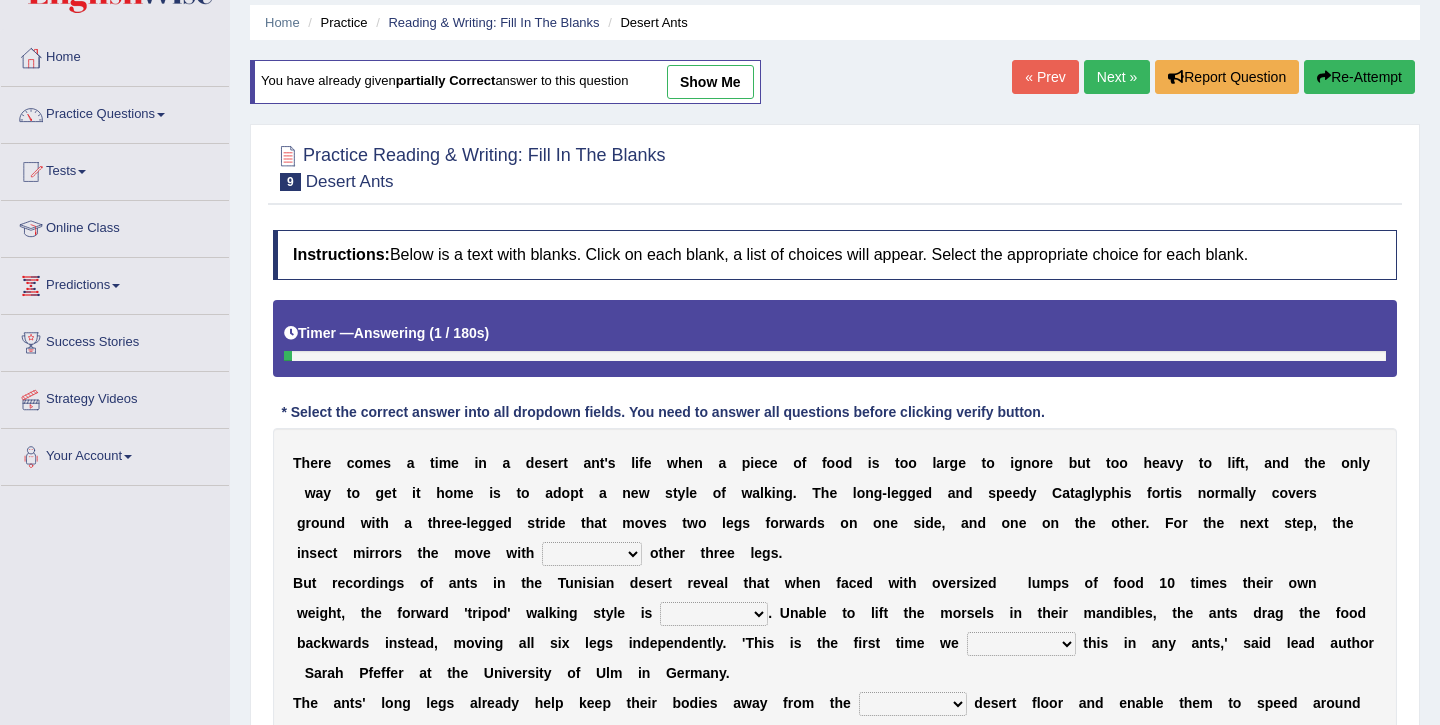 click on "her its there his" at bounding box center (592, 554) 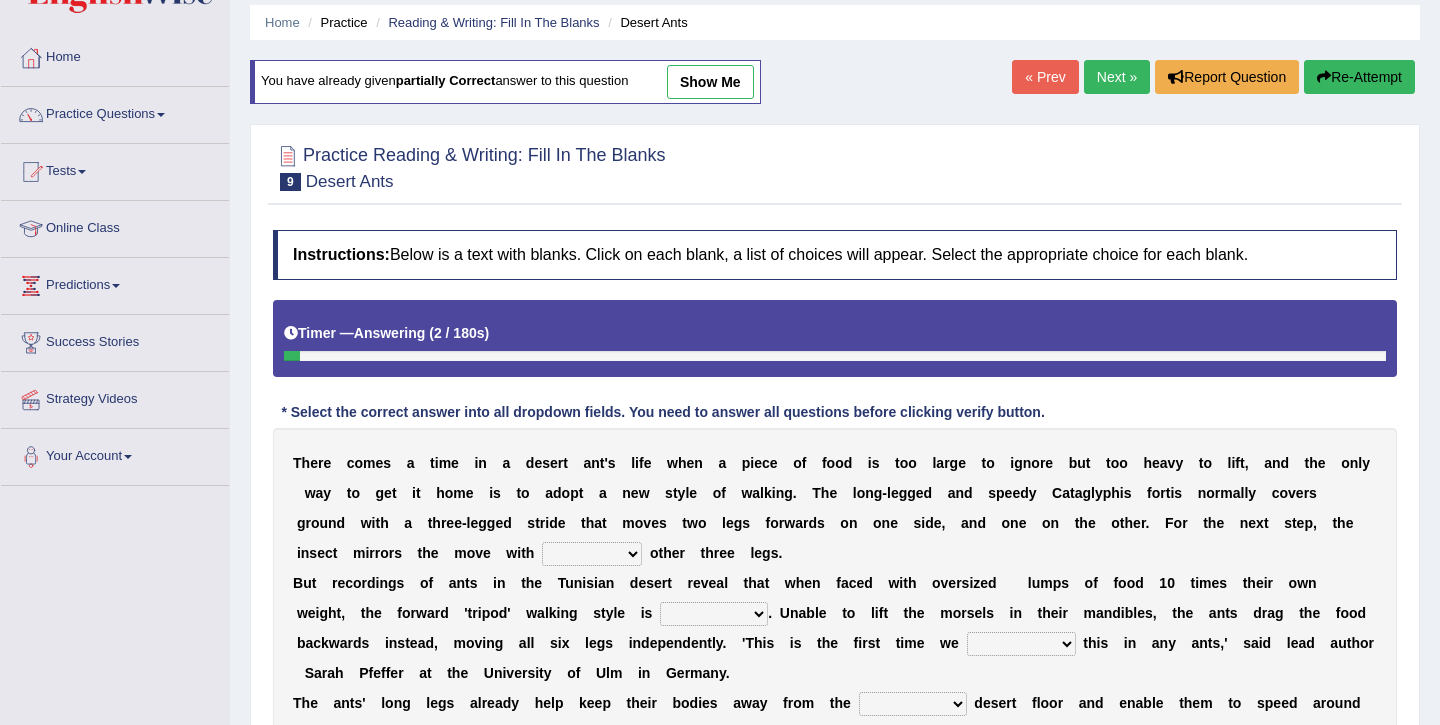 select on "its" 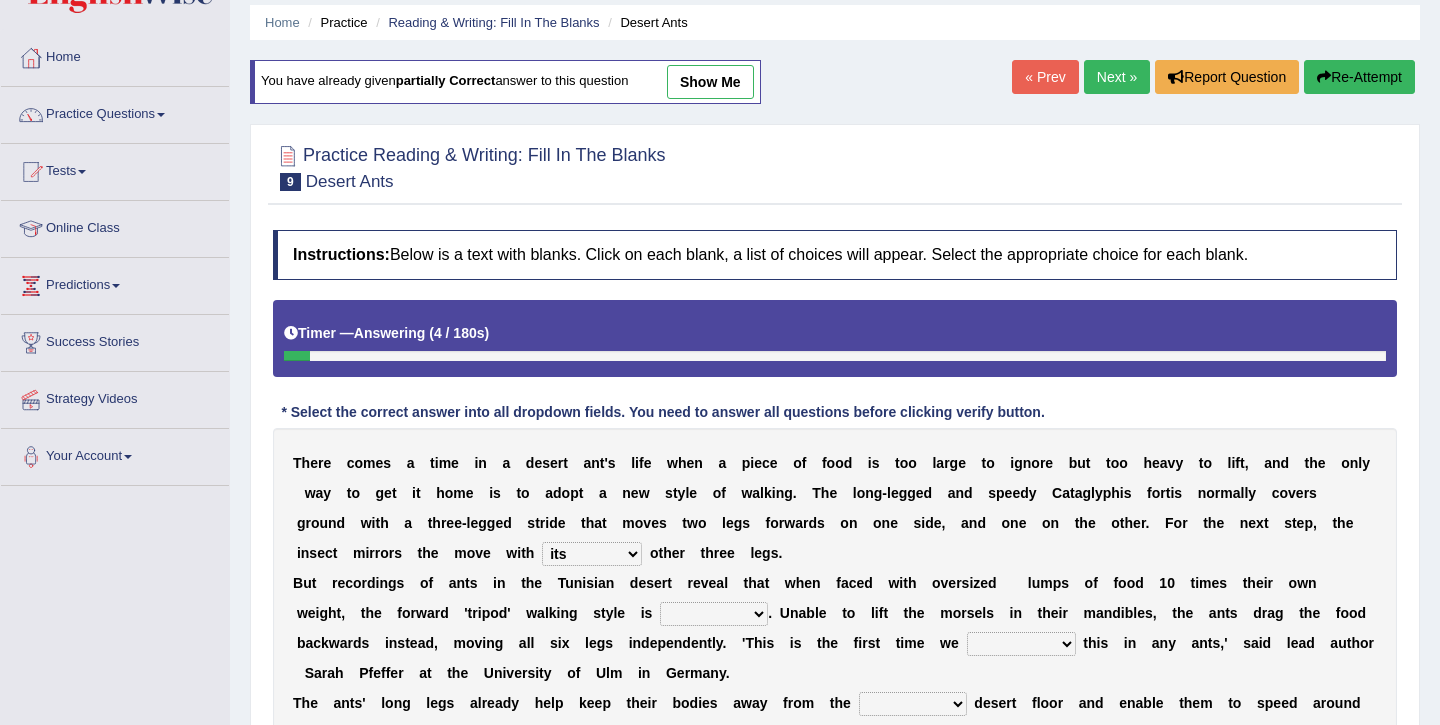 click on "abandoned abandon abandoning abandoned" at bounding box center [714, 614] 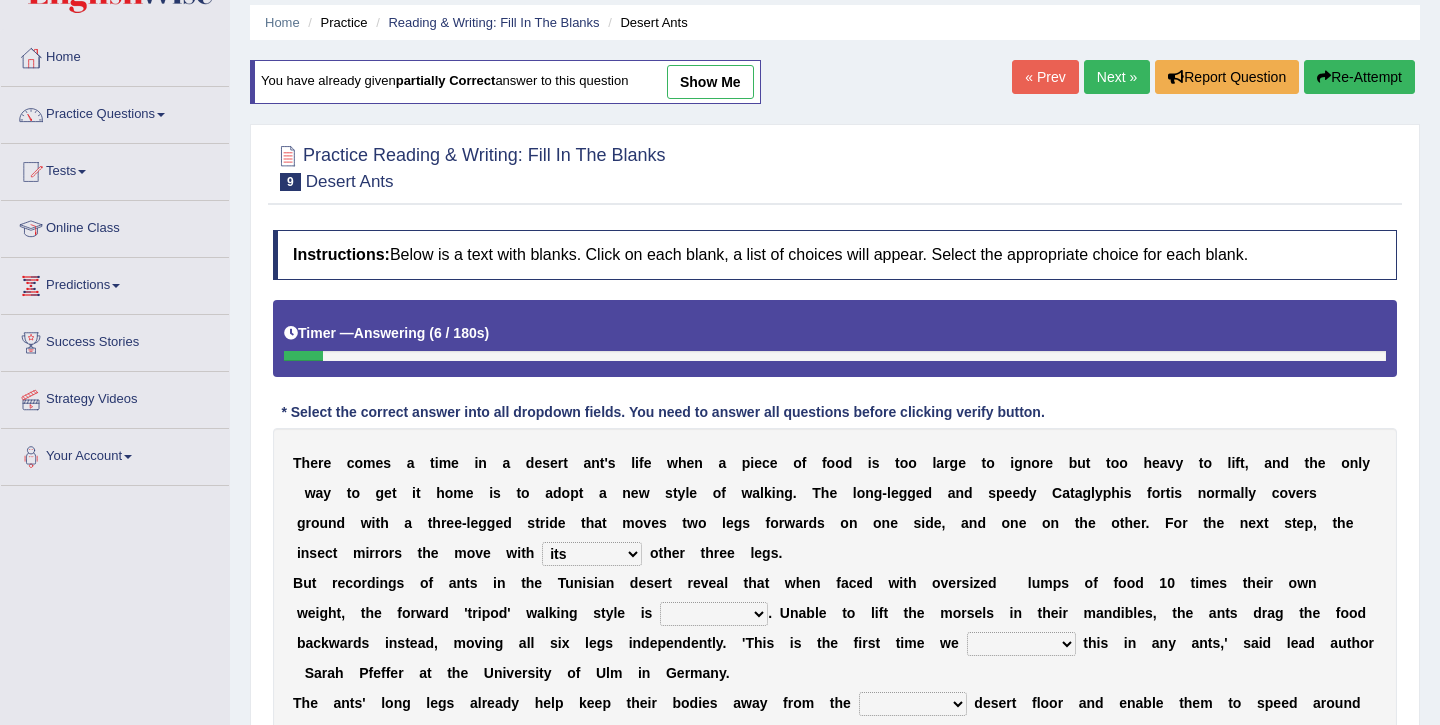 select on "abandoned" 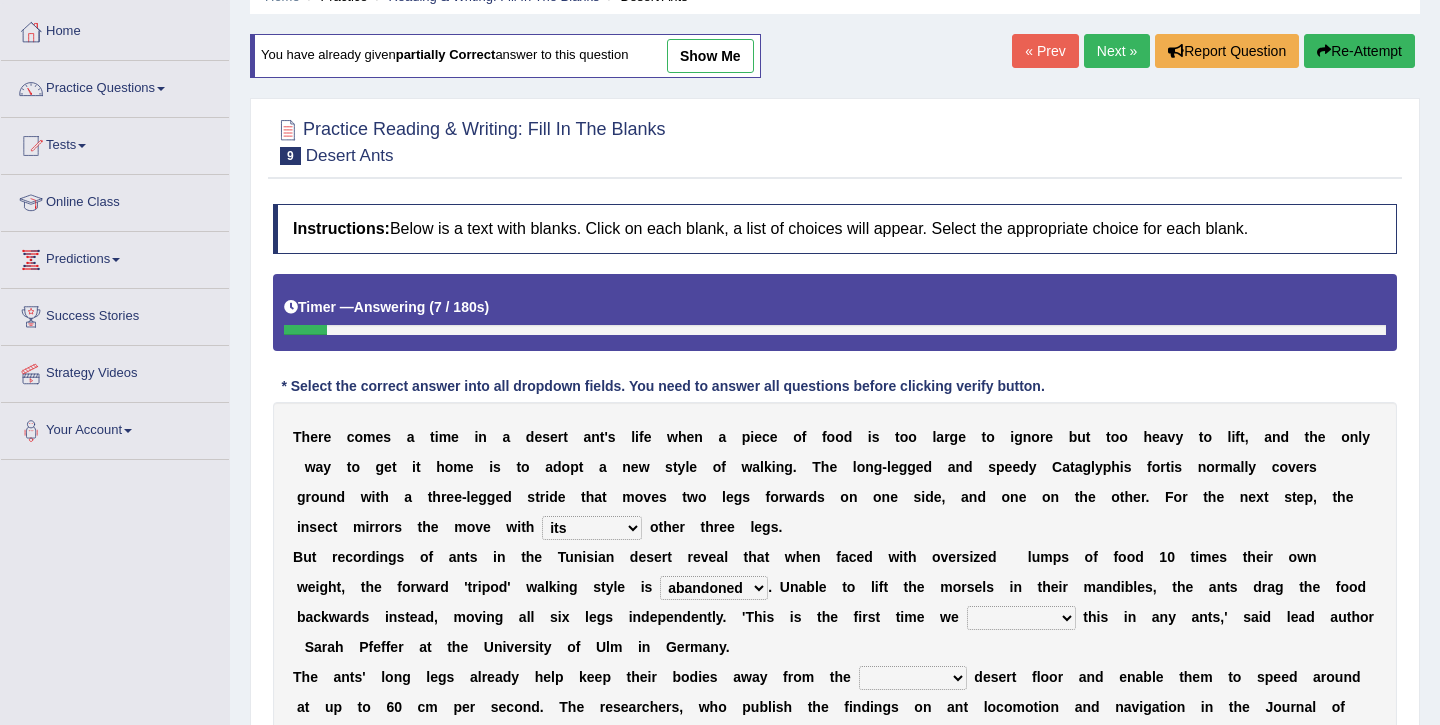 scroll, scrollTop: 108, scrollLeft: 0, axis: vertical 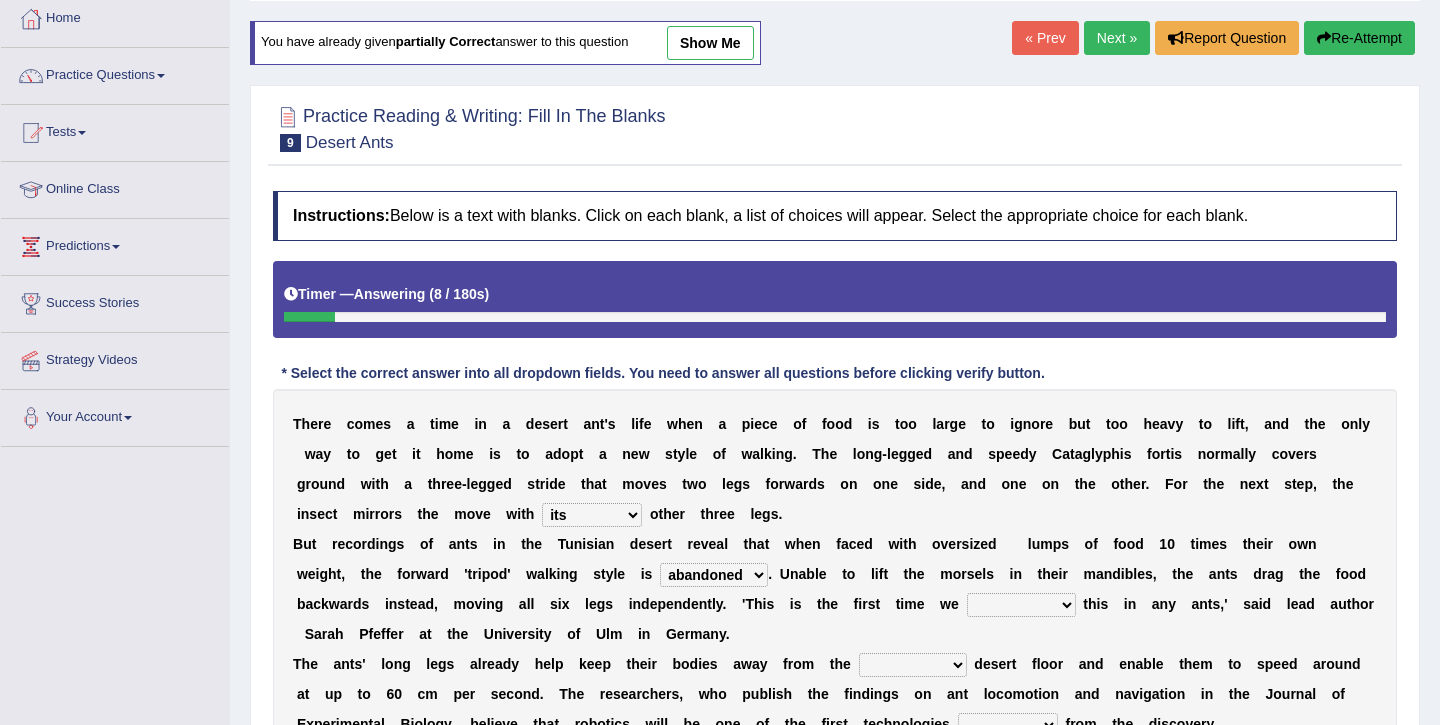 click on "saw seen having seen have seen" at bounding box center (1021, 605) 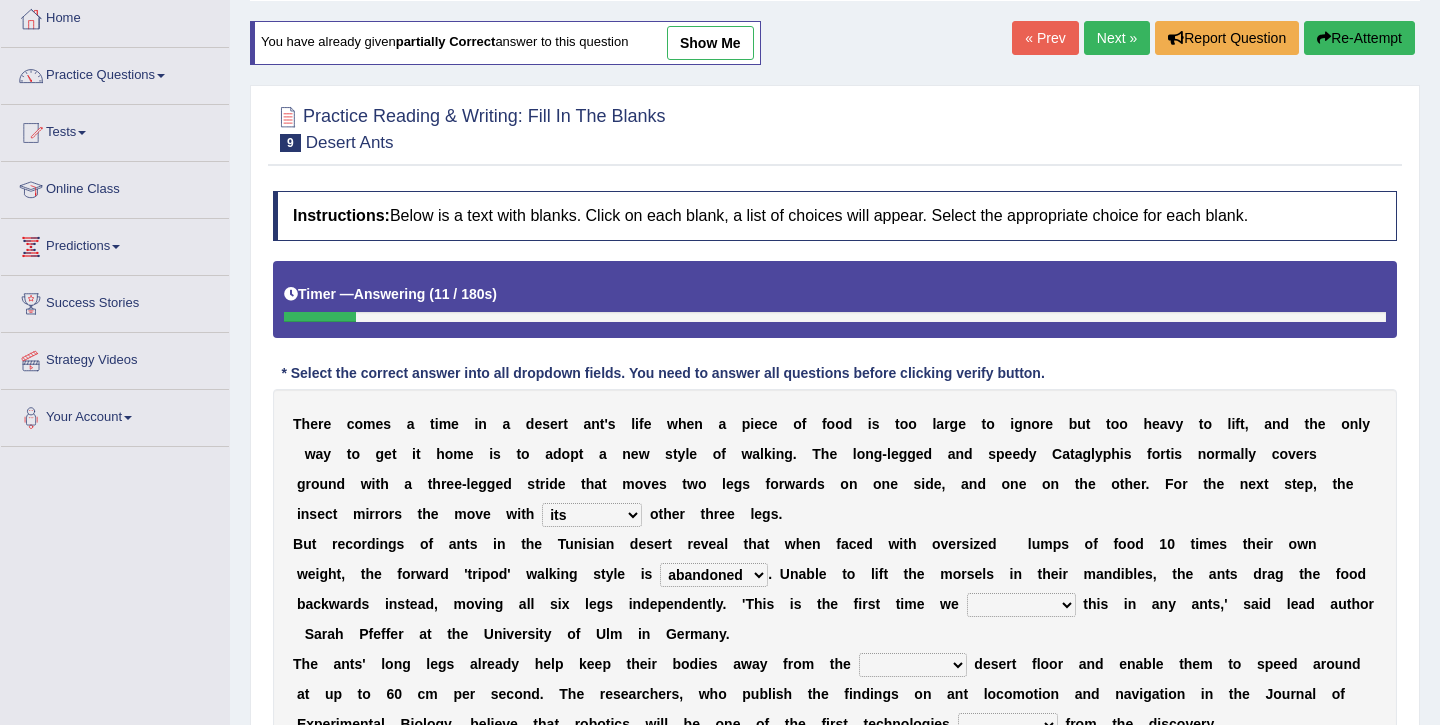 select on "have seen" 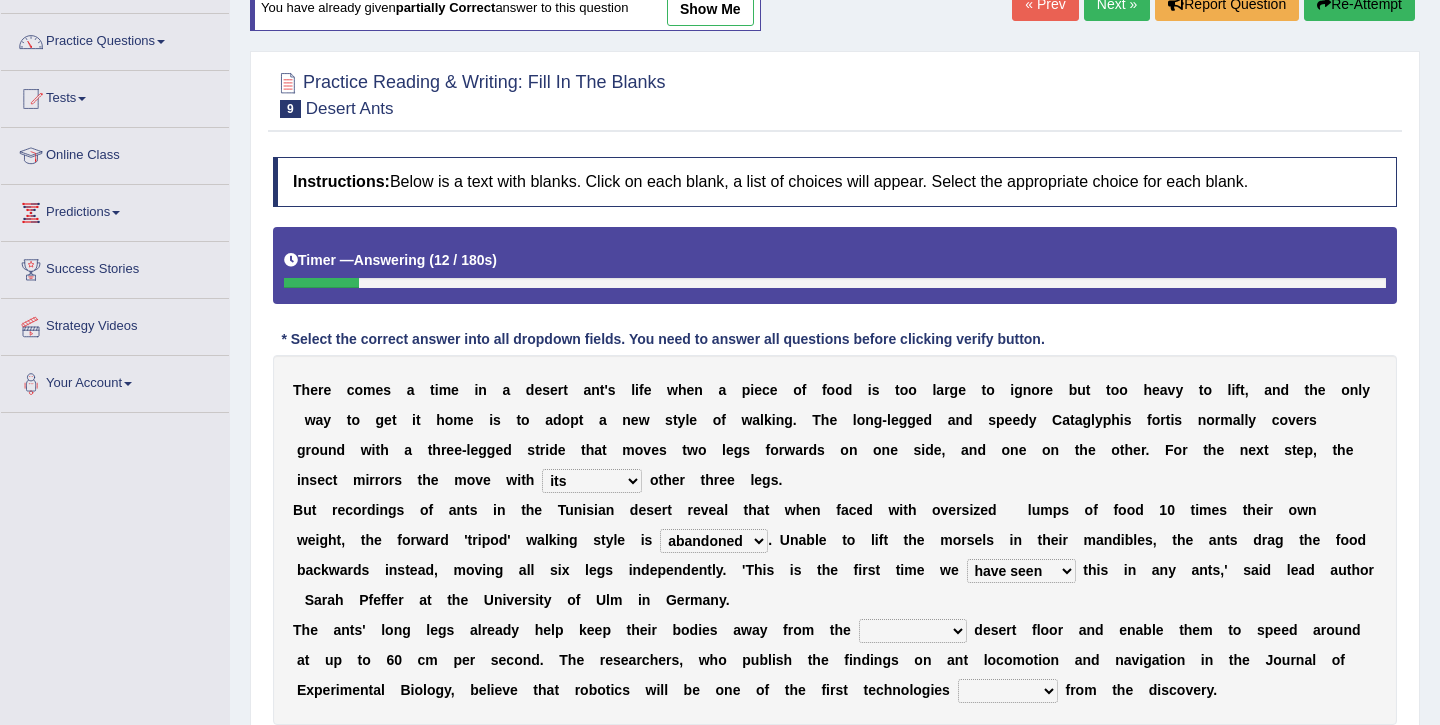 scroll, scrollTop: 161, scrollLeft: 0, axis: vertical 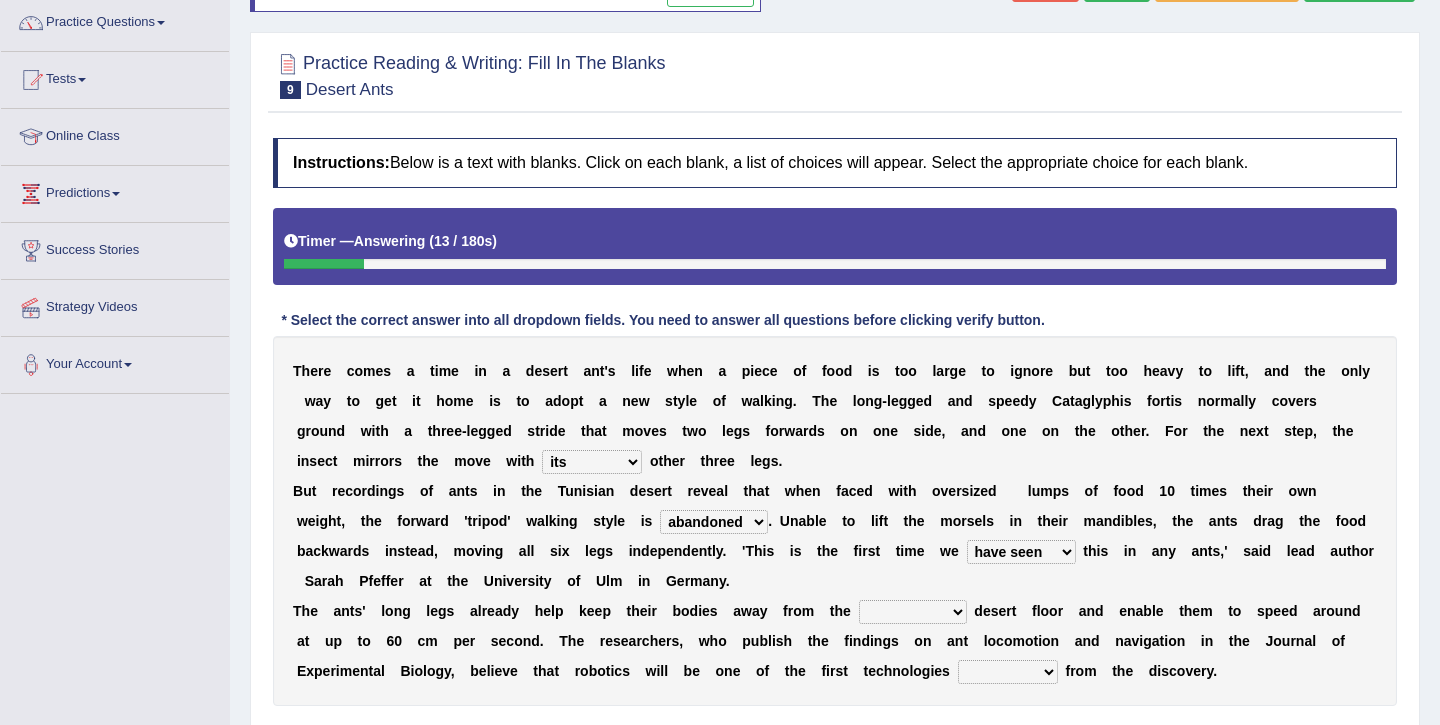 click on "emotional stuck unsensored scorching" at bounding box center (913, 612) 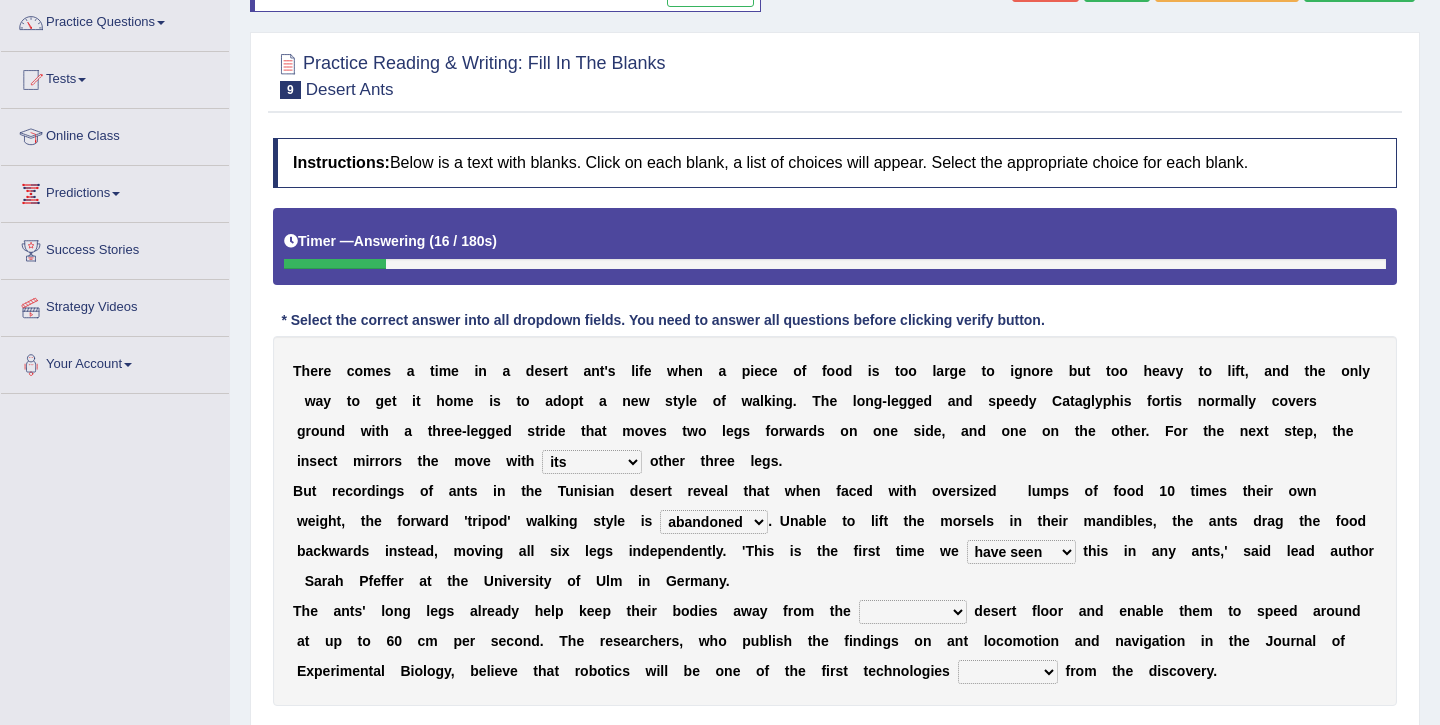 select on "scorching" 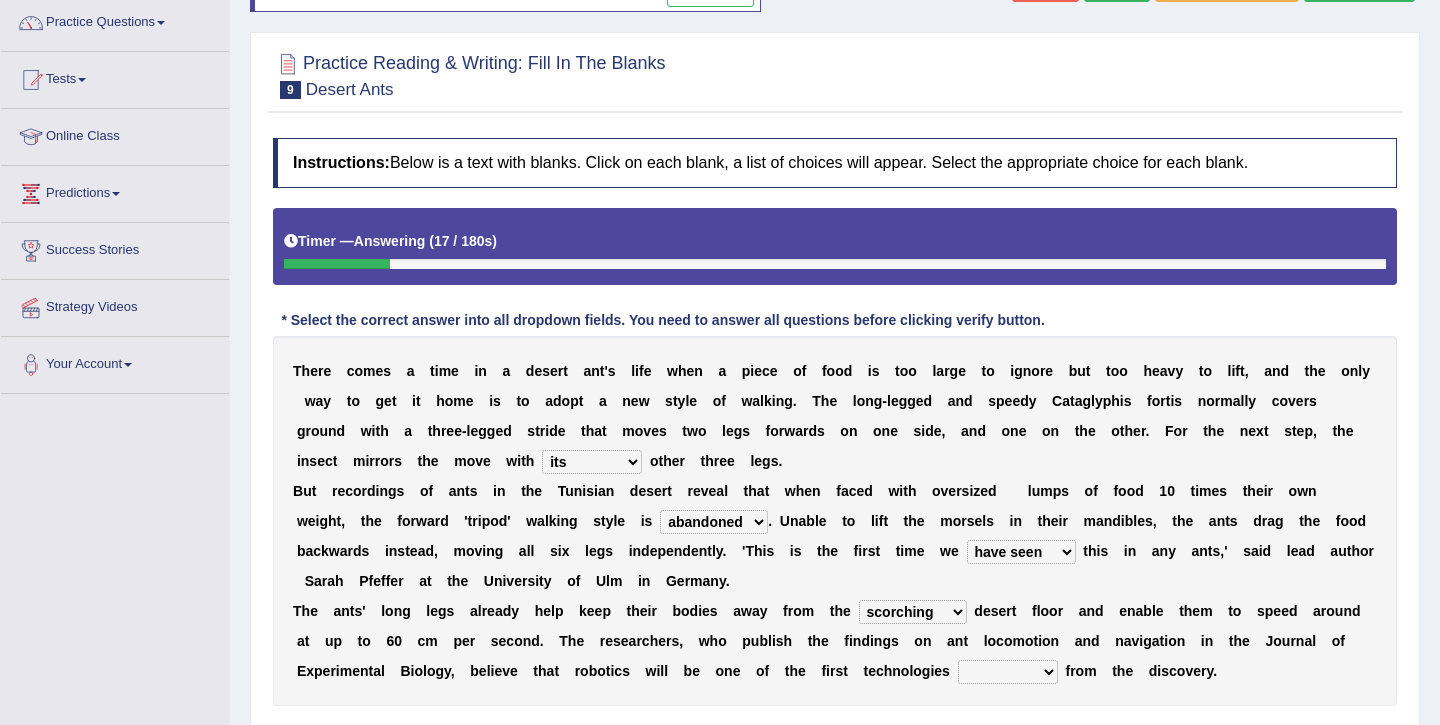 click on "benefited benefit to benefit benefits" at bounding box center (1008, 672) 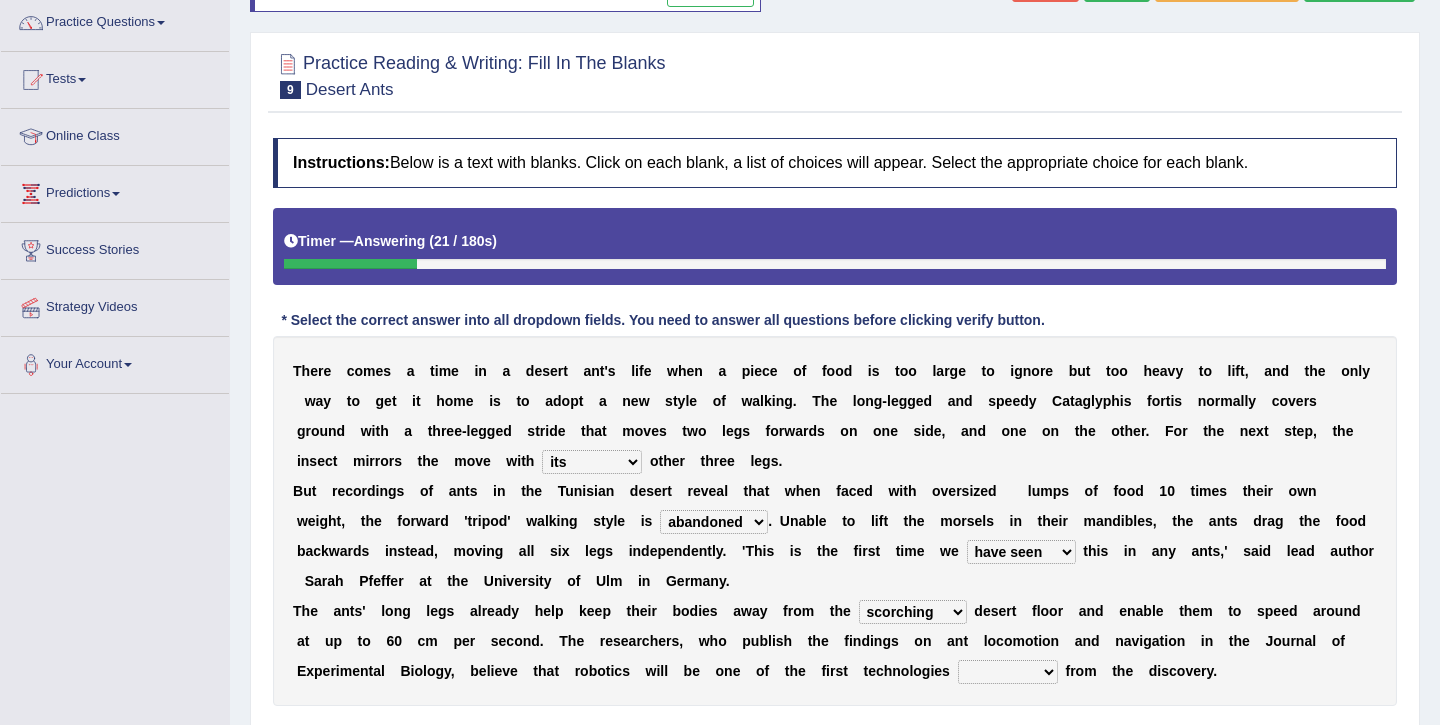 select on "to benefit" 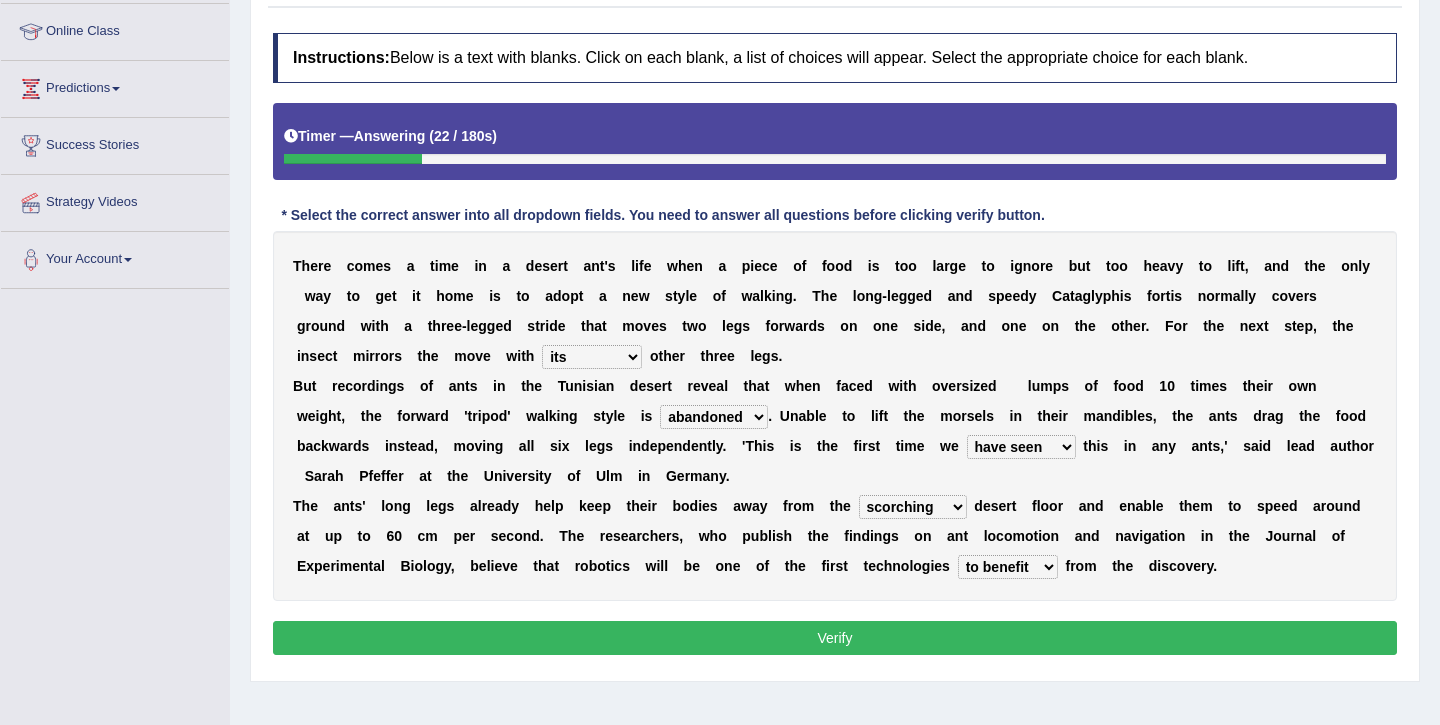 scroll, scrollTop: 325, scrollLeft: 0, axis: vertical 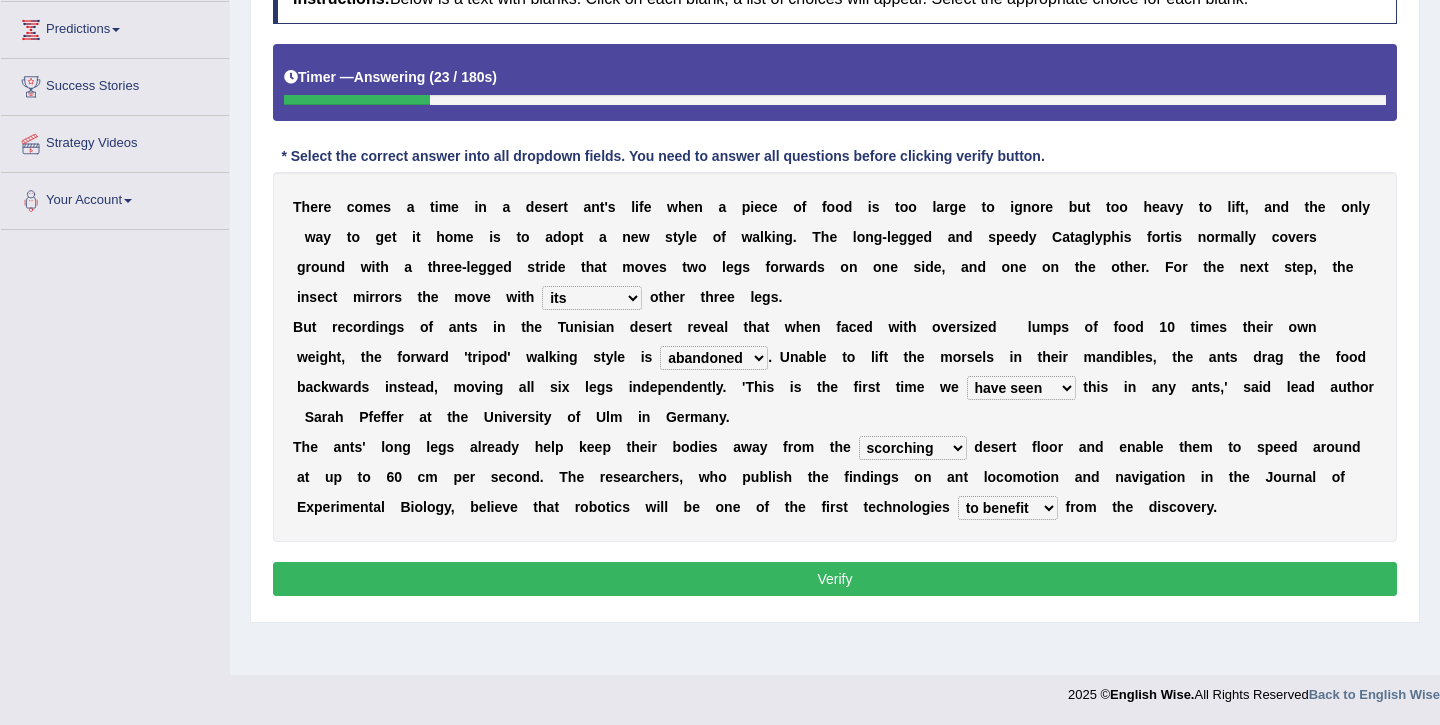 click on "Verify" at bounding box center [835, 579] 